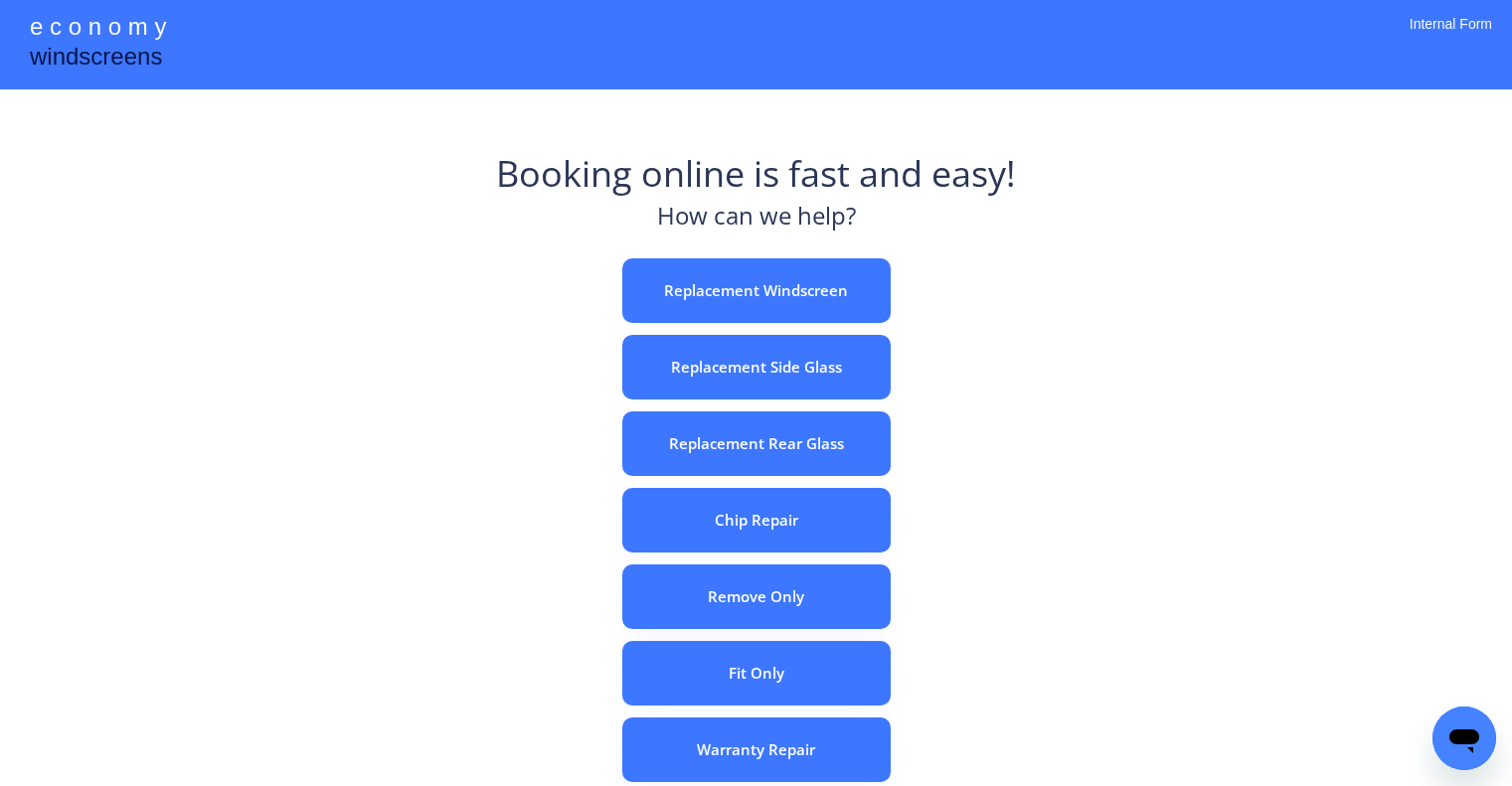 scroll, scrollTop: 0, scrollLeft: 0, axis: both 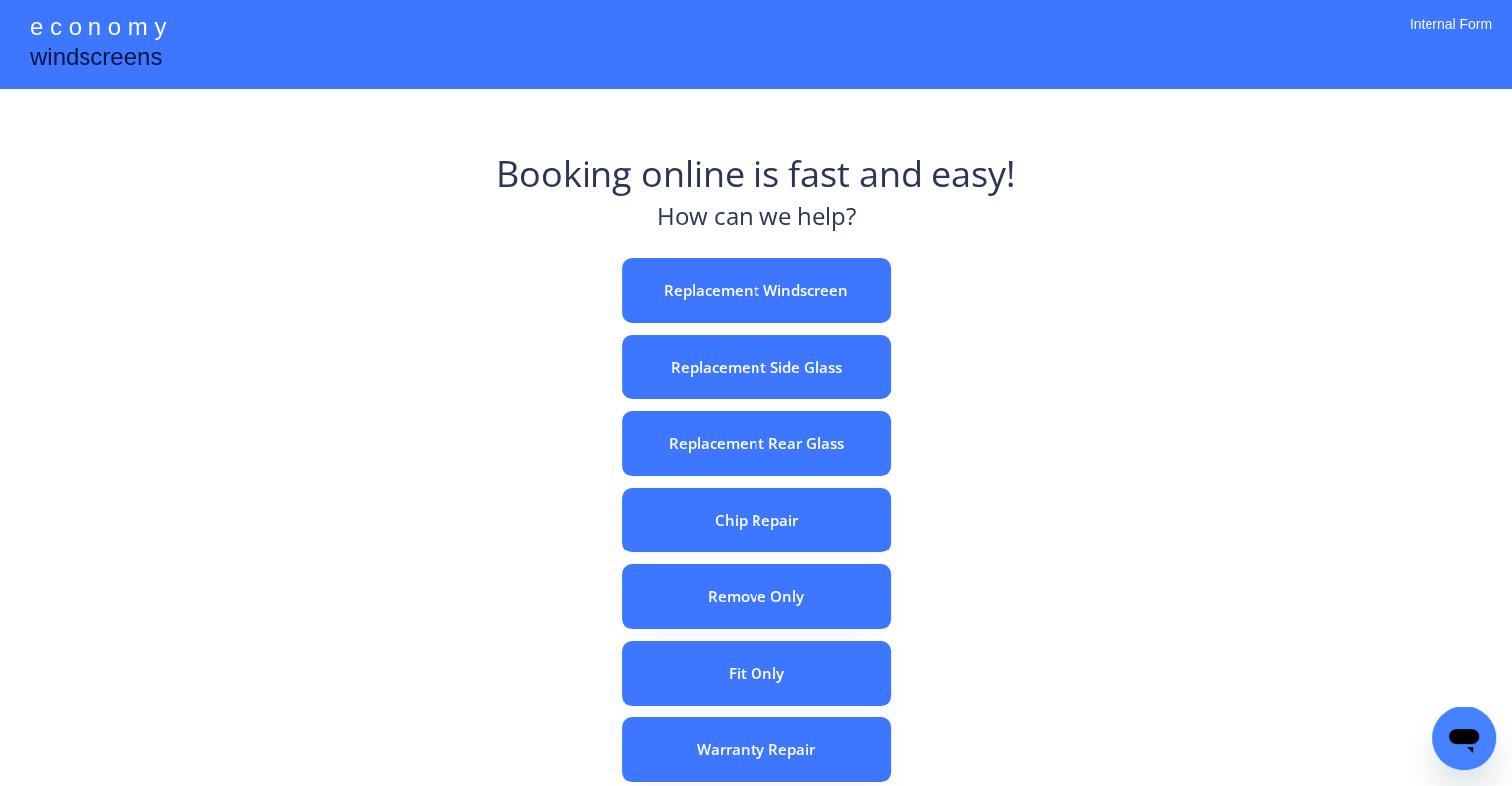 drag, startPoint x: 1053, startPoint y: 274, endPoint x: 982, endPoint y: 267, distance: 71.34424 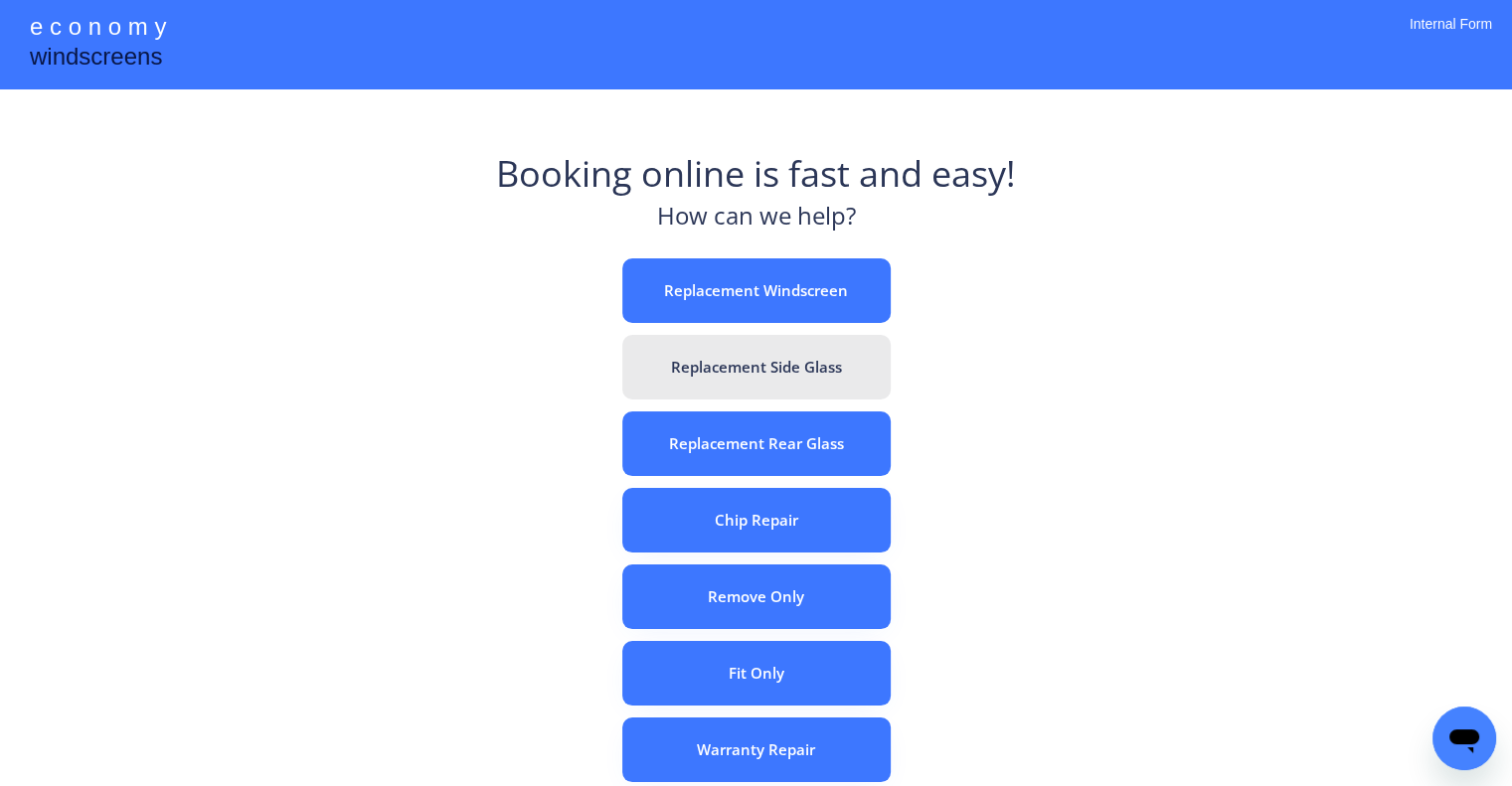 click on "Replacement Side Glass" at bounding box center (756, 367) 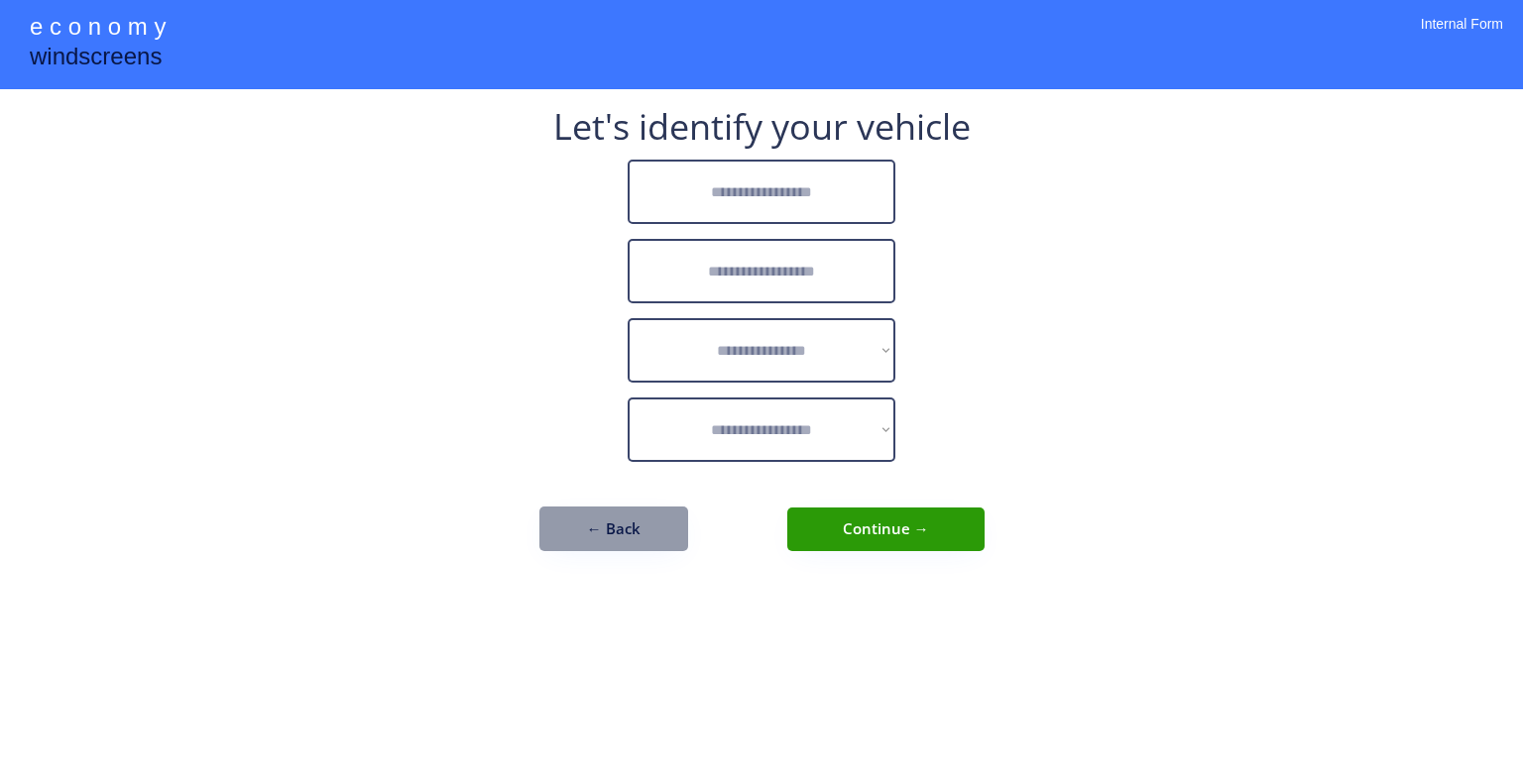 scroll, scrollTop: 0, scrollLeft: 0, axis: both 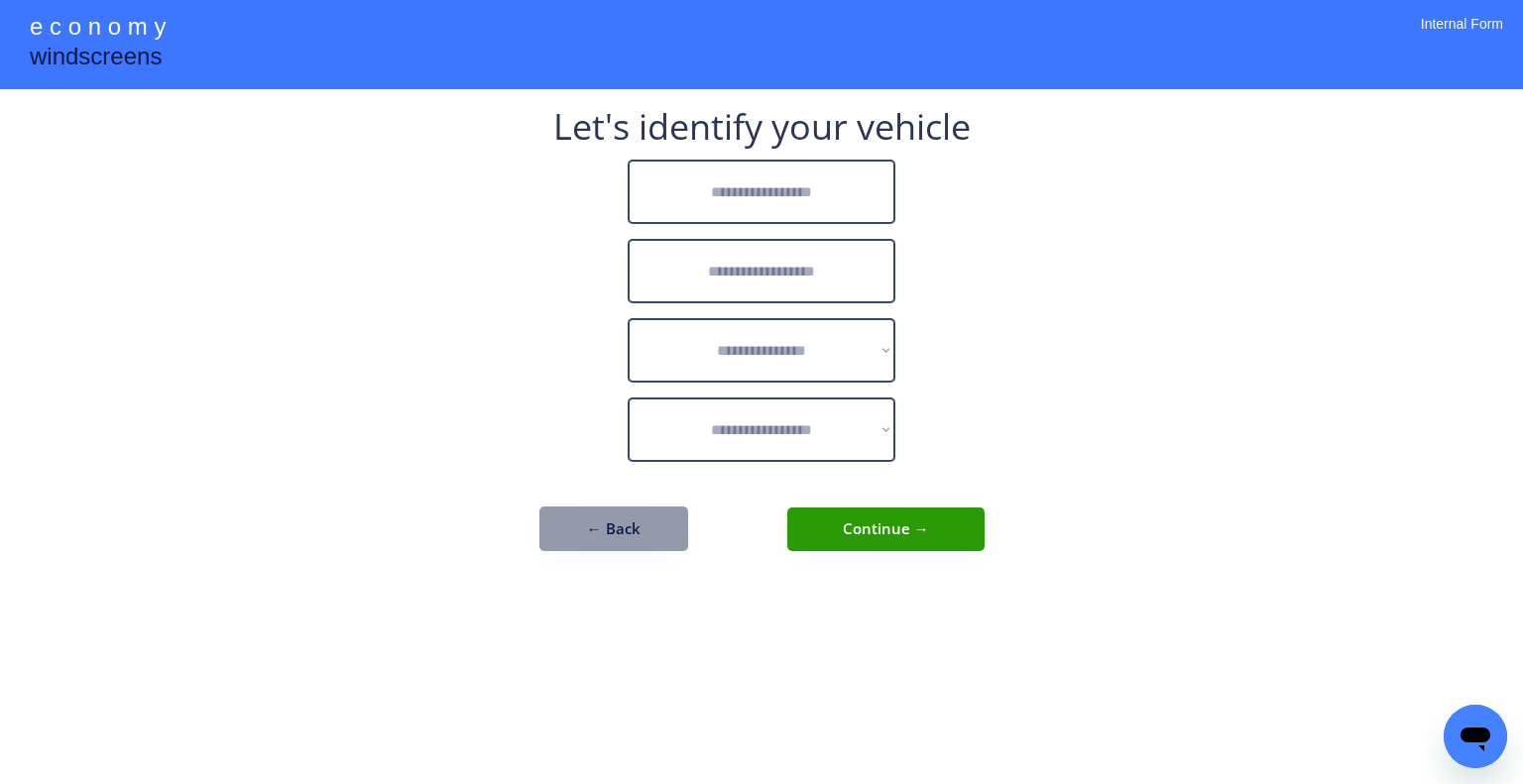 click at bounding box center [762, 191] 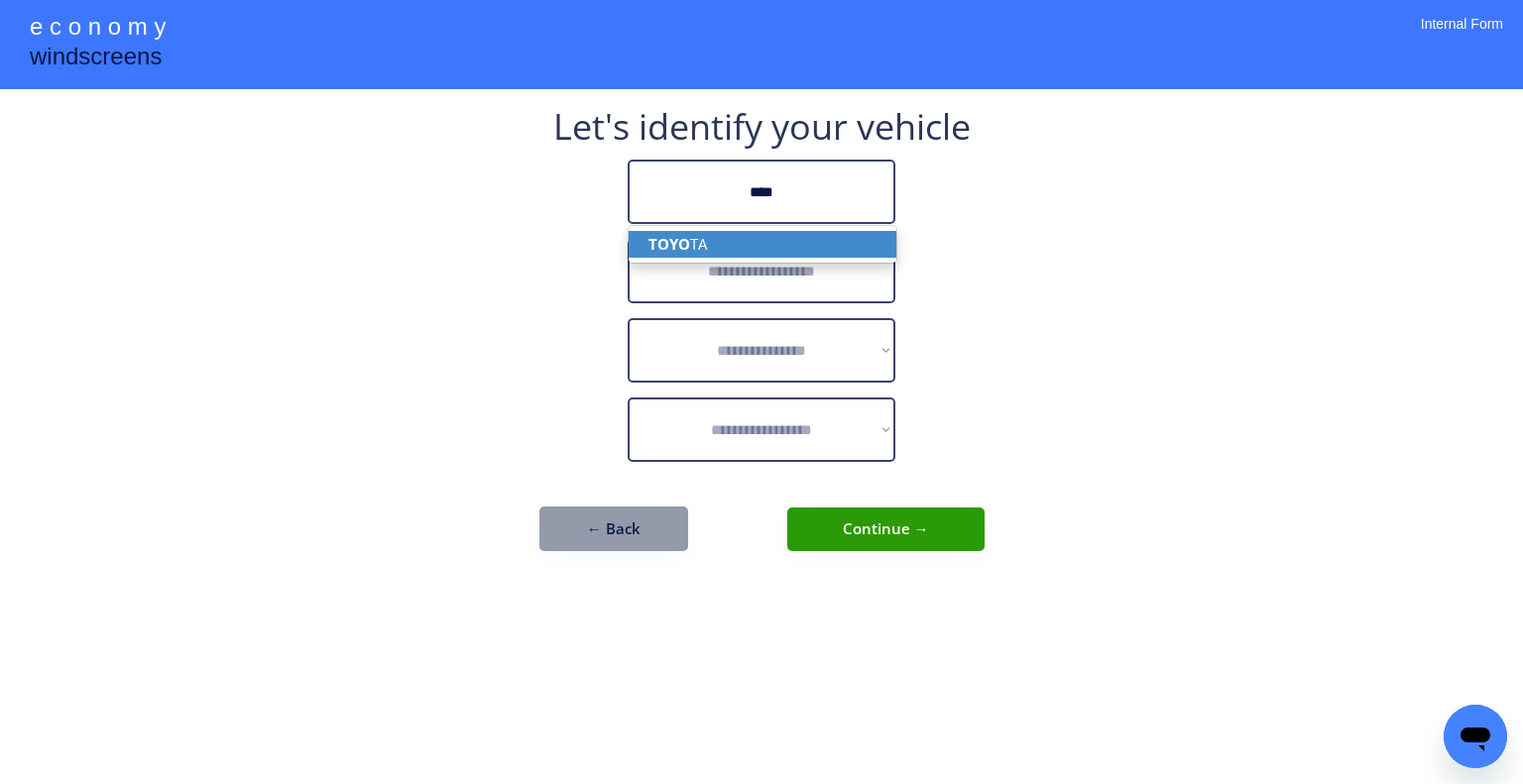 drag, startPoint x: 806, startPoint y: 245, endPoint x: 800, endPoint y: 223, distance: 22.803509 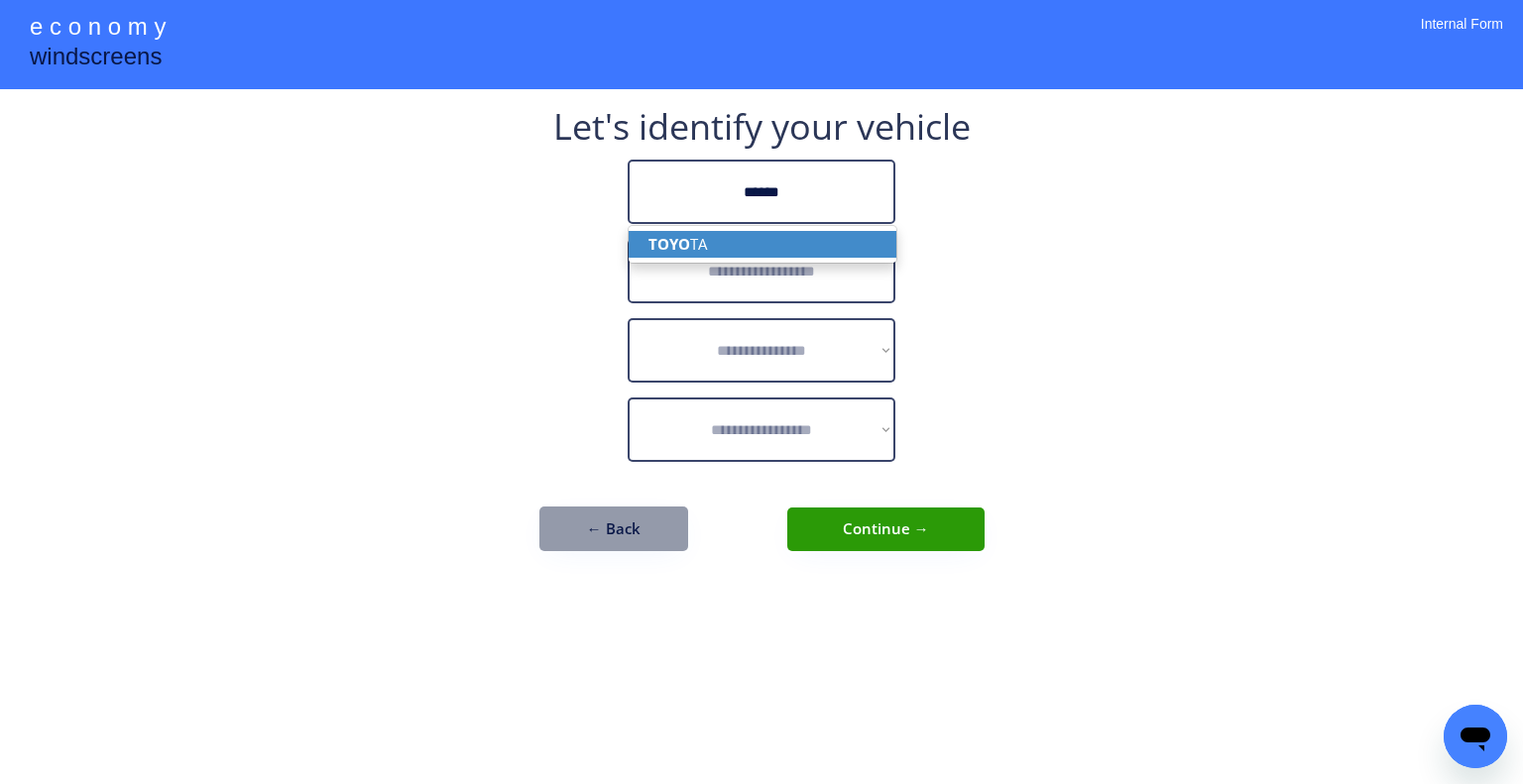 type on "******" 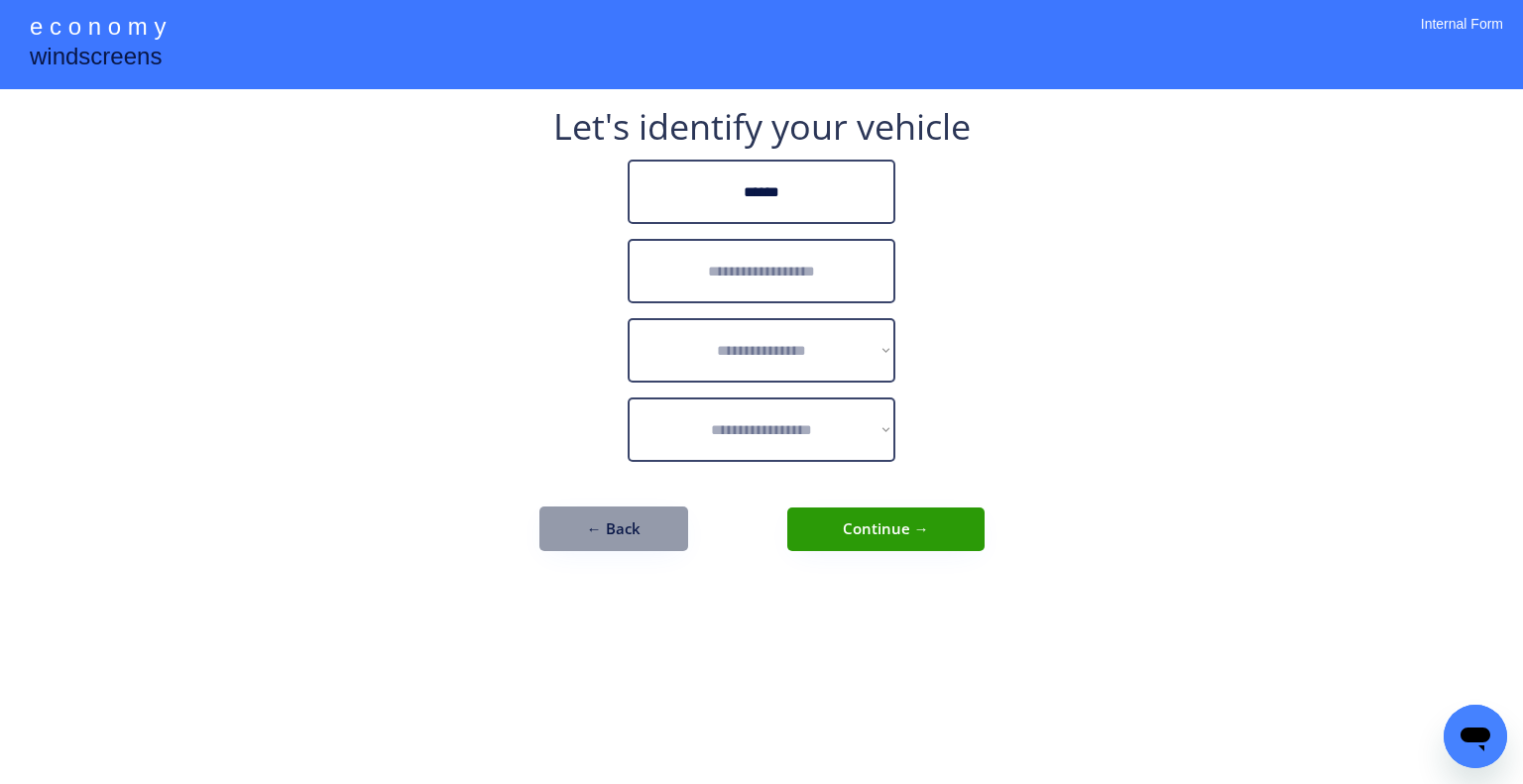 click at bounding box center (762, 271) 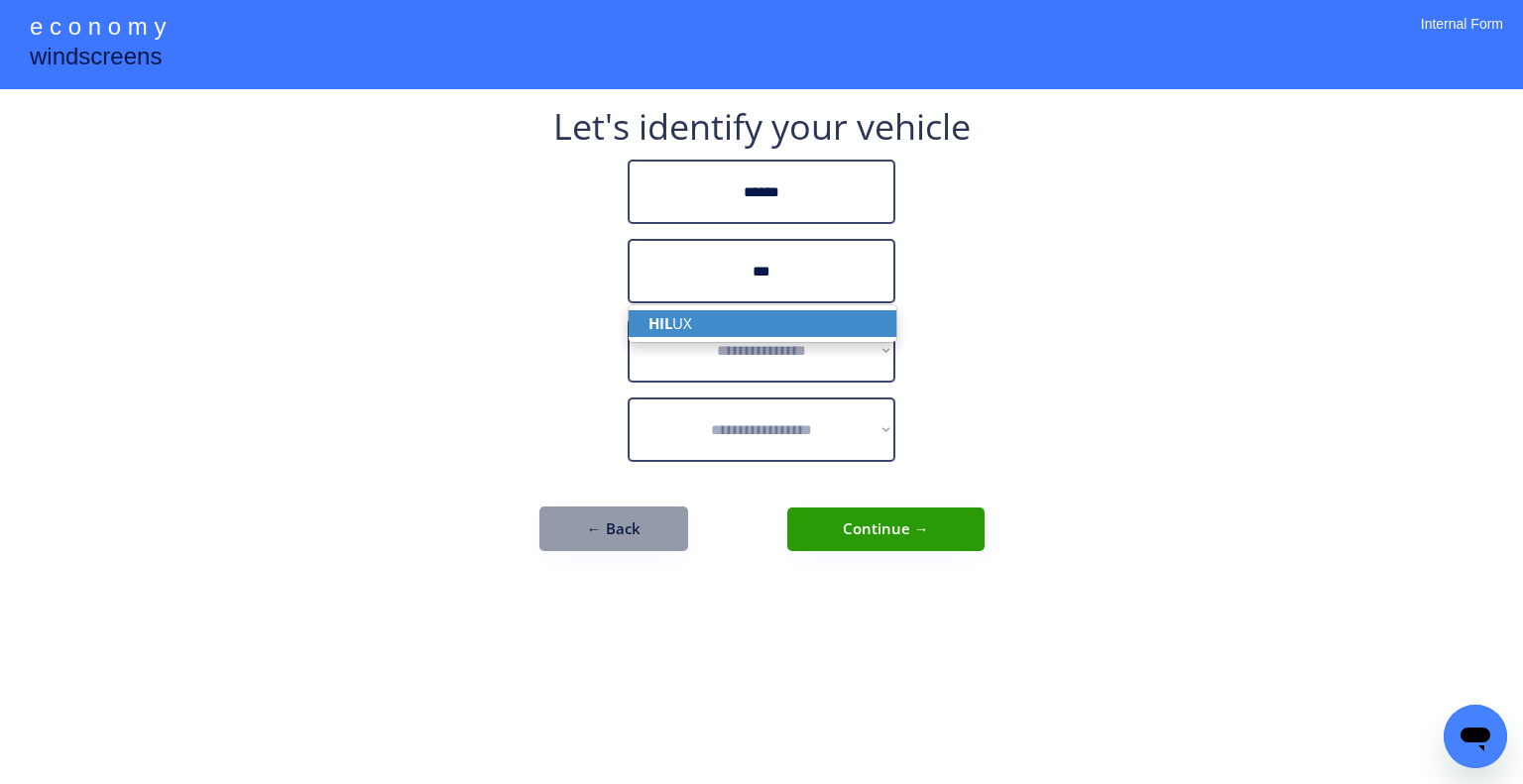 click on "HIL UX" at bounding box center (762, 323) 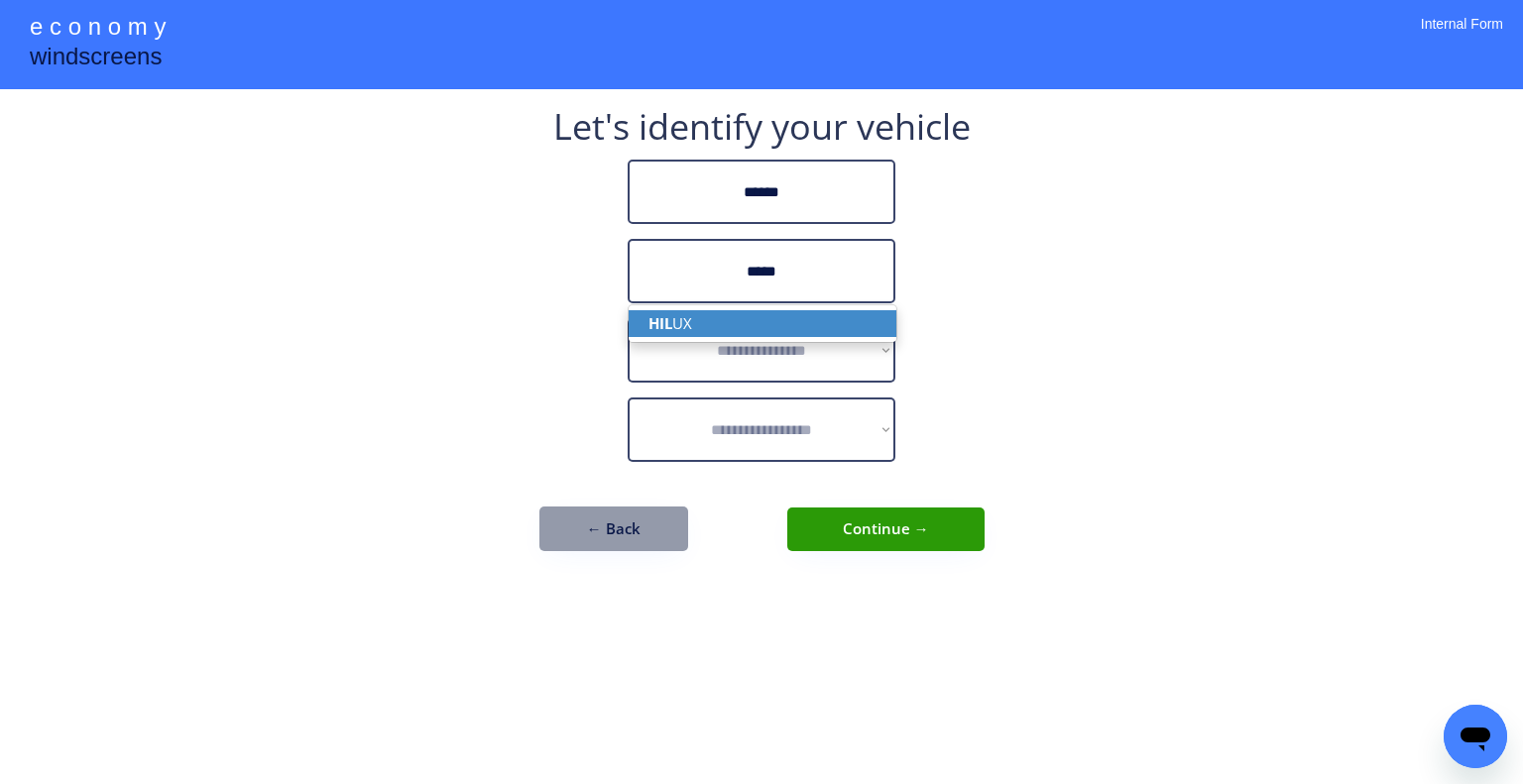 type on "*****" 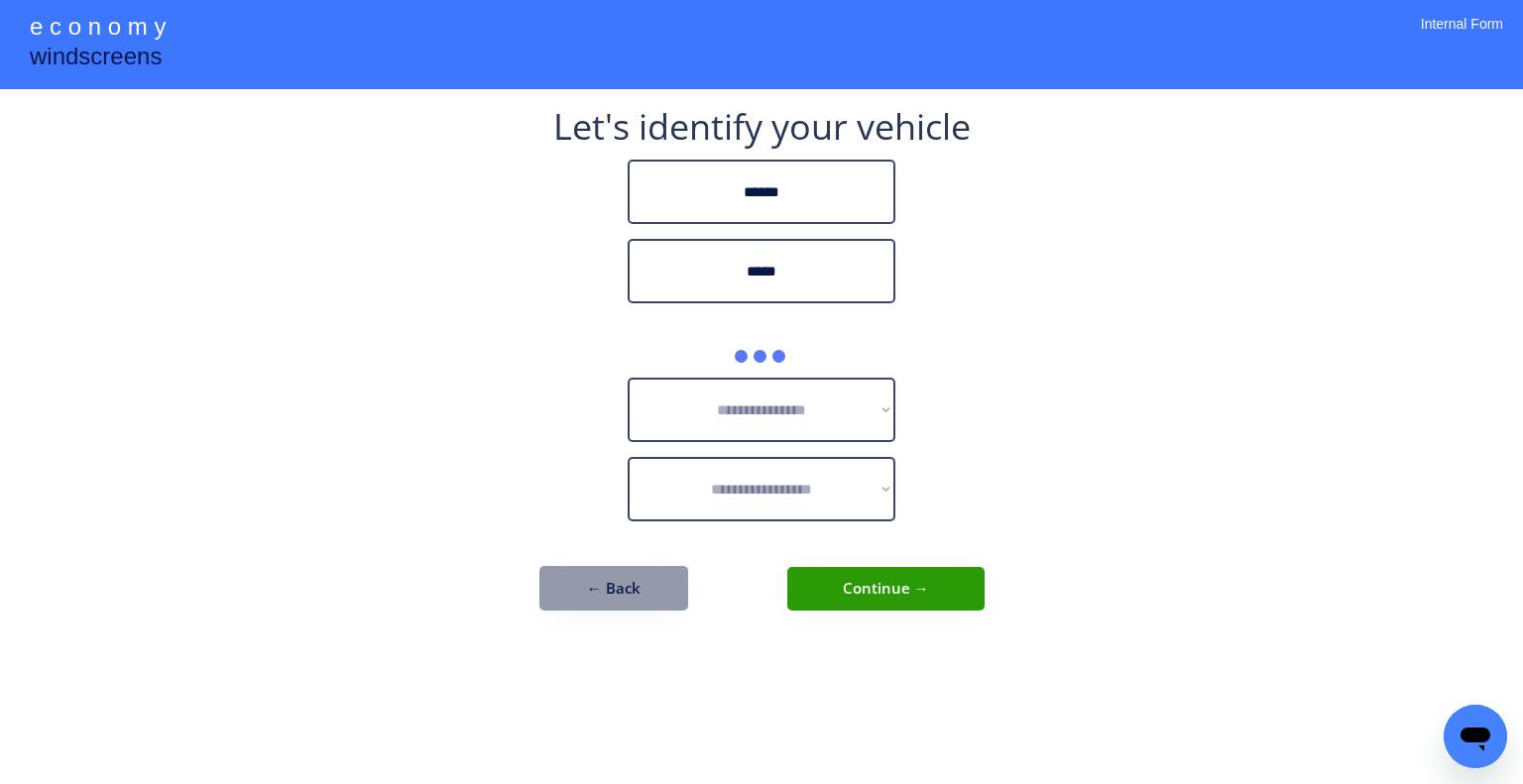 click on "**********" at bounding box center (762, 380) 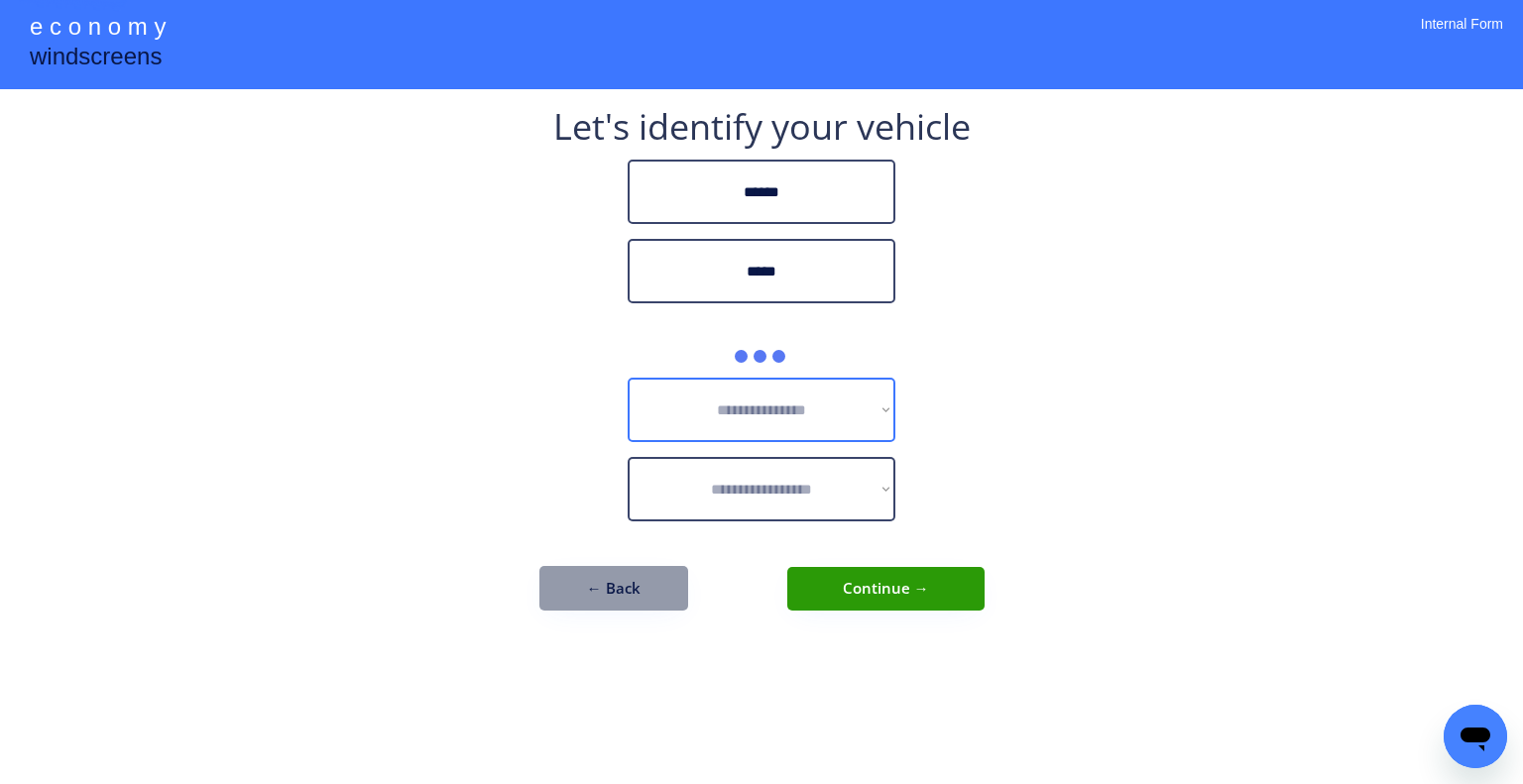 click on "**********" at bounding box center (762, 392) 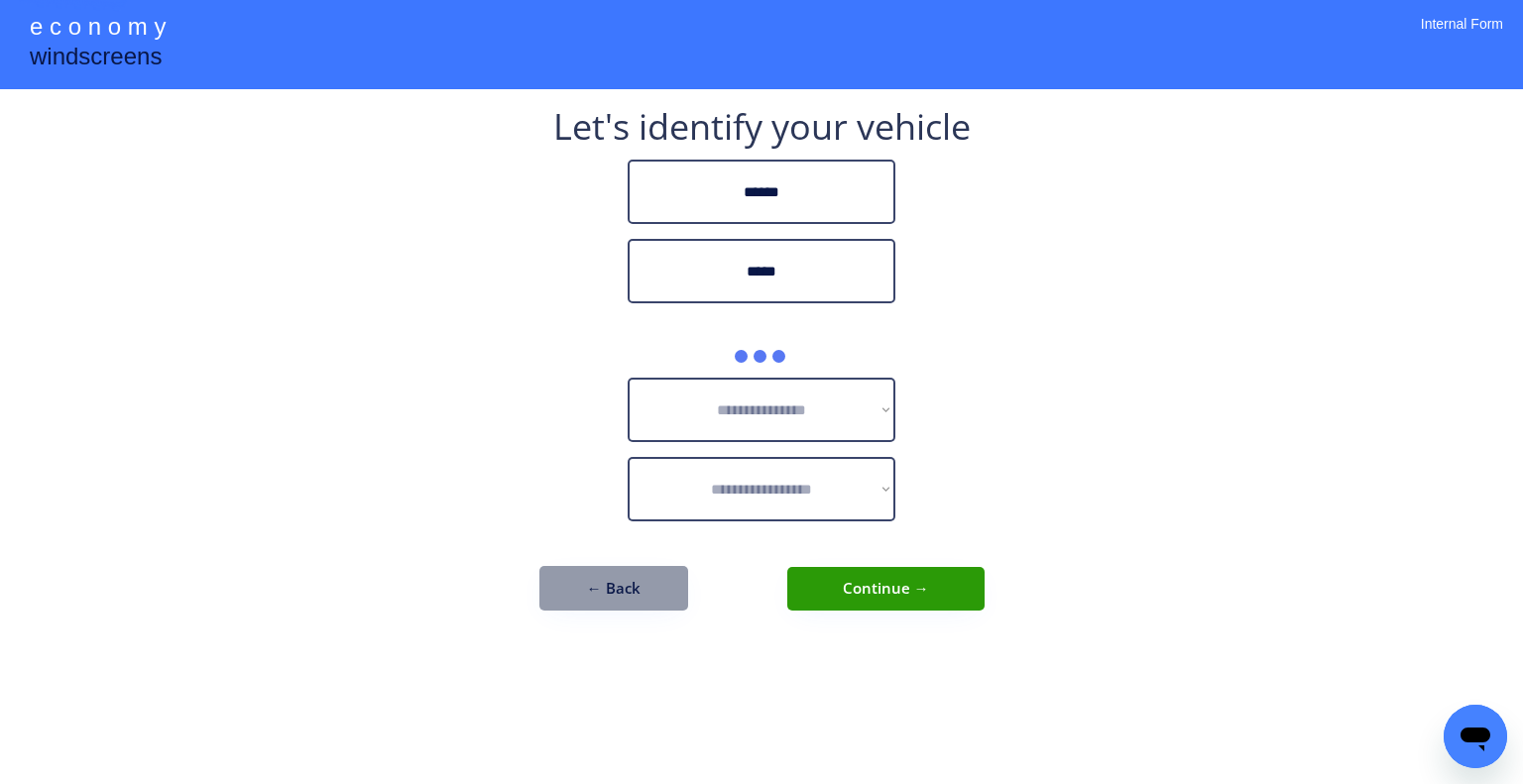 click on "**********" at bounding box center [762, 392] 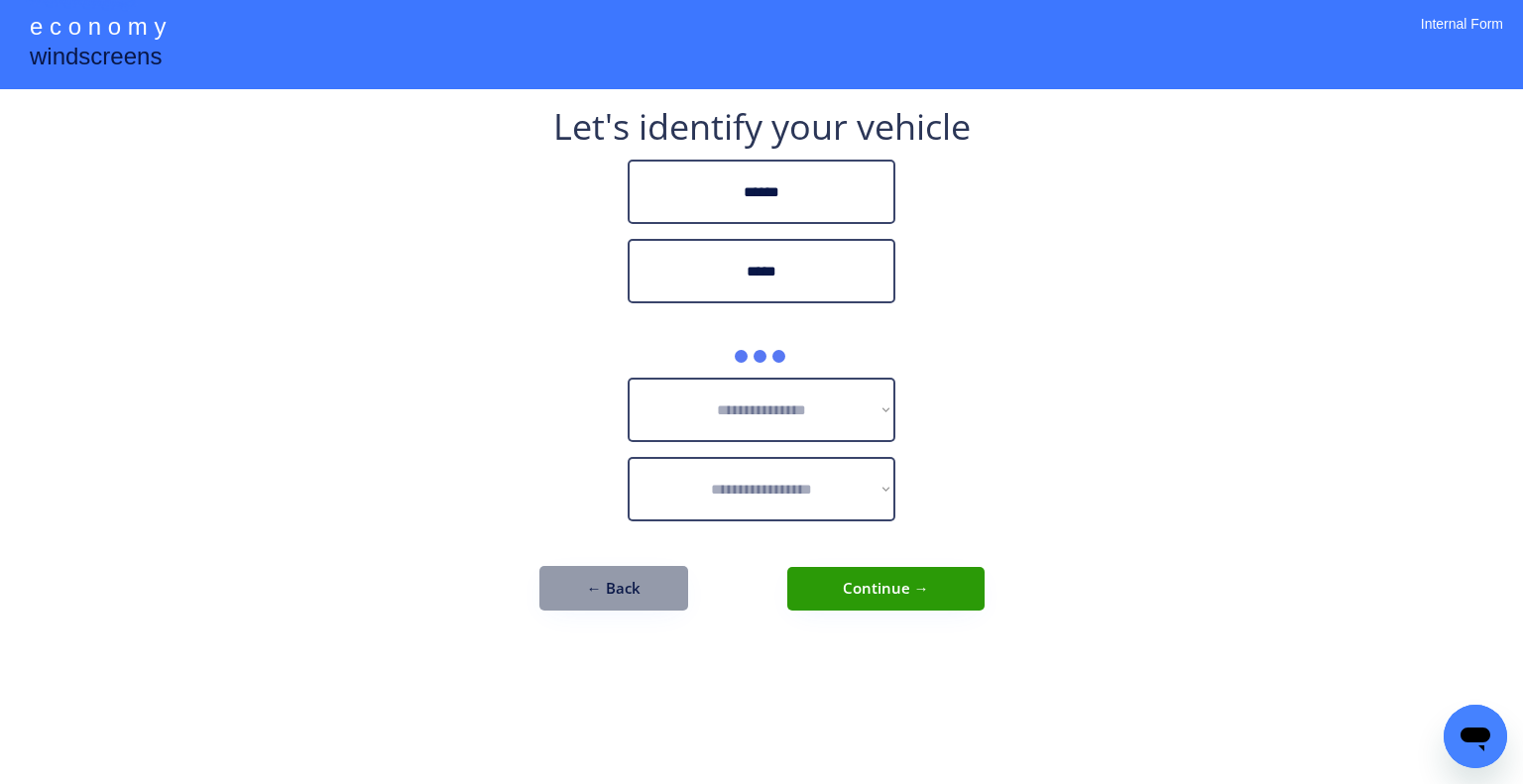 click on "**********" at bounding box center [762, 392] 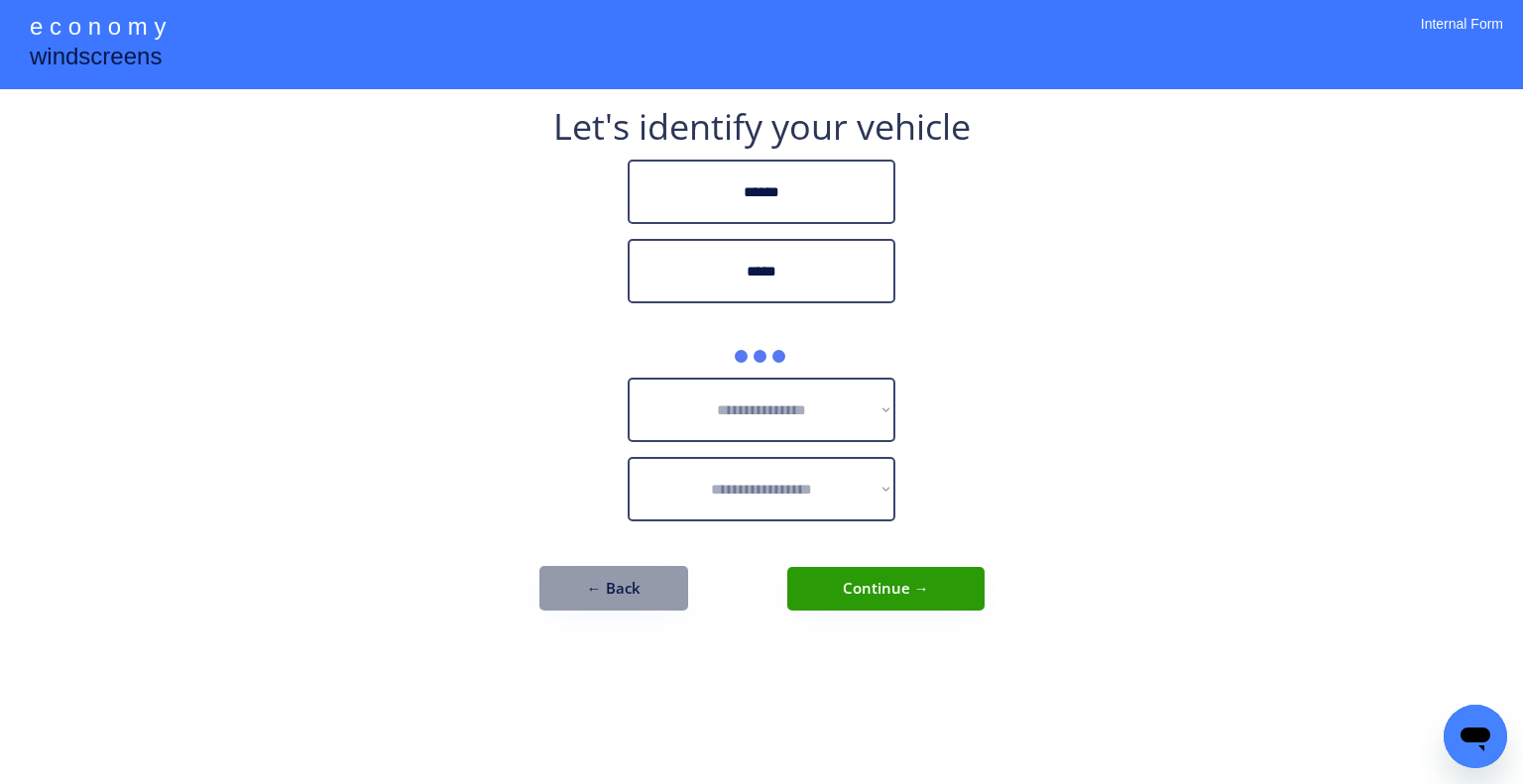 drag, startPoint x: 789, startPoint y: 370, endPoint x: 903, endPoint y: 385, distance: 114.98261 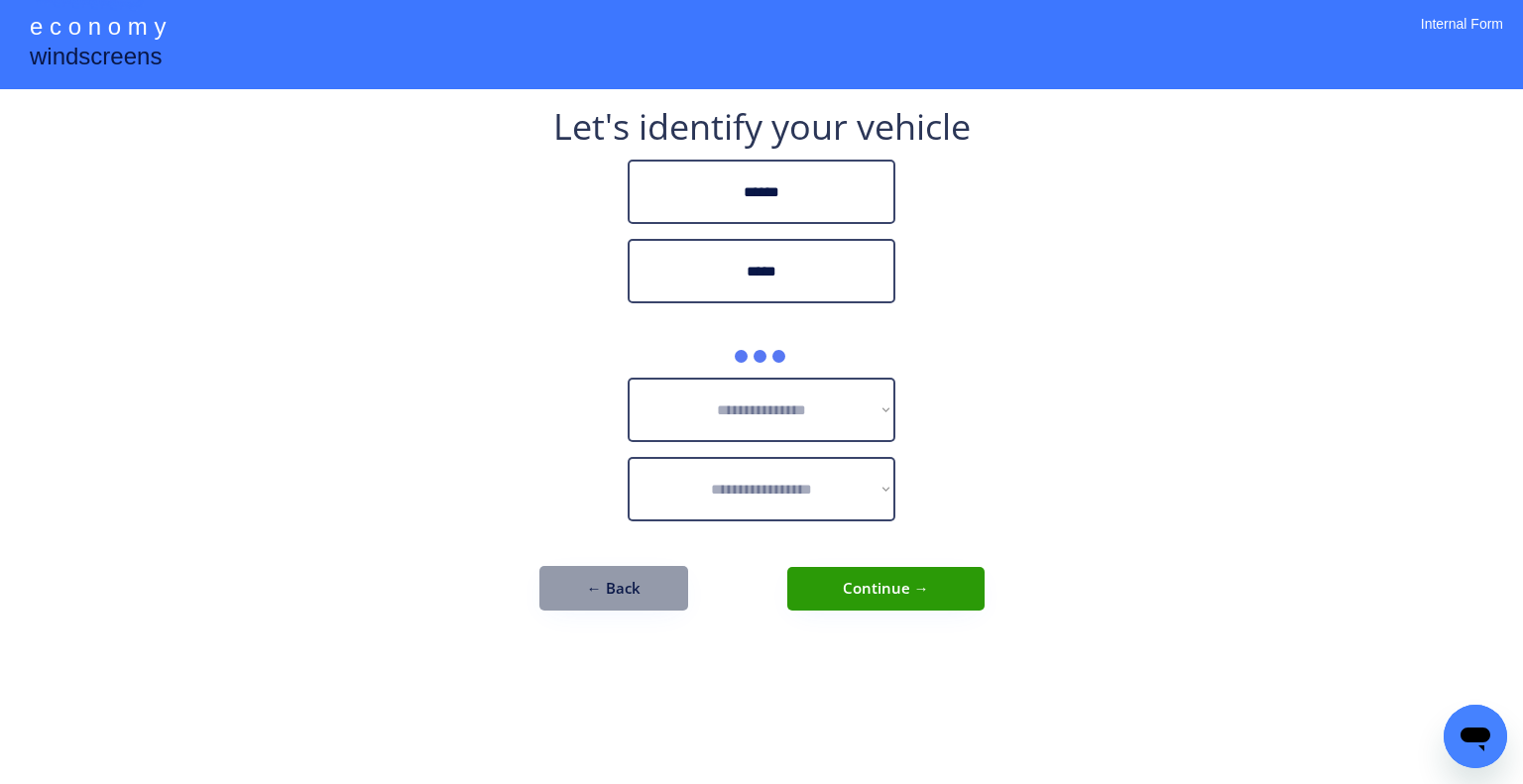 click on "**********" at bounding box center [762, 370] 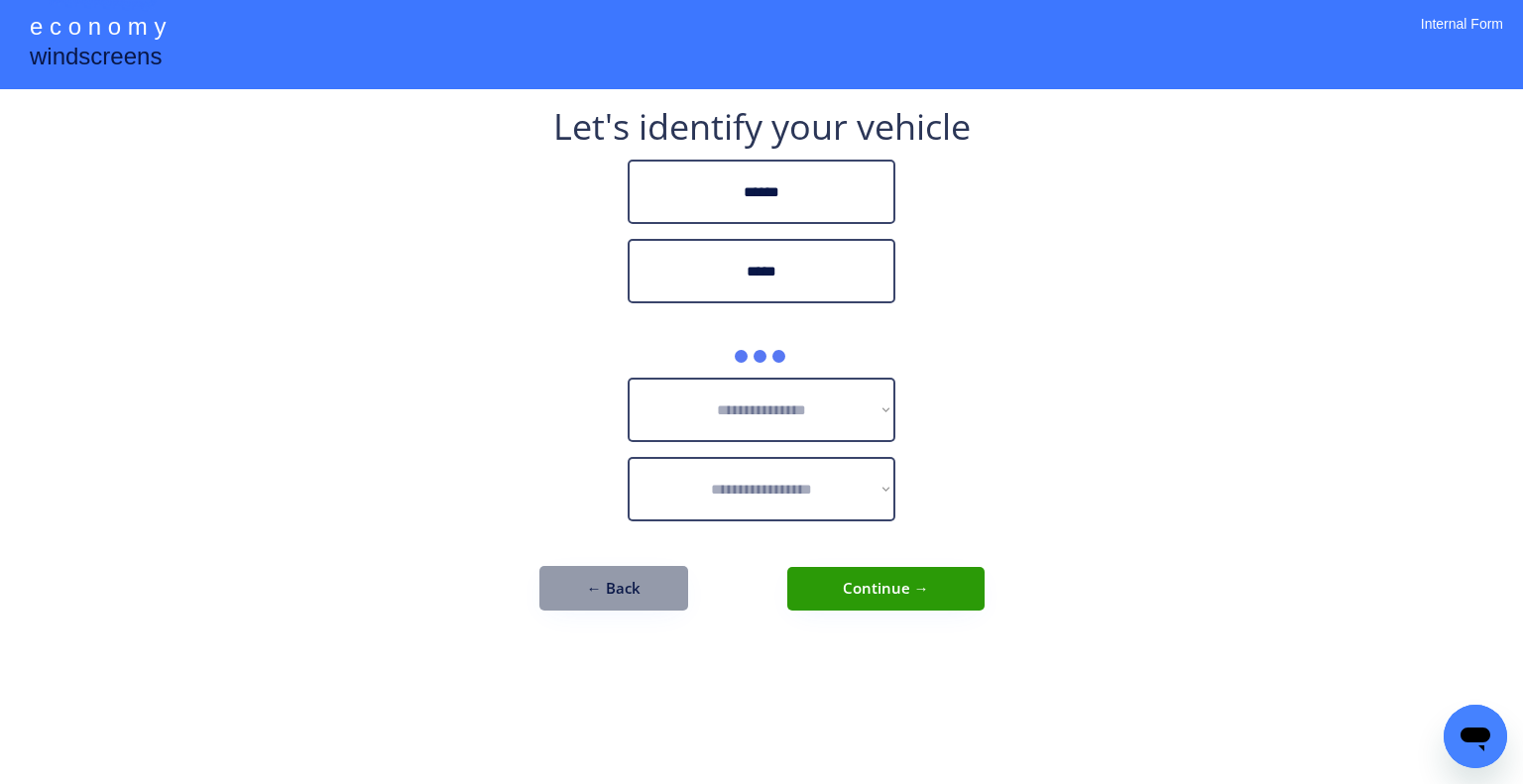 click on "**********" at bounding box center (762, 370) 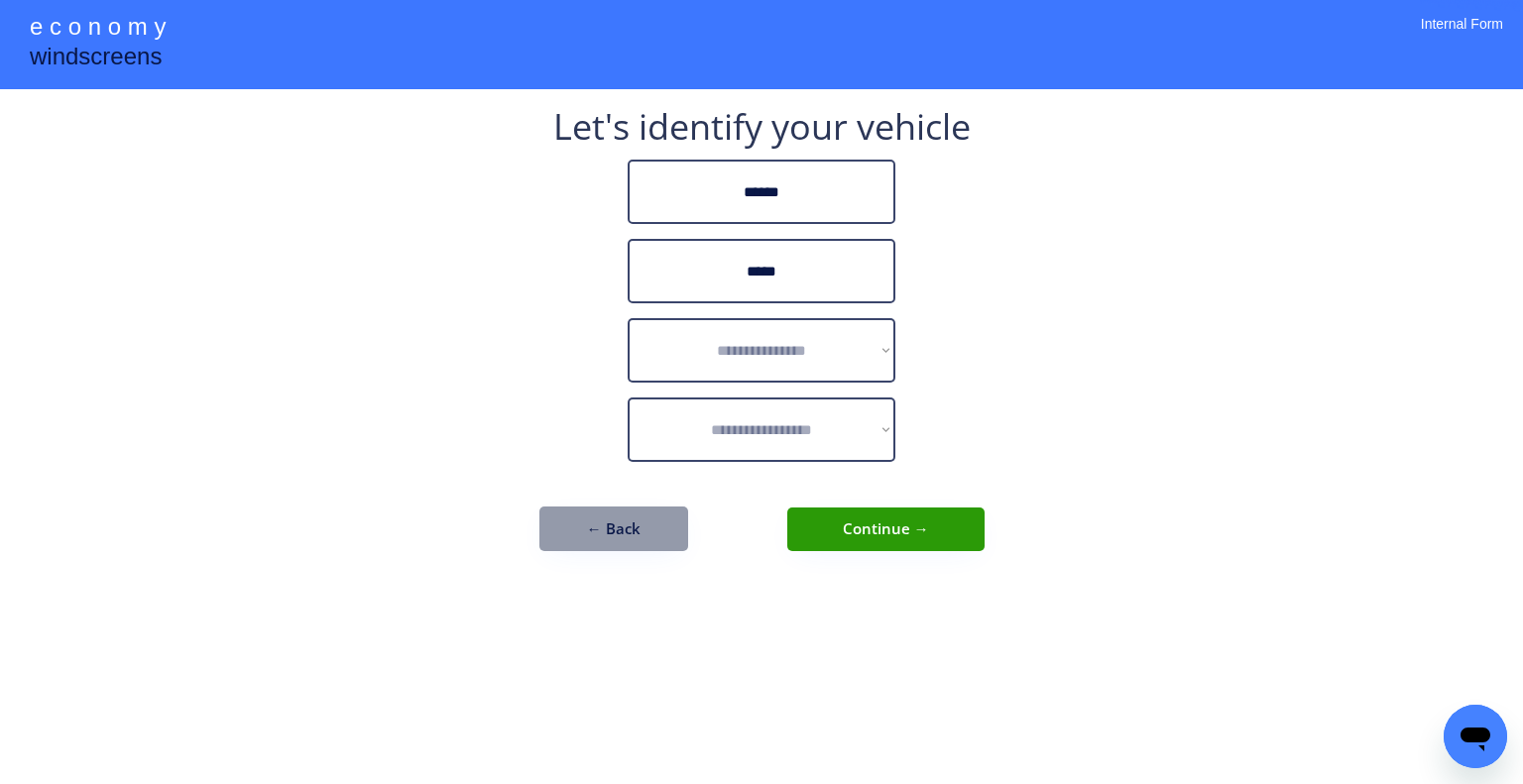 click on "**********" at bounding box center (762, 340) 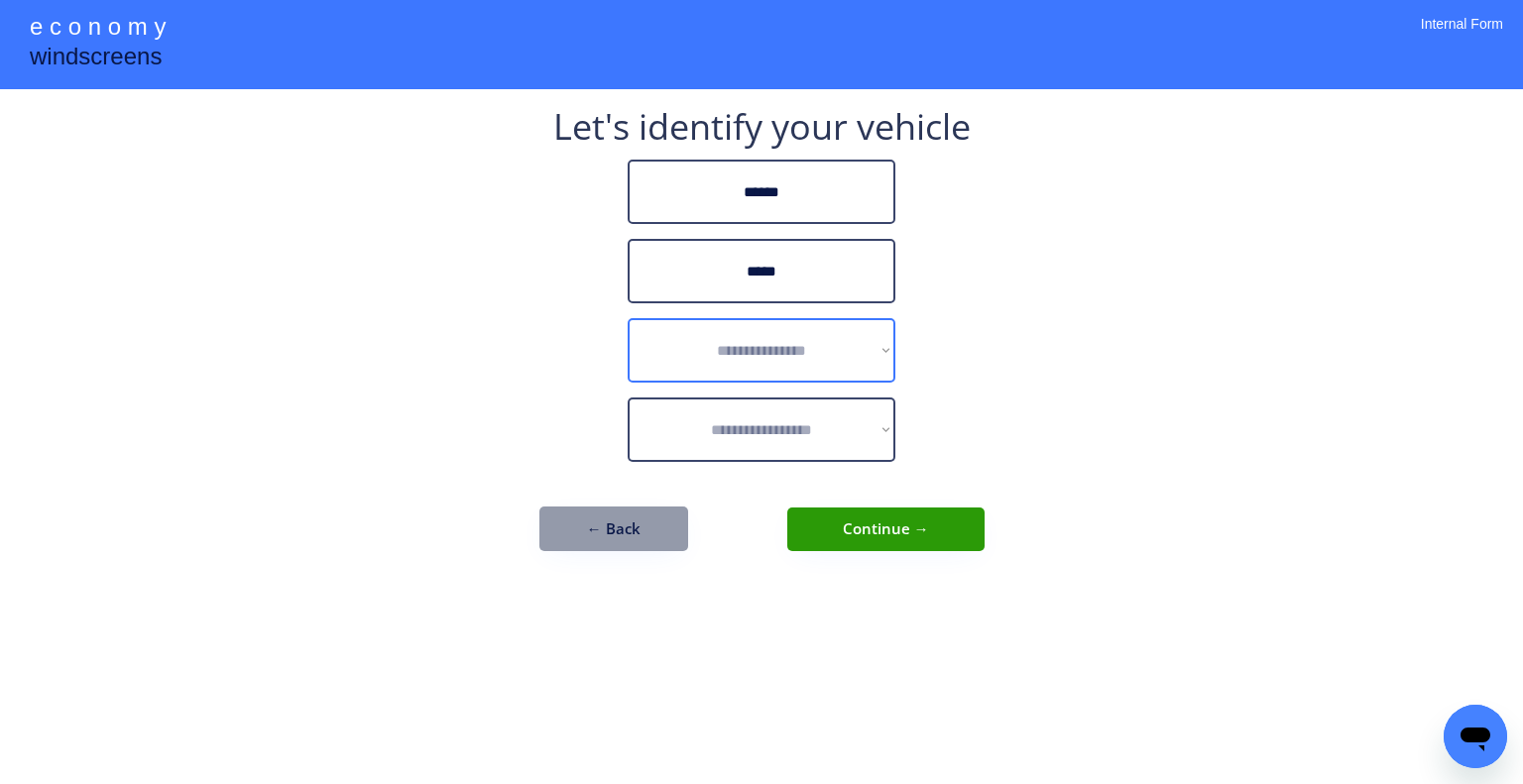 drag, startPoint x: 845, startPoint y: 366, endPoint x: 968, endPoint y: 380, distance: 123.79418 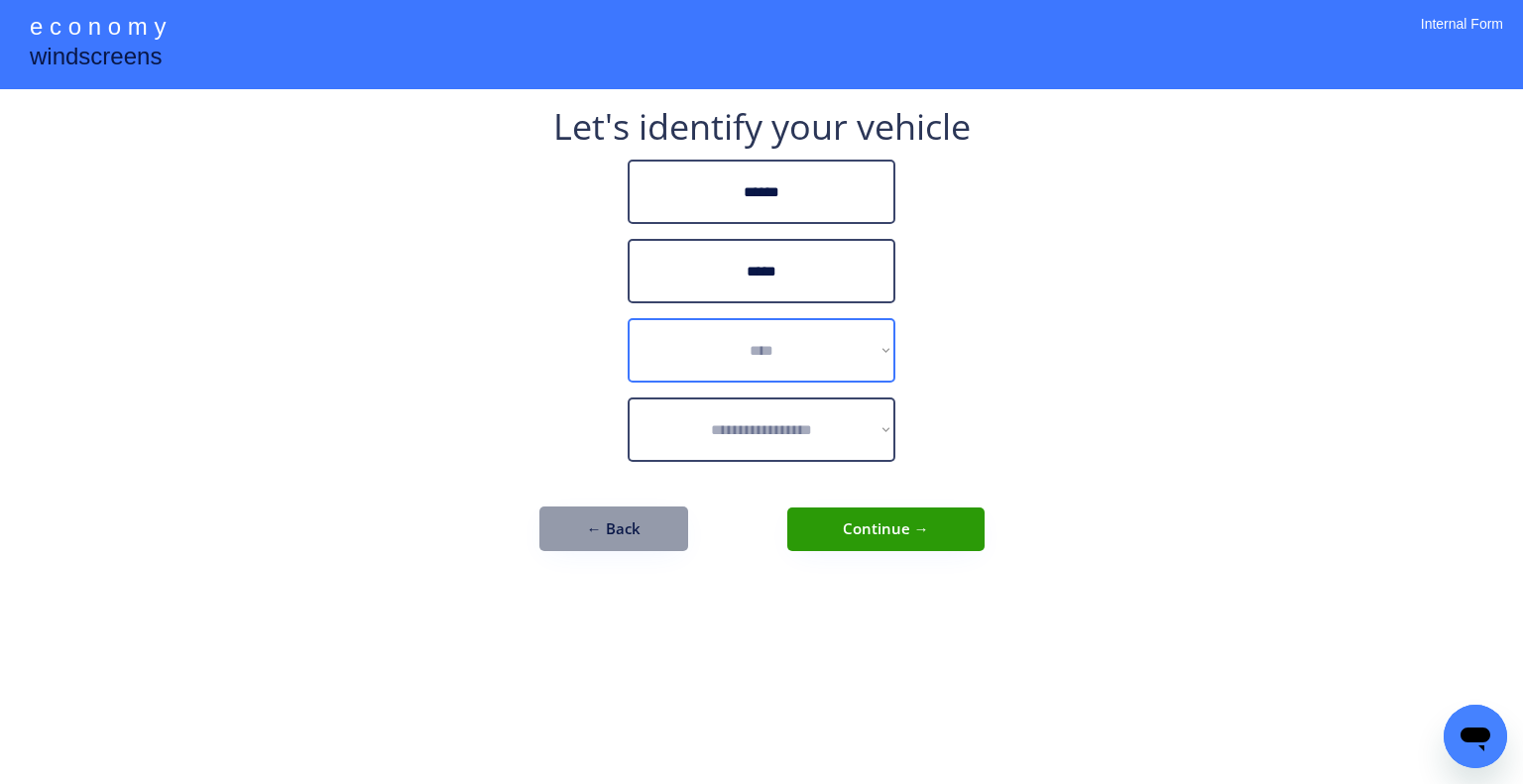 click on "**********" at bounding box center (762, 350) 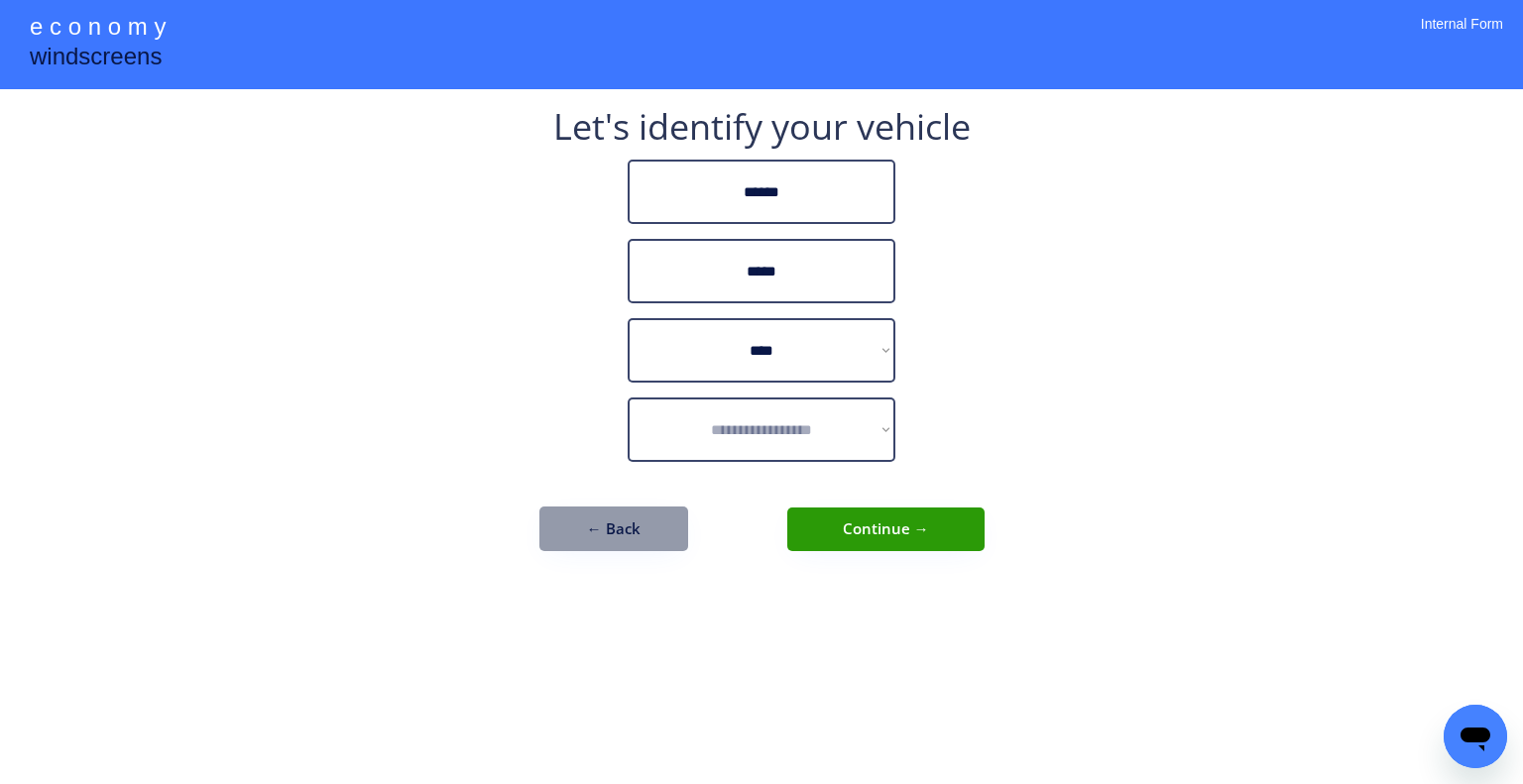 click on "**********" at bounding box center [762, 392] 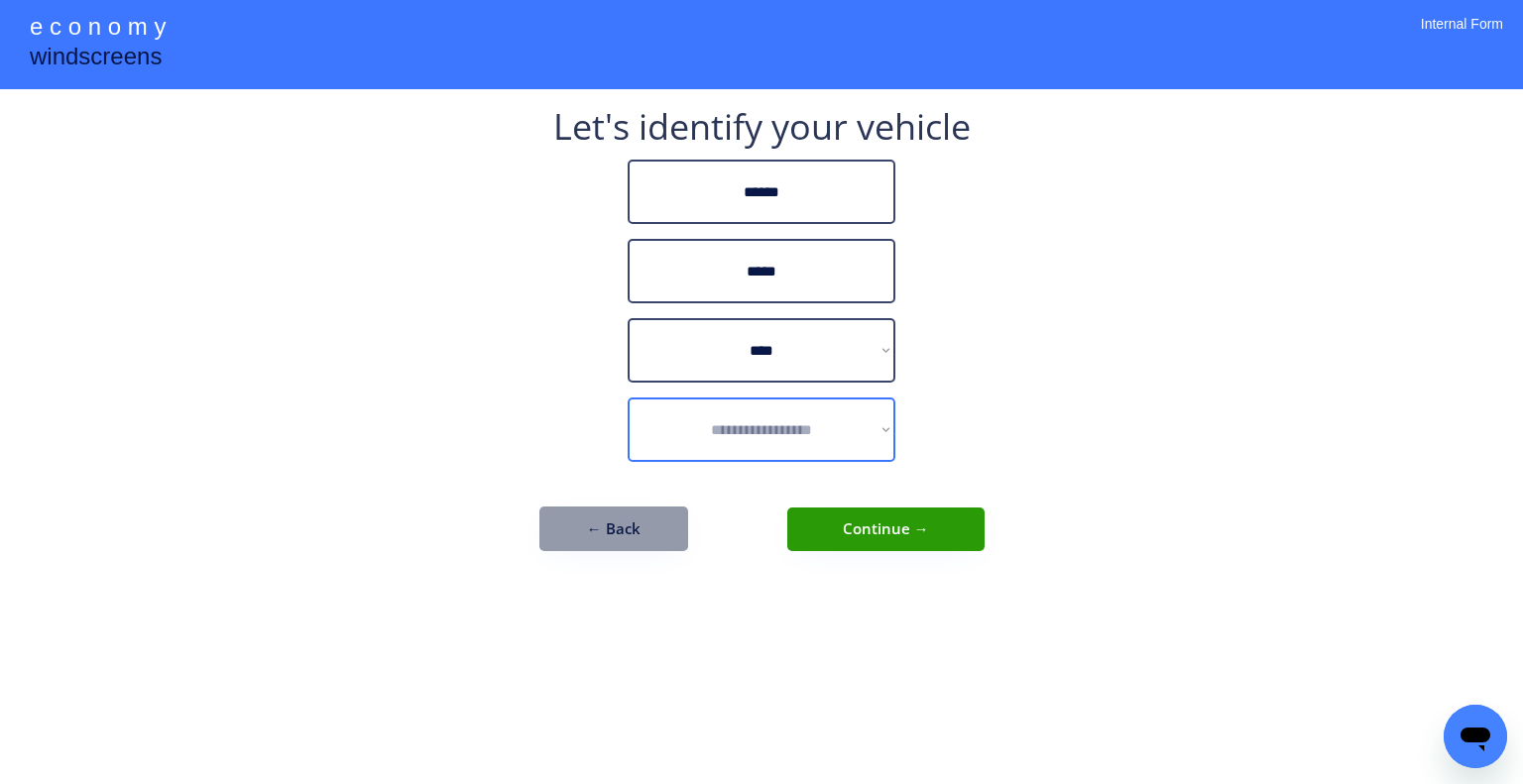 click on "**********" at bounding box center [762, 429] 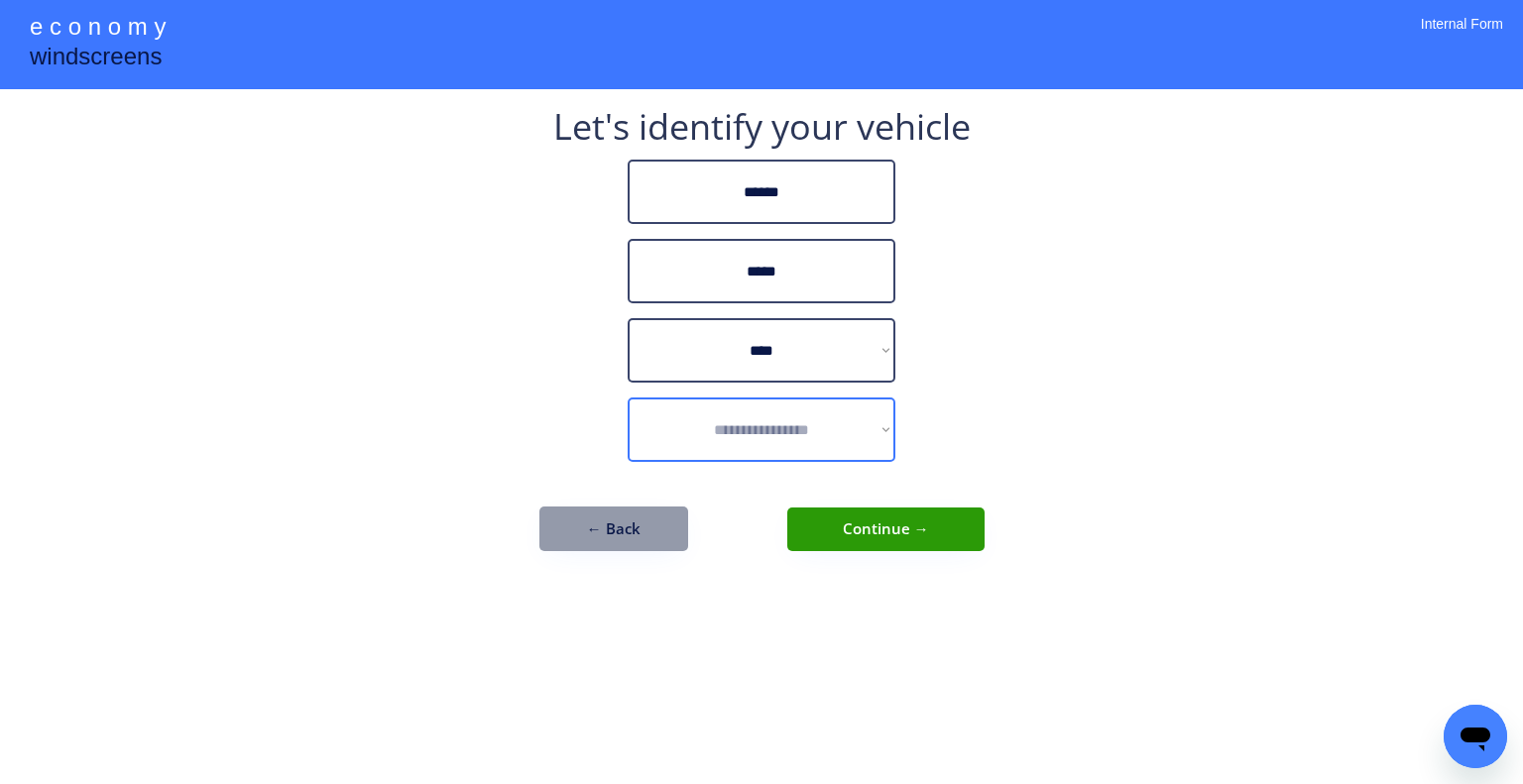 click on "**********" at bounding box center (762, 429) 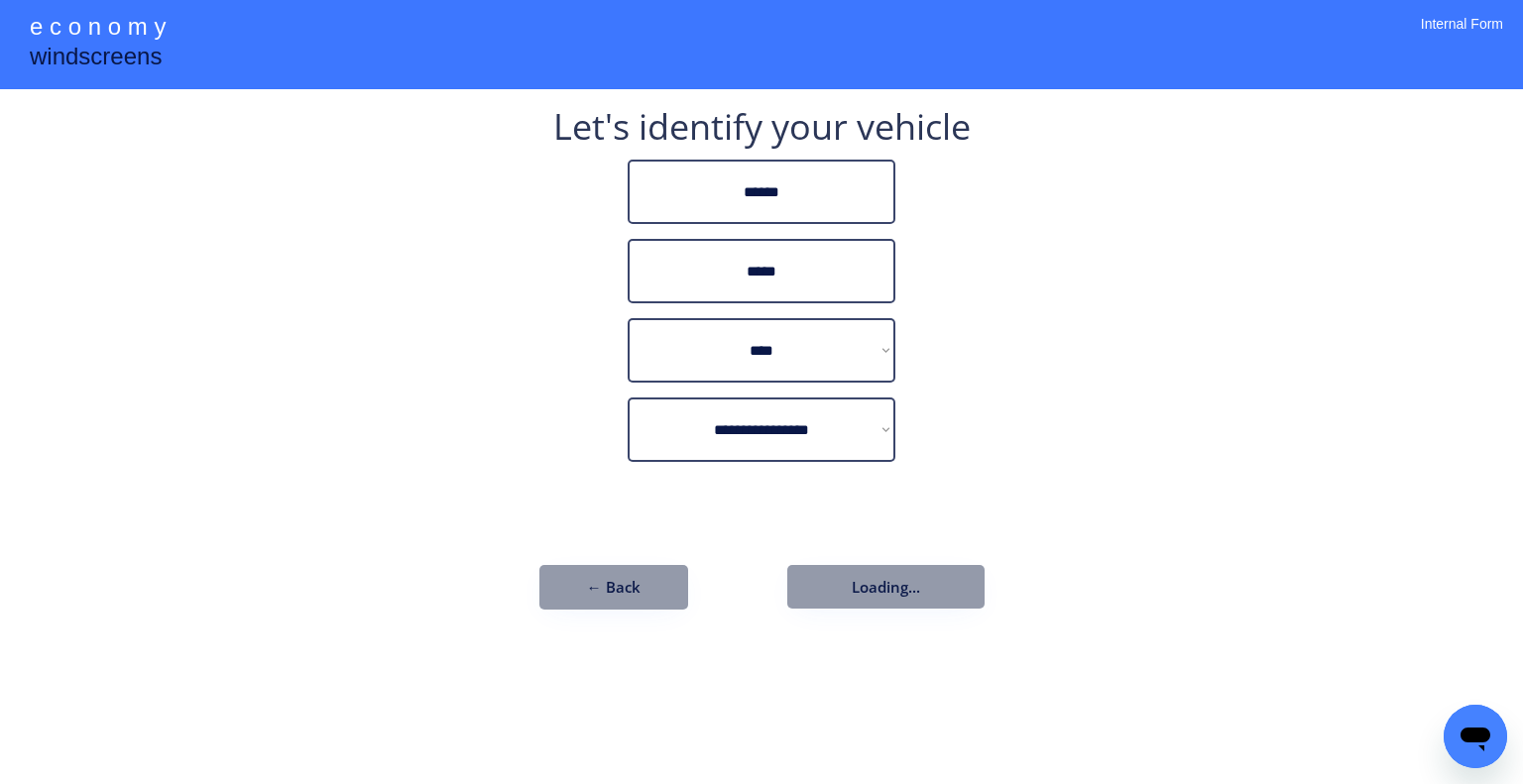 click on "**********" at bounding box center [762, 392] 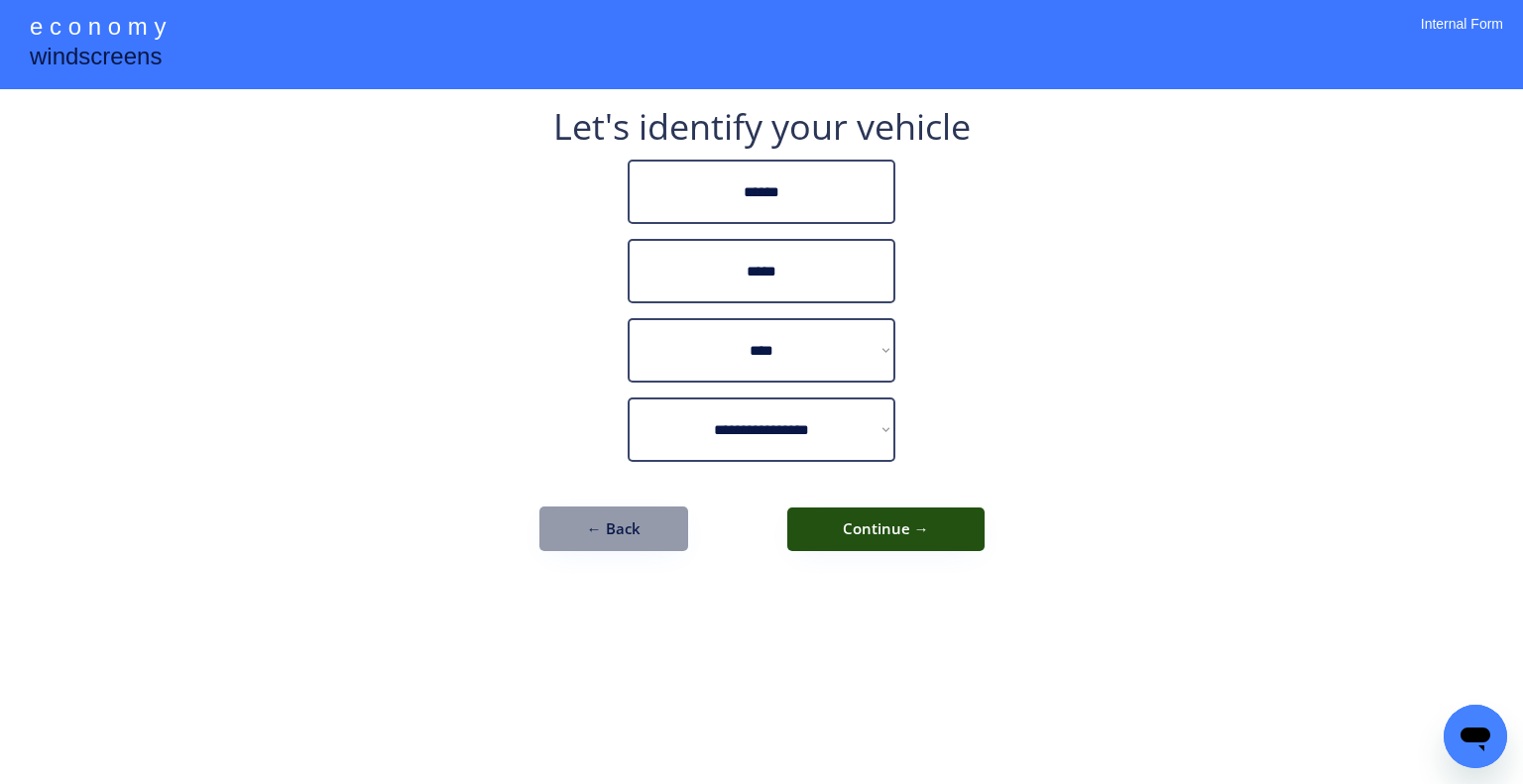 click on "Continue    →" at bounding box center (885, 529) 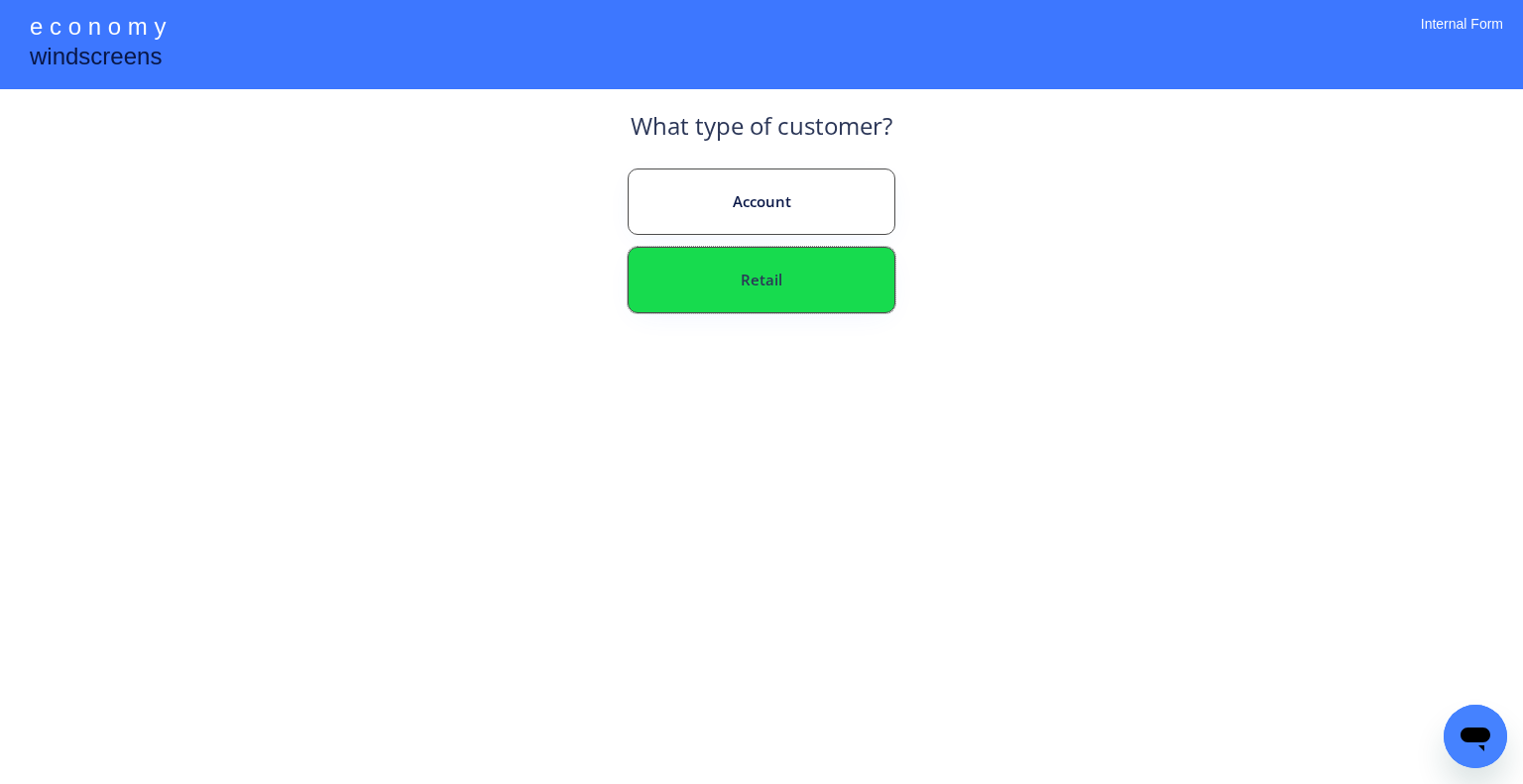 click on "Retail" at bounding box center [762, 280] 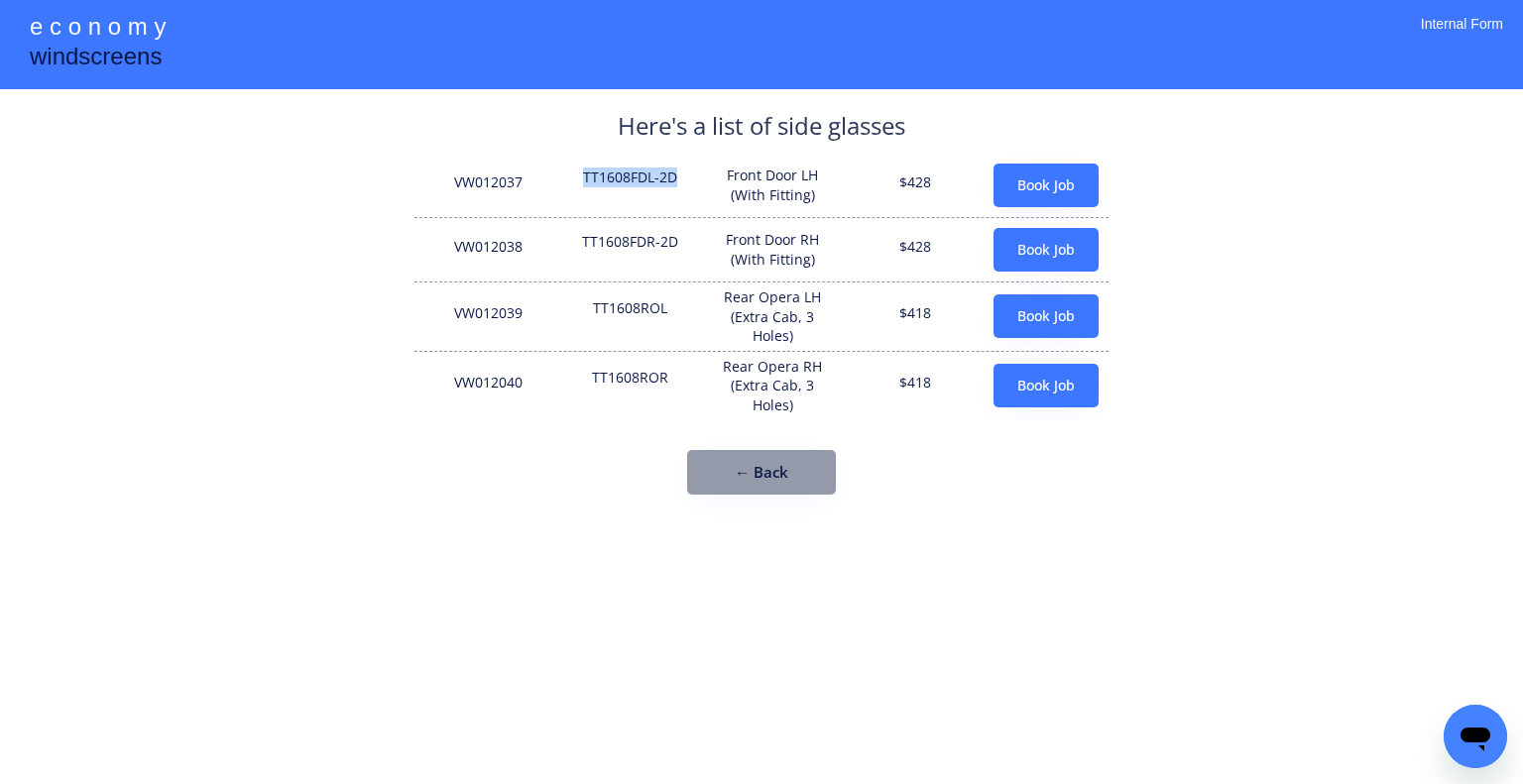 drag, startPoint x: 682, startPoint y: 173, endPoint x: 562, endPoint y: 174, distance: 120.004167 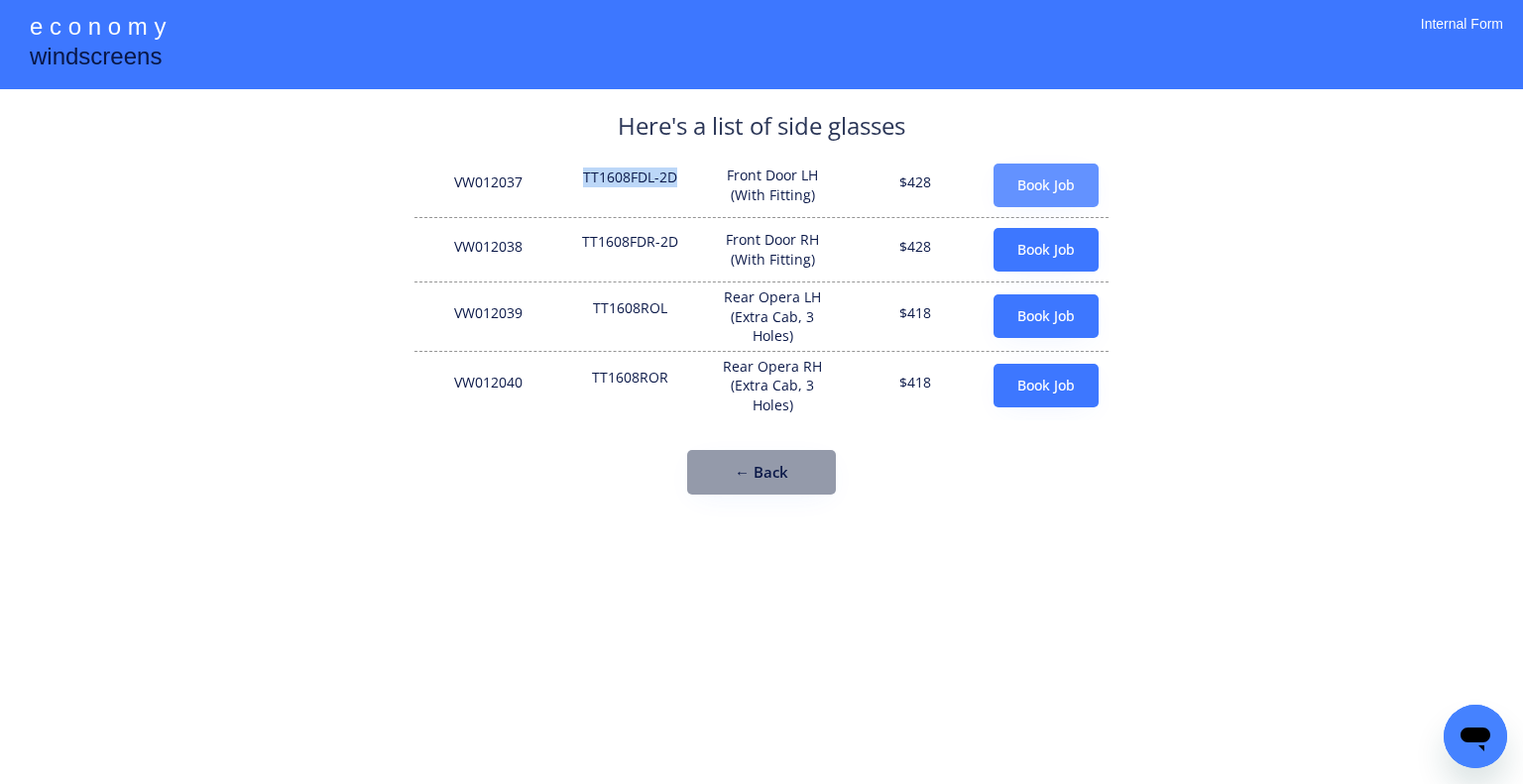 click on "Book Job" at bounding box center (1046, 185) 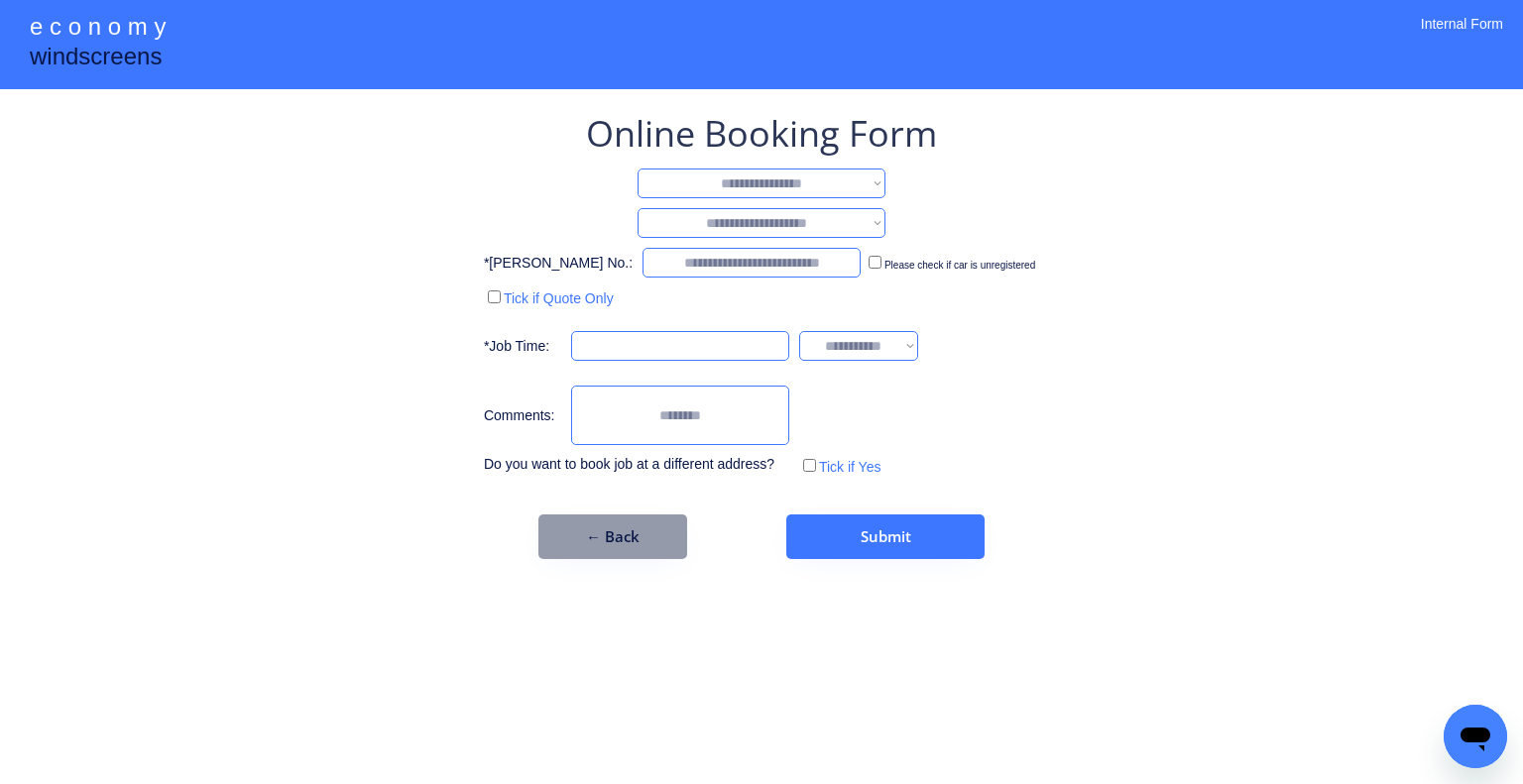 click on "**********" at bounding box center (762, 334) 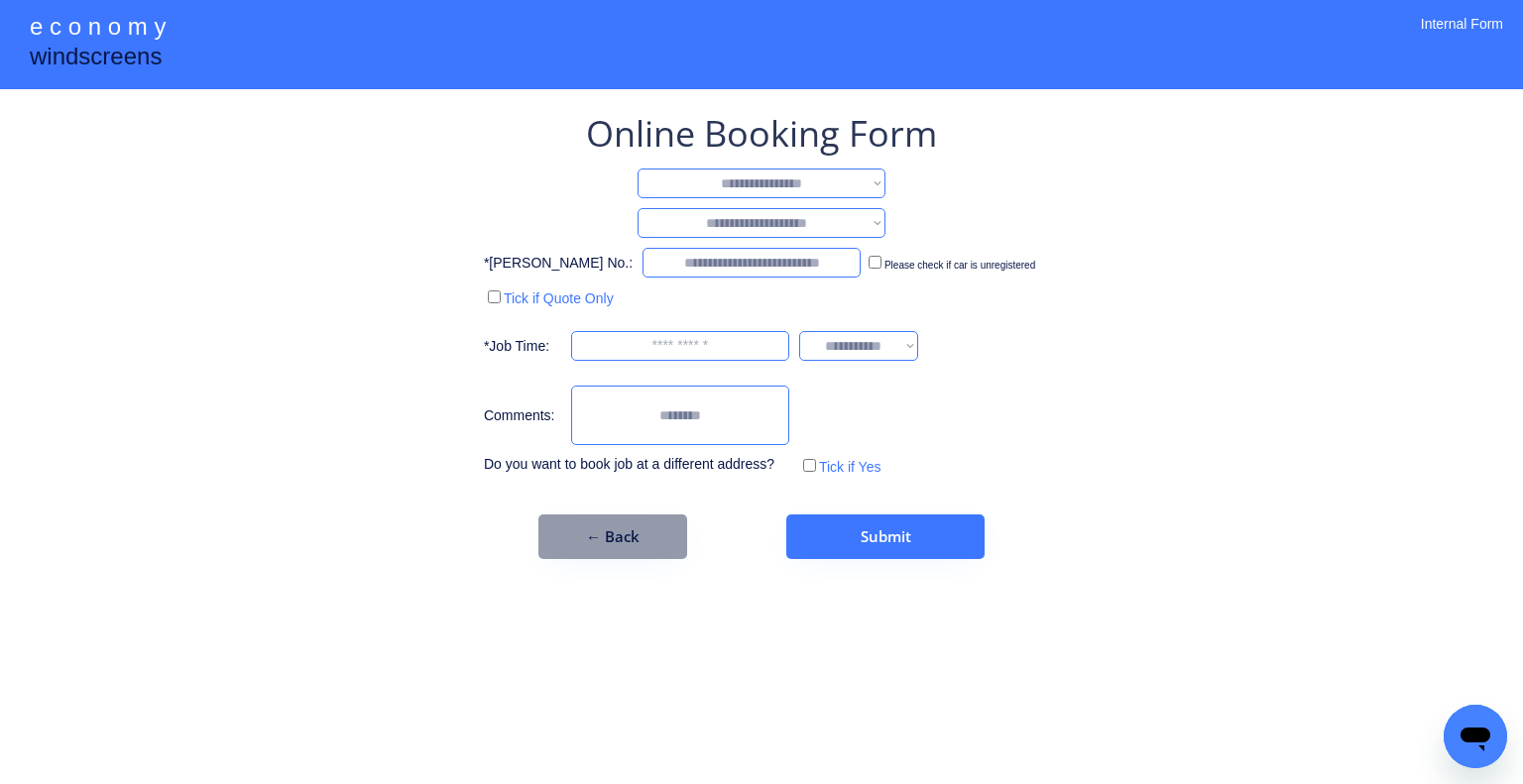 click on "**********" at bounding box center [762, 183] 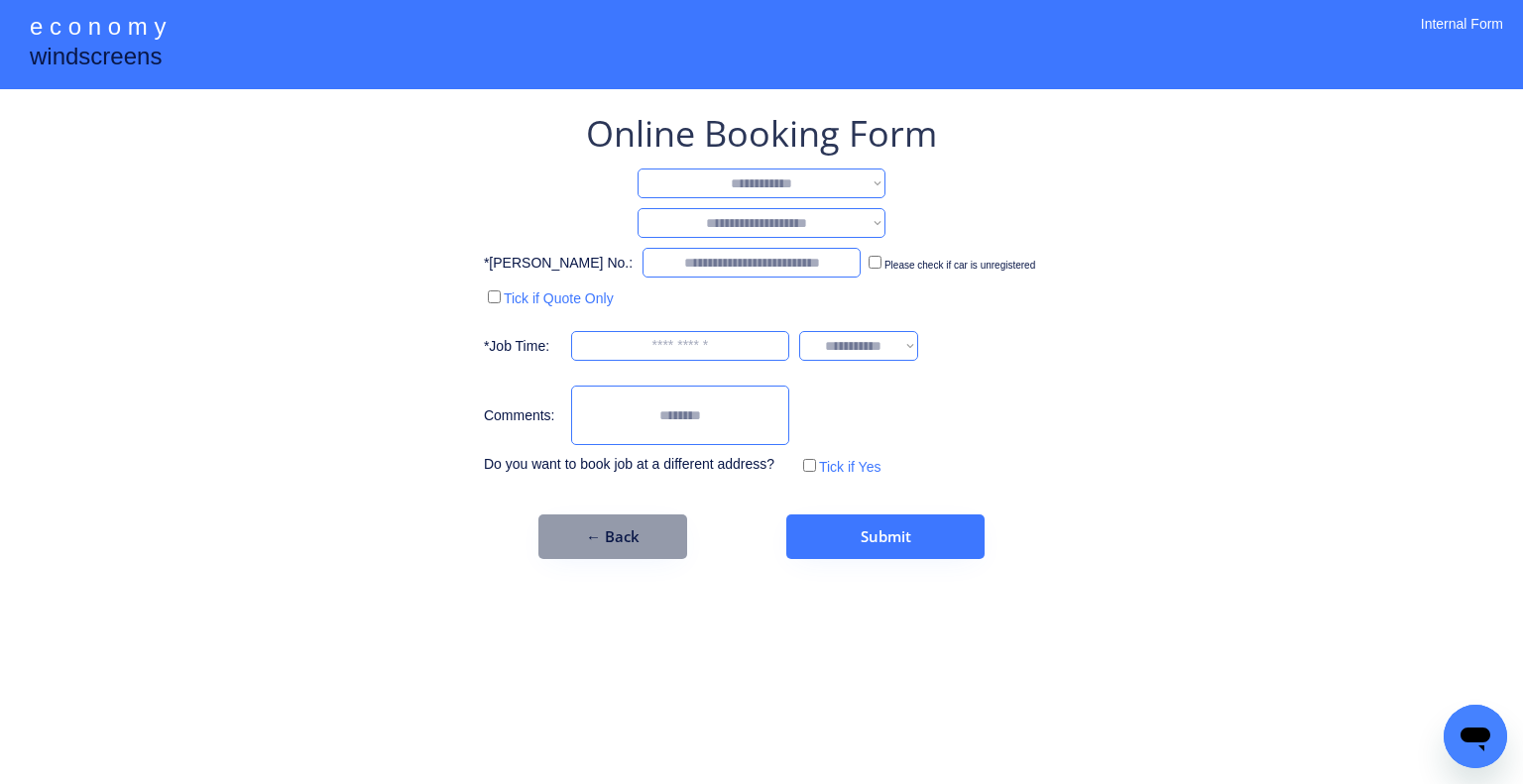click on "**********" at bounding box center (762, 183) 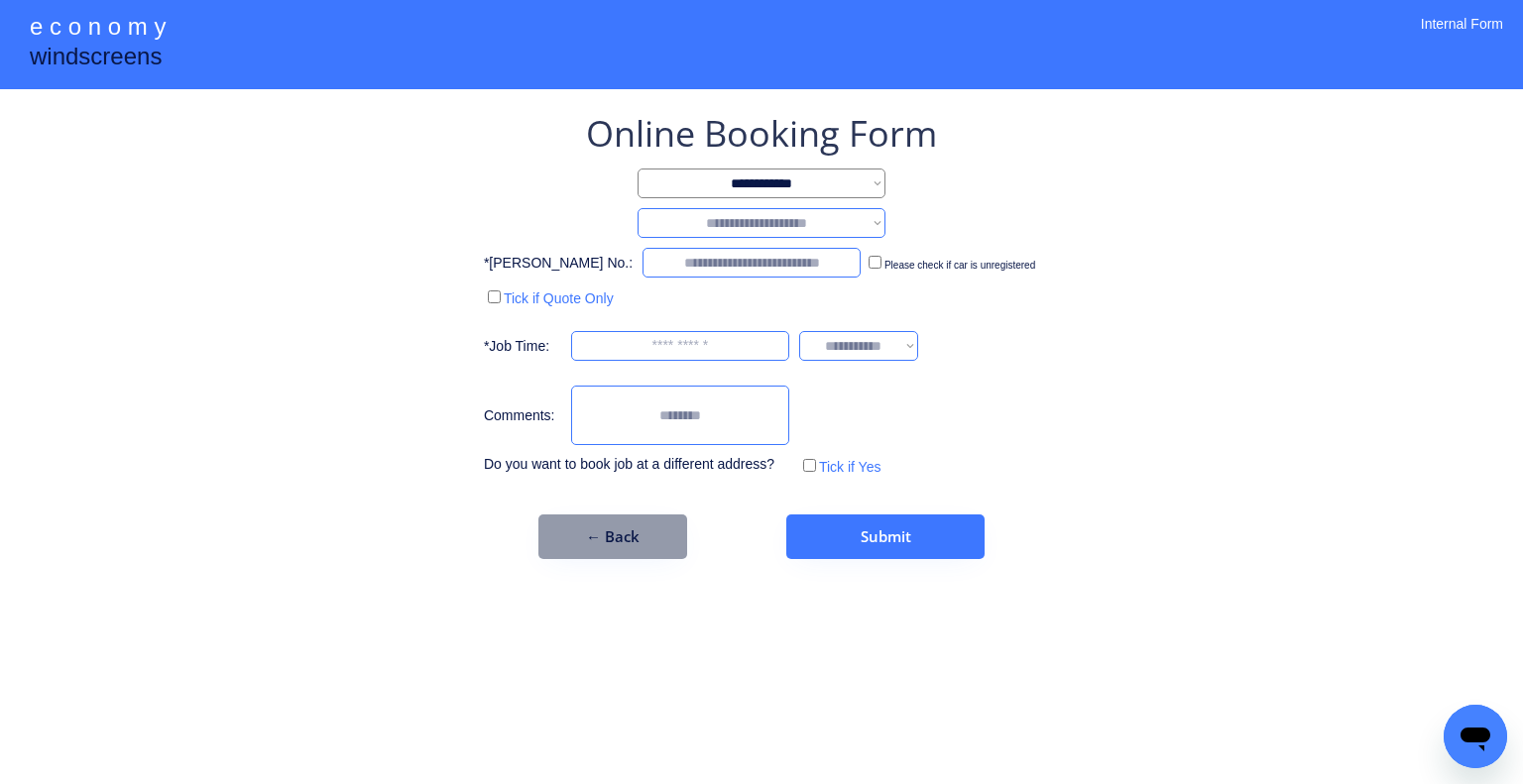 click on "**********" at bounding box center [762, 223] 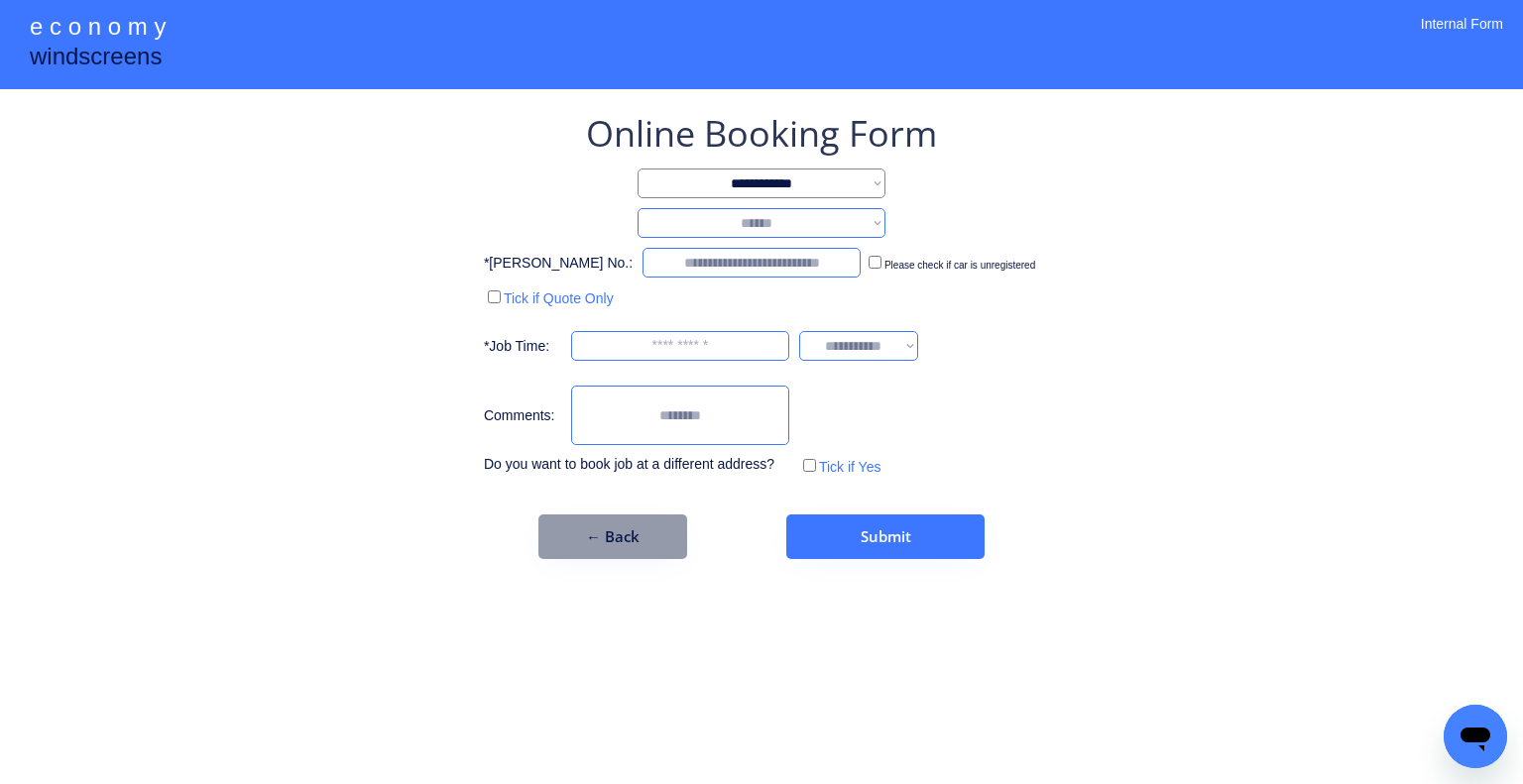 click on "**********" at bounding box center (762, 223) 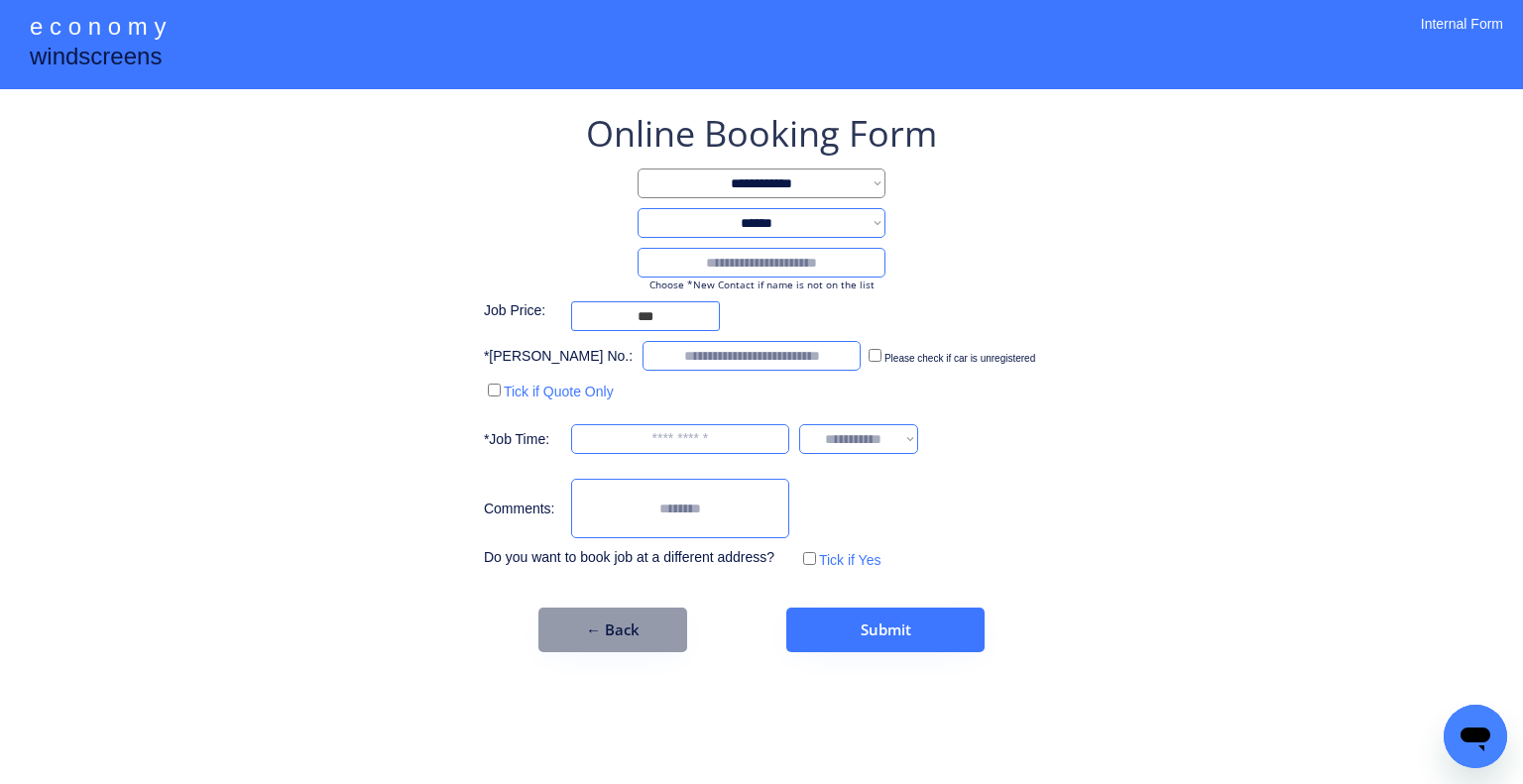drag, startPoint x: 1134, startPoint y: 262, endPoint x: 904, endPoint y: 241, distance: 230.95671 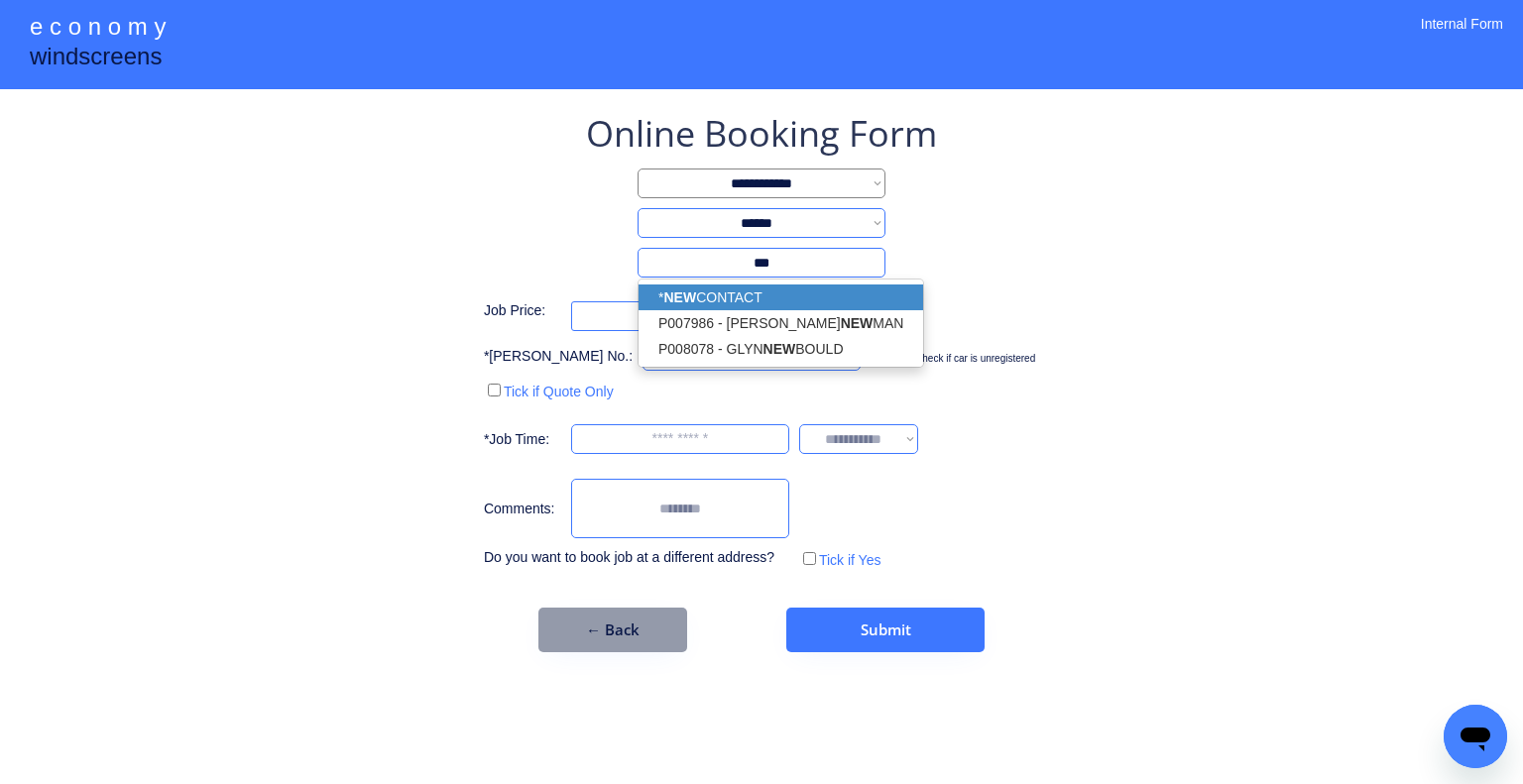 drag, startPoint x: 803, startPoint y: 286, endPoint x: 845, endPoint y: 269, distance: 45.310043 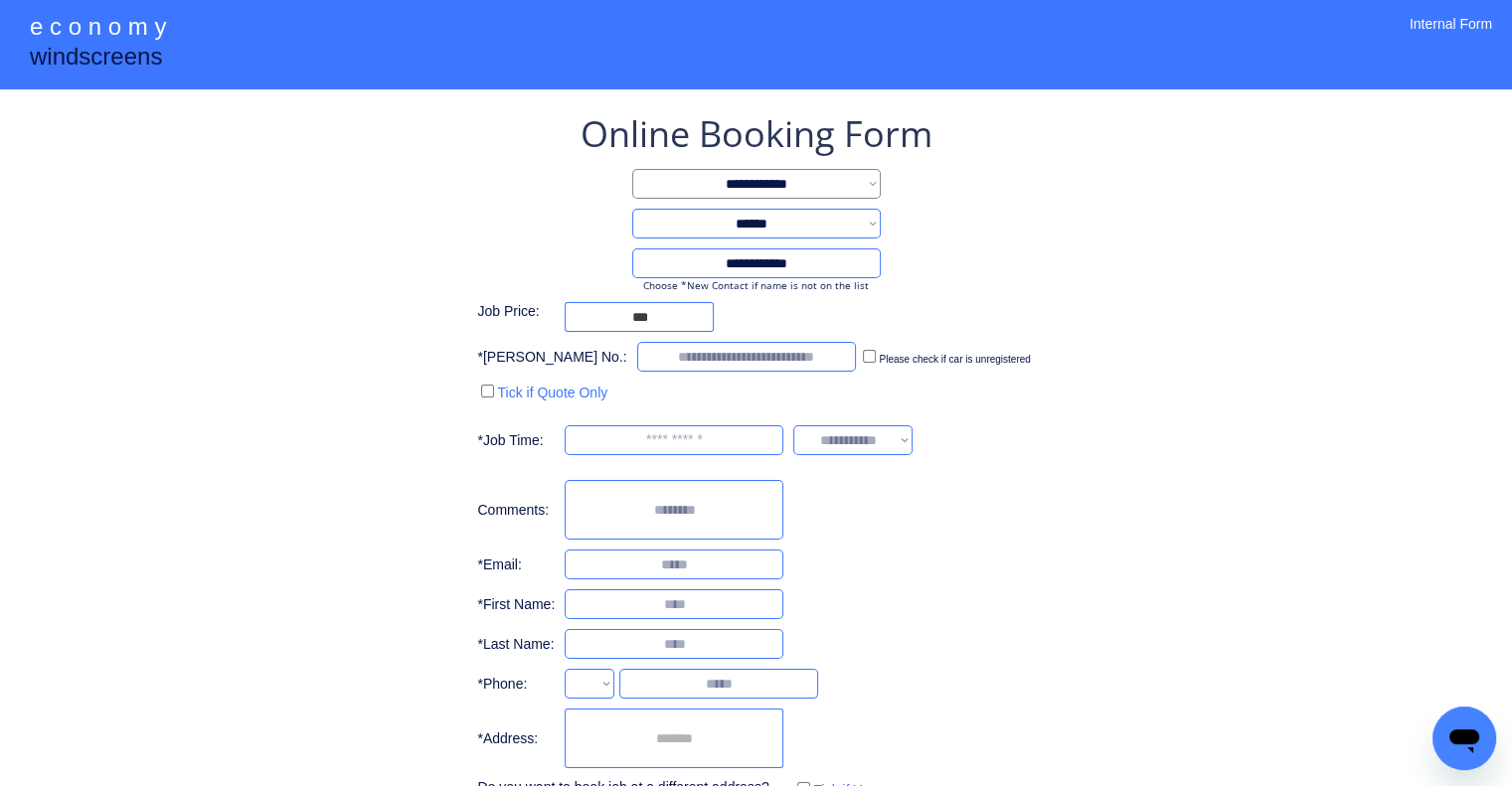 type on "**********" 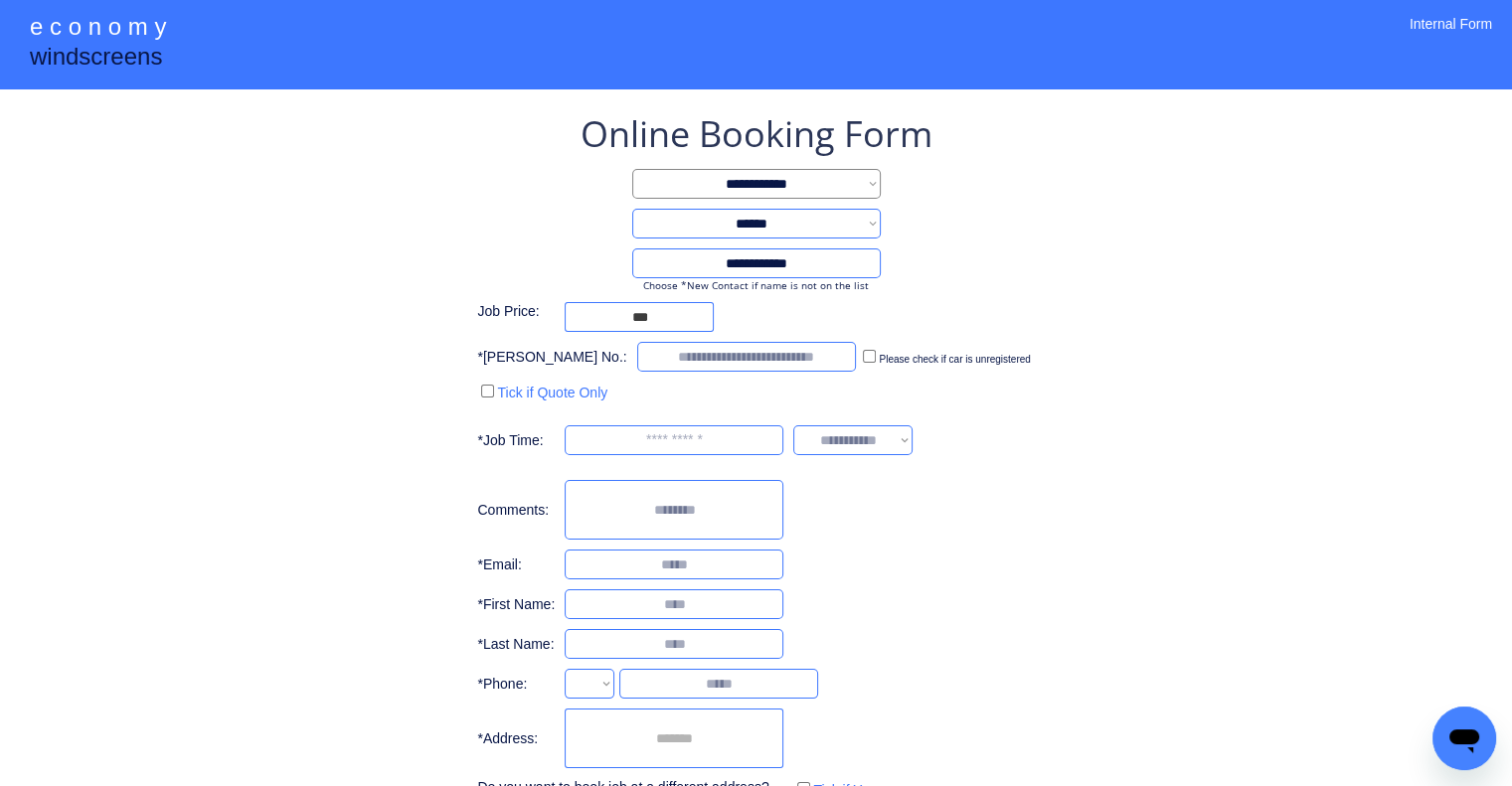 click on "**********" at bounding box center (756, 456) 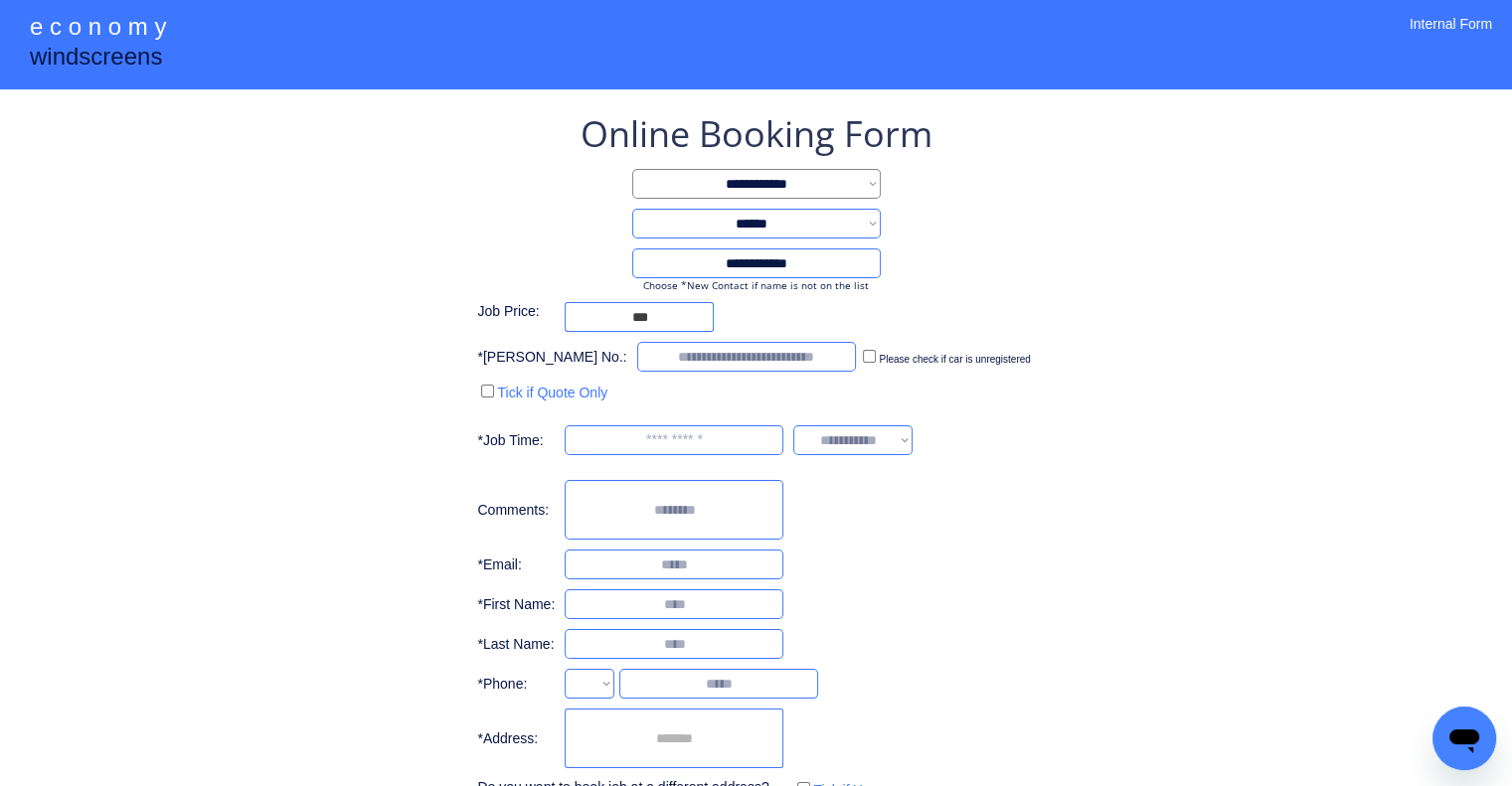 select on "**********" 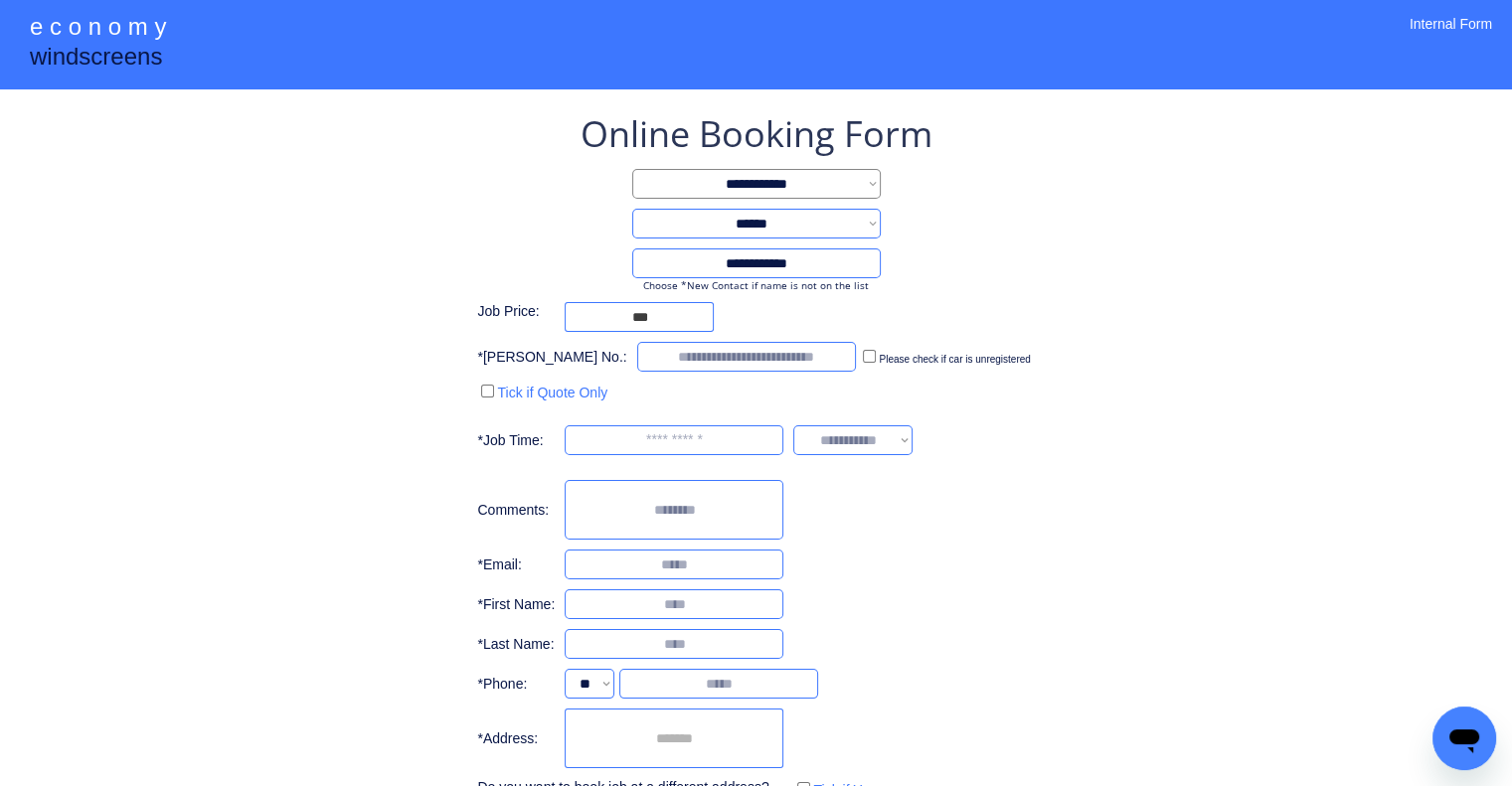 click on "**********" at bounding box center (756, 496) 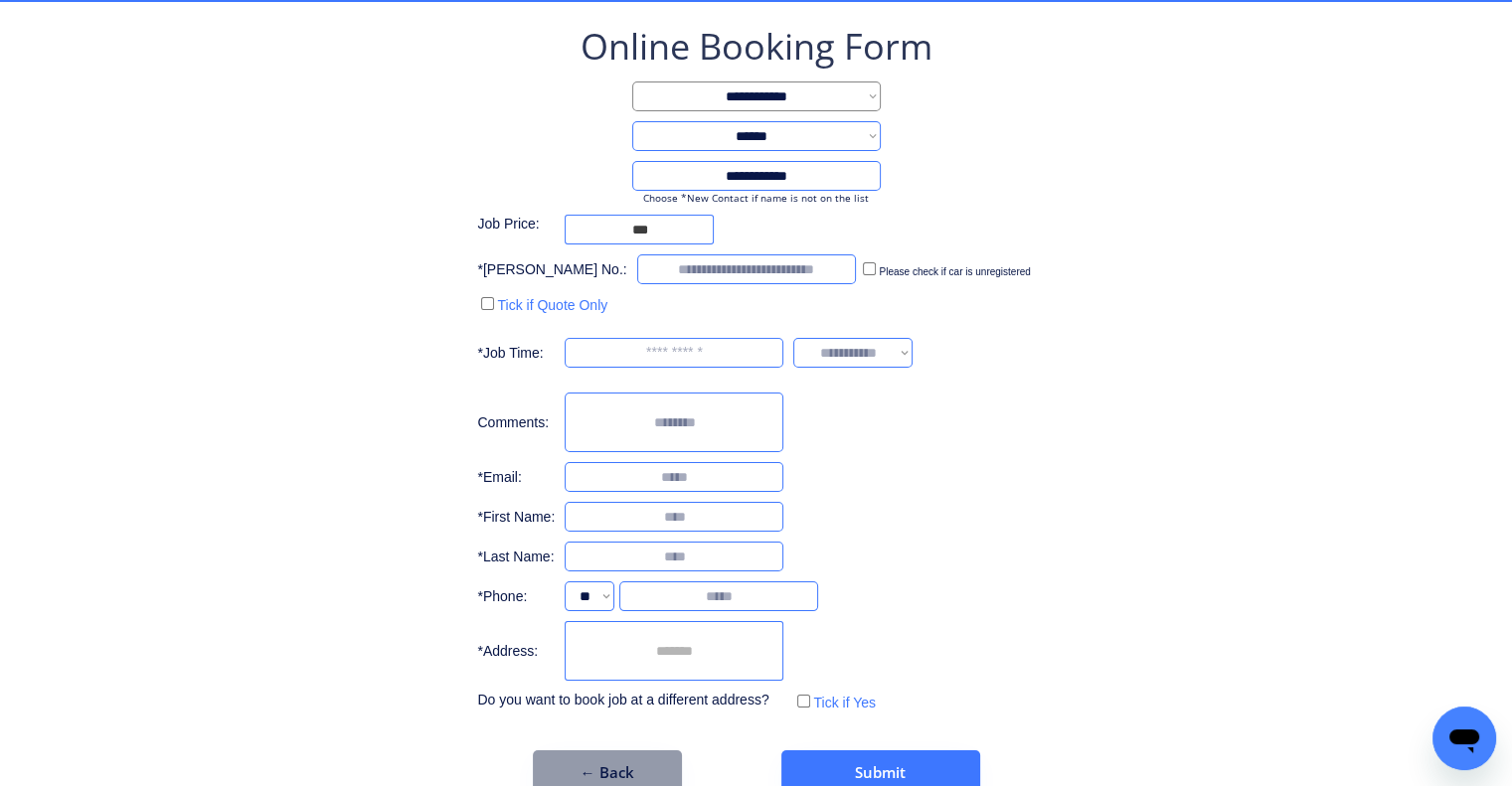 scroll, scrollTop: 126, scrollLeft: 0, axis: vertical 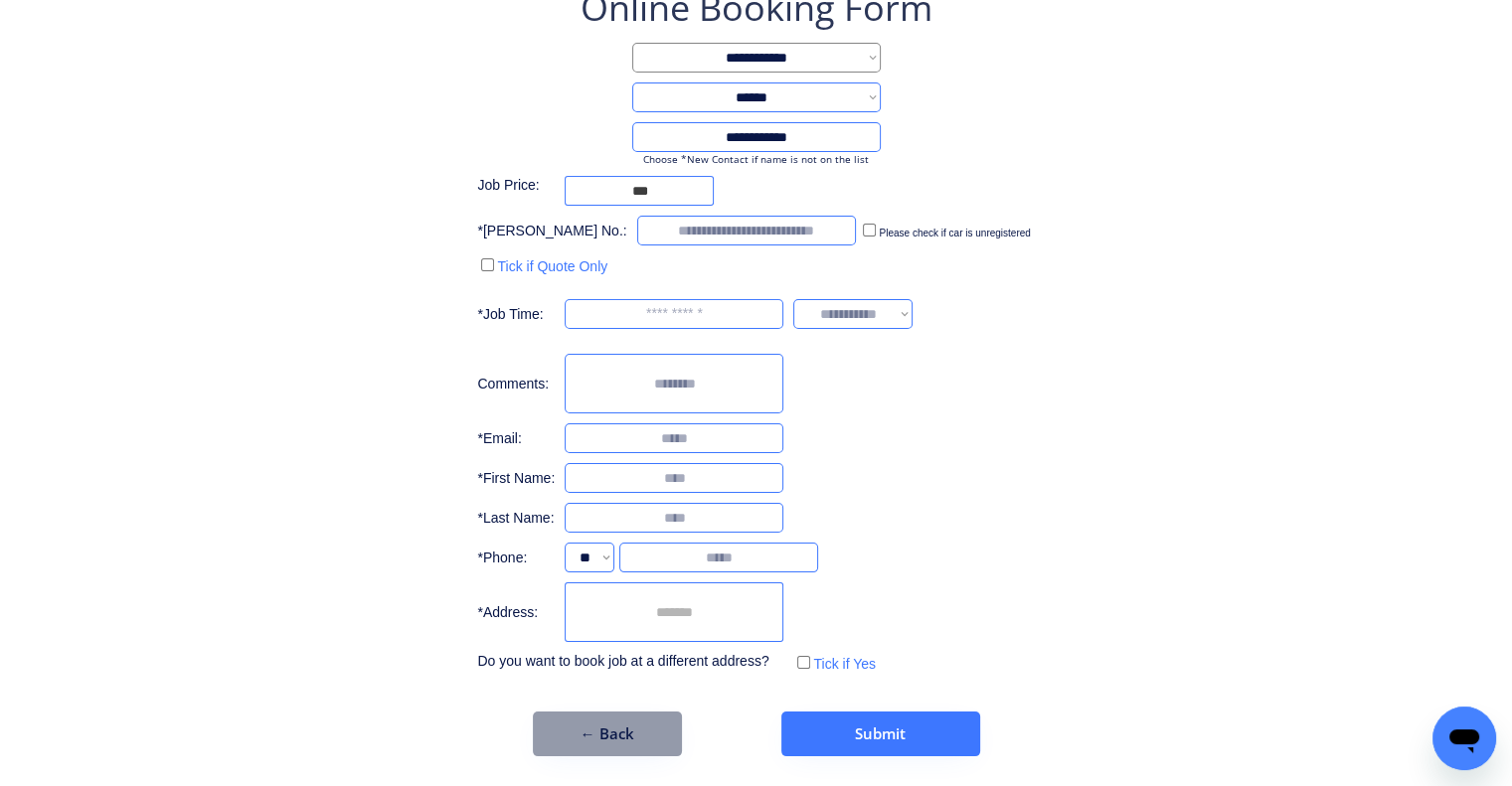 click at bounding box center (674, 612) 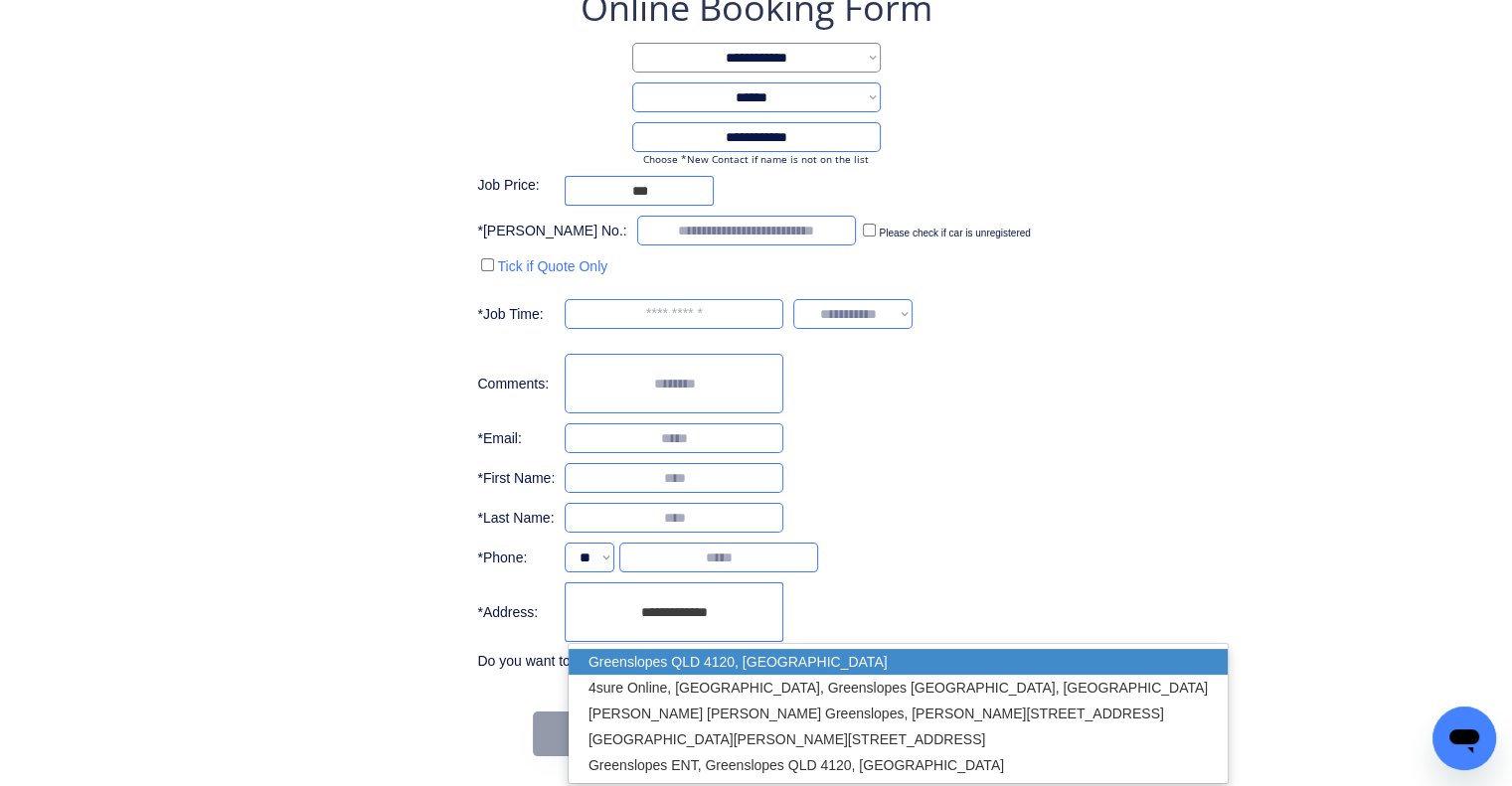 drag, startPoint x: 763, startPoint y: 655, endPoint x: 903, endPoint y: 560, distance: 169.18924 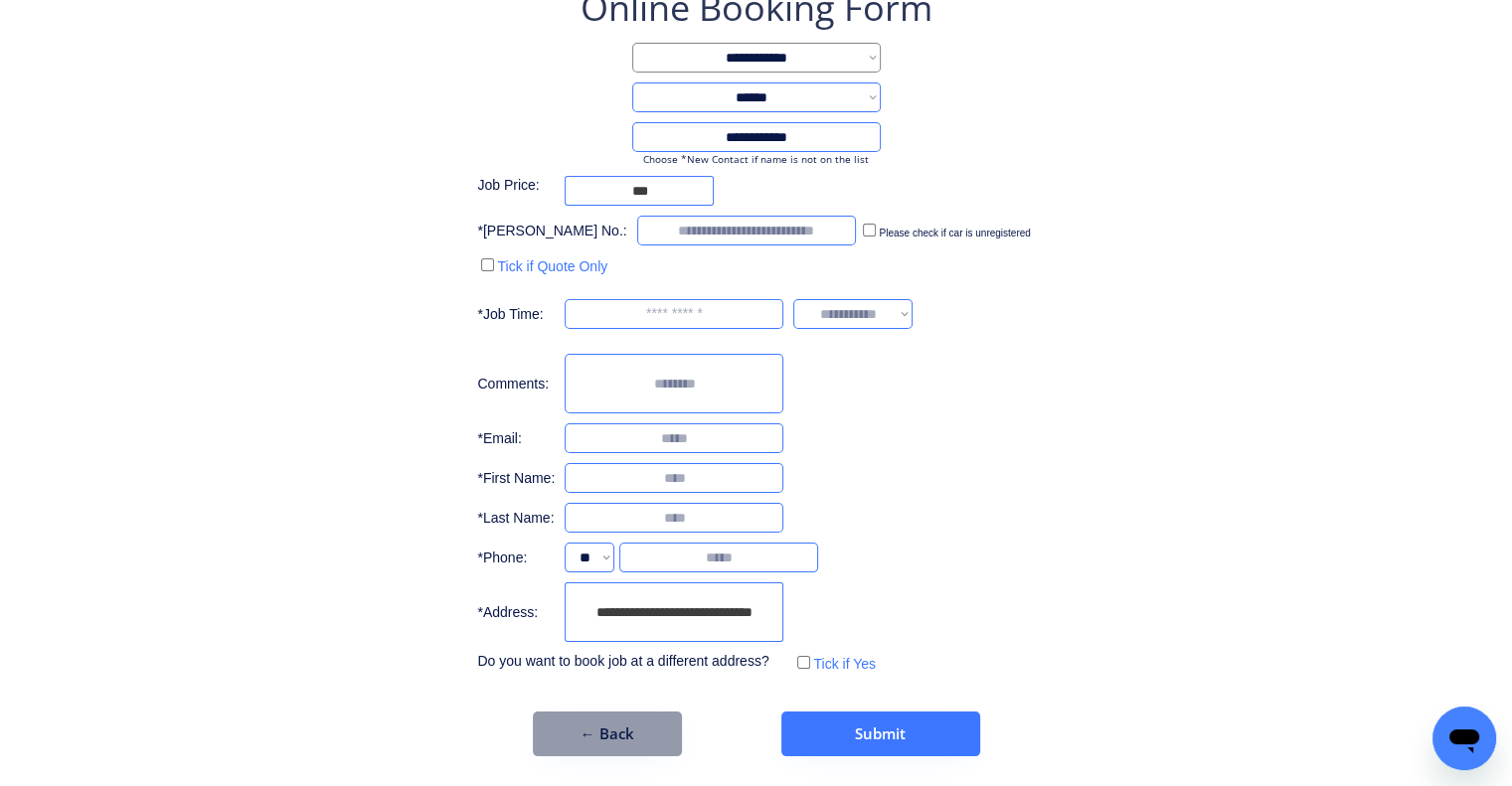 type on "**********" 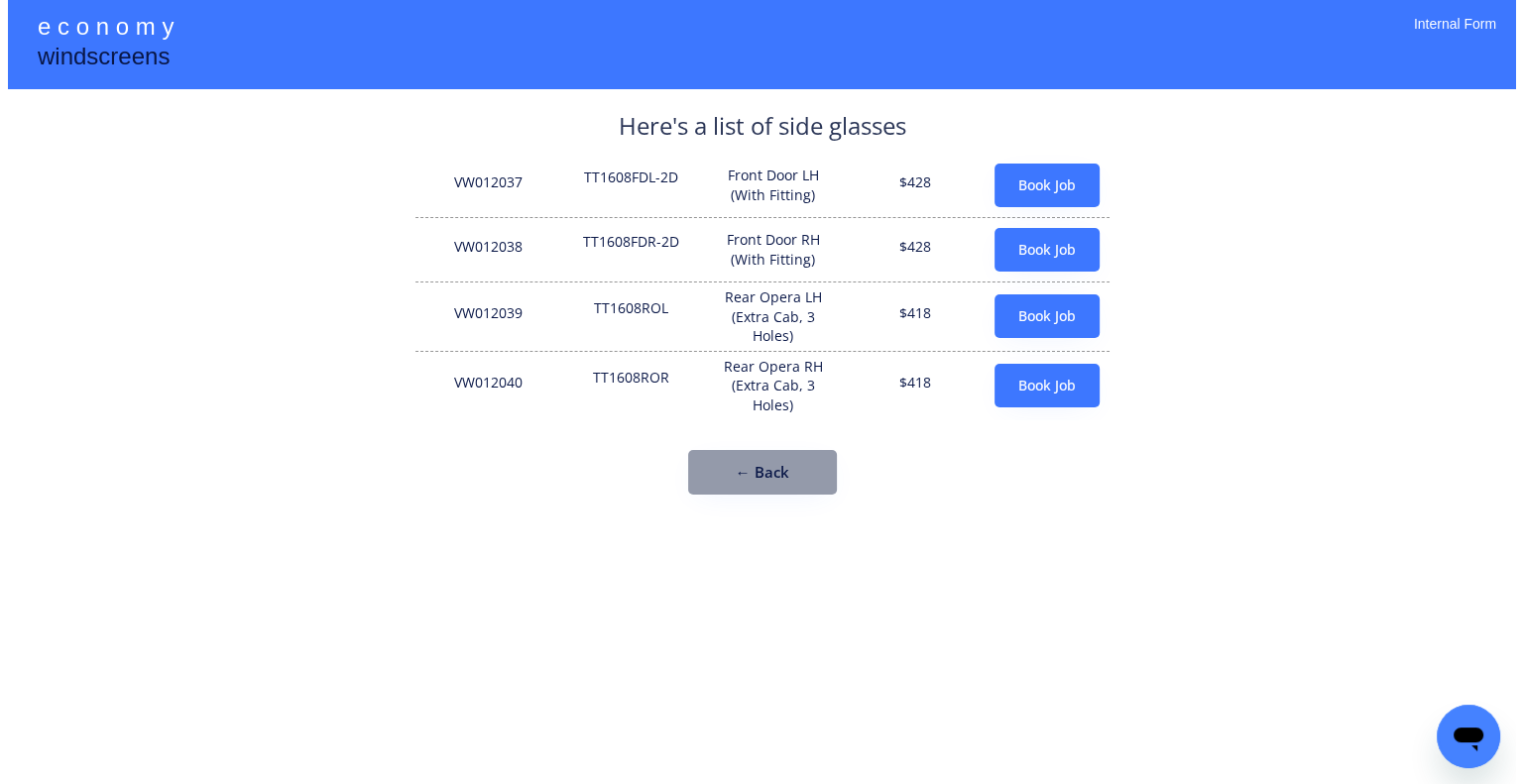 scroll, scrollTop: 0, scrollLeft: 0, axis: both 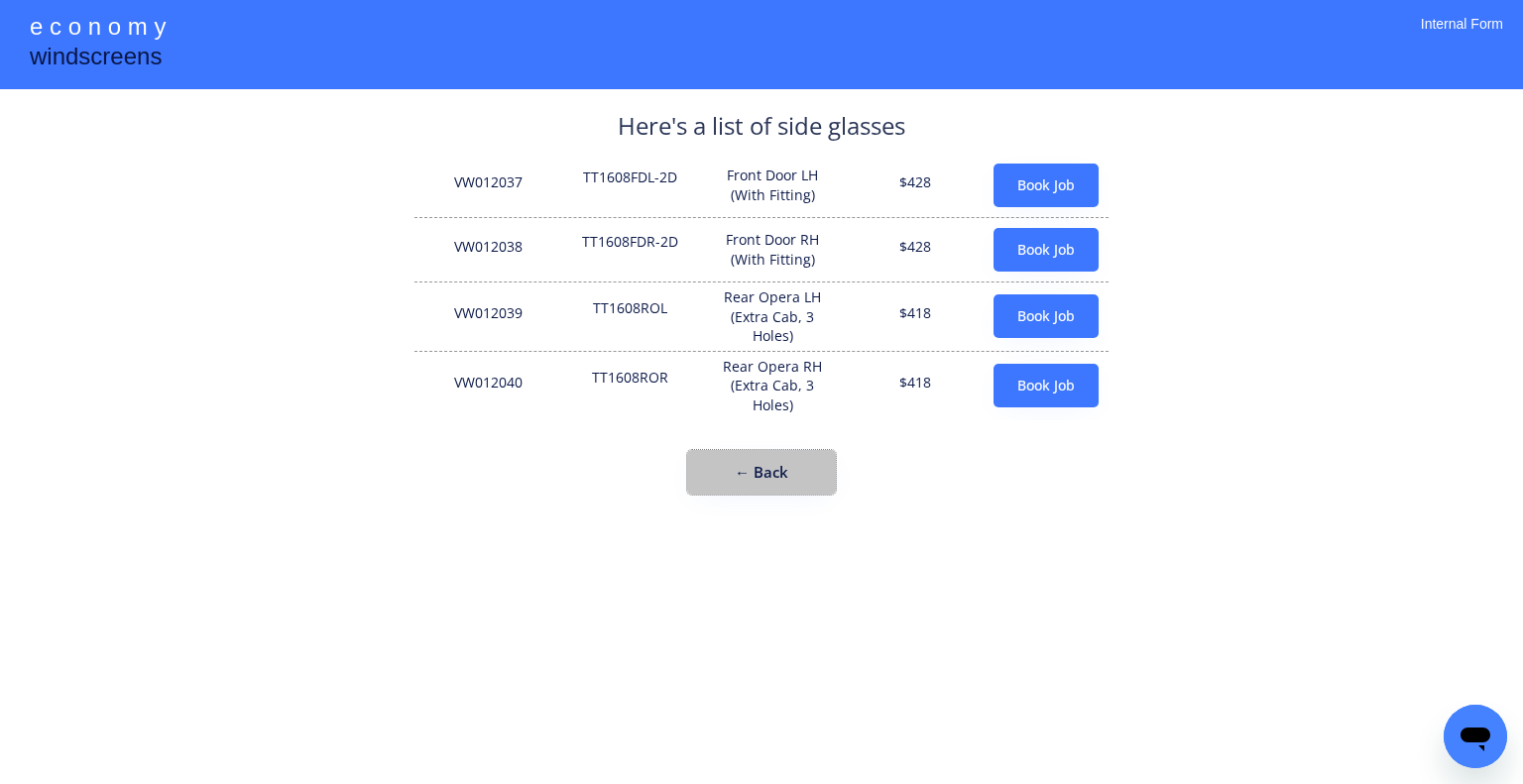 click on "←   Back" at bounding box center (762, 472) 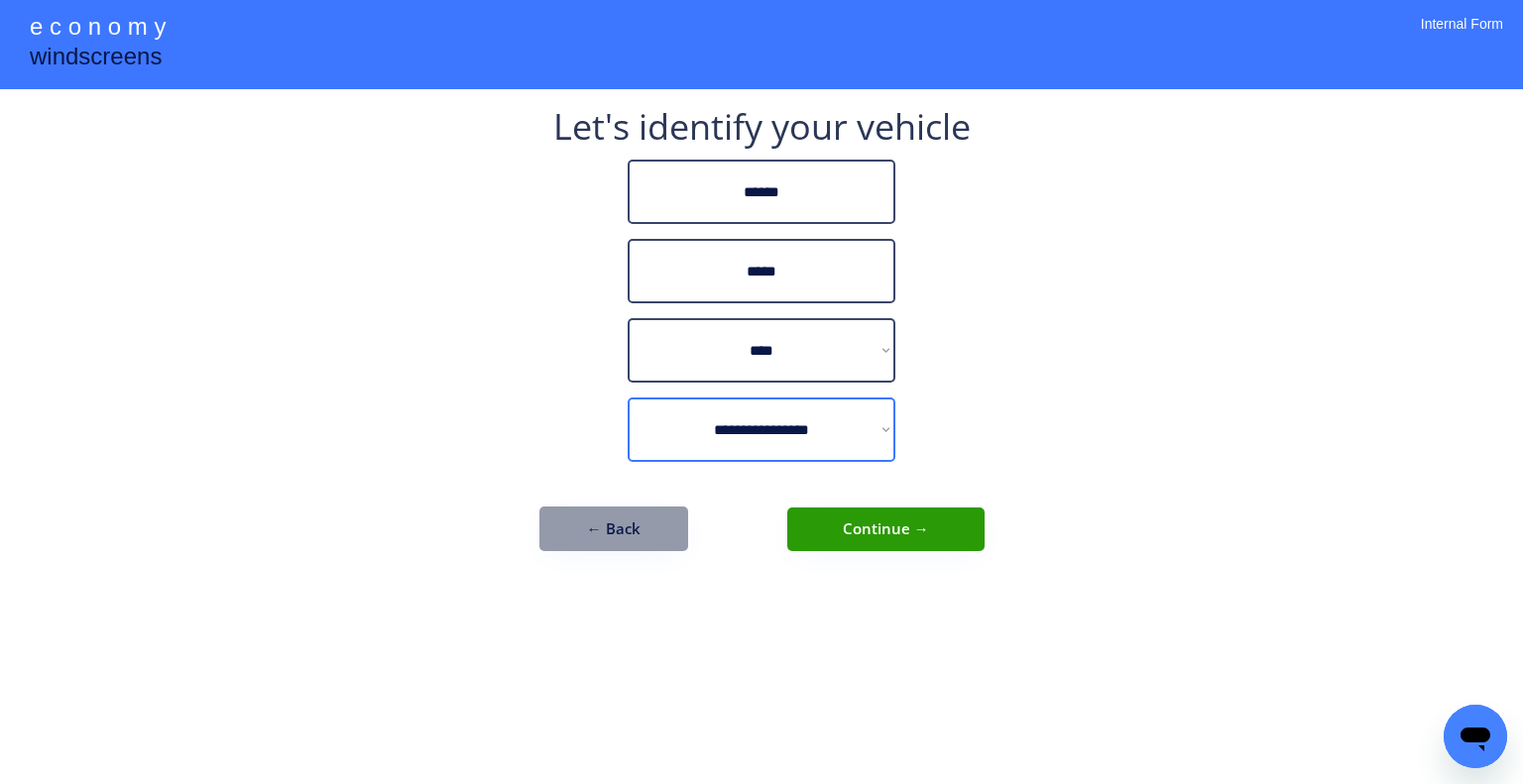 click on "**********" at bounding box center [762, 429] 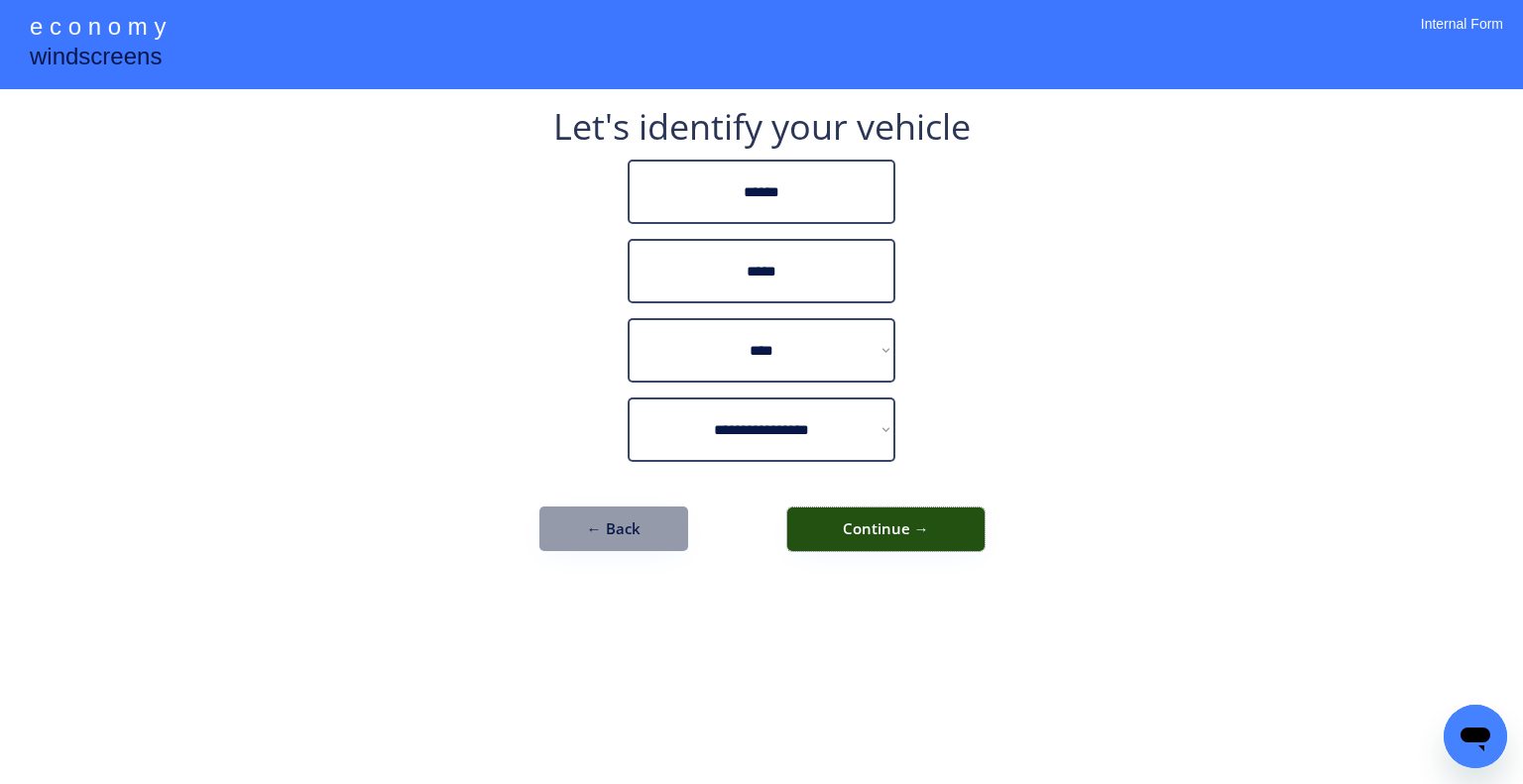 click on "Continue    →" at bounding box center [885, 529] 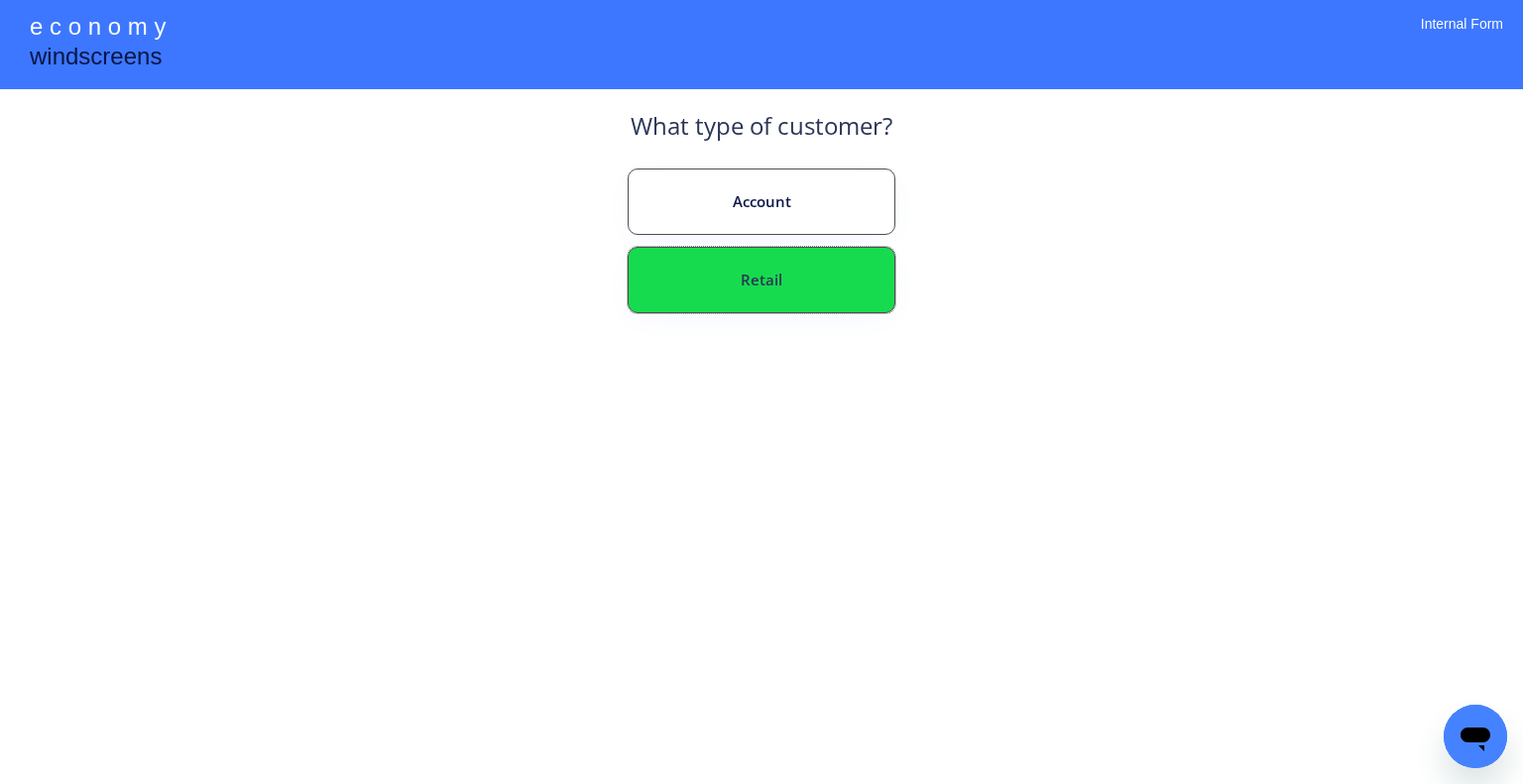 click on "Retail" at bounding box center (762, 280) 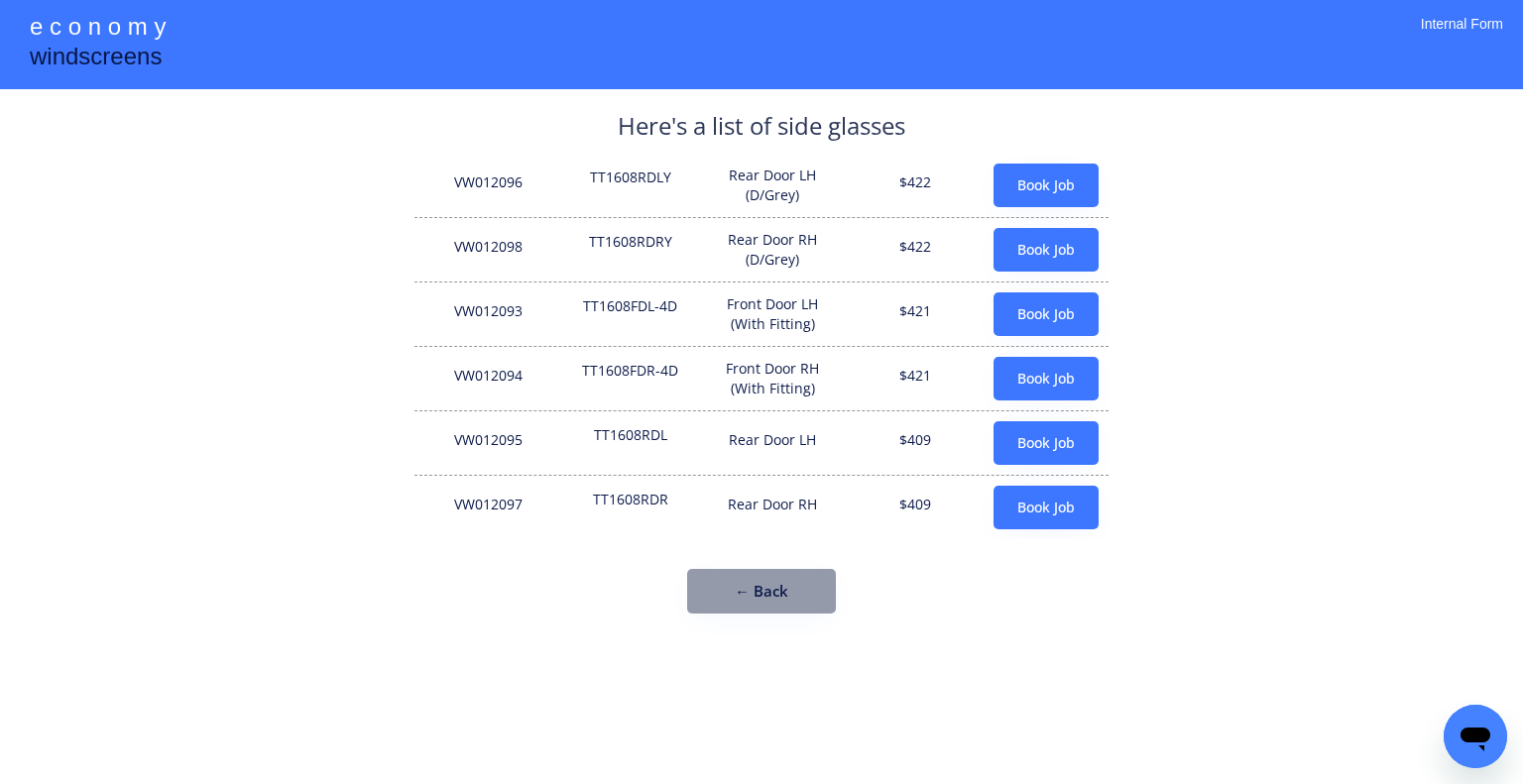 click on "Front Door LH (With Fitting)" at bounding box center (772, 313) 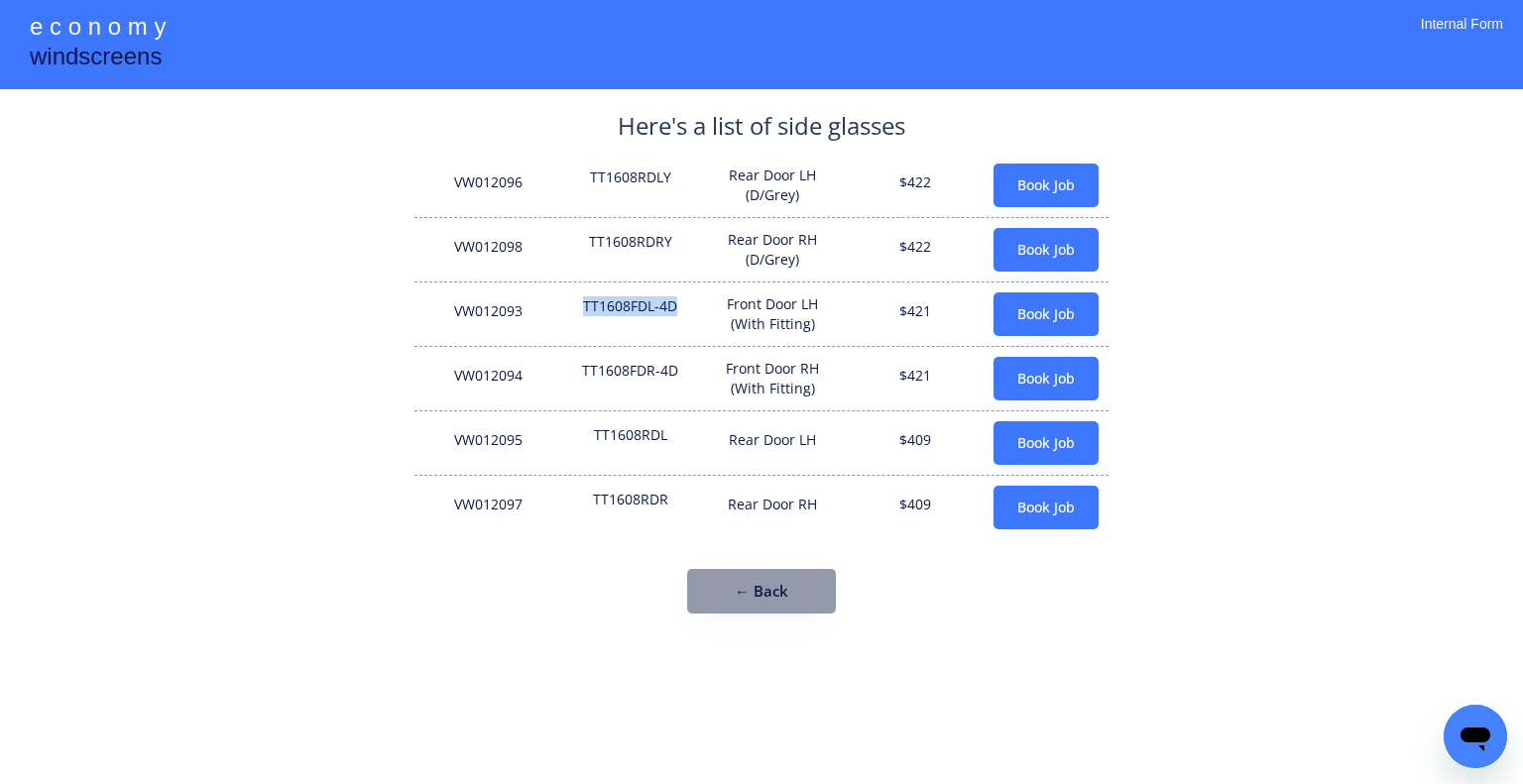 drag, startPoint x: 685, startPoint y: 304, endPoint x: 521, endPoint y: 304, distance: 164 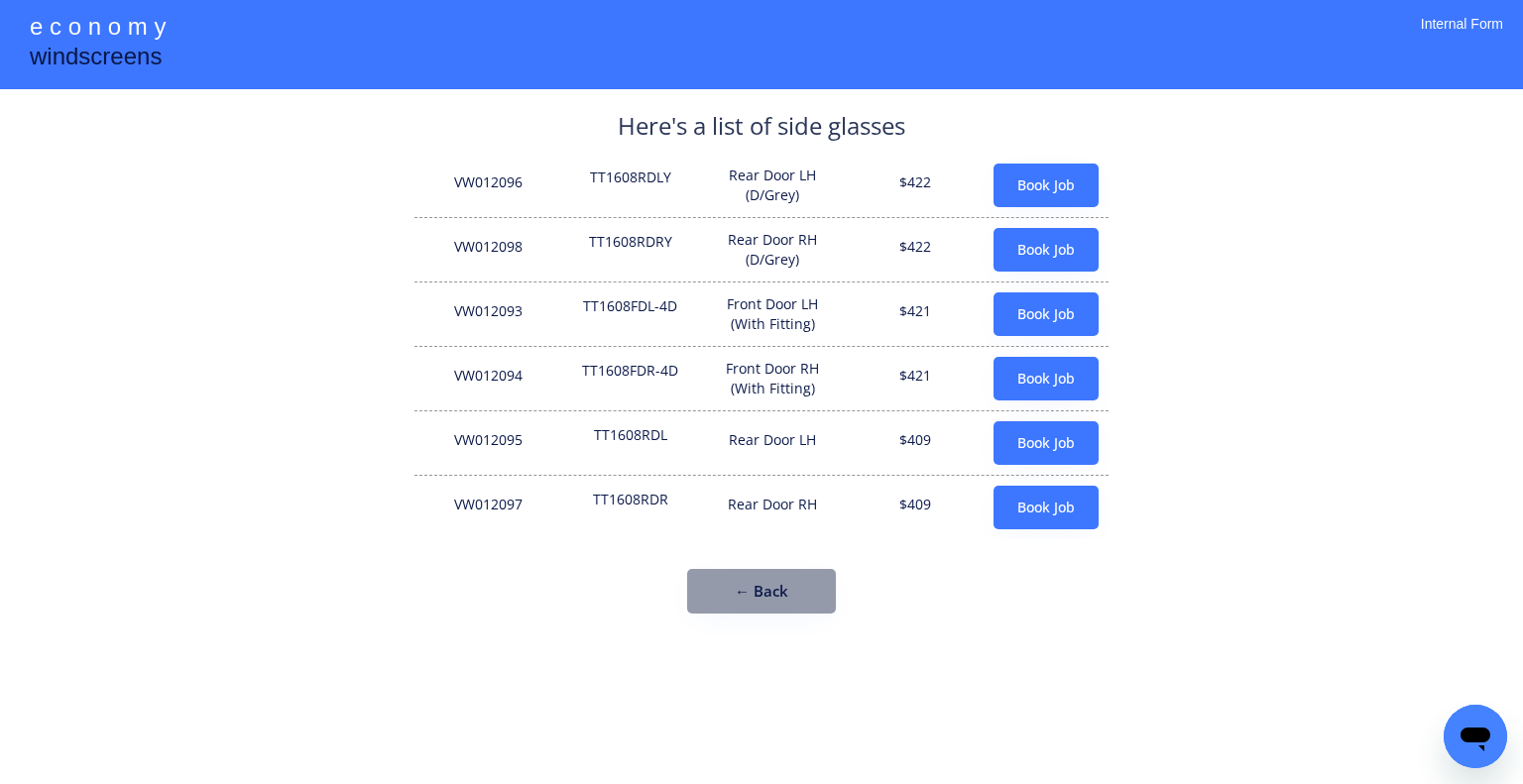 click on "VW012094 TT1608FDR-4D Front Door RH (With Fitting) $421 Book Job" at bounding box center [762, 378] 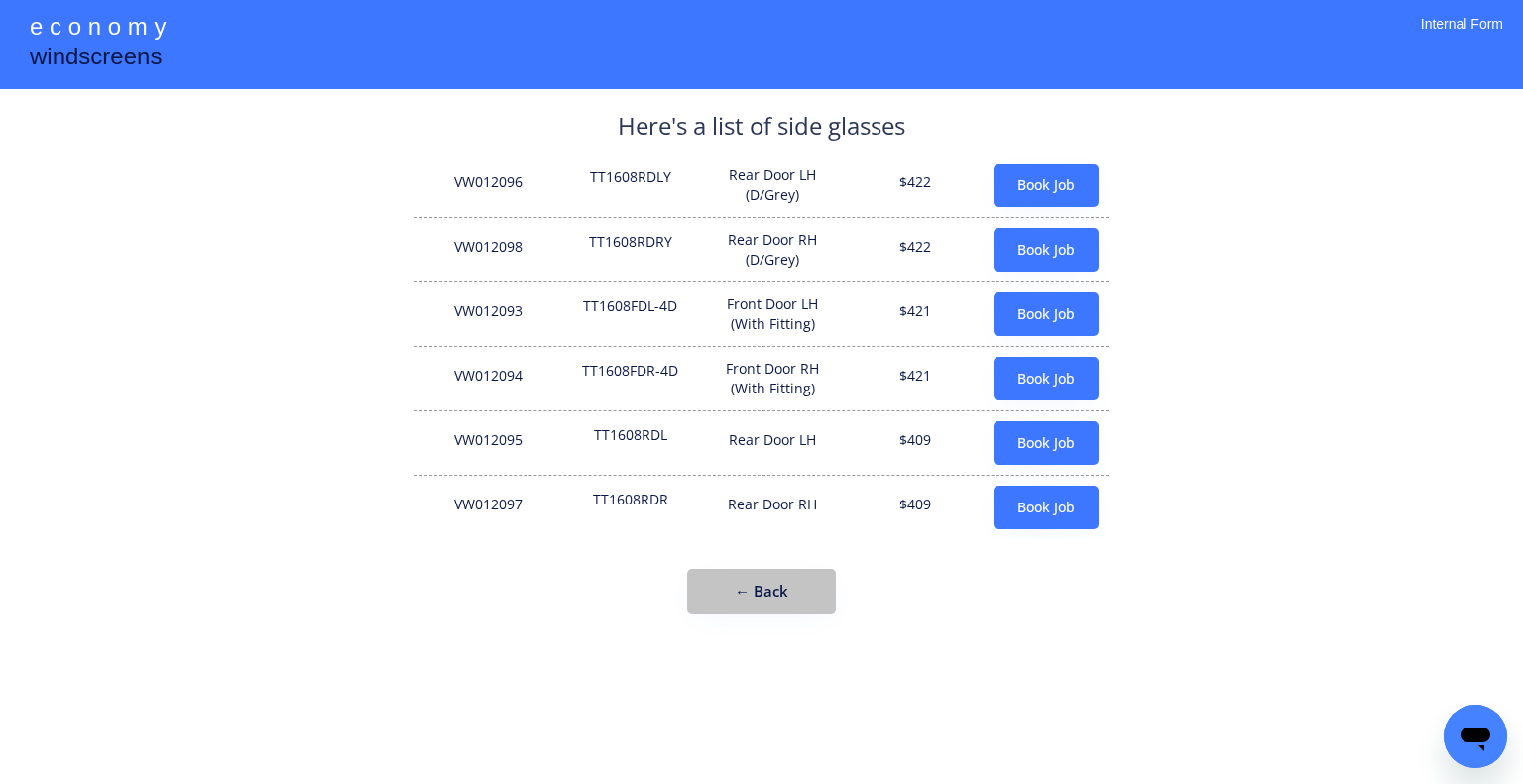 click on "←   Back" at bounding box center (762, 591) 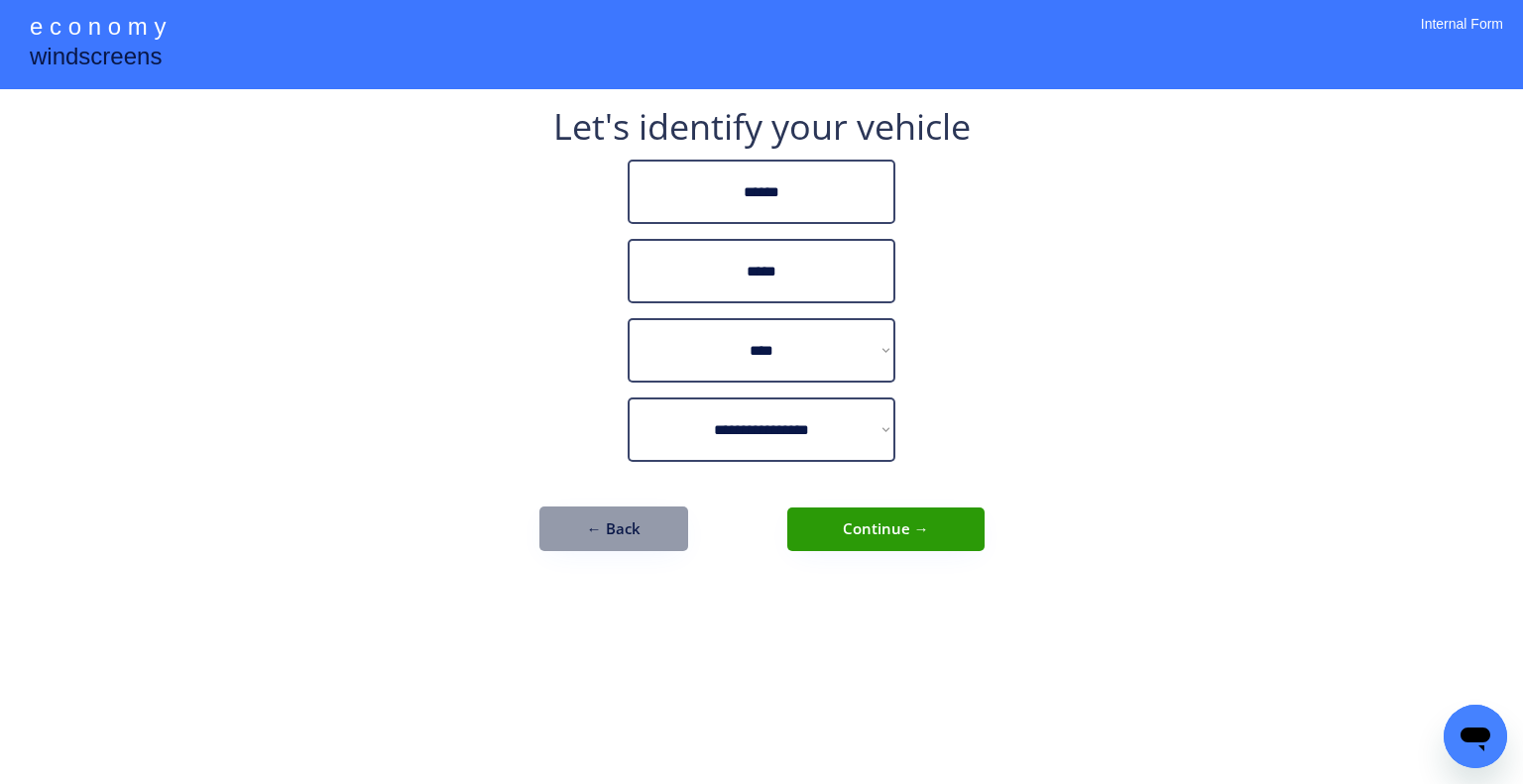 click on "←   Back" at bounding box center (614, 528) 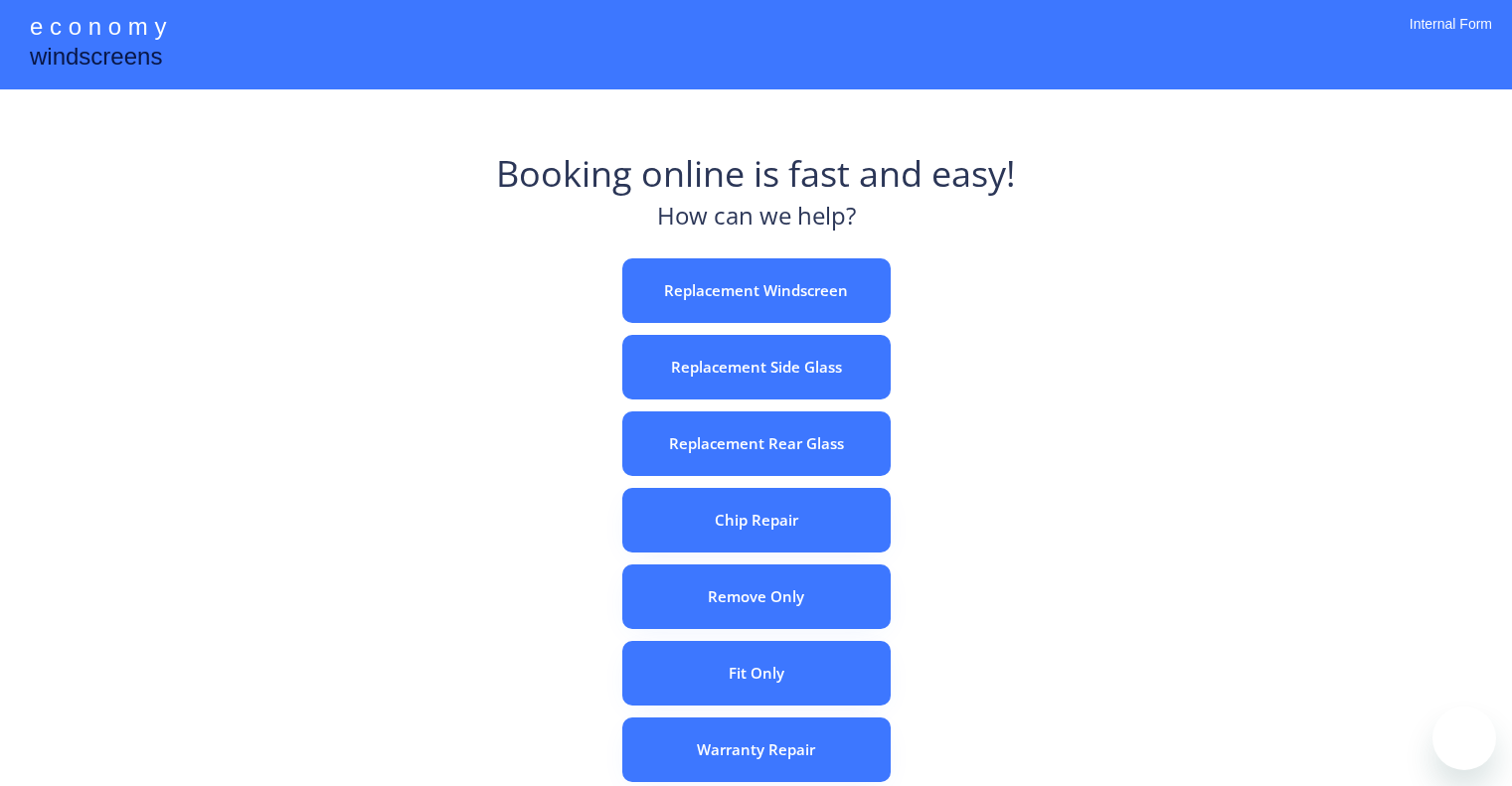 scroll, scrollTop: 0, scrollLeft: 0, axis: both 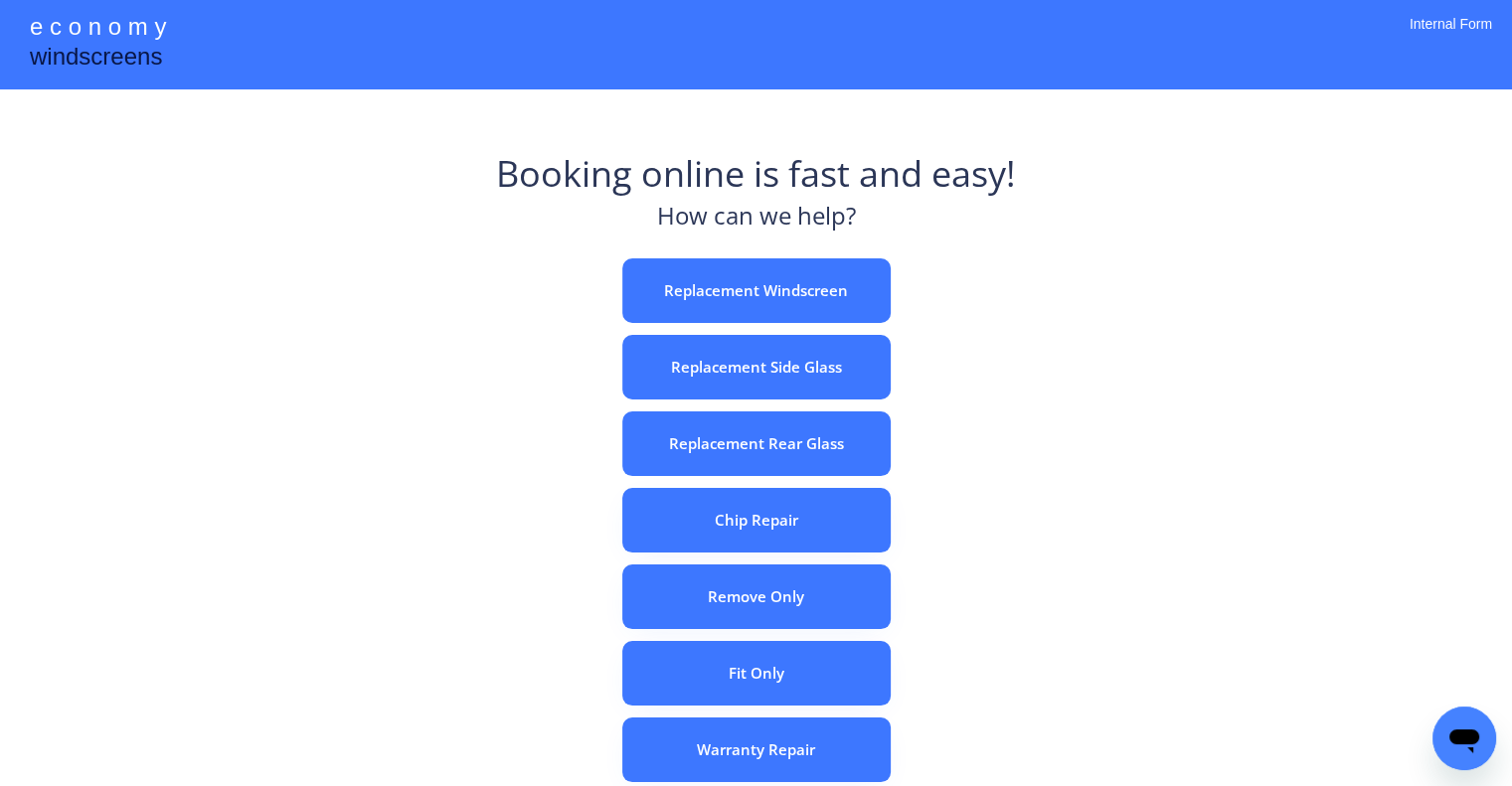 click on "e c o n o m y windscreens Booking online is fast and easy! How can we help? Replacement Windscreen Replacement Side Glass Replacement Rear Glass Chip Repair Remove Only Fit Only Warranty Repair ADAS Recalibration Only Rebook a Job Confirm Quotes Manual Booking Internal Form" at bounding box center (756, 553) 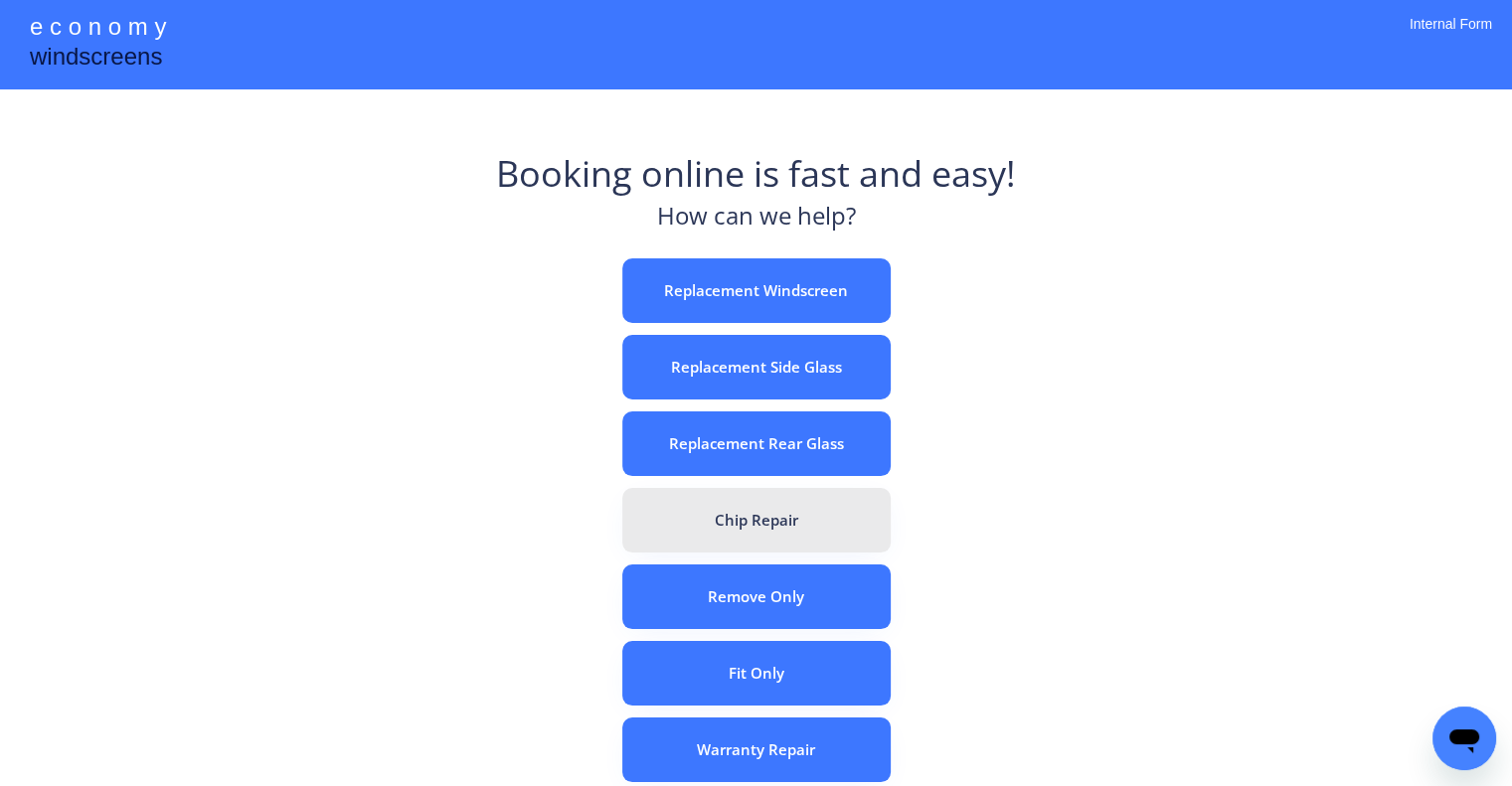 click on "Chip Repair" at bounding box center (756, 520) 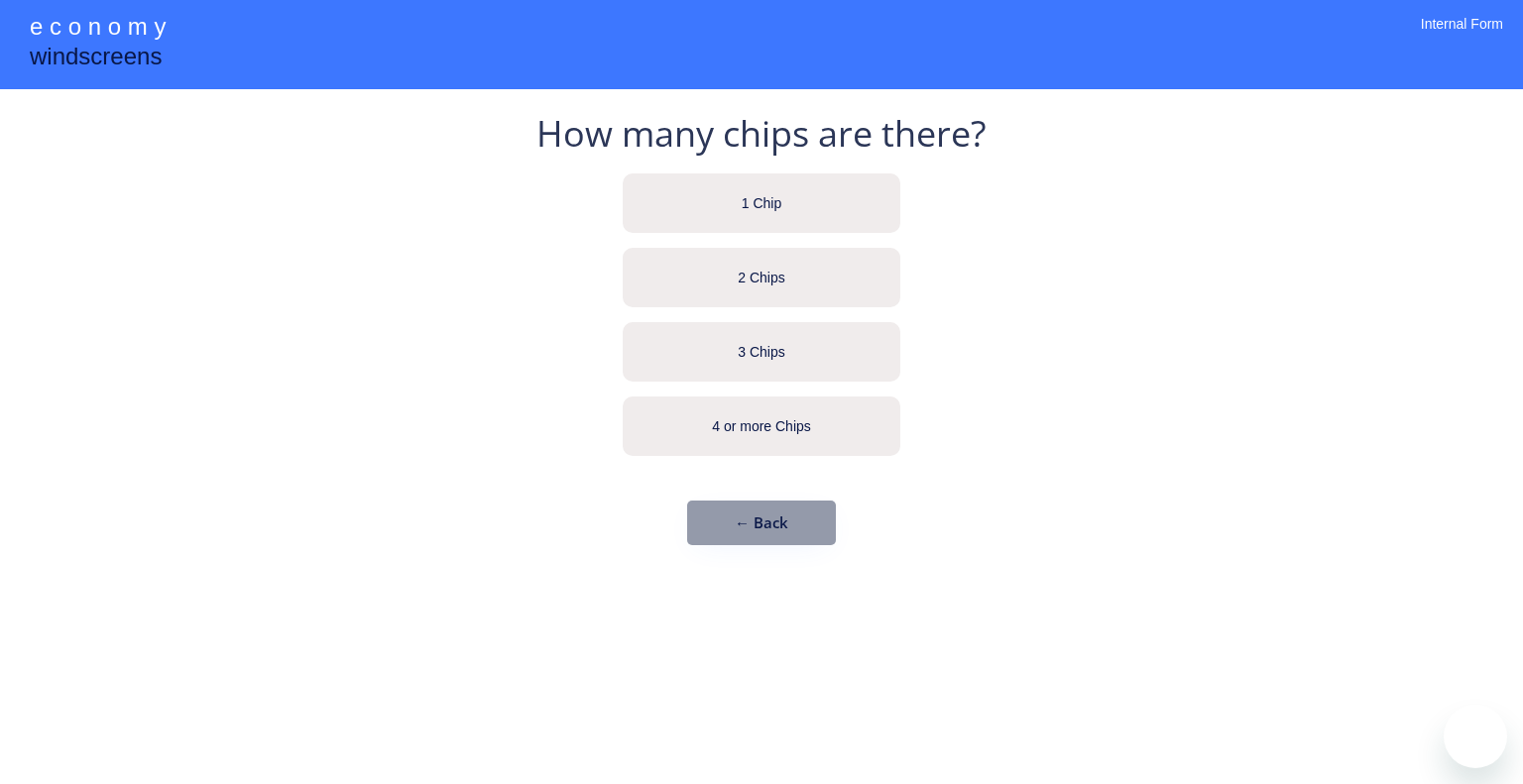 scroll, scrollTop: 0, scrollLeft: 0, axis: both 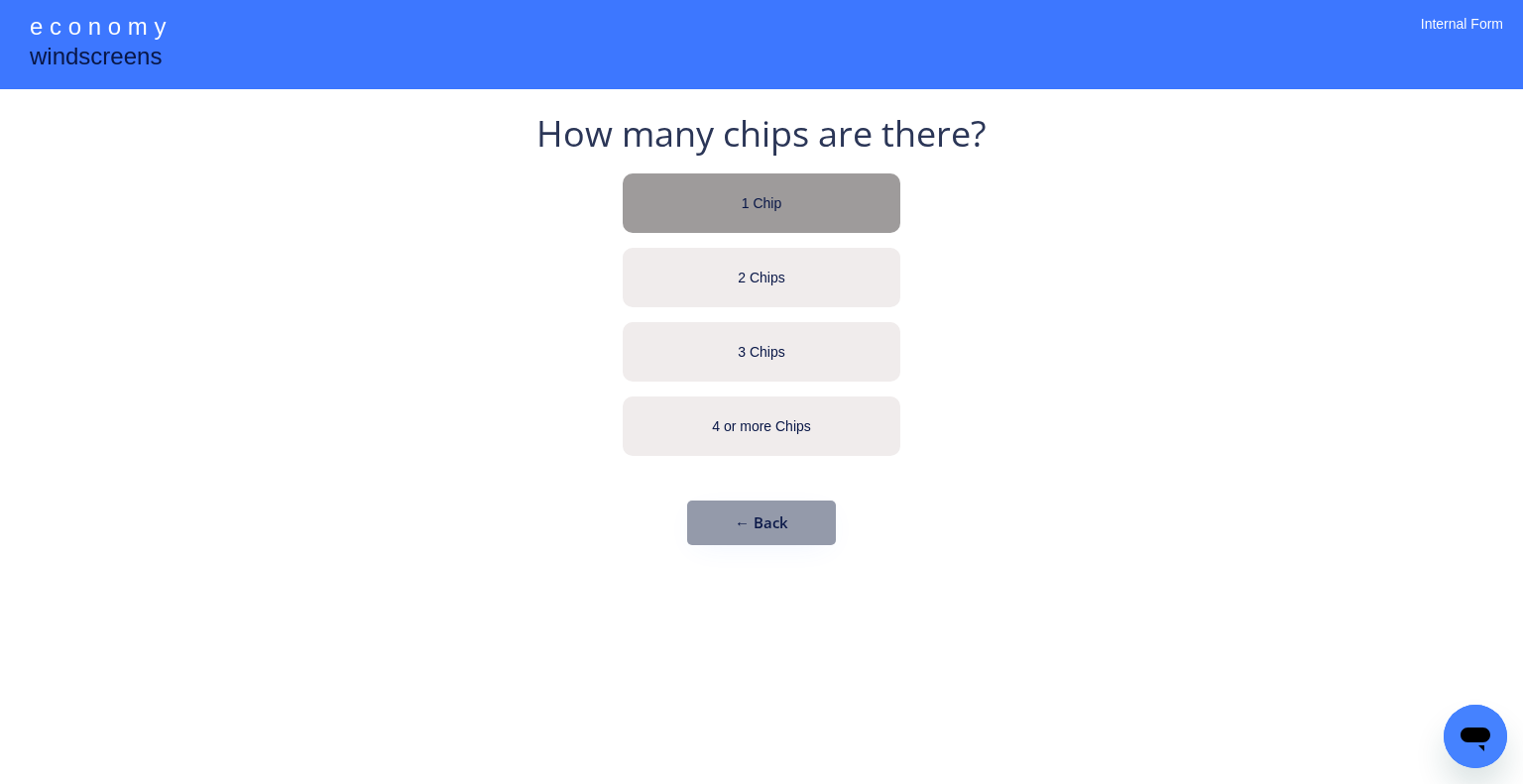 click on "1 Chip" at bounding box center [762, 203] 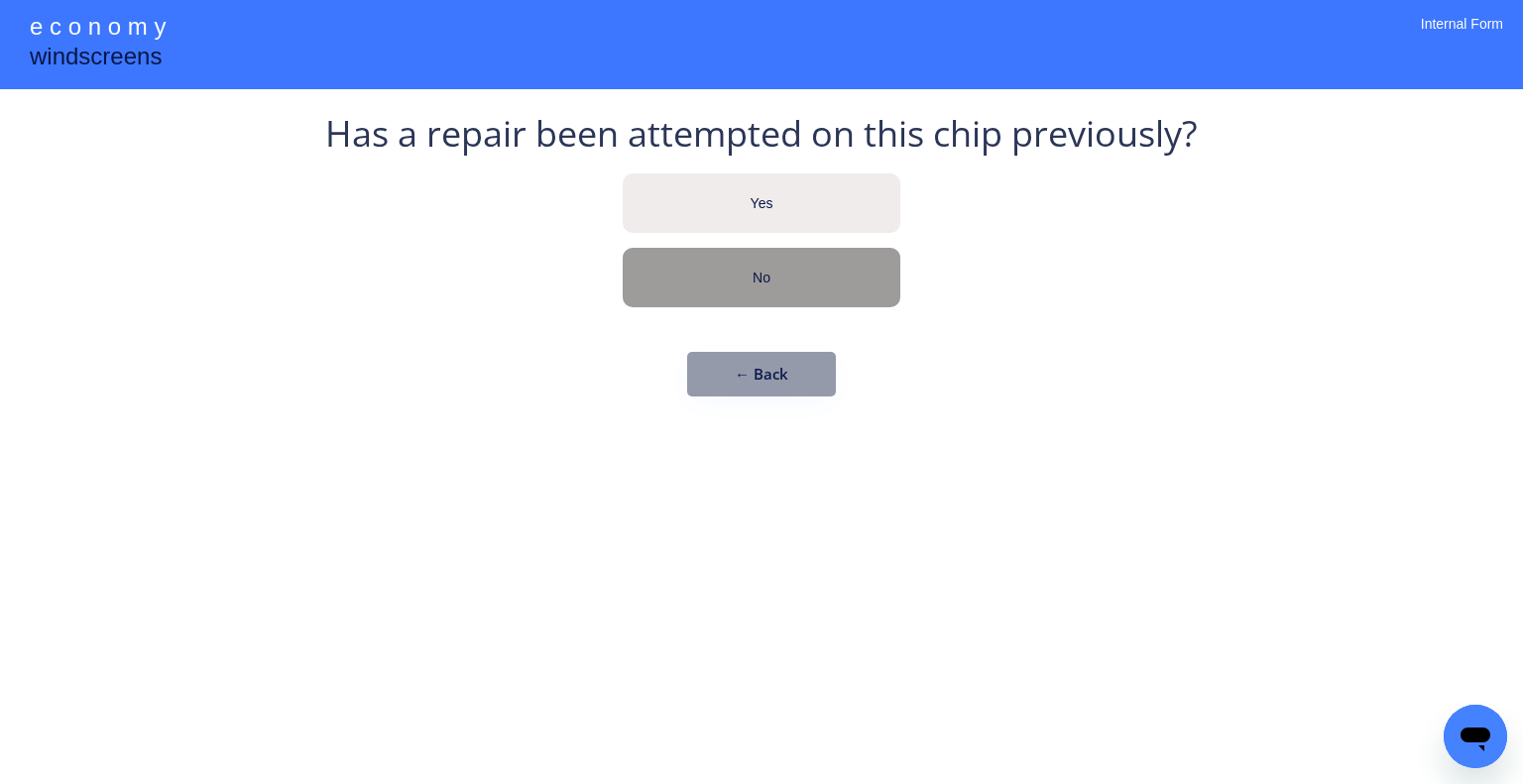 click on "No" at bounding box center [762, 278] 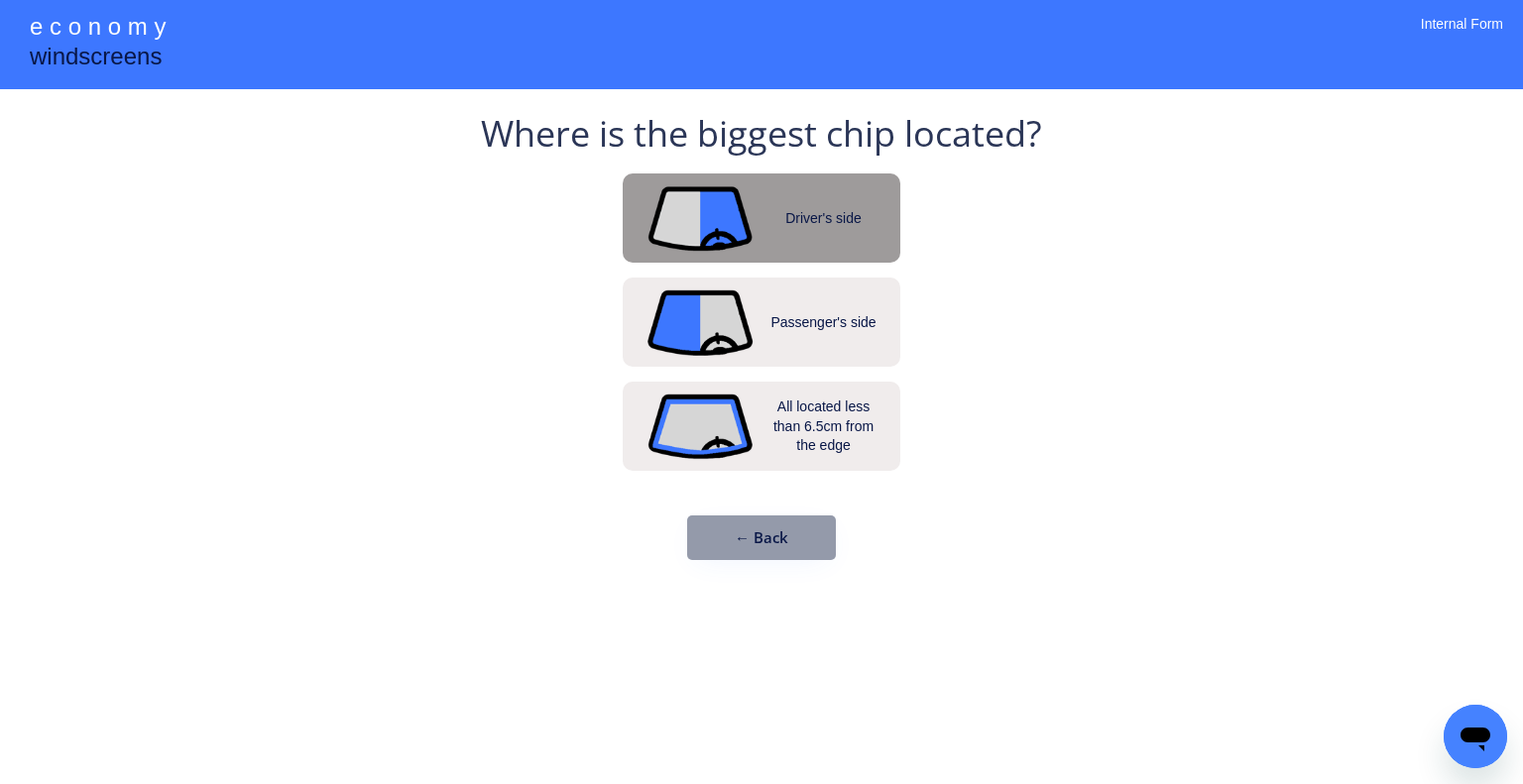 click on "Driver's side" at bounding box center [762, 218] 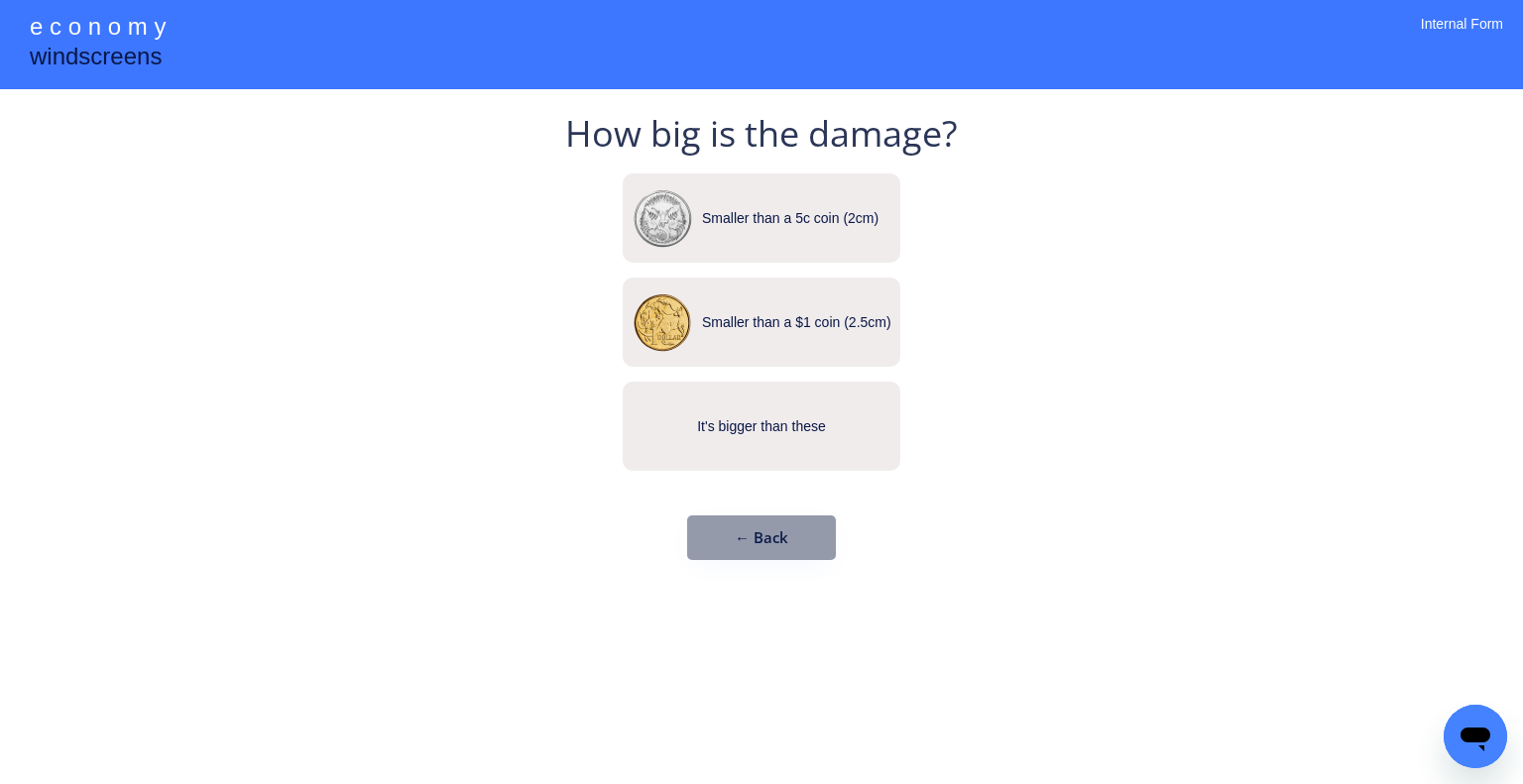click on "e c o n o m y windscreens How many chips are there? 1 Chip 2 Chips 3 Chips 4 or more Chips  ←   Back Has a repair been attempted on this chip previously? Yes No  ←   Back Where is the biggest chip located? Driver's side Passenger's side All located less than 6.5cm from the edge  ←   Back How big is the damage? Smaller than a 5c coin (2cm) Smaller than a $1 coin (2.5cm) It's bigger than these  ←   Back Internal Form" at bounding box center (762, 392) 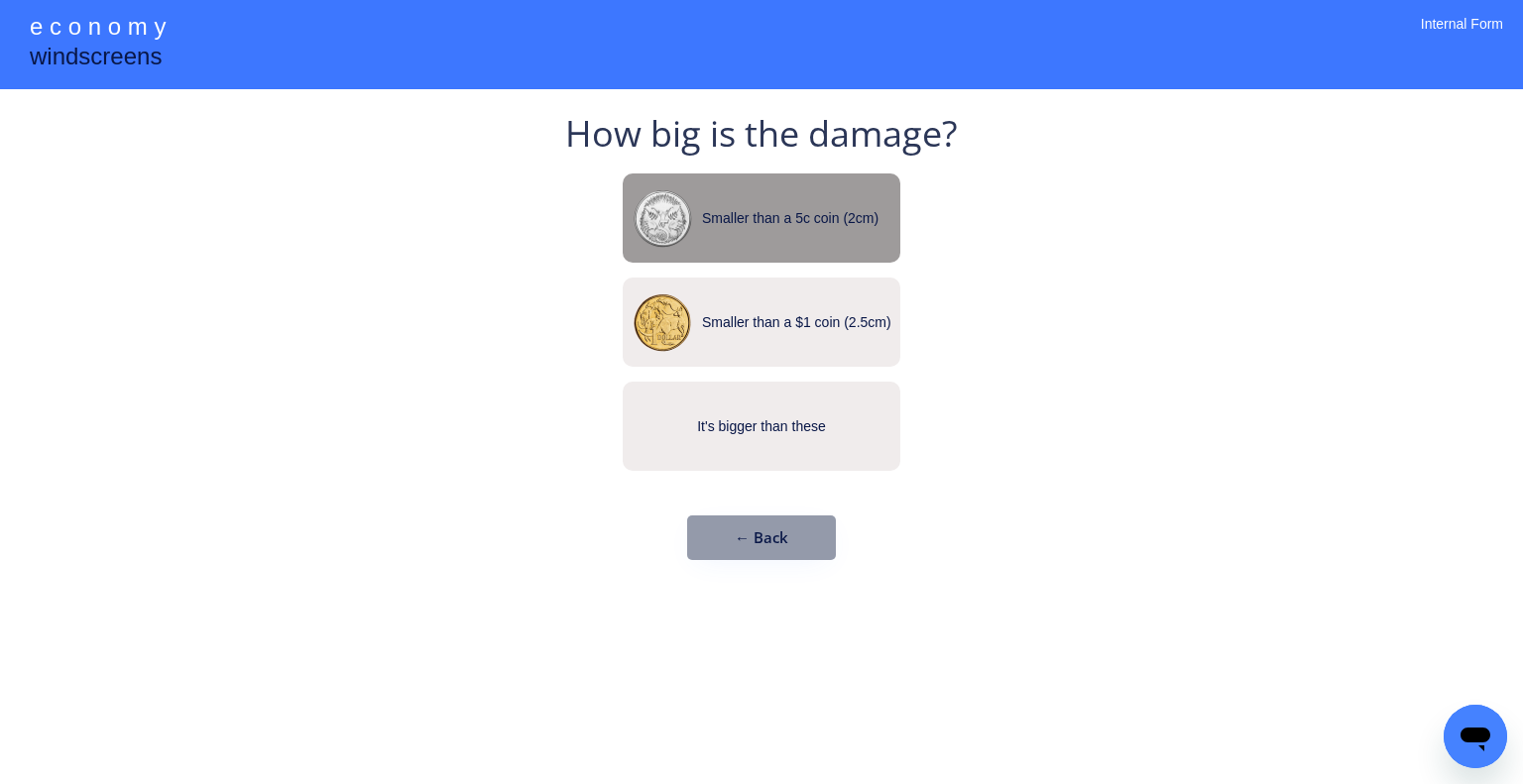 click on "Smaller than a 5c coin (2cm)" at bounding box center (801, 219) 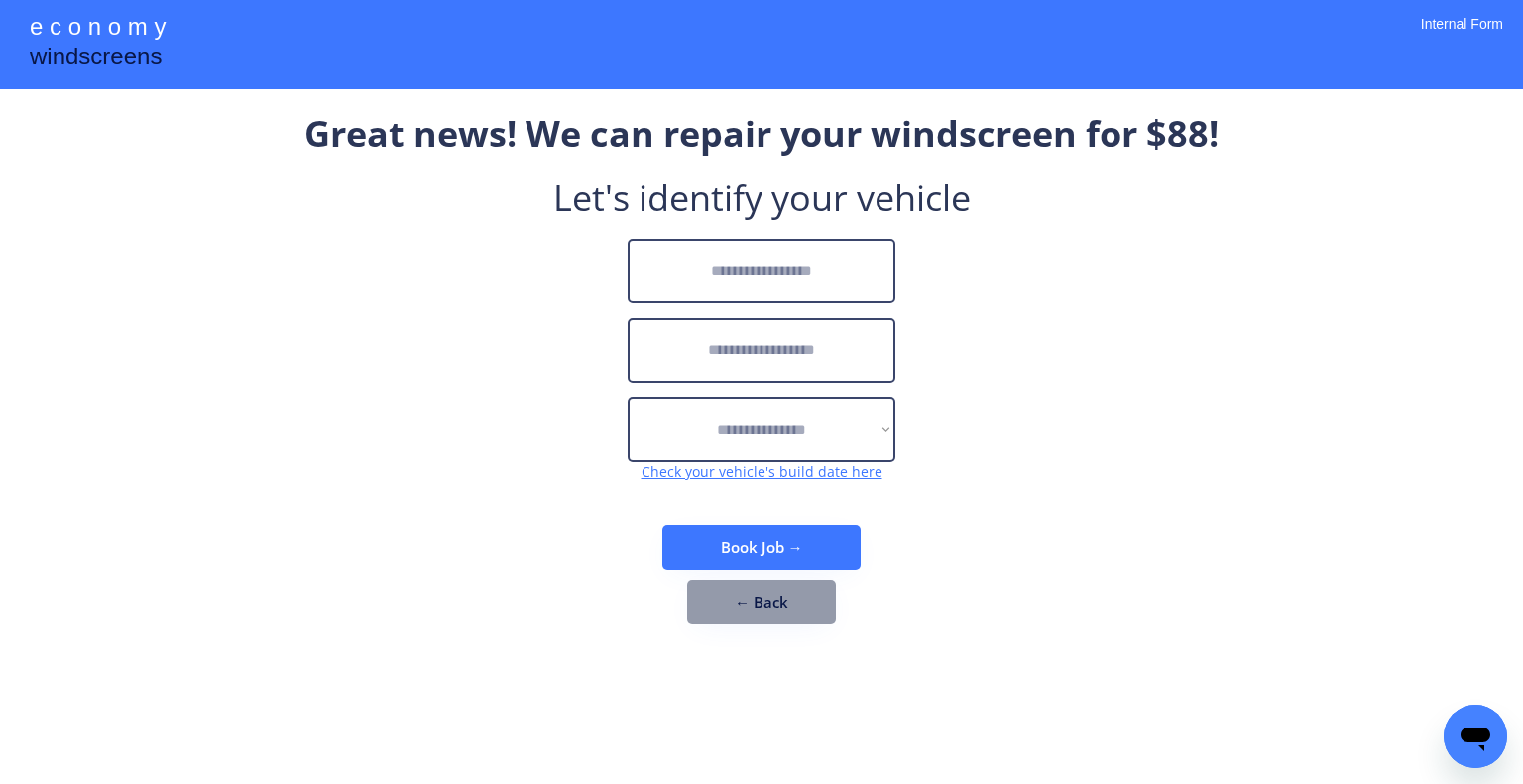 click on "**********" at bounding box center [762, 377] 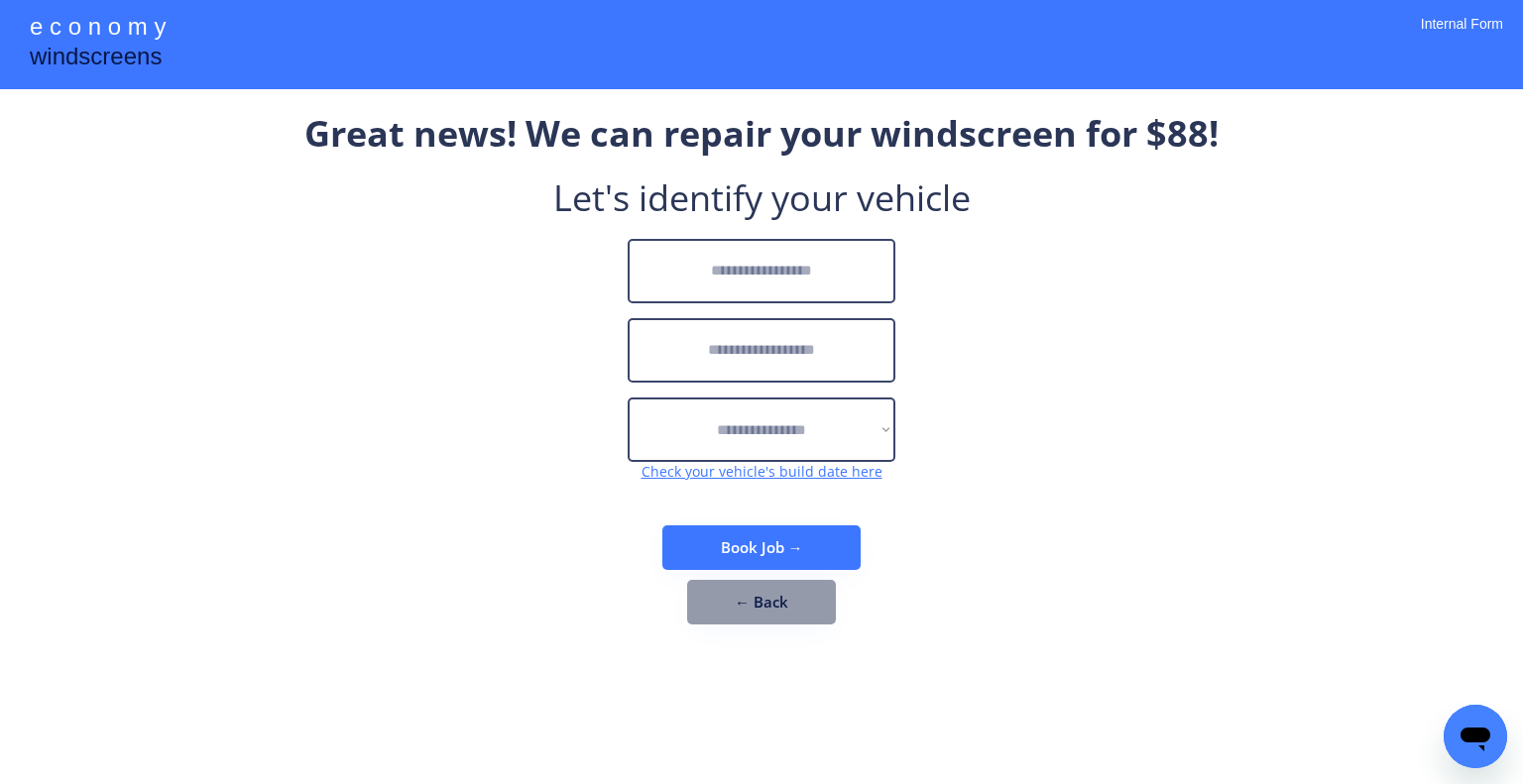 click on "**********" at bounding box center [762, 377] 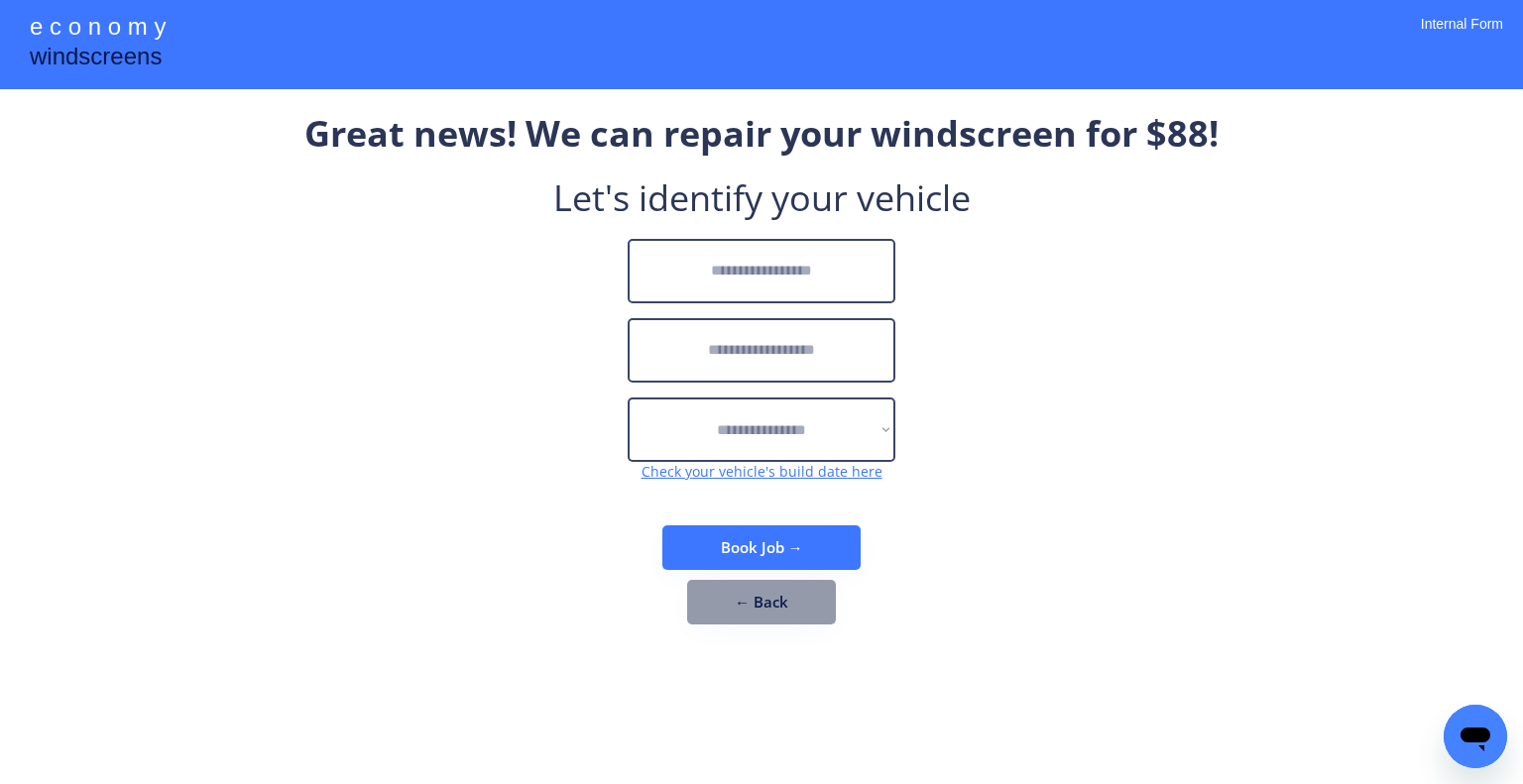 drag, startPoint x: 1203, startPoint y: 371, endPoint x: 1181, endPoint y: 376, distance: 22.561028 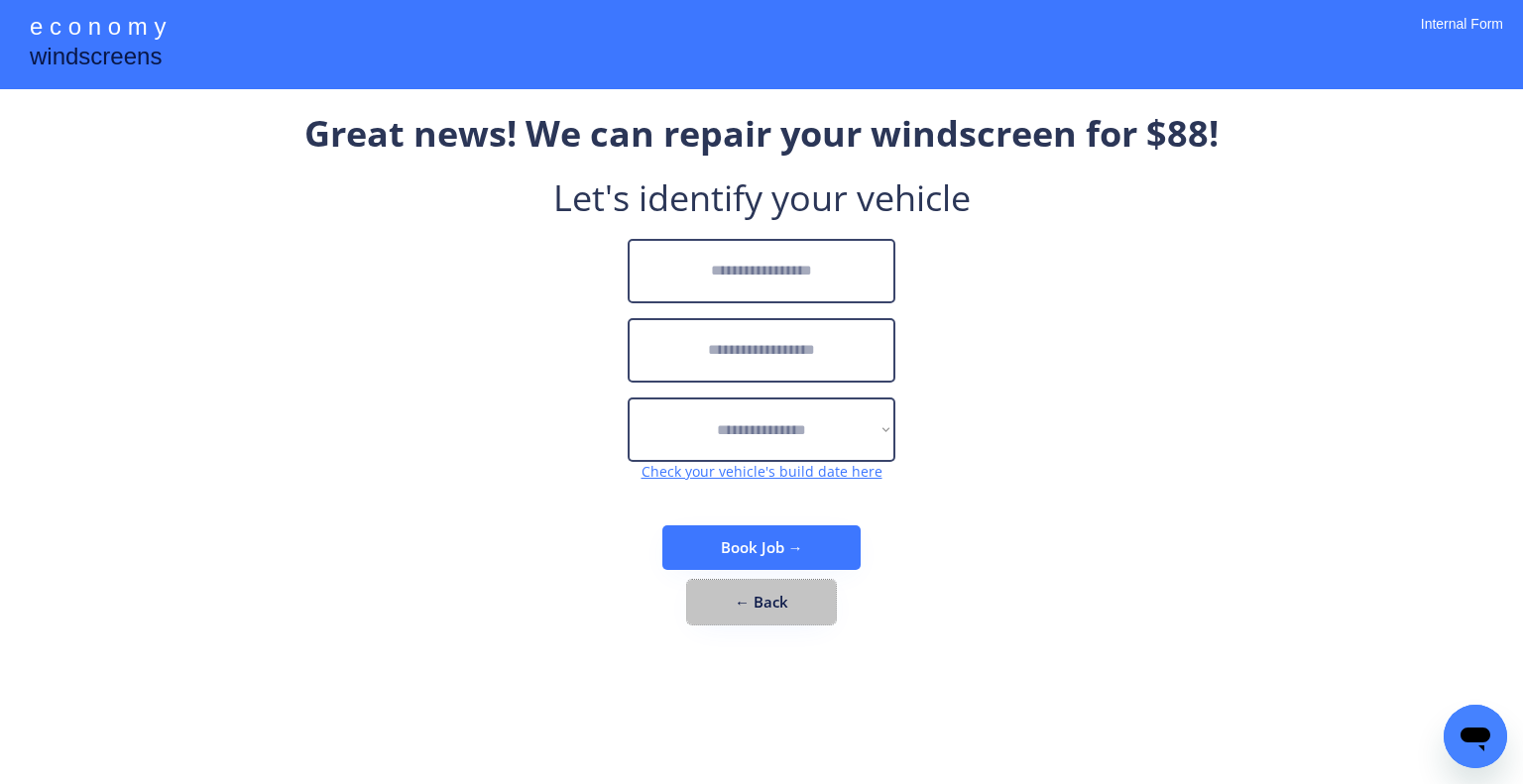 click on "←   Back" at bounding box center [762, 602] 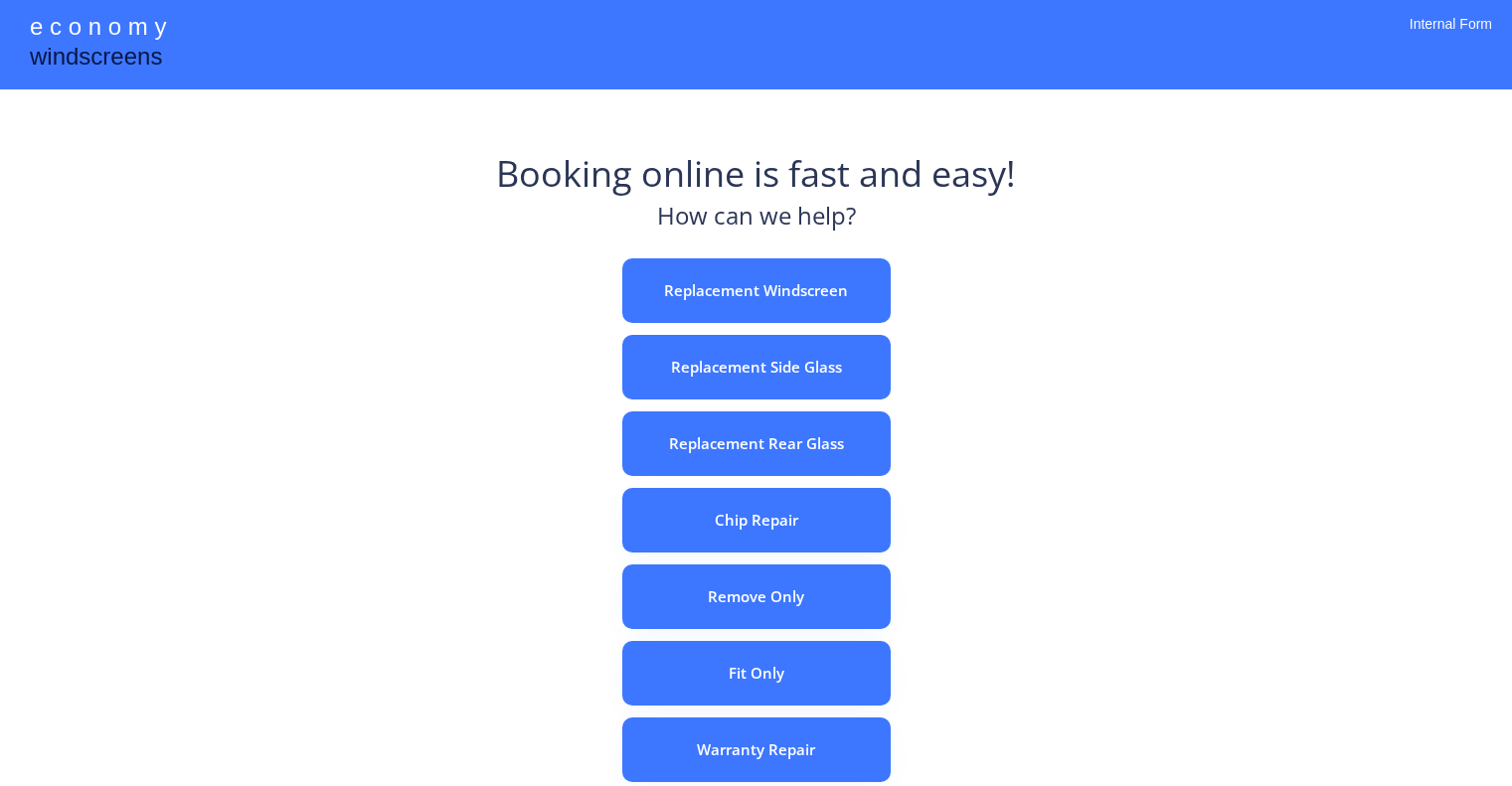 scroll, scrollTop: 0, scrollLeft: 0, axis: both 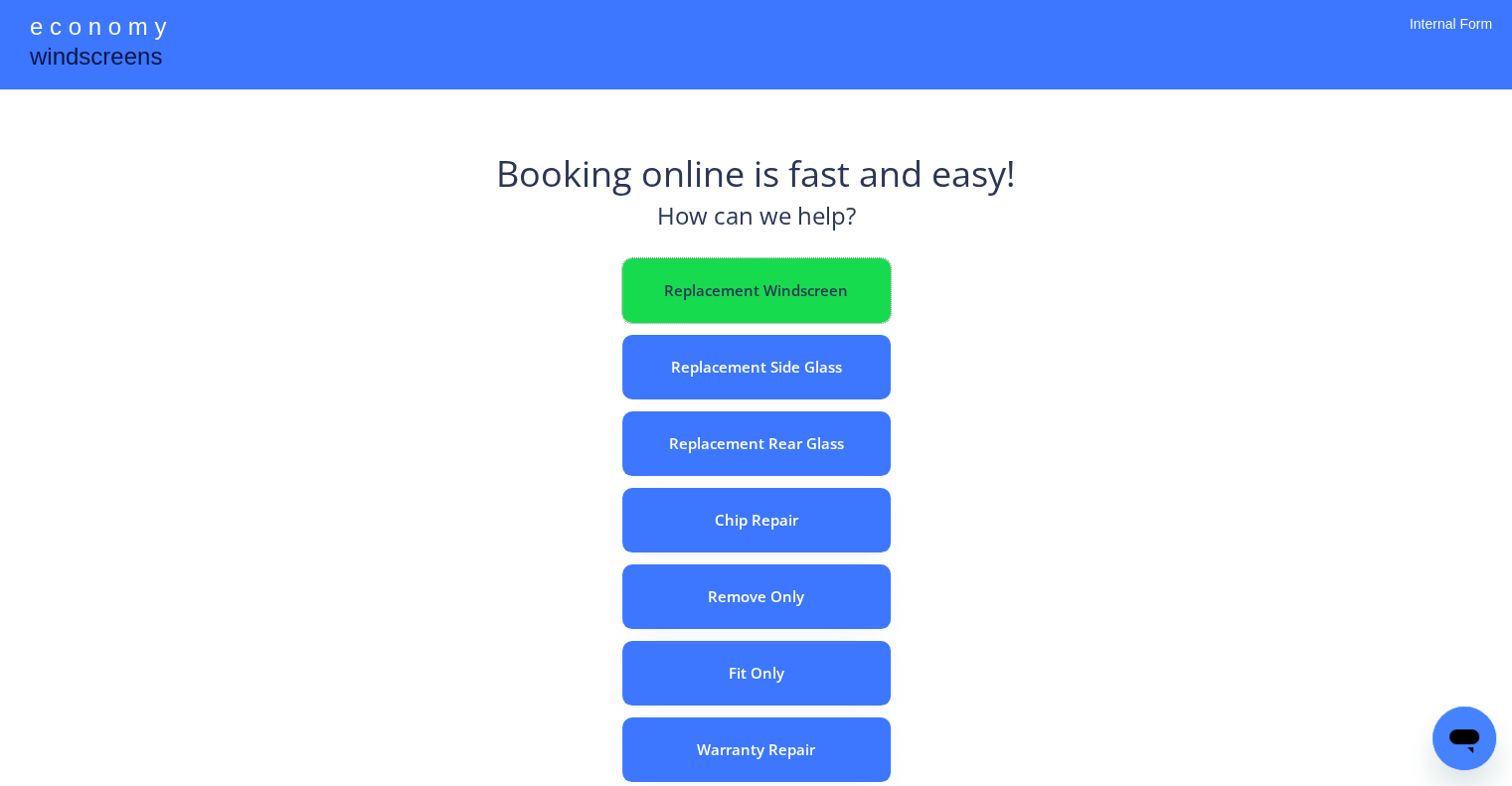 drag, startPoint x: 779, startPoint y: 301, endPoint x: 739, endPoint y: 6, distance: 297.69951 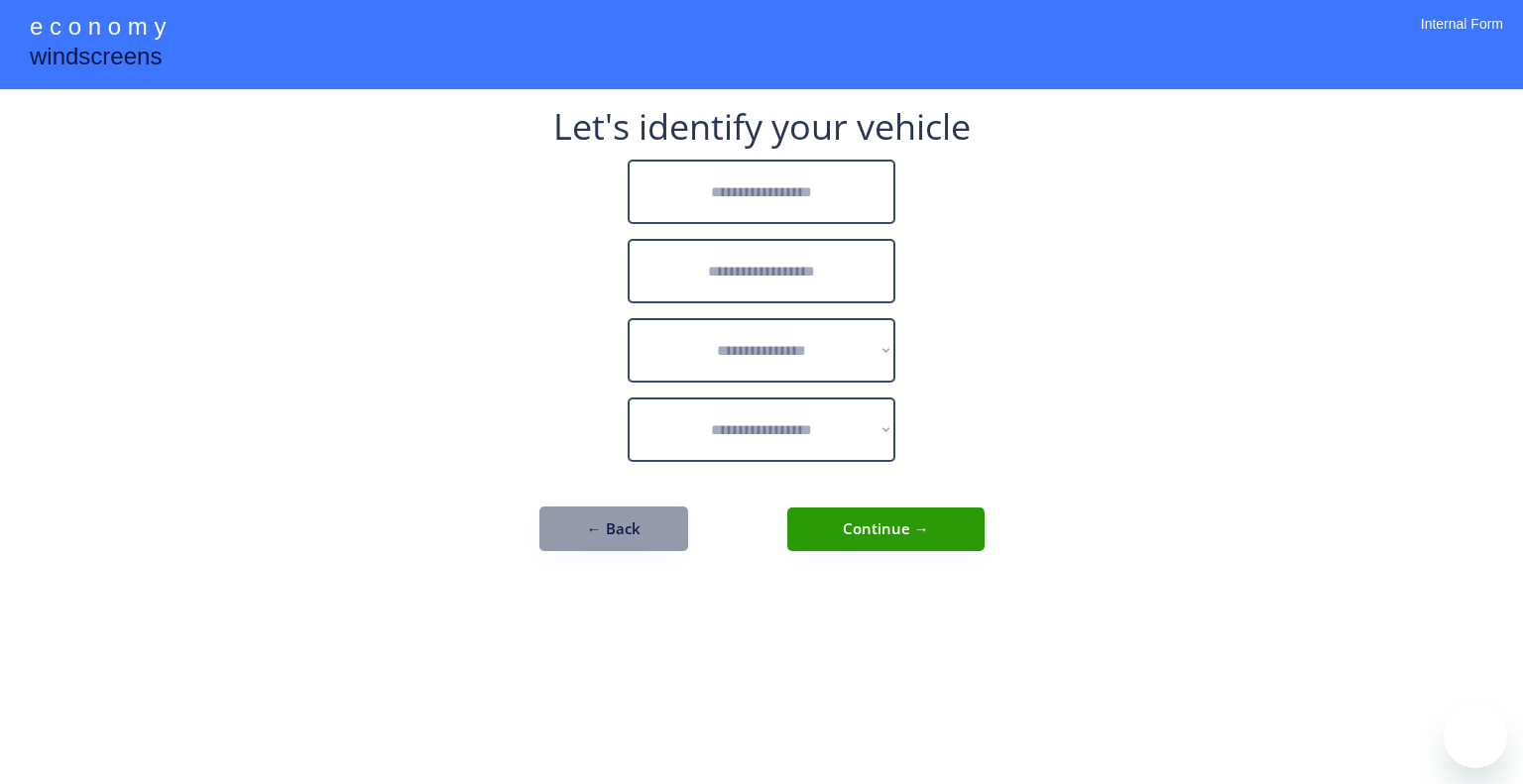 scroll, scrollTop: 0, scrollLeft: 0, axis: both 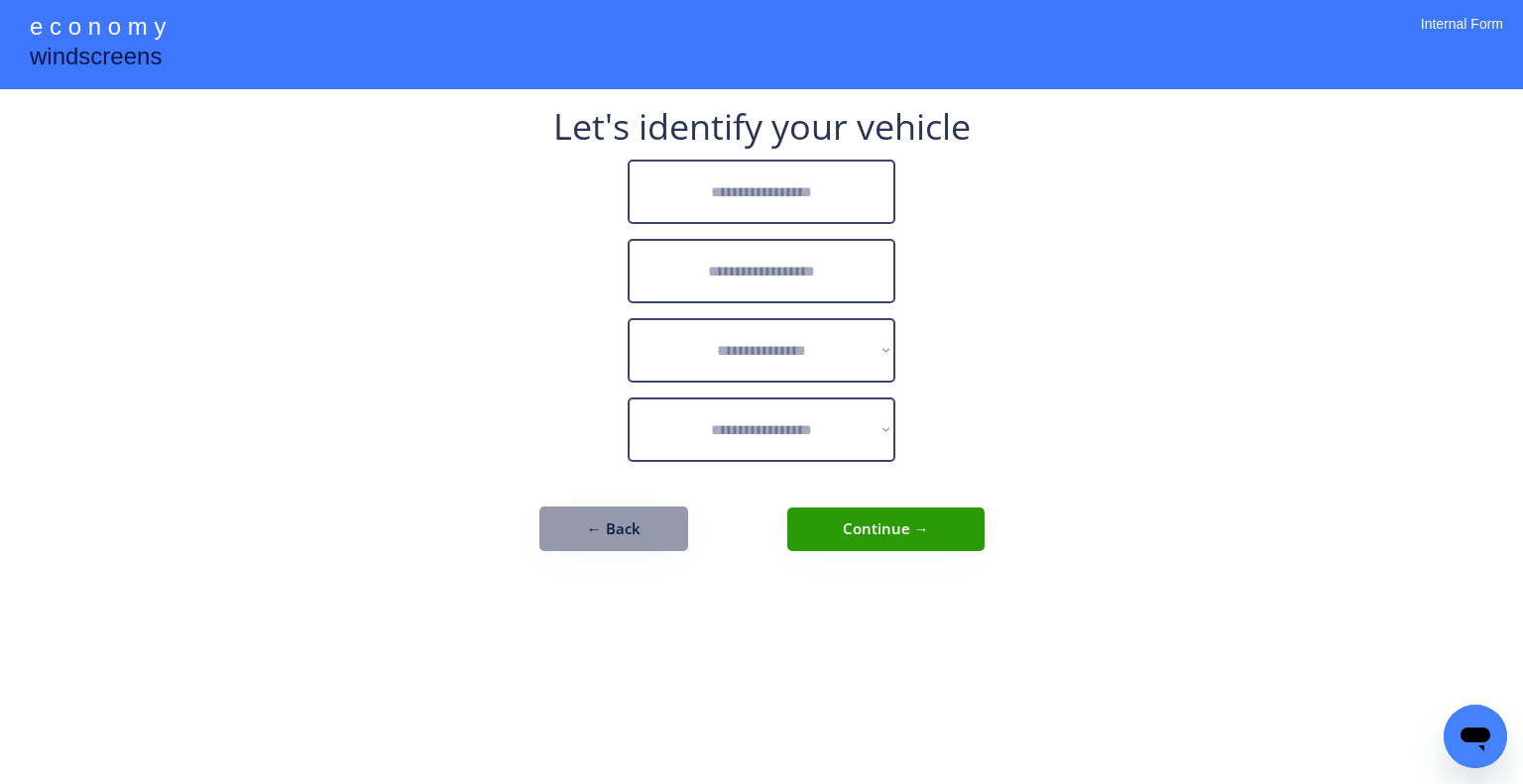 click at bounding box center [762, 191] 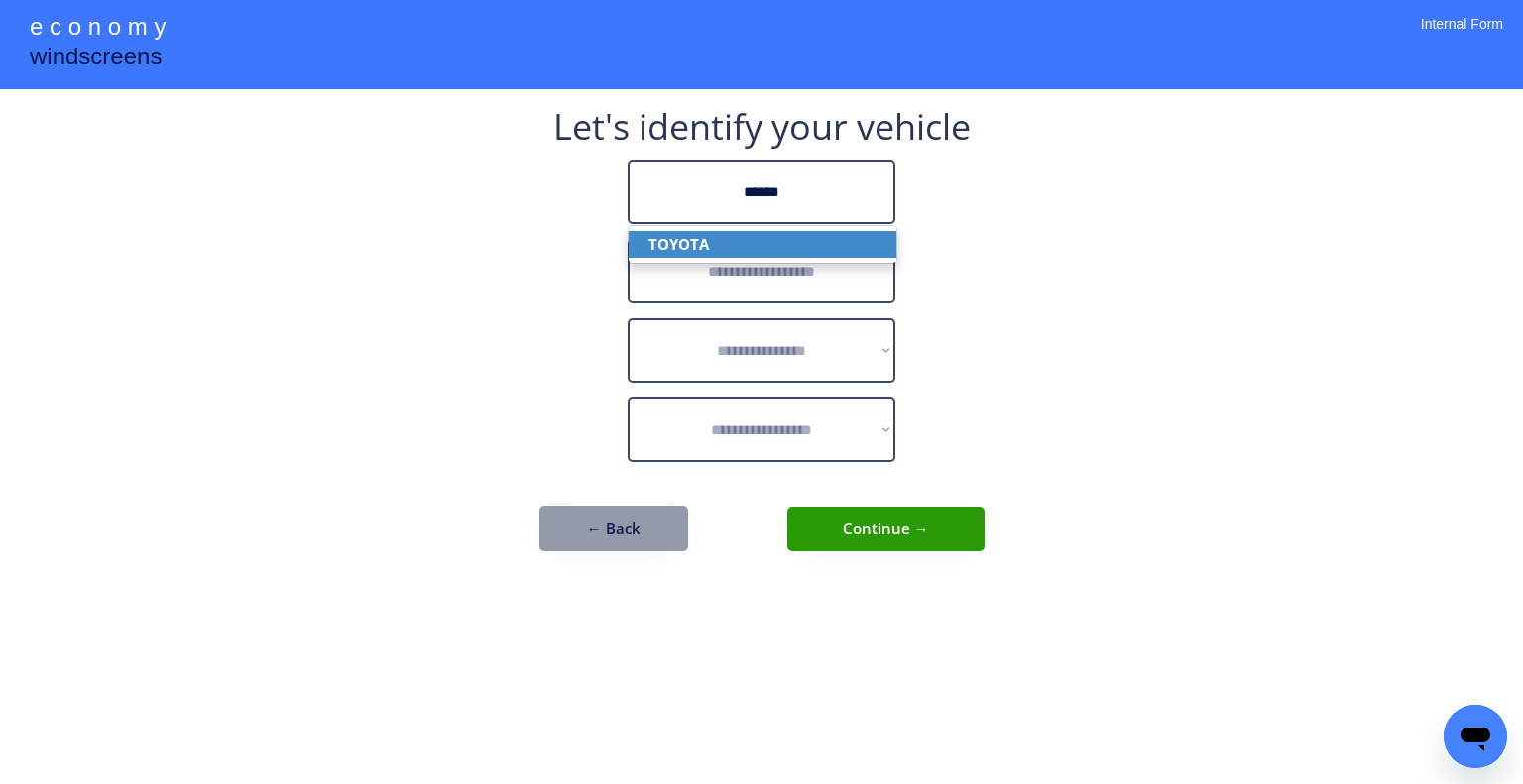 click on "TOYOTA" at bounding box center (762, 244) 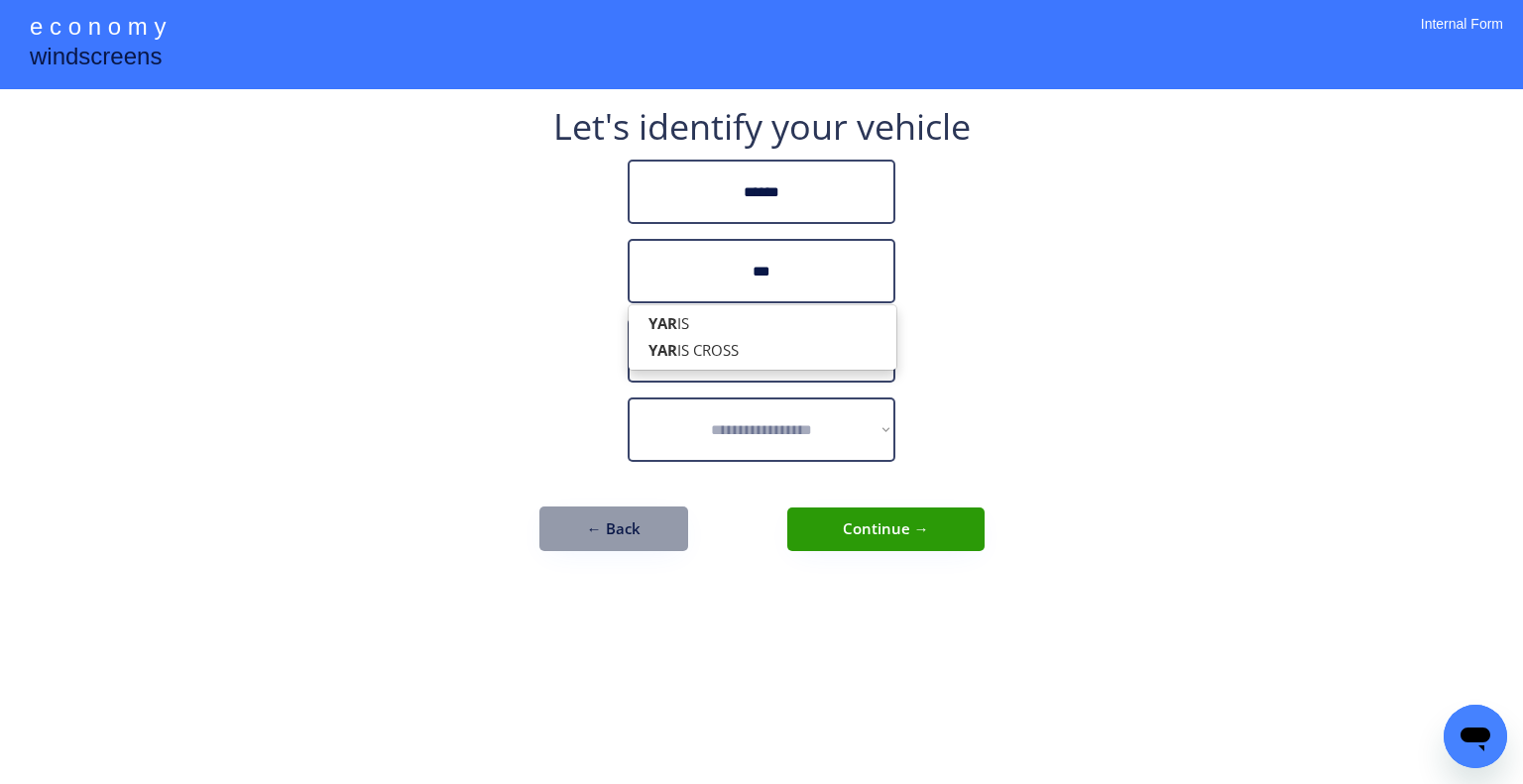 click on "***" at bounding box center (762, 271) 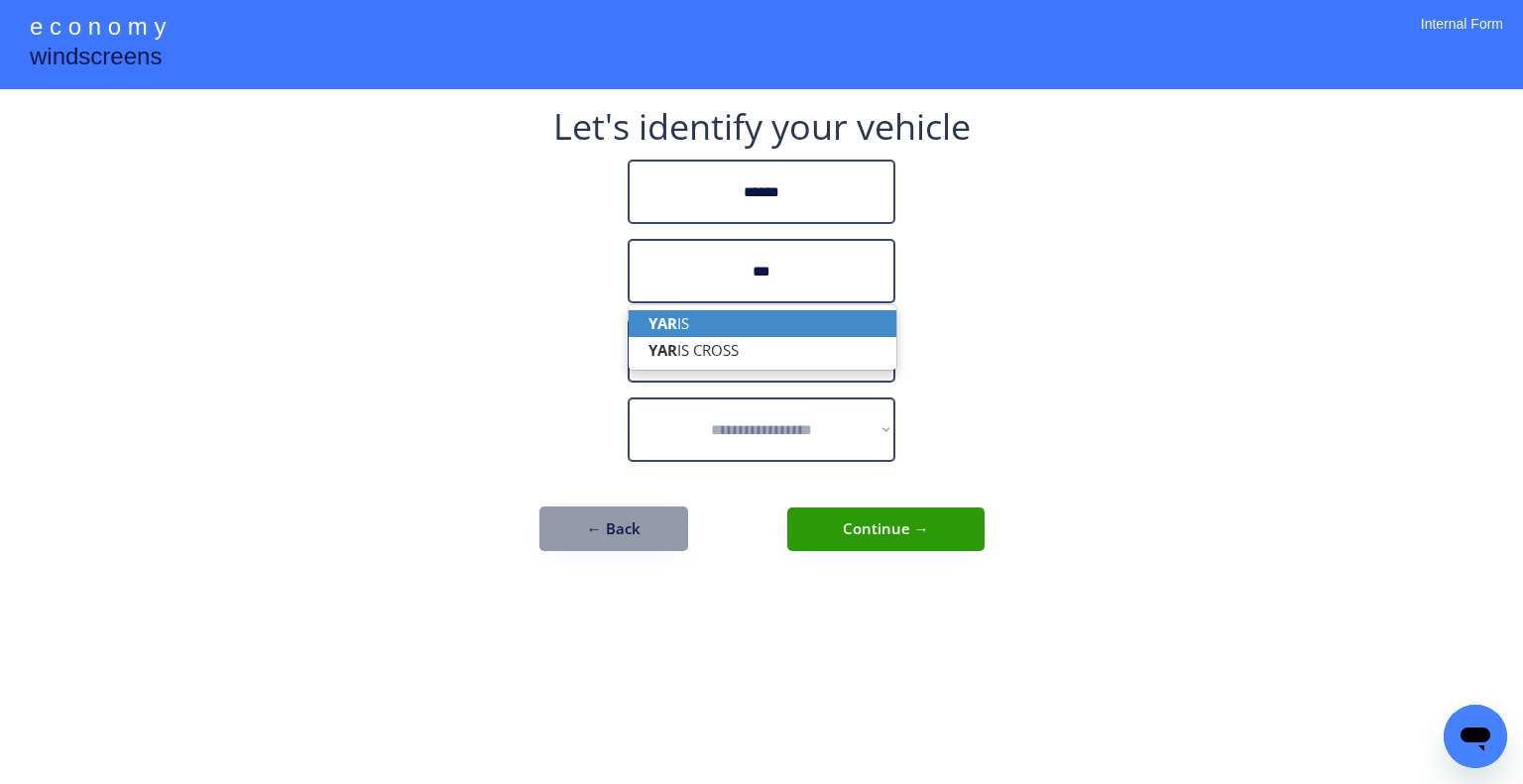drag, startPoint x: 797, startPoint y: 320, endPoint x: 830, endPoint y: 324, distance: 33.24154 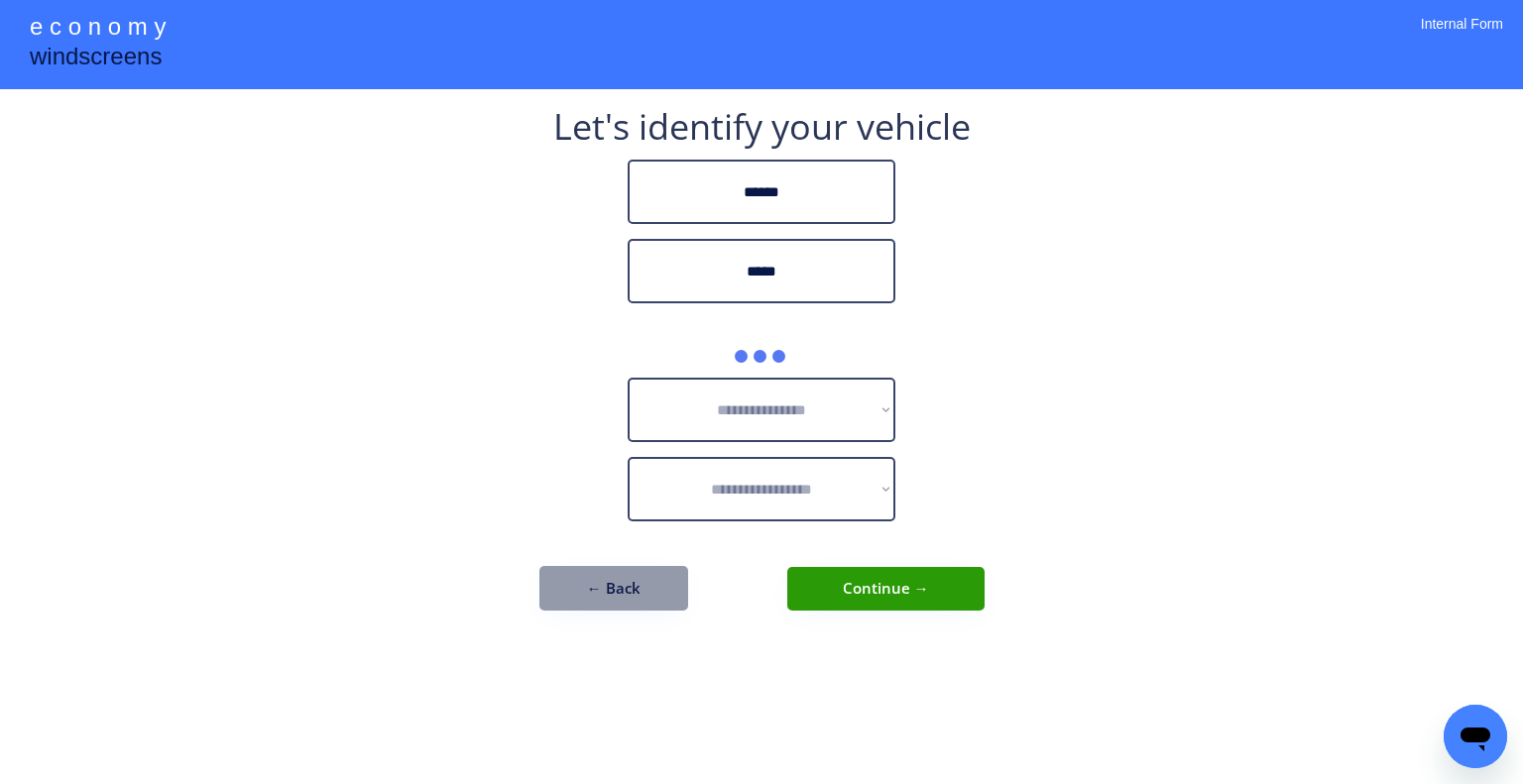 type on "*****" 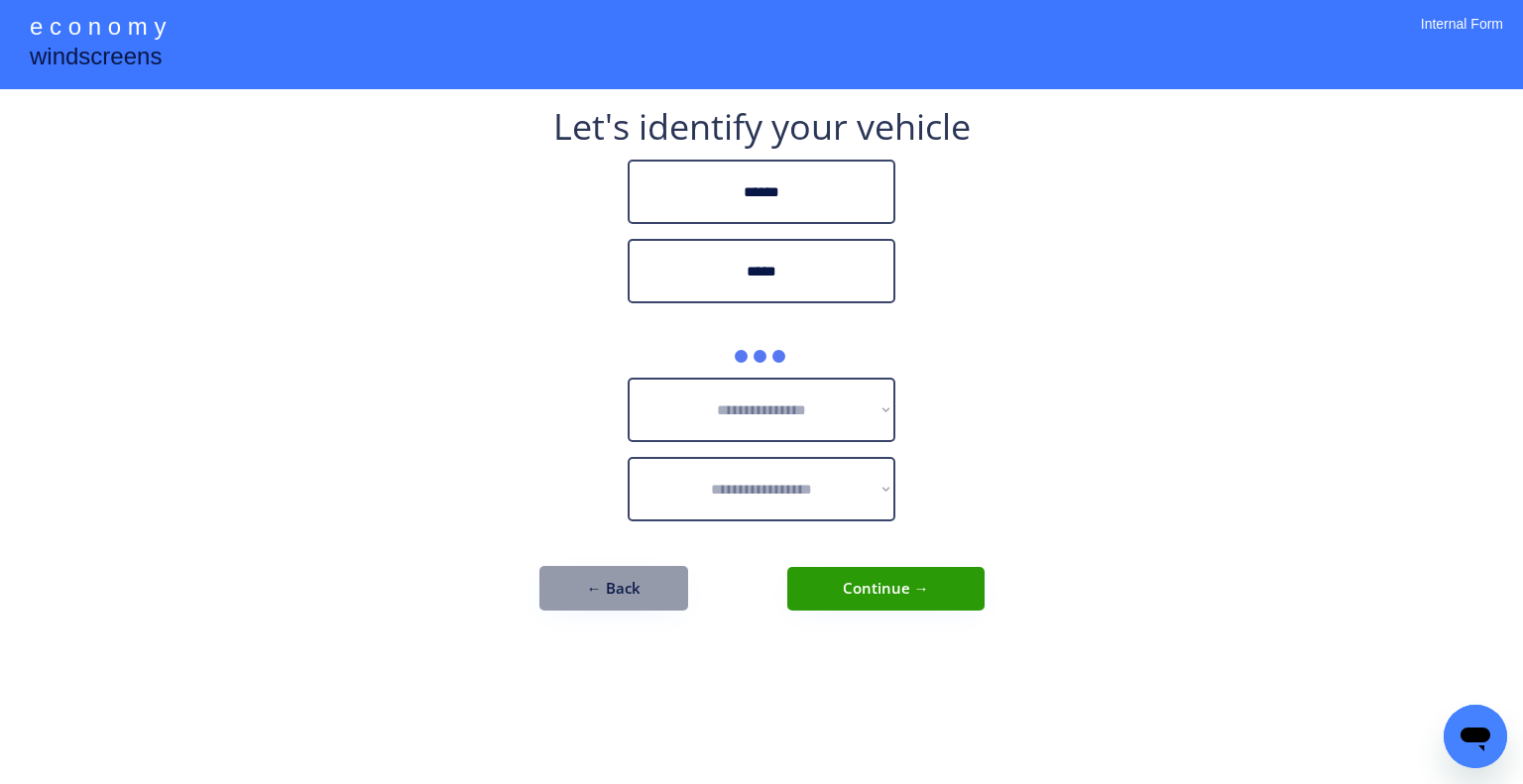 click on "**********" at bounding box center (762, 392) 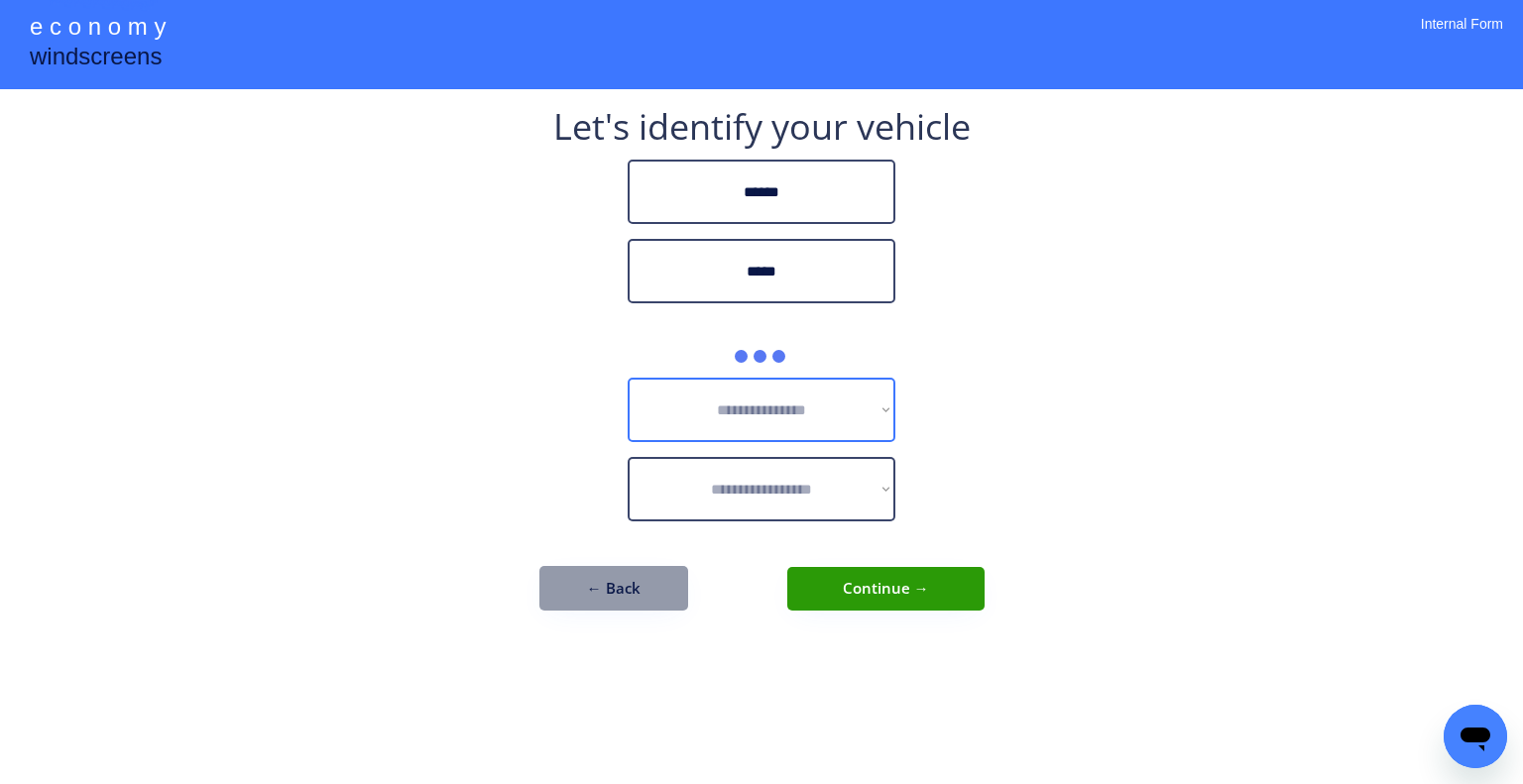click on "**********" at bounding box center (762, 409) 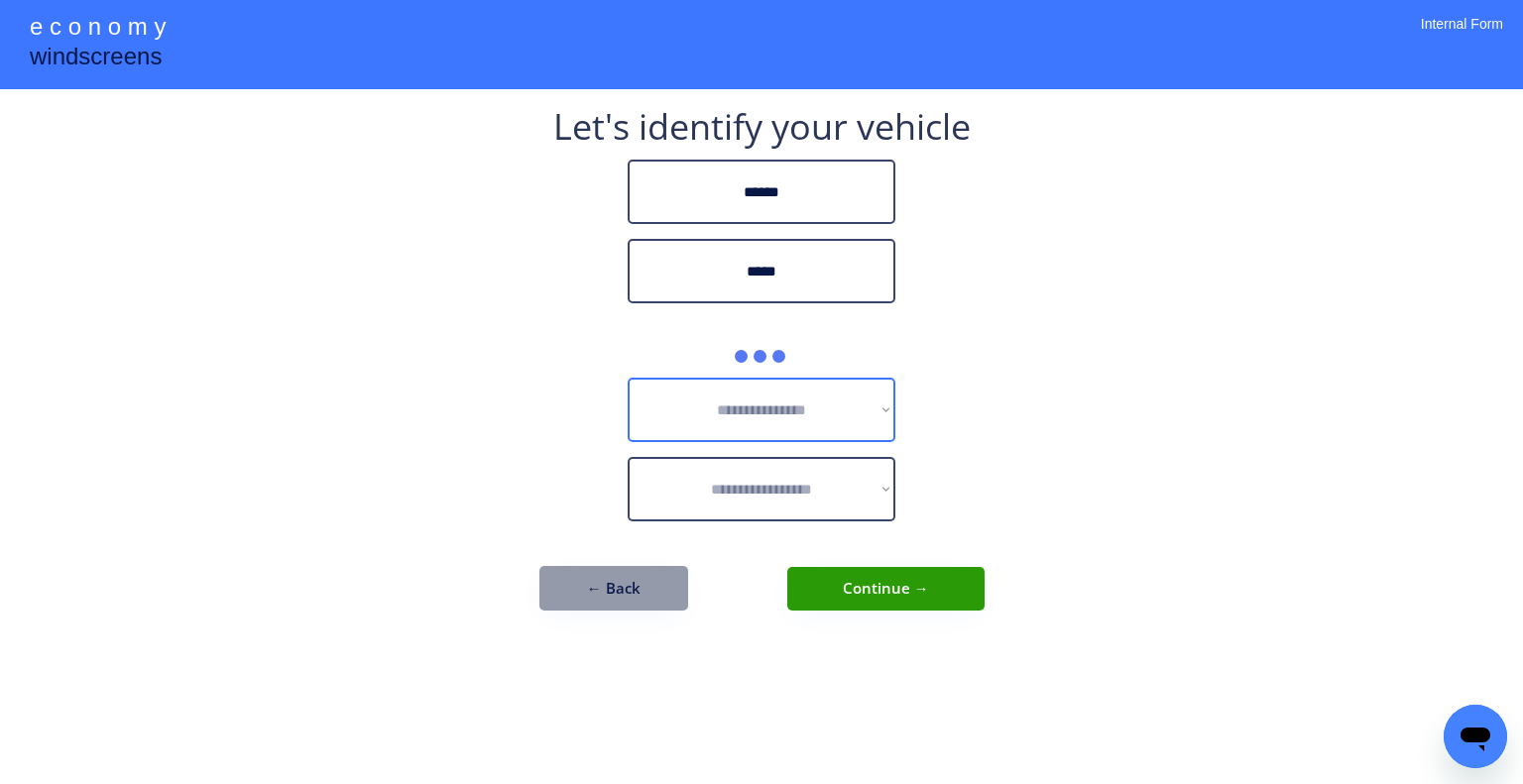 click on "**********" at bounding box center (762, 409) 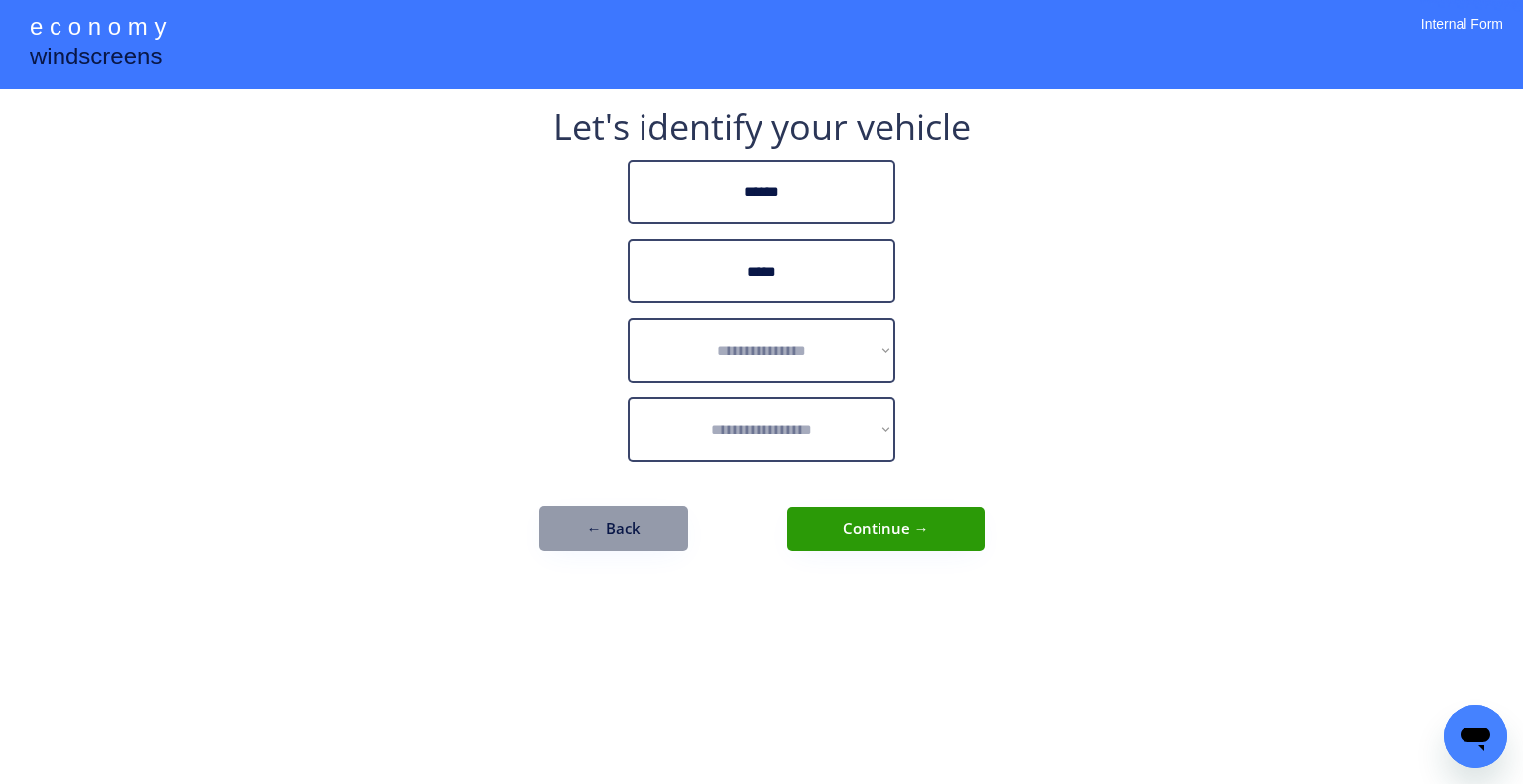 drag, startPoint x: 1112, startPoint y: 338, endPoint x: 936, endPoint y: 344, distance: 176.10224 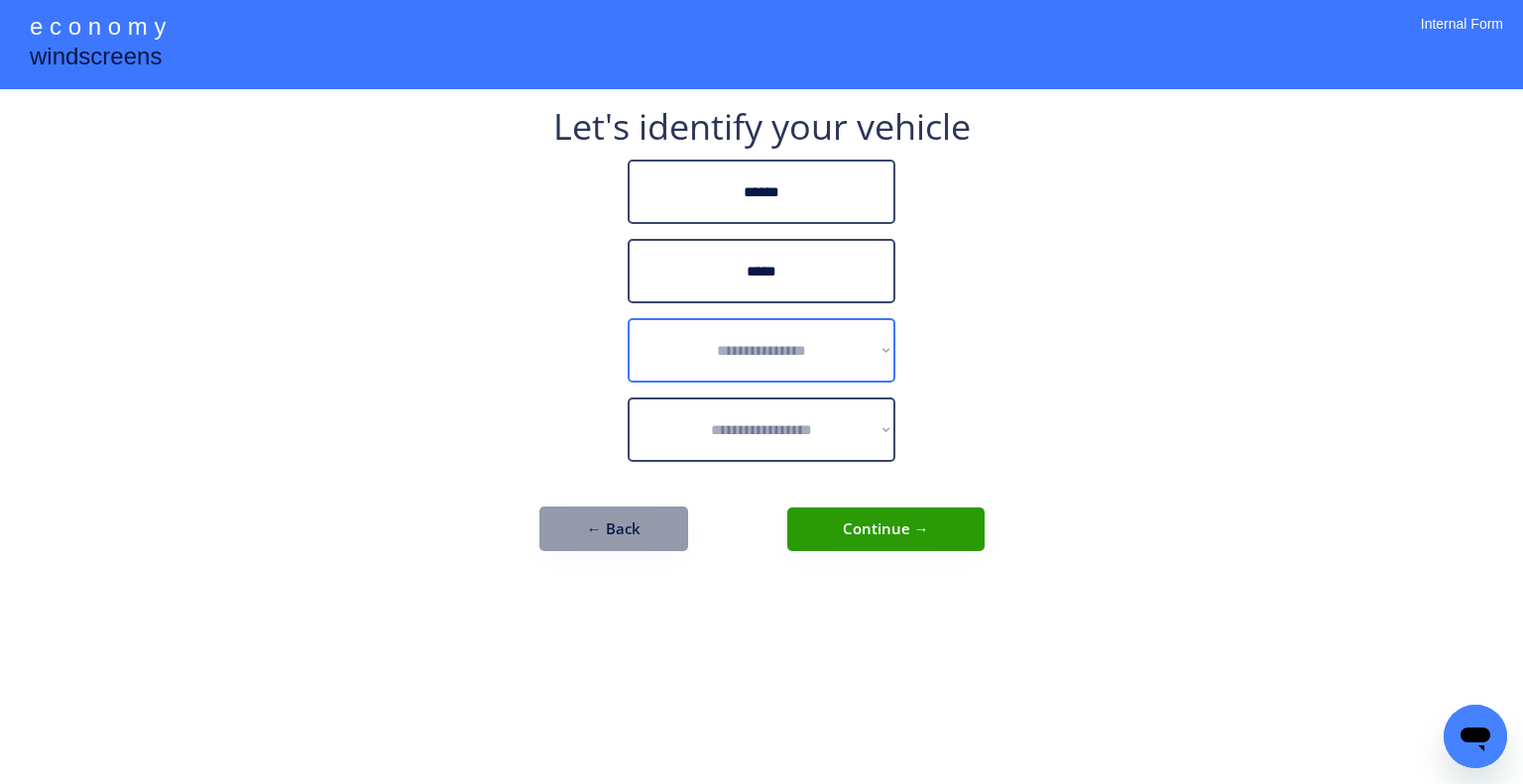 click on "**********" at bounding box center (762, 350) 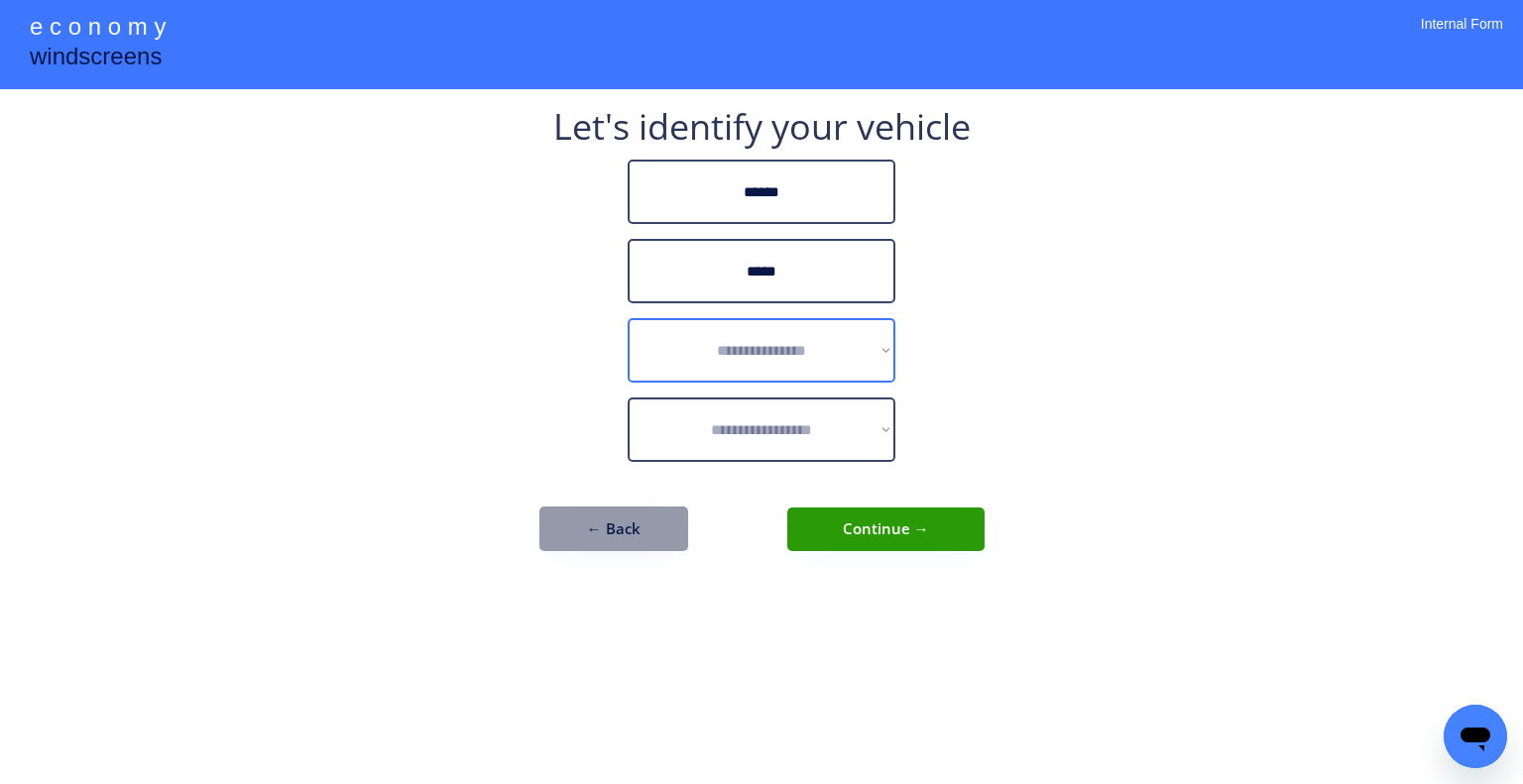 select on "******" 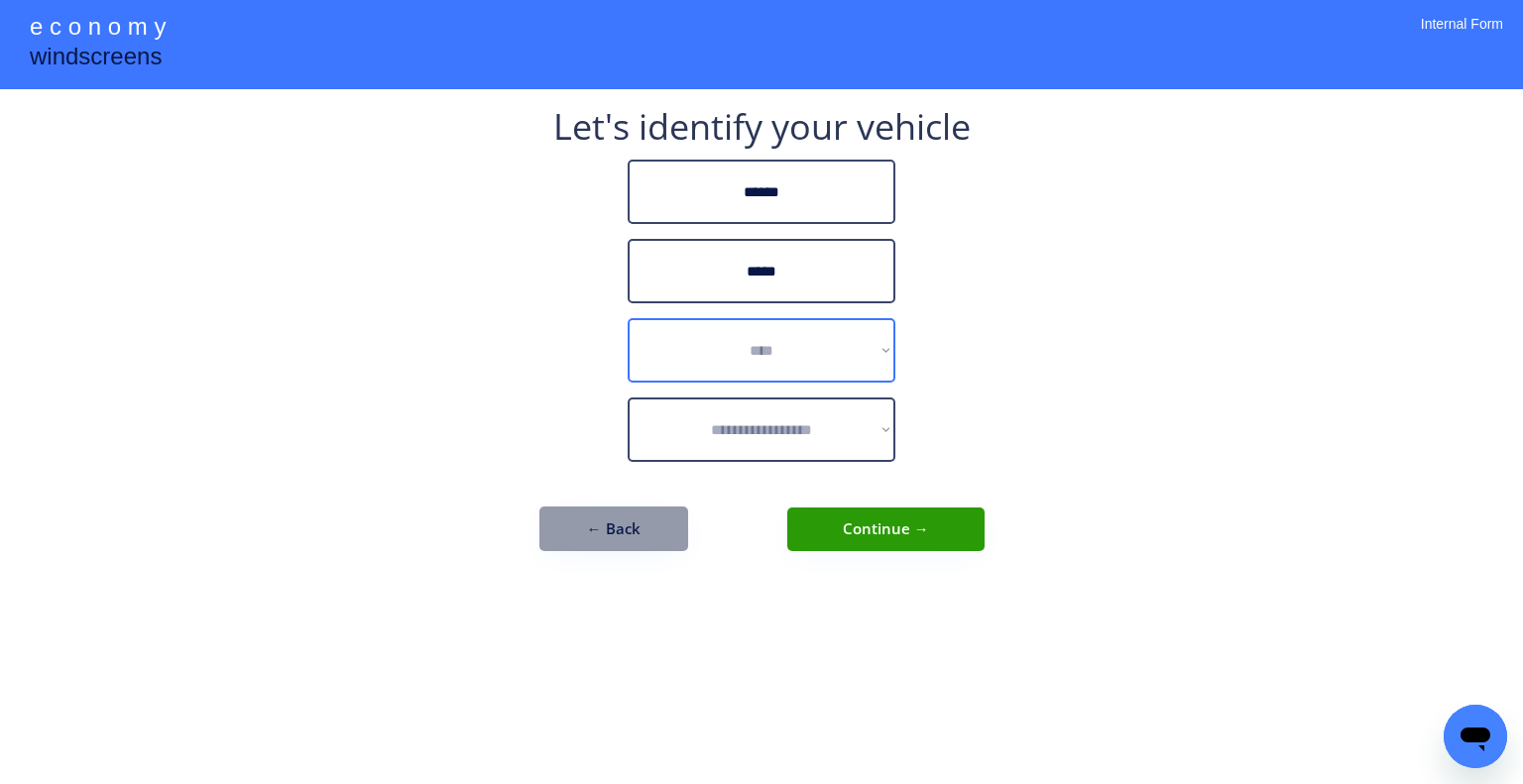 click on "**********" at bounding box center (762, 350) 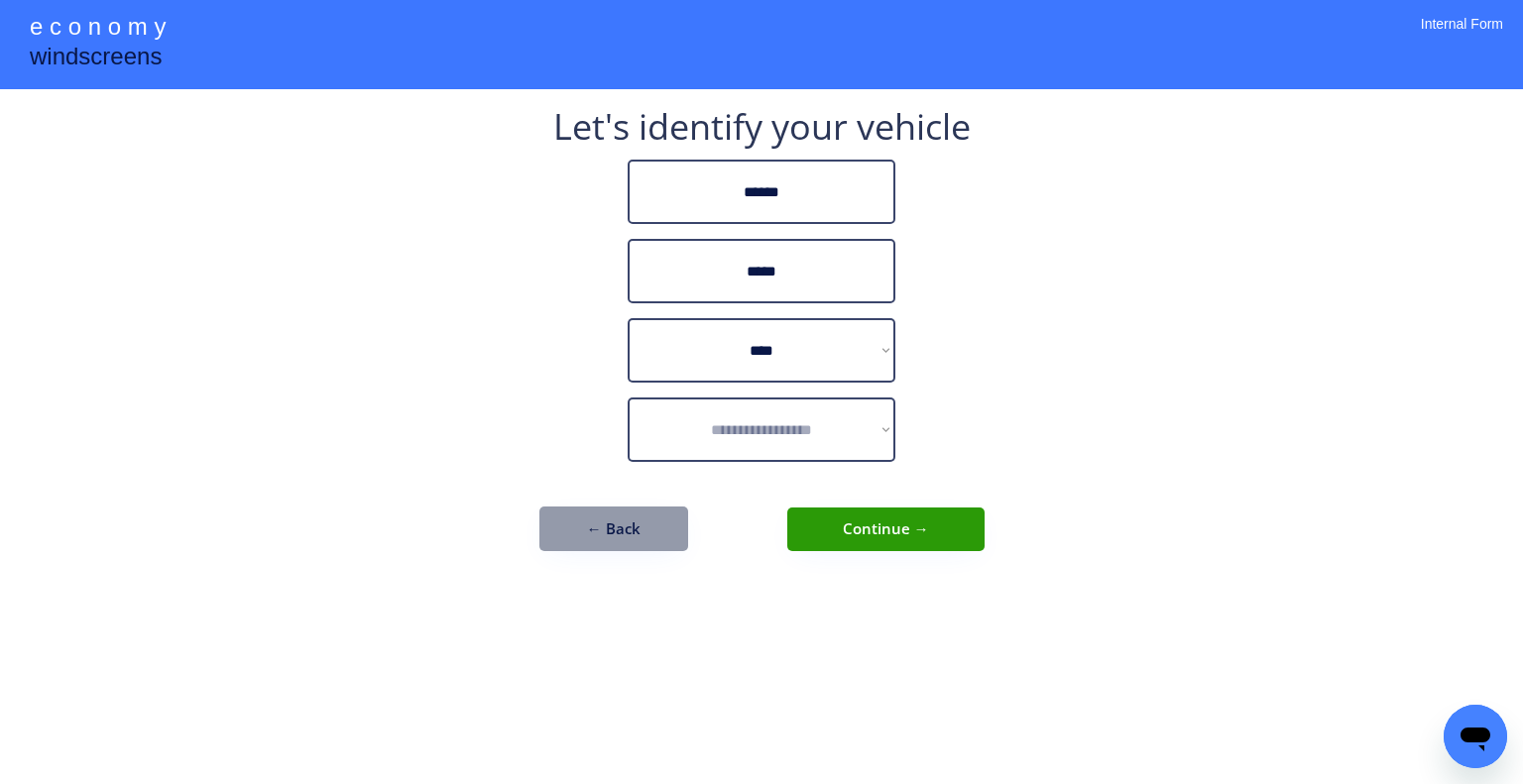 drag, startPoint x: 1151, startPoint y: 372, endPoint x: 877, endPoint y: 392, distance: 274.72896 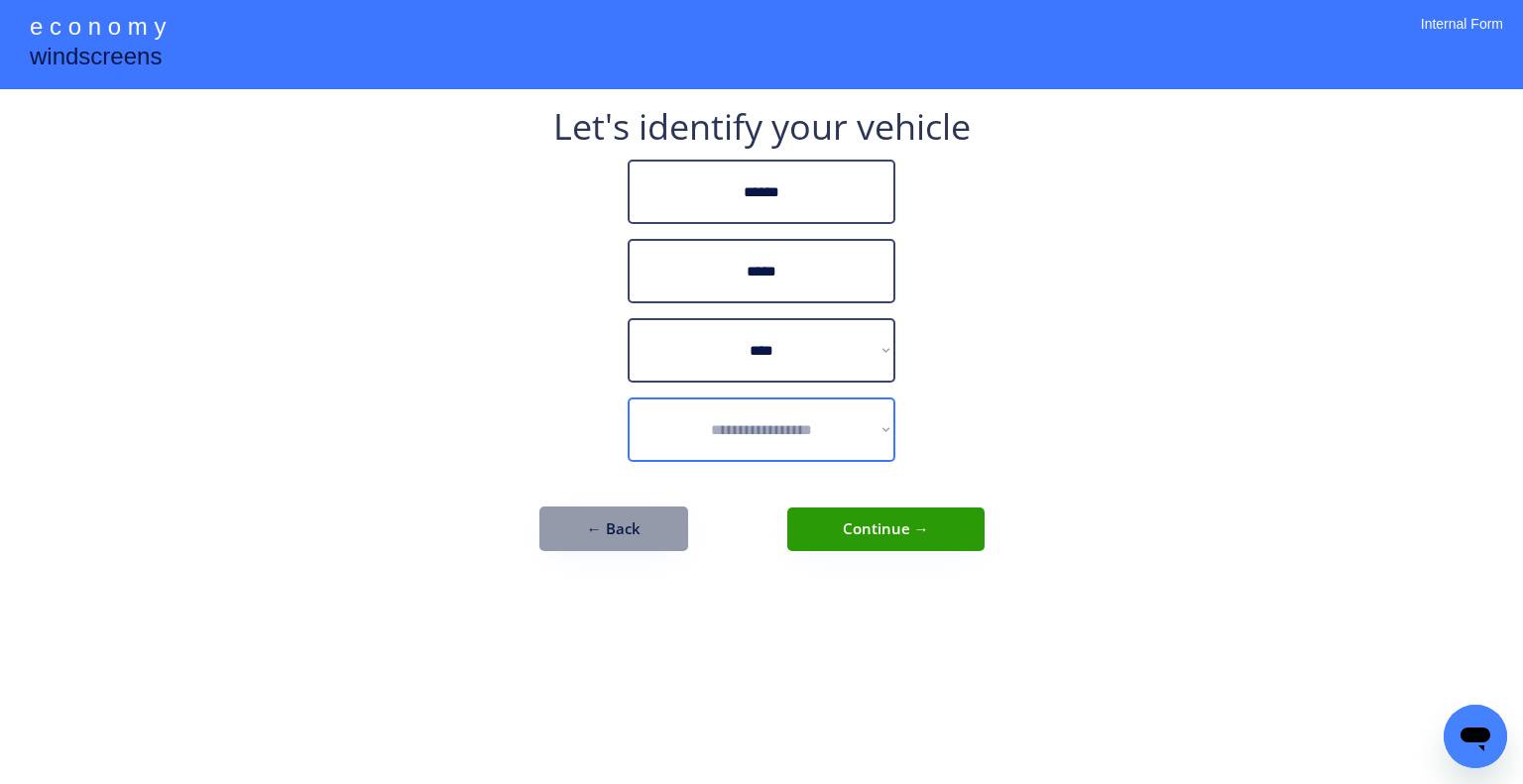 drag, startPoint x: 829, startPoint y: 439, endPoint x: 839, endPoint y: 437, distance: 10.198039 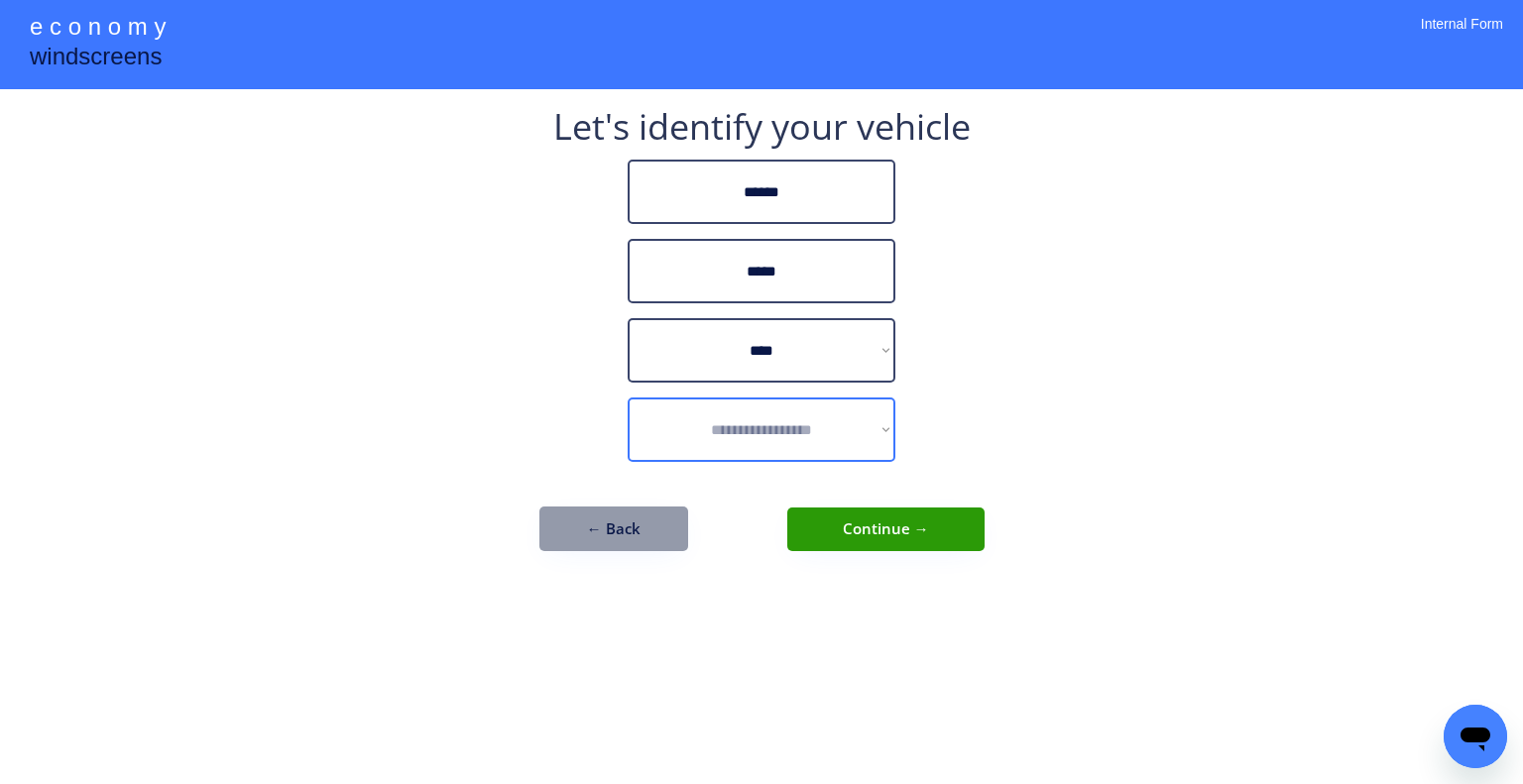 select on "**********" 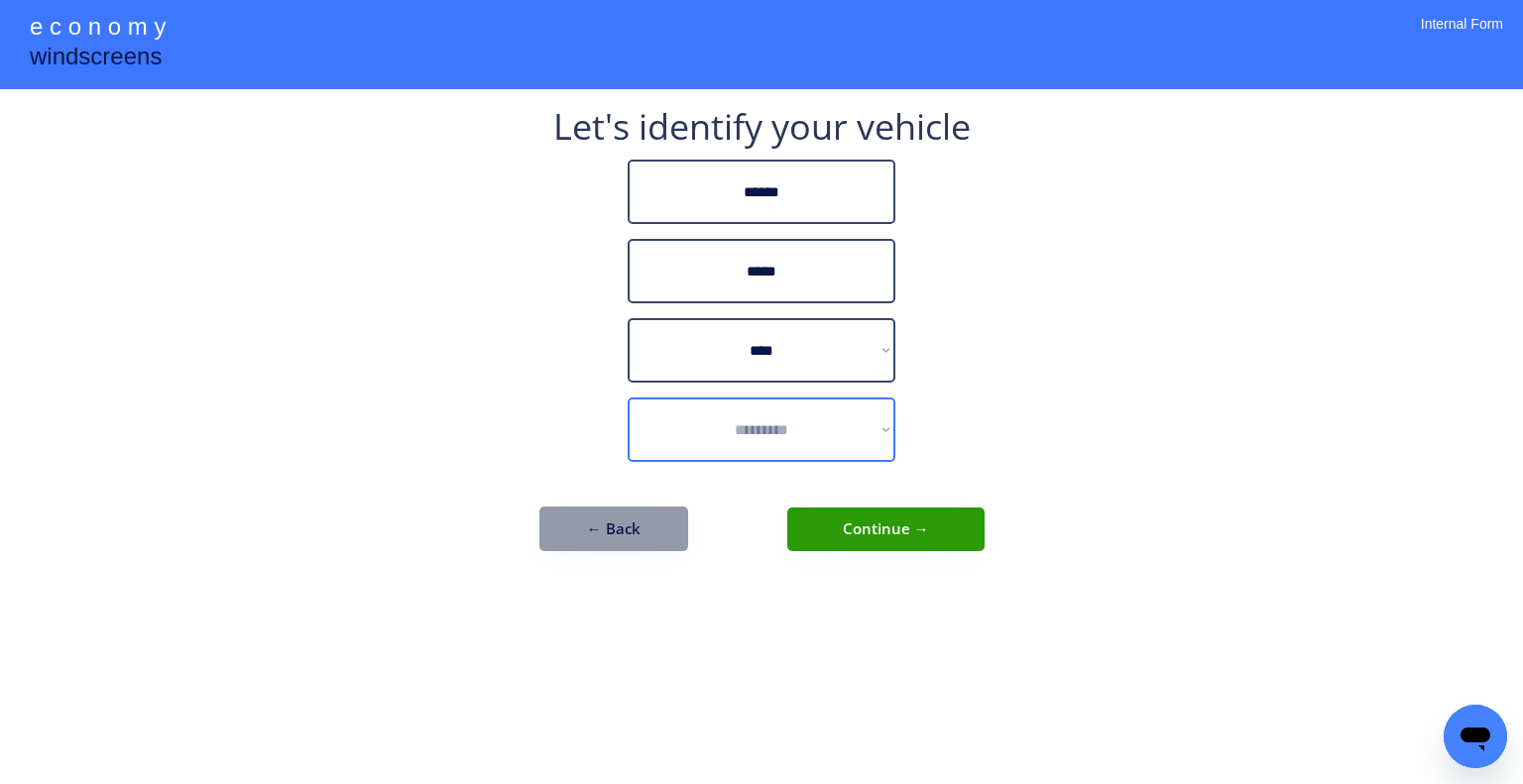 click on "**********" at bounding box center [762, 429] 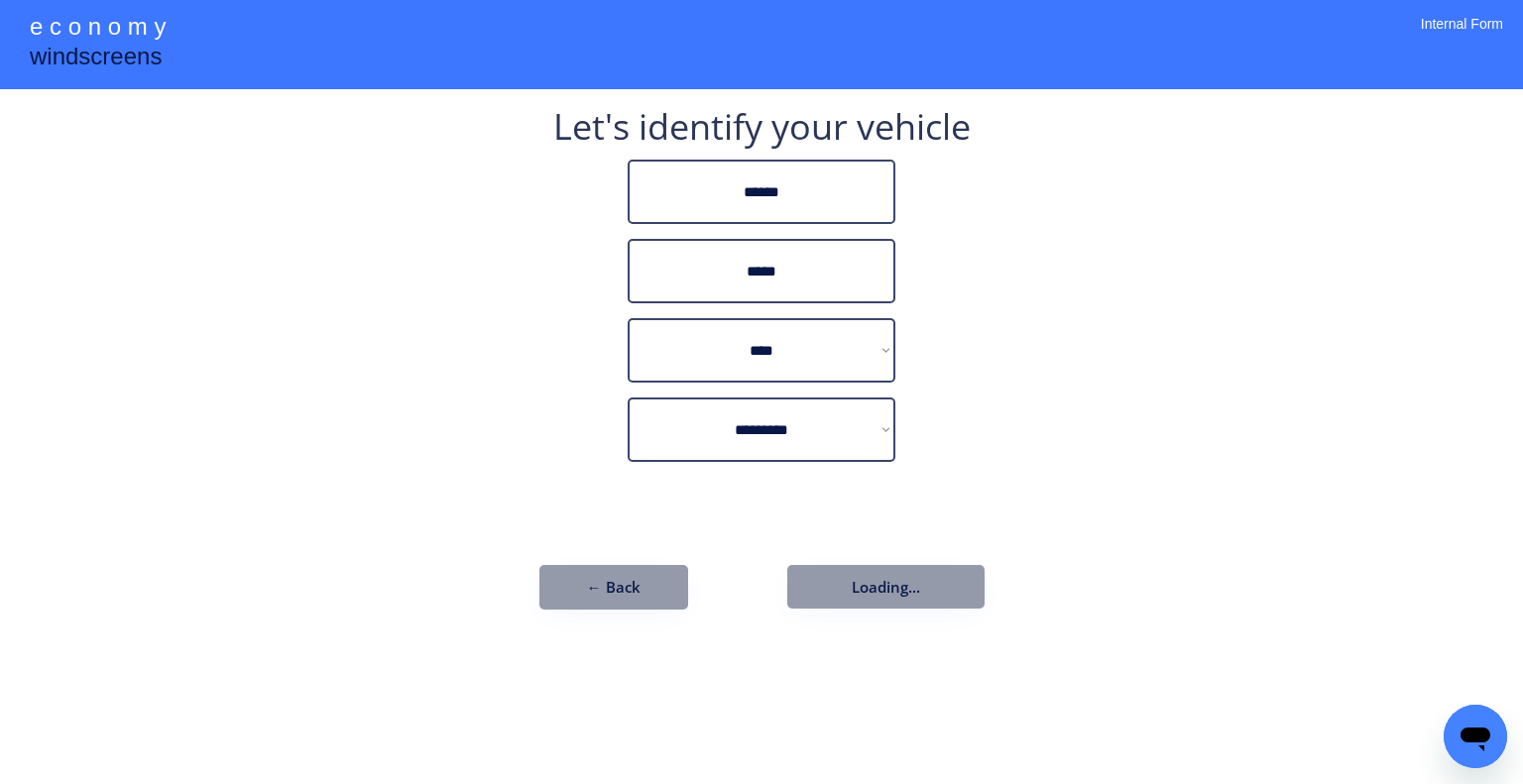 drag, startPoint x: 1114, startPoint y: 447, endPoint x: 991, endPoint y: 570, distance: 173.94827 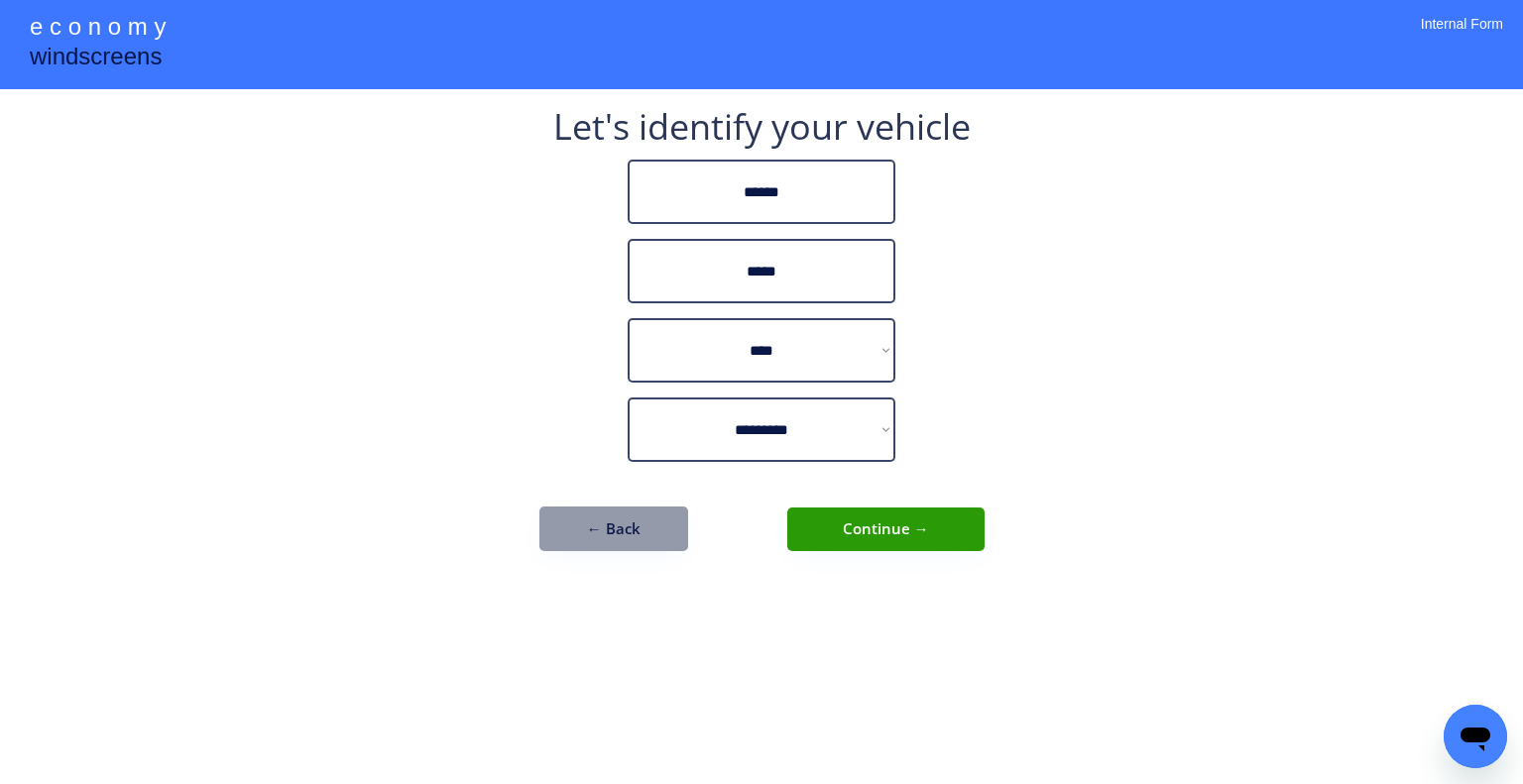 click on "Continue    →" at bounding box center [885, 529] 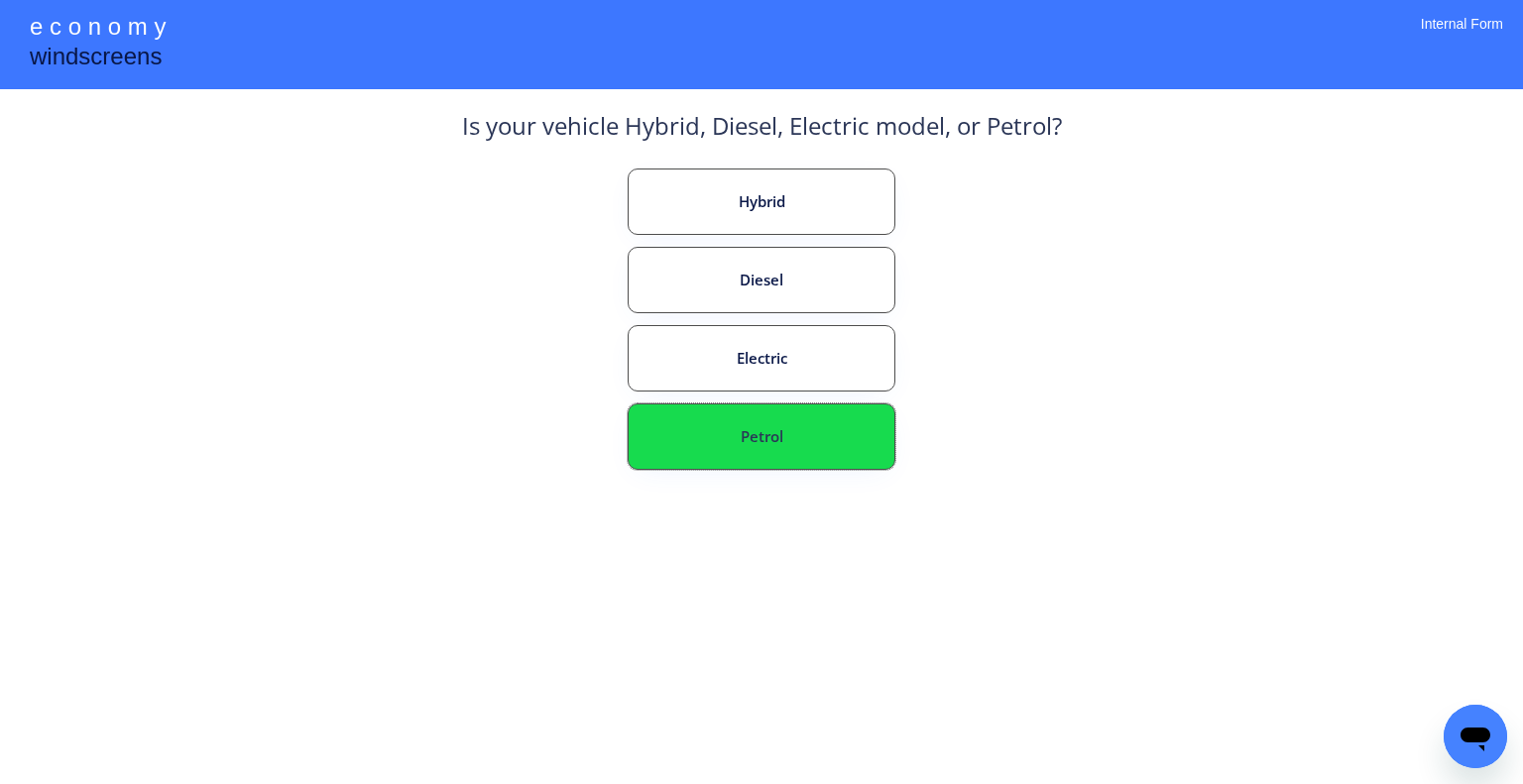 click on "Petrol" at bounding box center (762, 436) 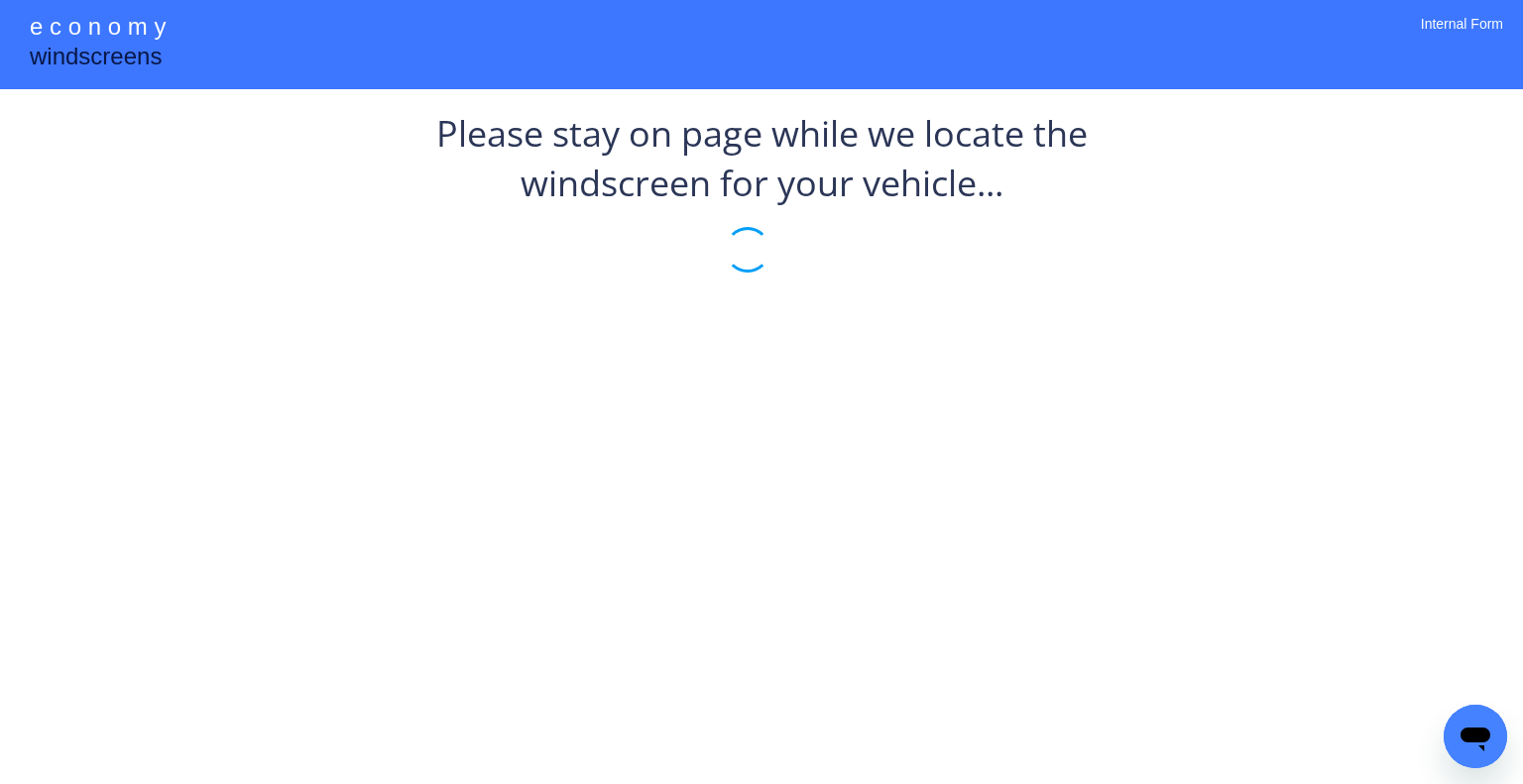 click on "**********" at bounding box center [762, 392] 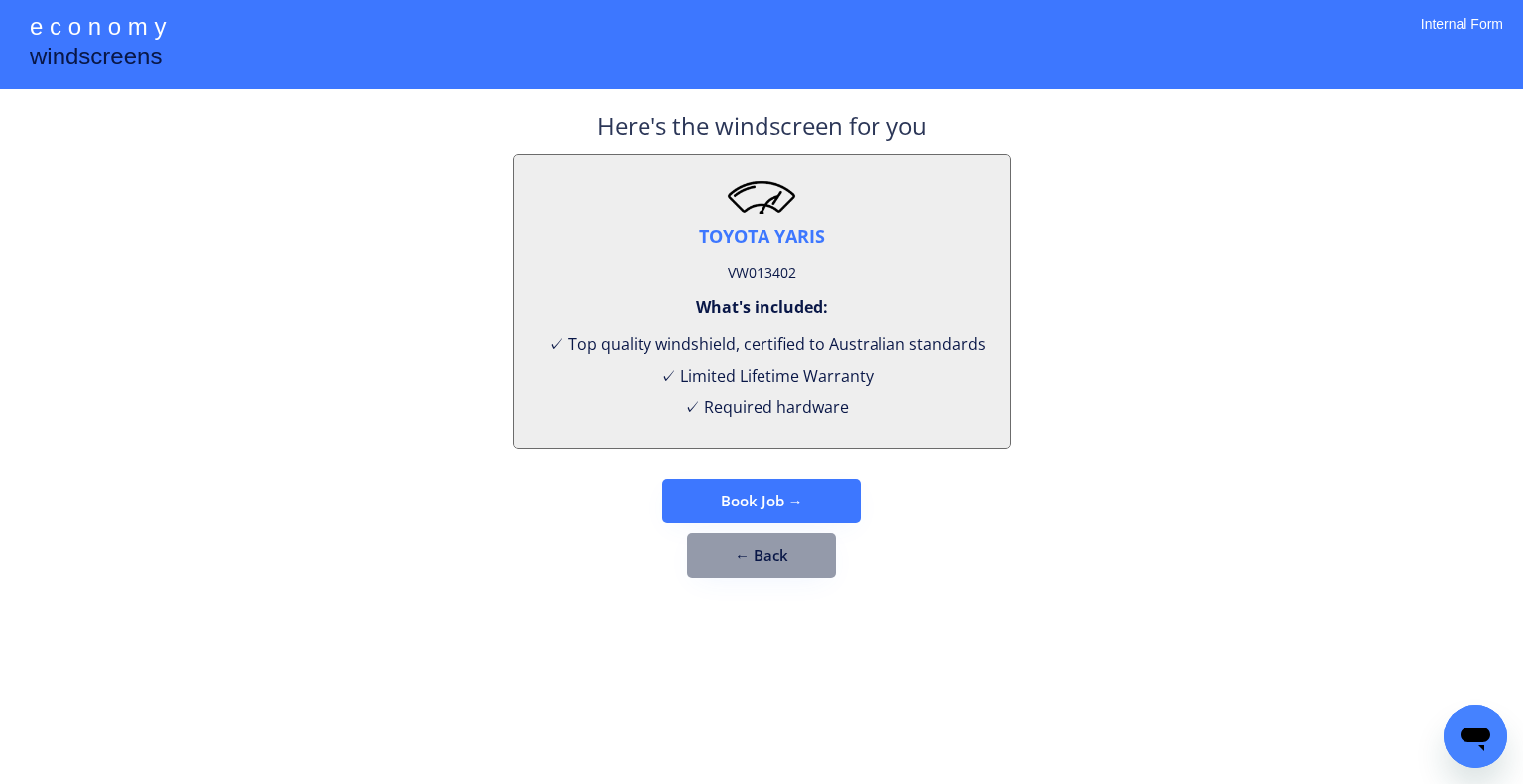 click on "VW013402" at bounding box center [762, 273] 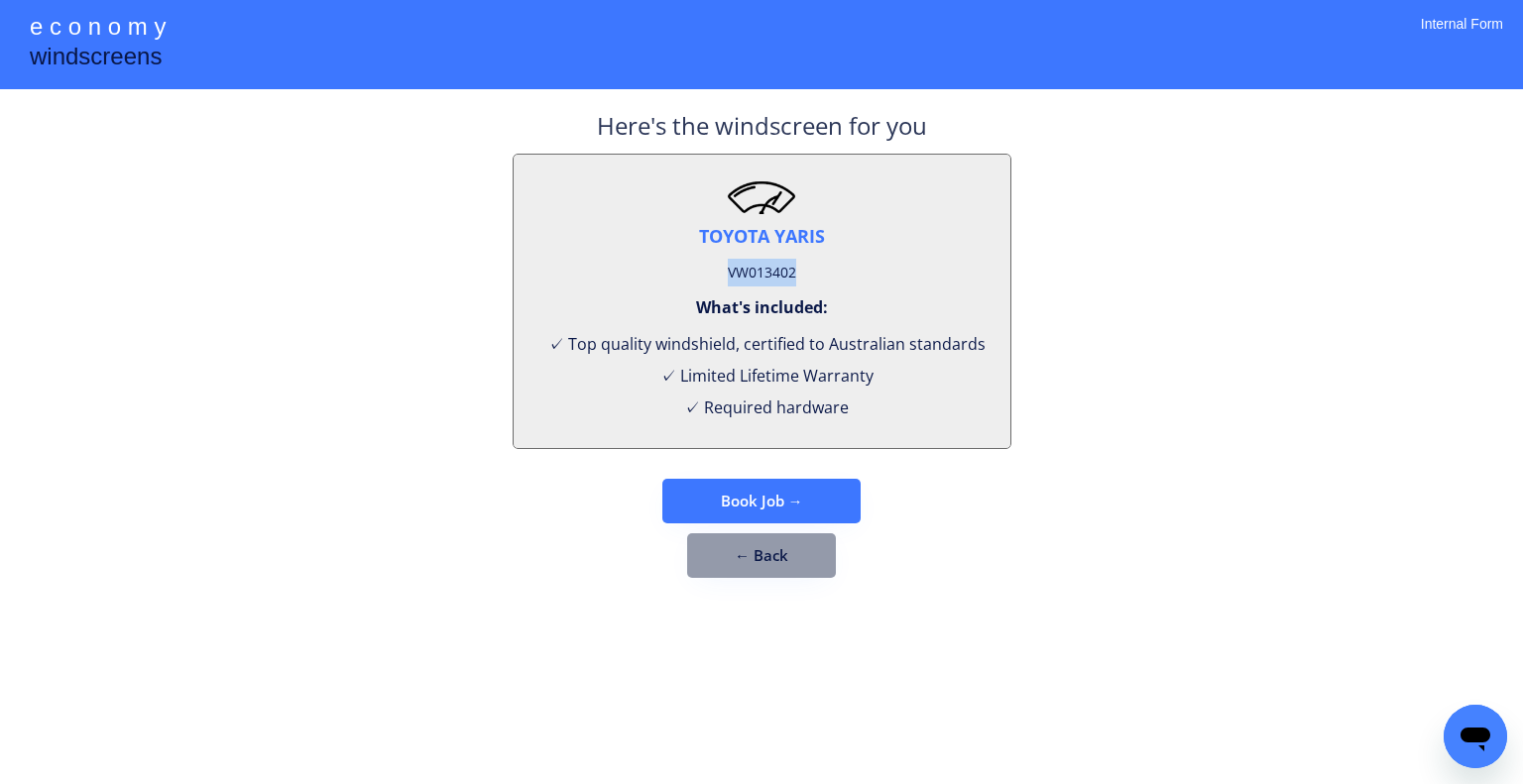 click on "VW013402" at bounding box center (762, 273) 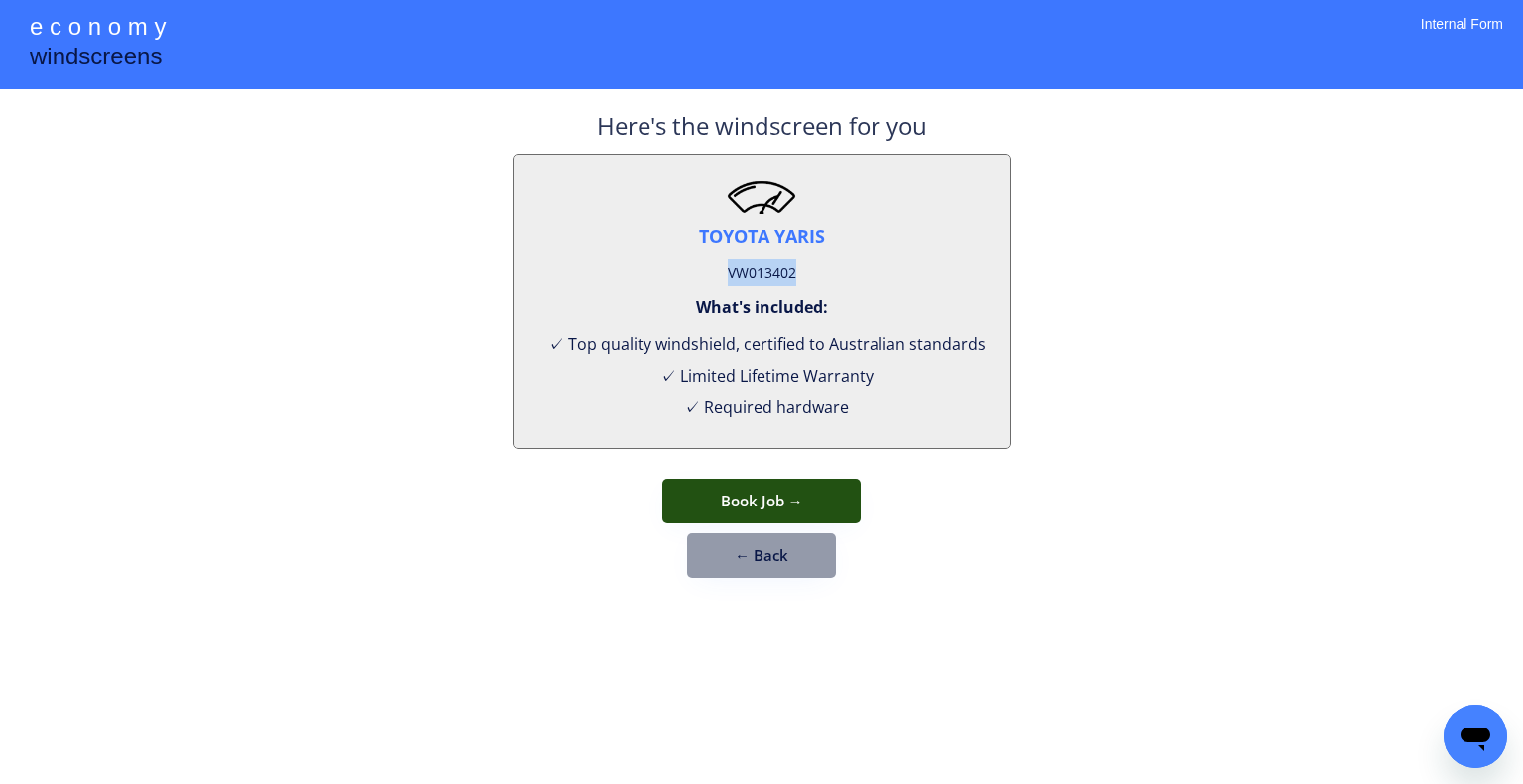 drag, startPoint x: 785, startPoint y: 483, endPoint x: 880, endPoint y: 339, distance: 172.5138 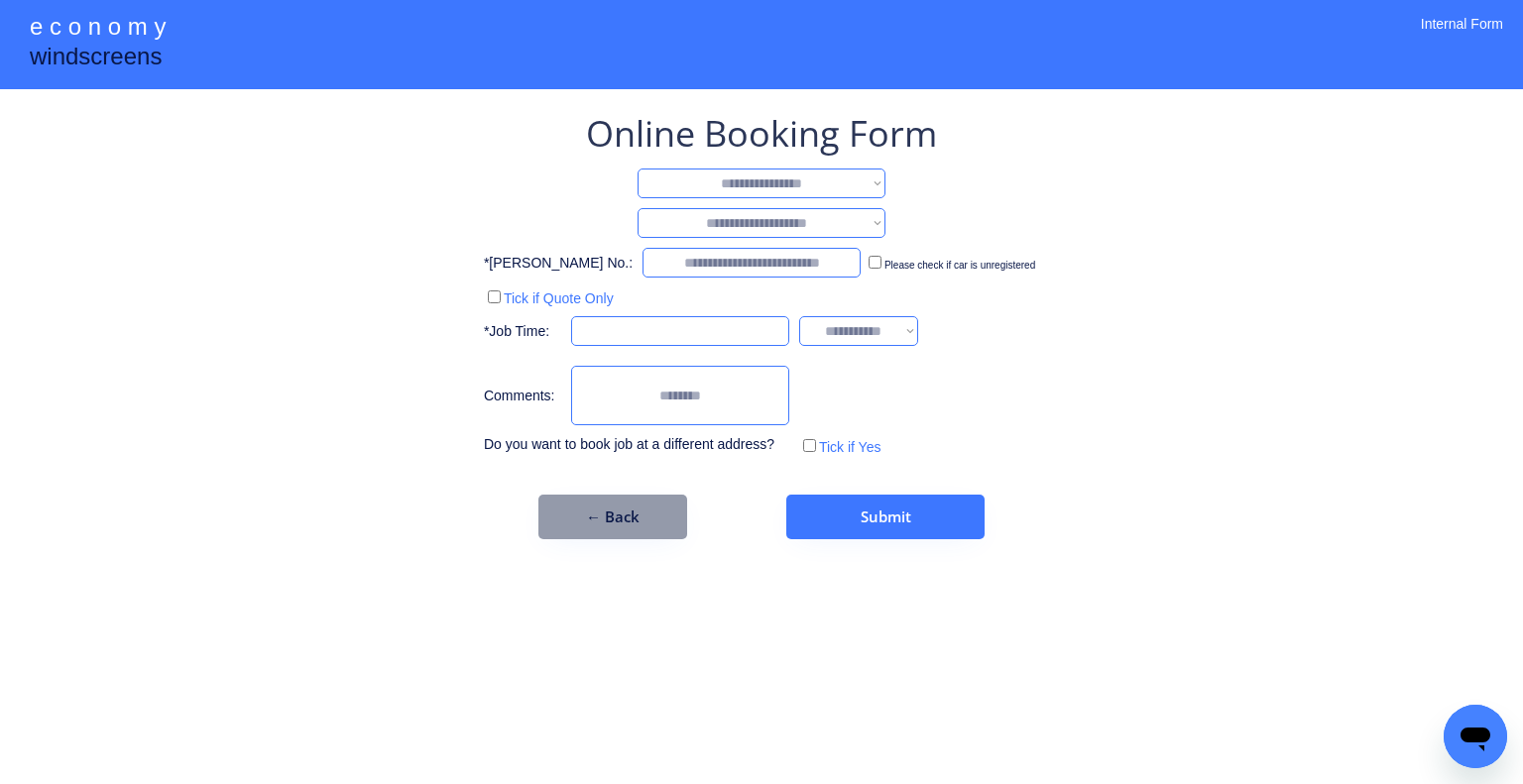 drag, startPoint x: 834, startPoint y: 185, endPoint x: 833, endPoint y: 197, distance: 12.0415946 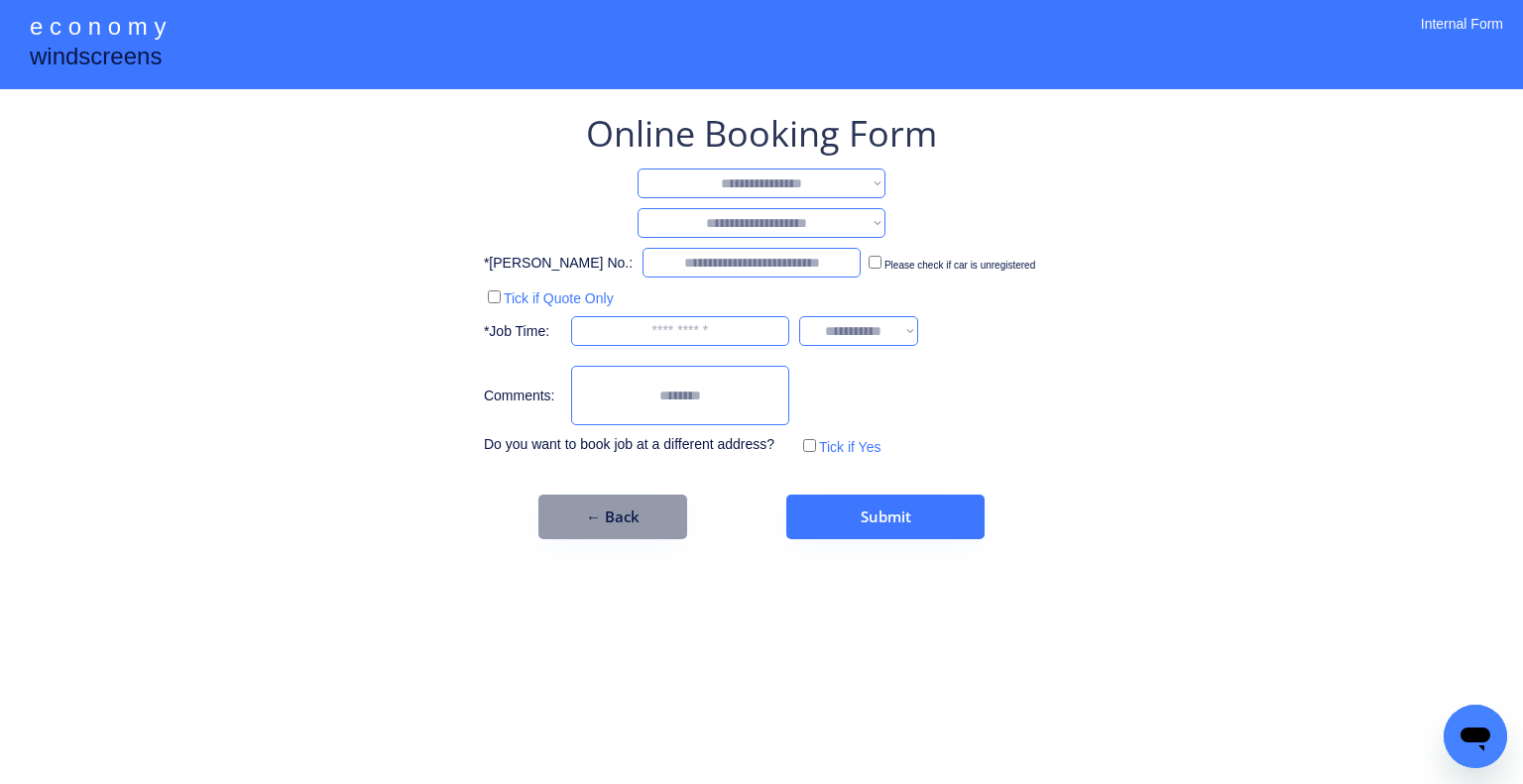 select on "**********" 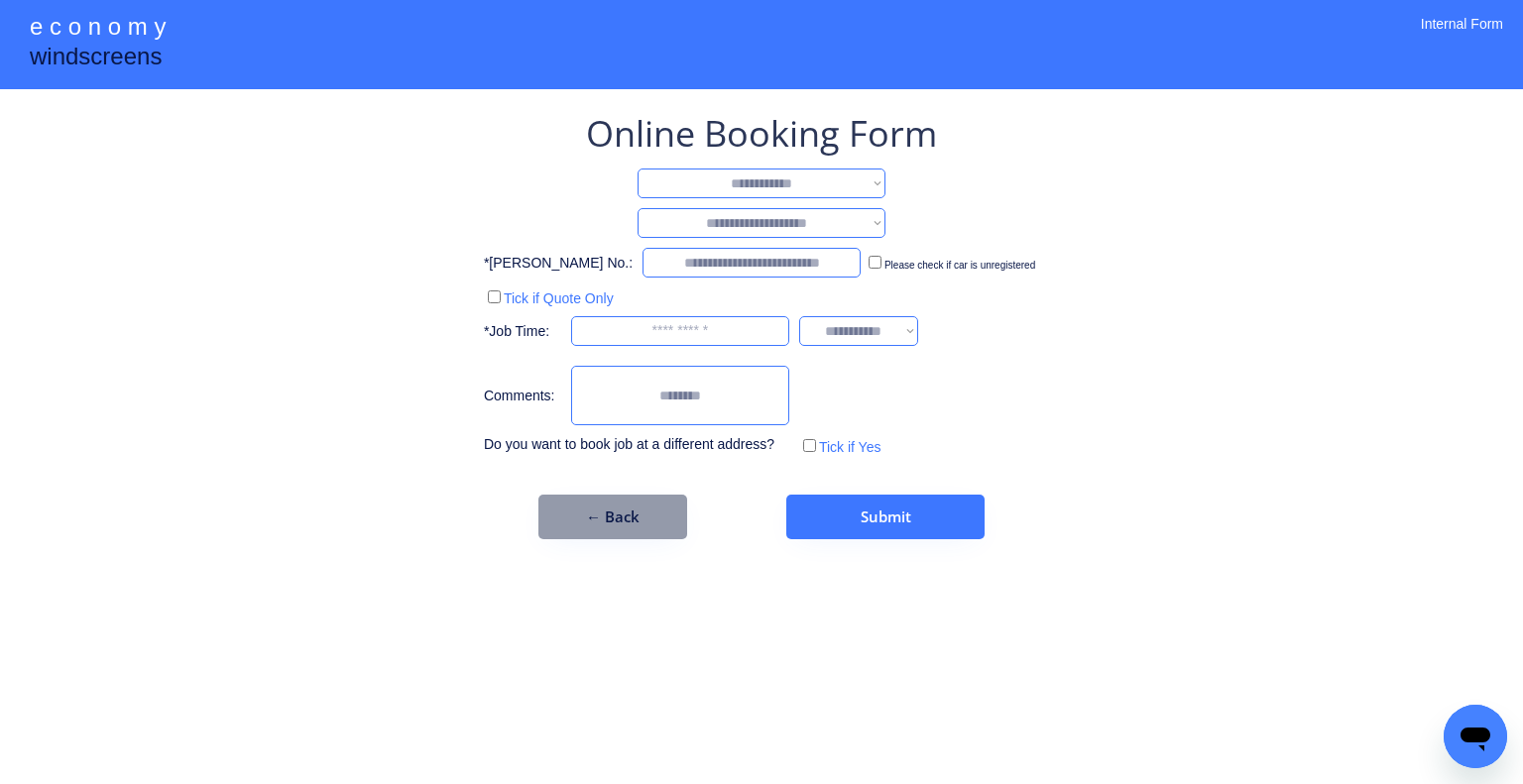click on "**********" at bounding box center (762, 183) 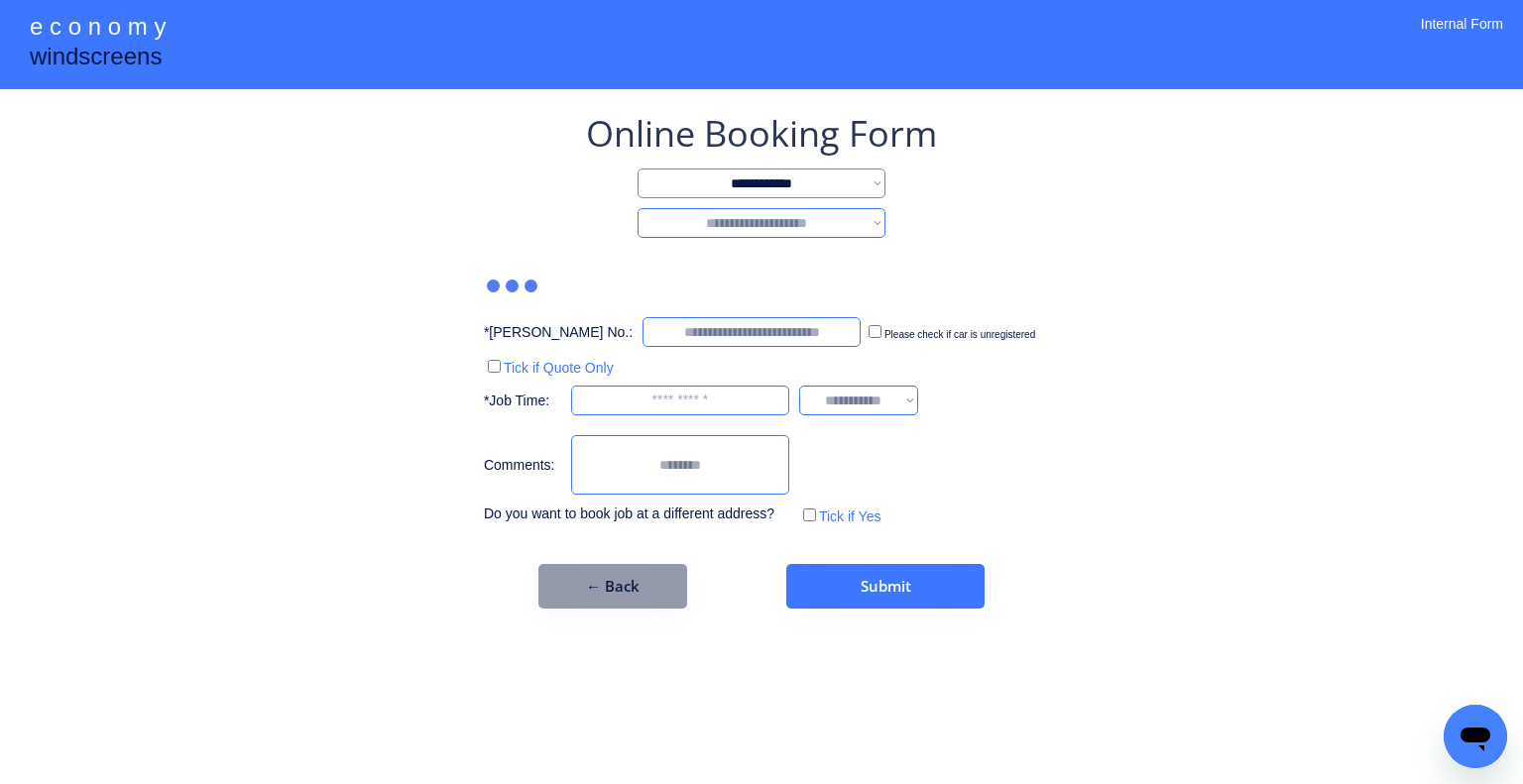click on "**********" at bounding box center [762, 223] 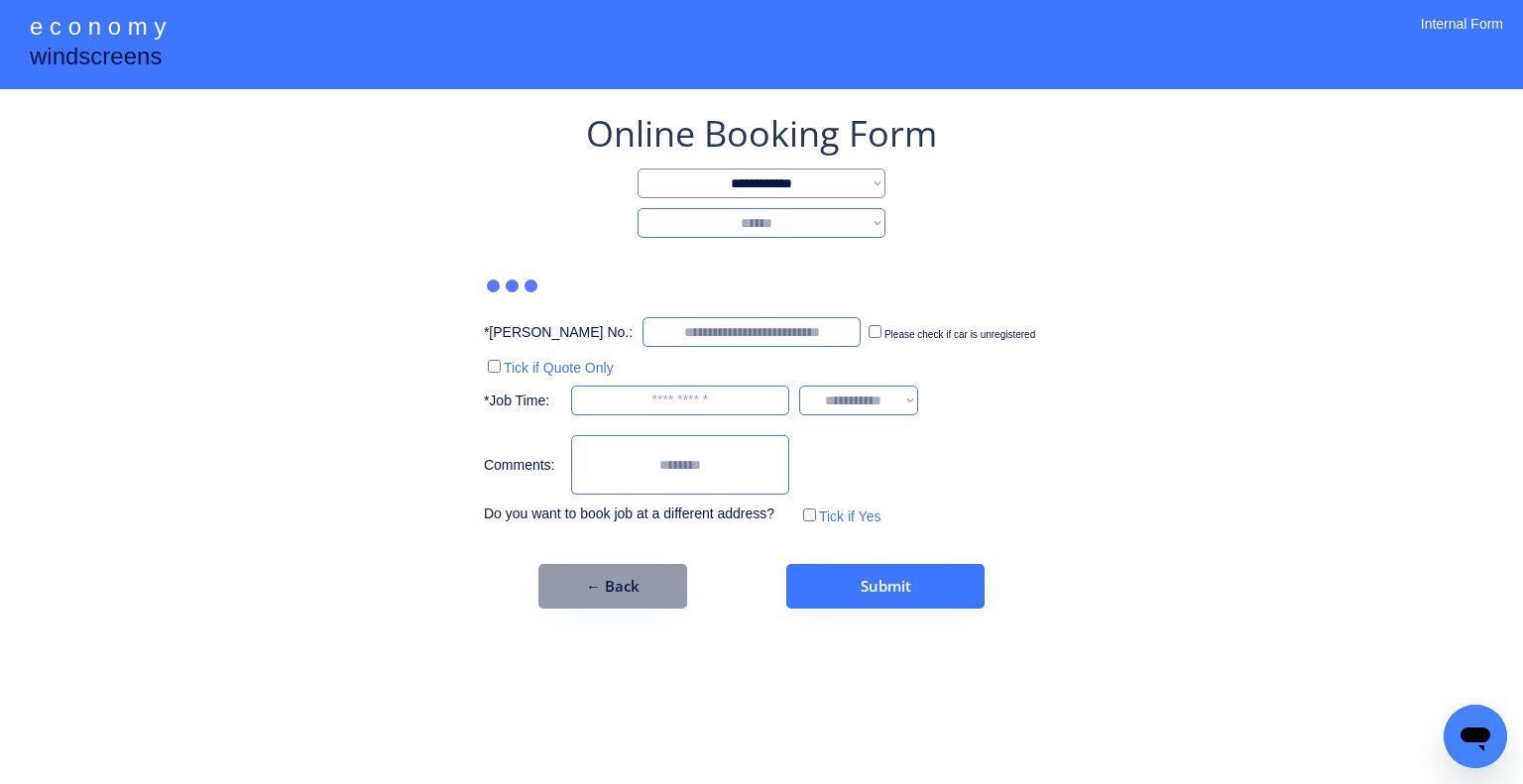click on "**********" at bounding box center (762, 223) 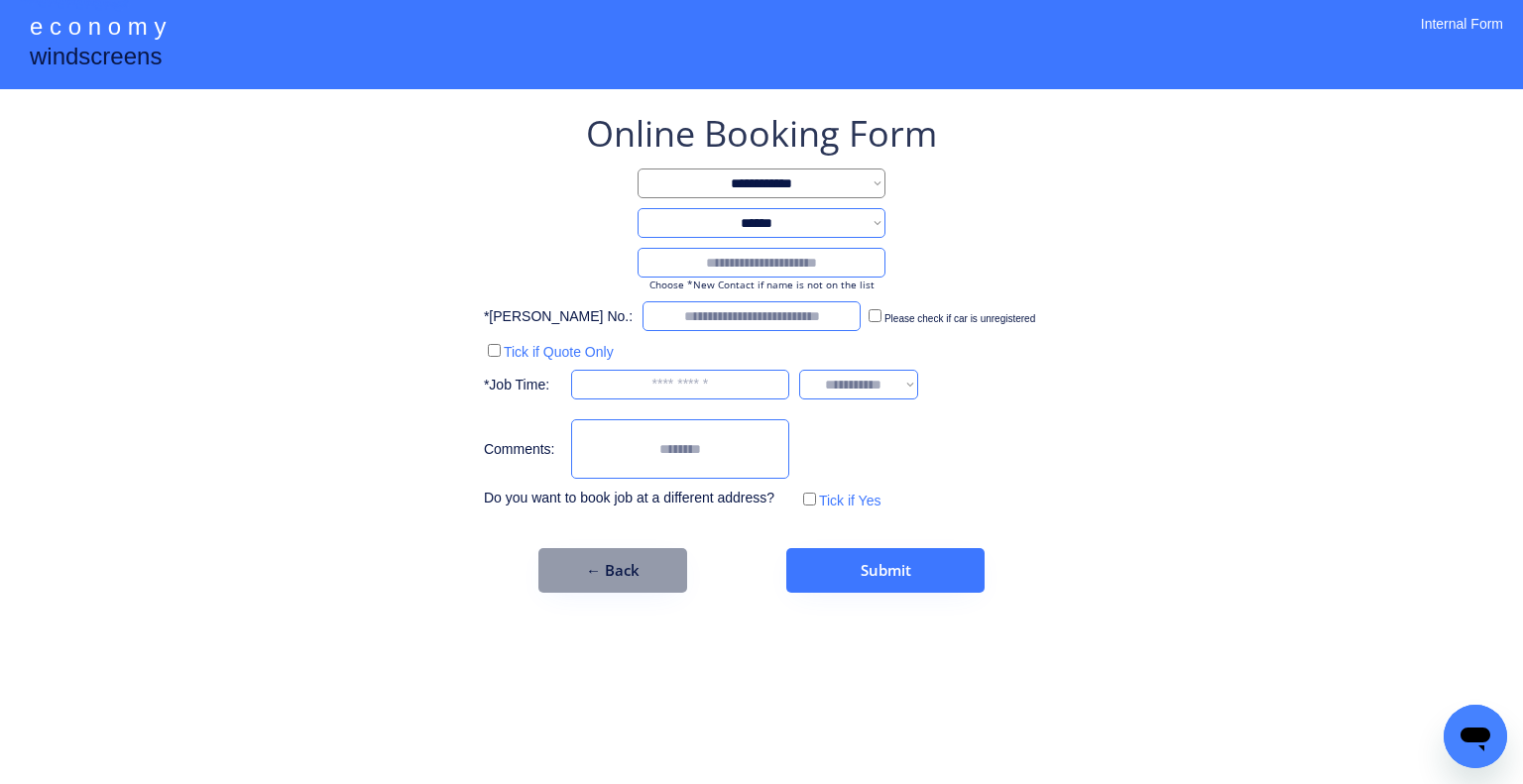 click at bounding box center (762, 263) 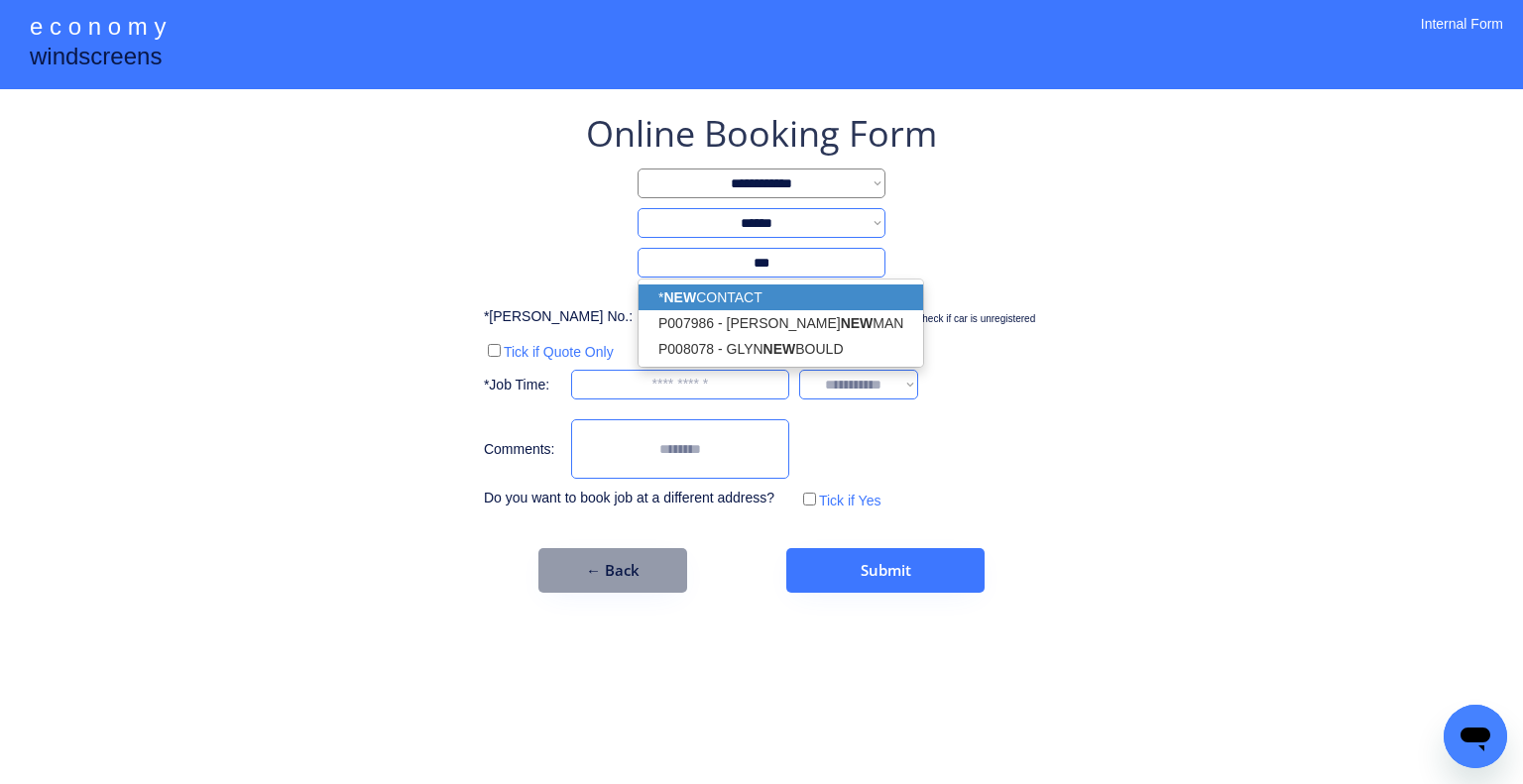 click on "* NEW  CONTACT" at bounding box center (780, 297) 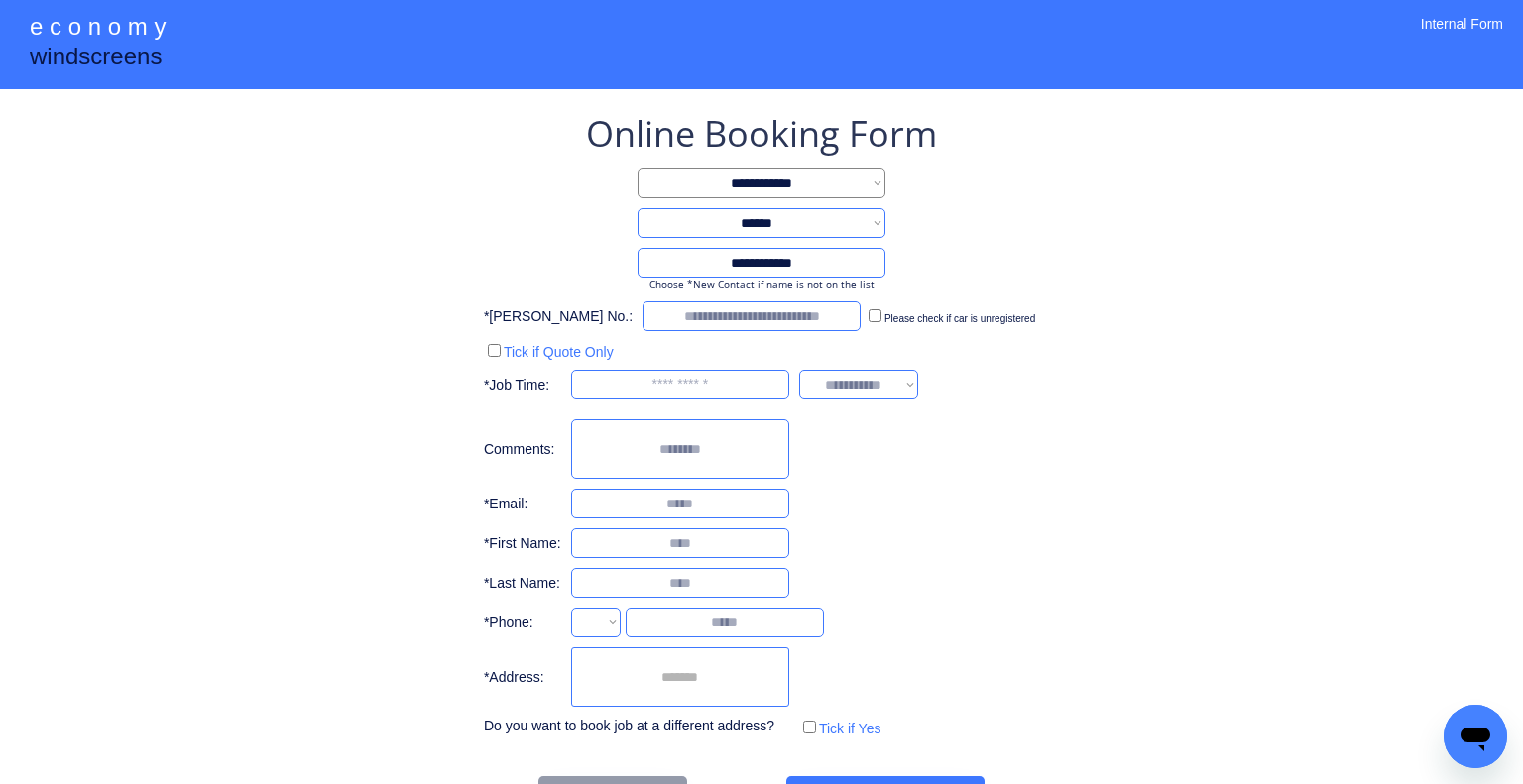 drag, startPoint x: 1222, startPoint y: 286, endPoint x: 795, endPoint y: 413, distance: 445.48625 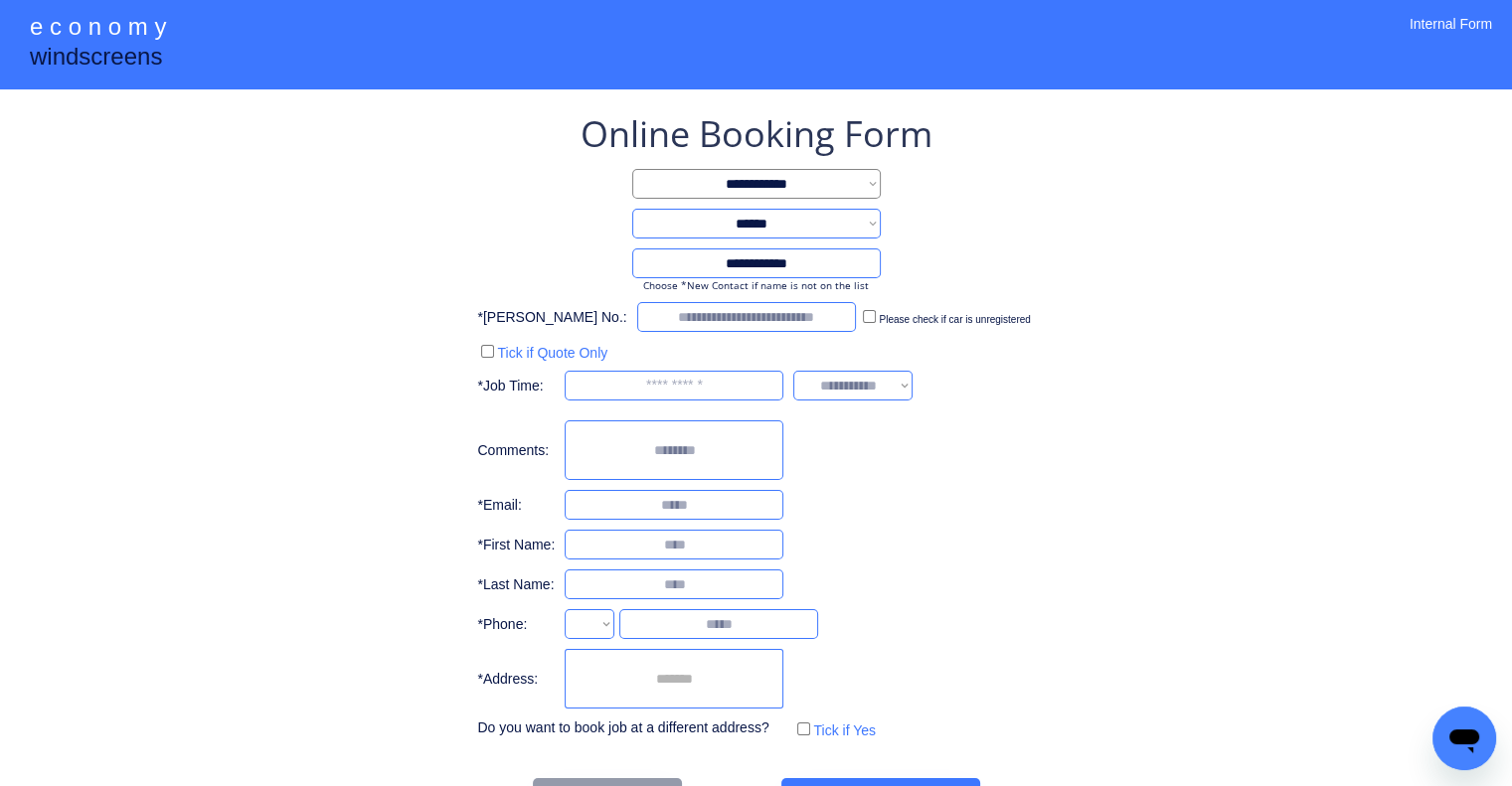 select on "**********" 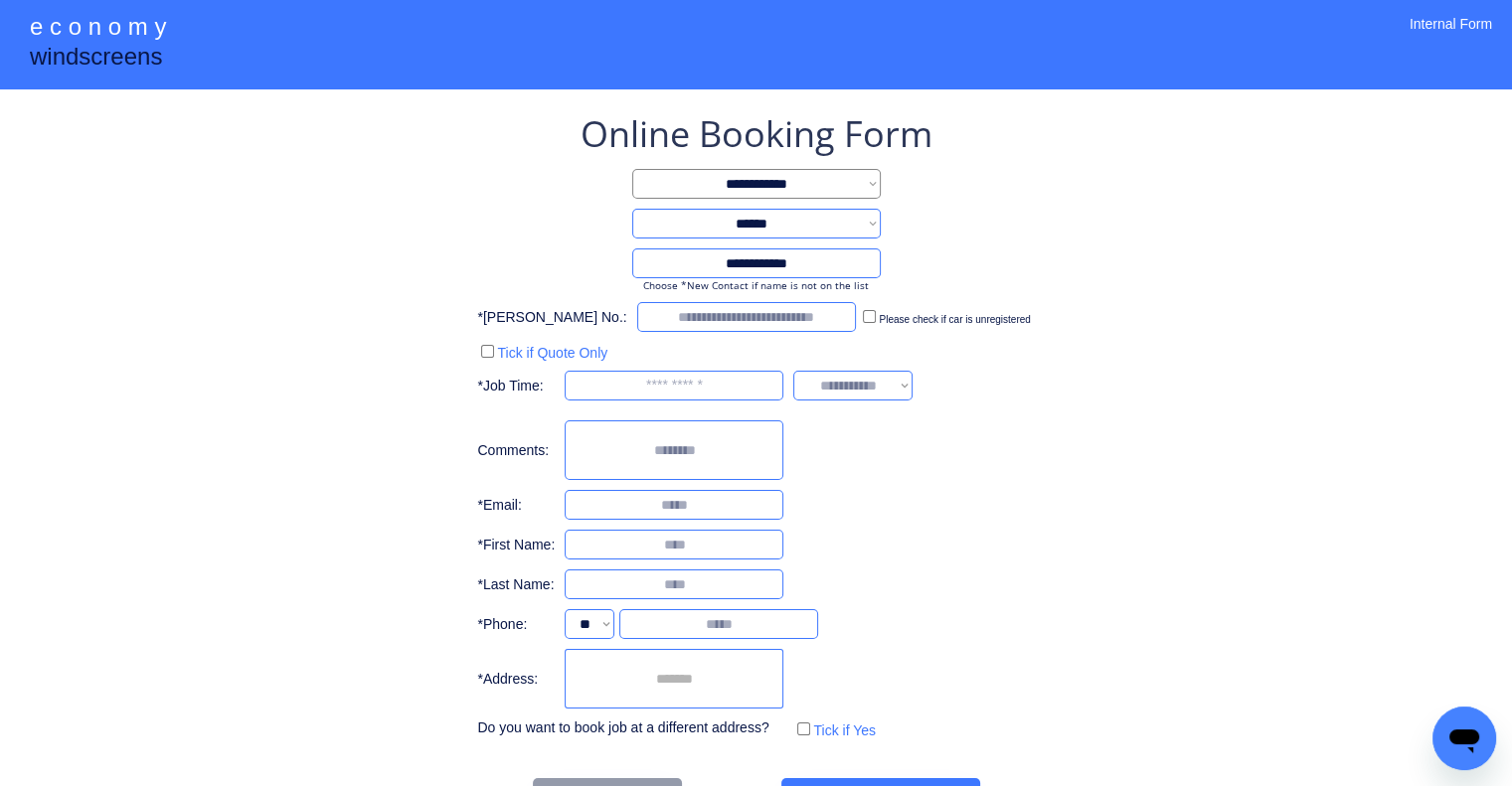 click at bounding box center (674, 679) 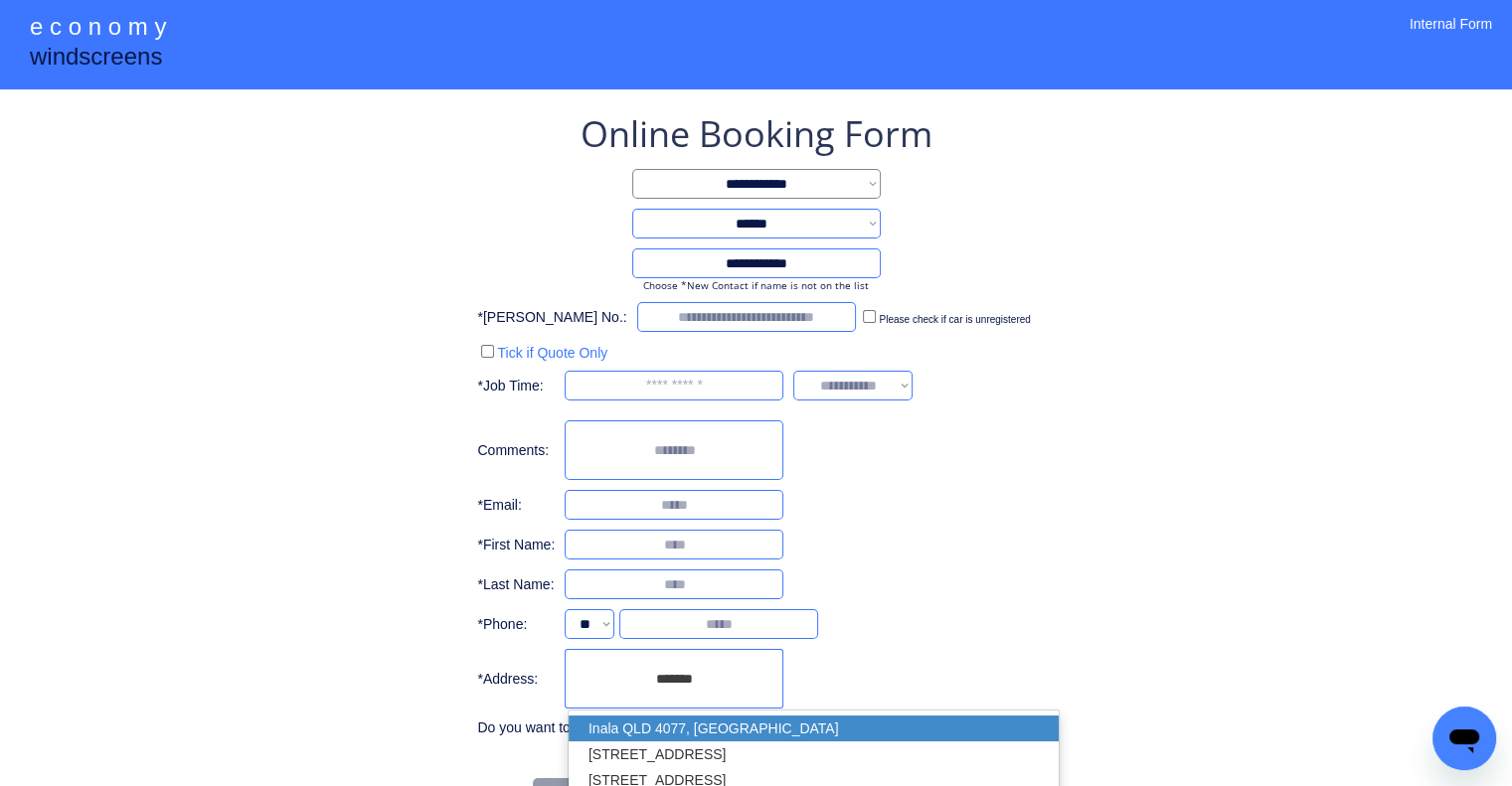click on "Inala QLD 4077, Australia" at bounding box center (813, 728) 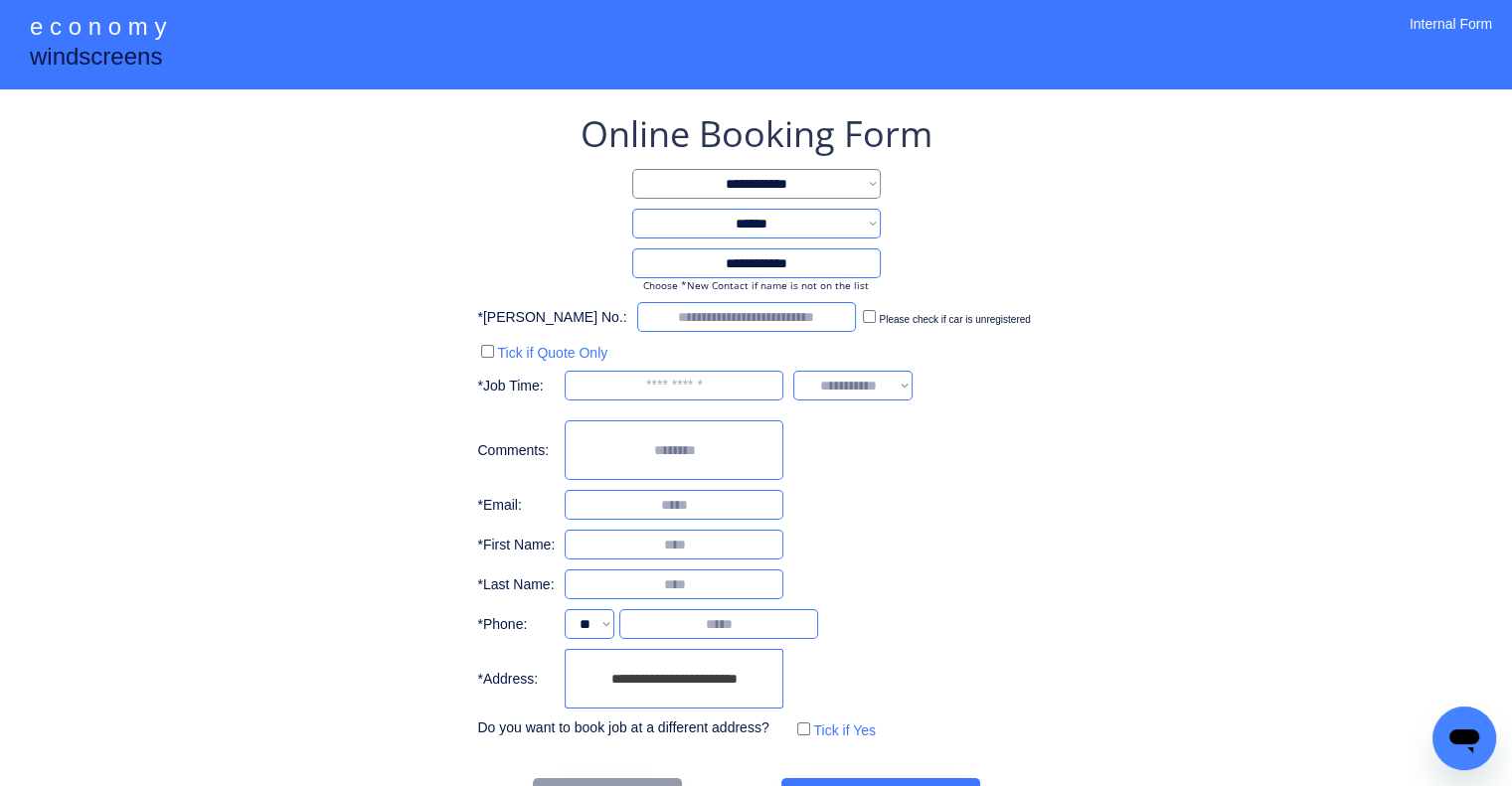 type on "**********" 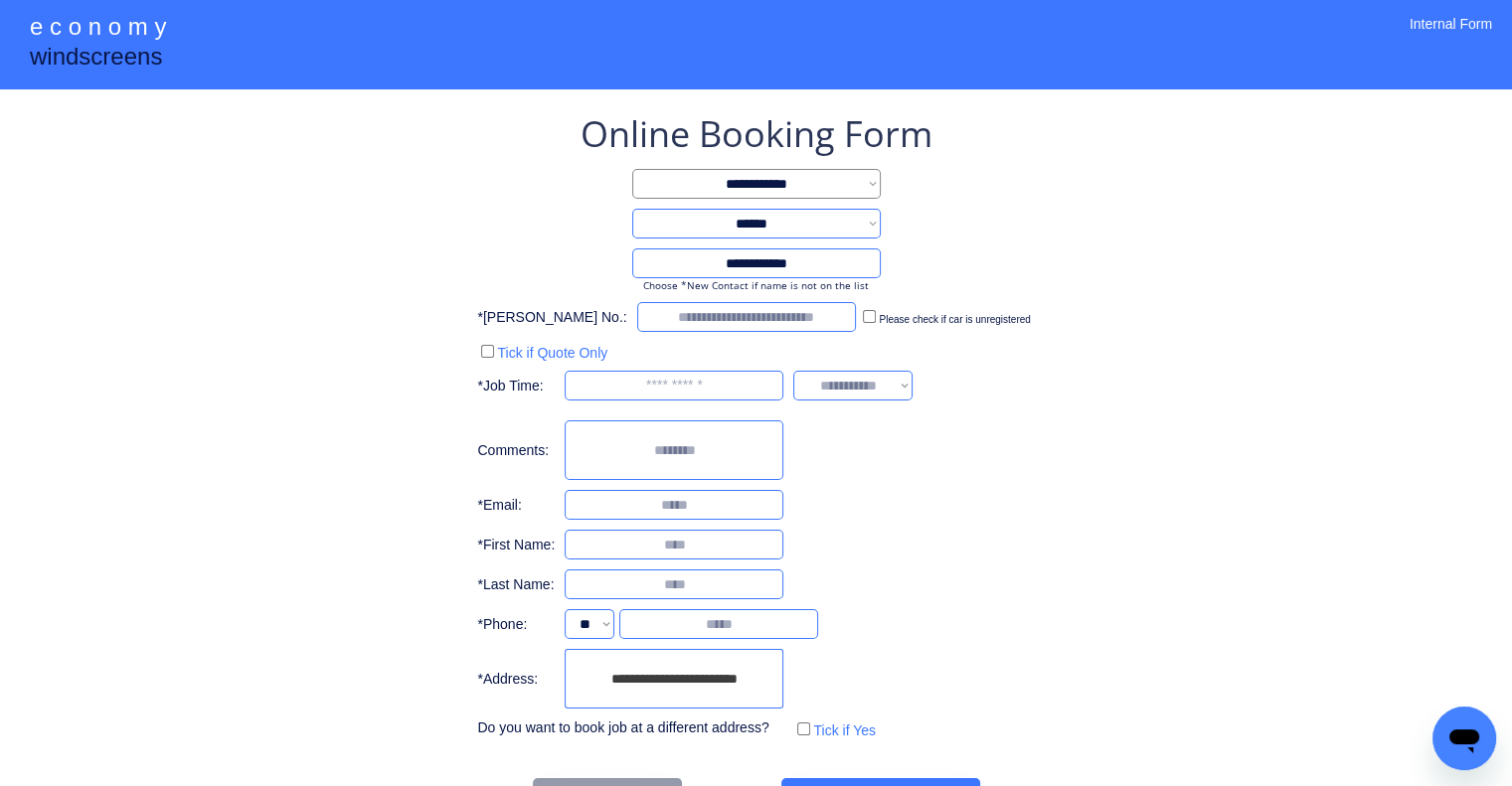 click on "**********" at bounding box center (756, 466) 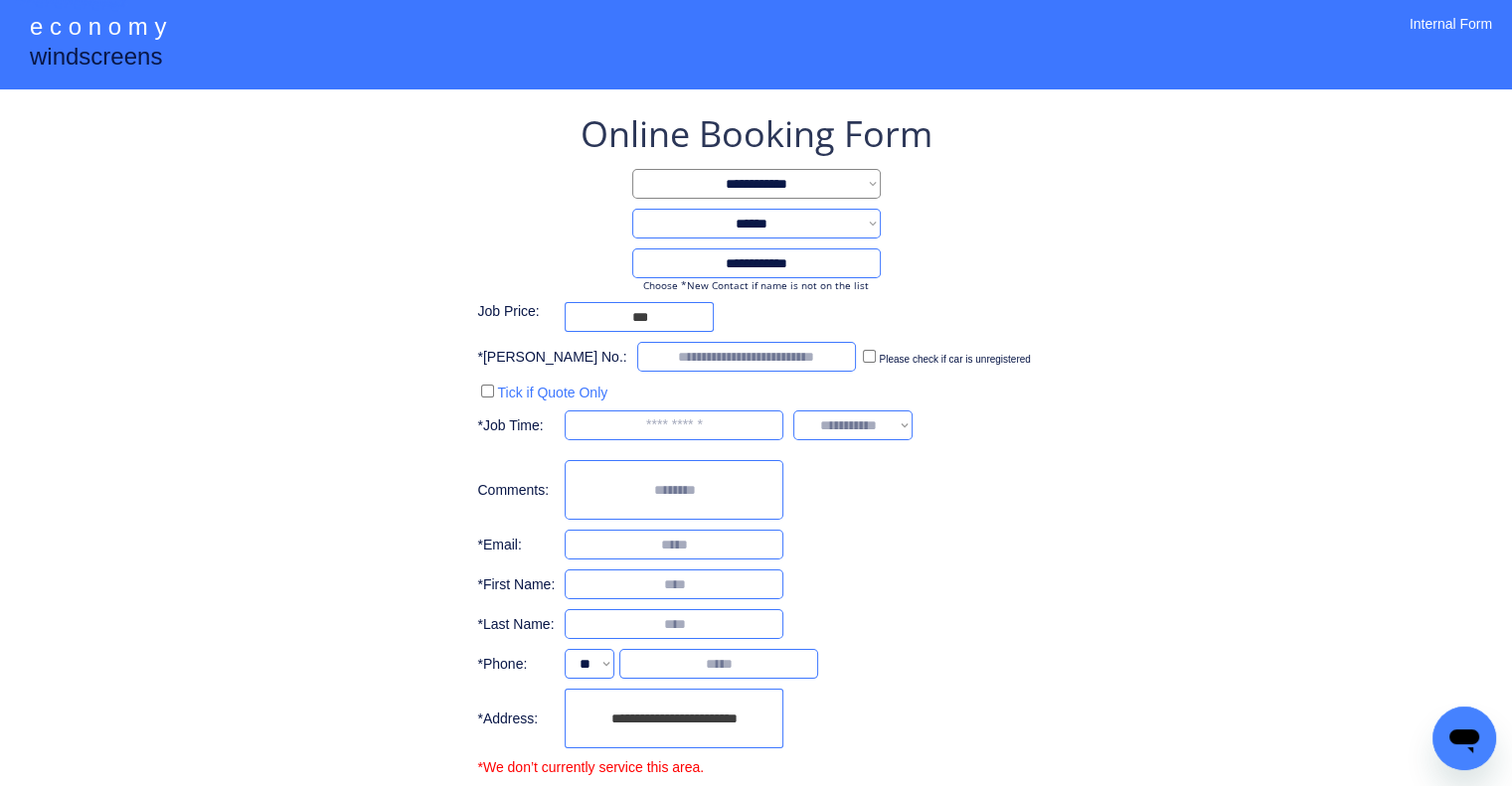click on "**********" at bounding box center [756, 501] 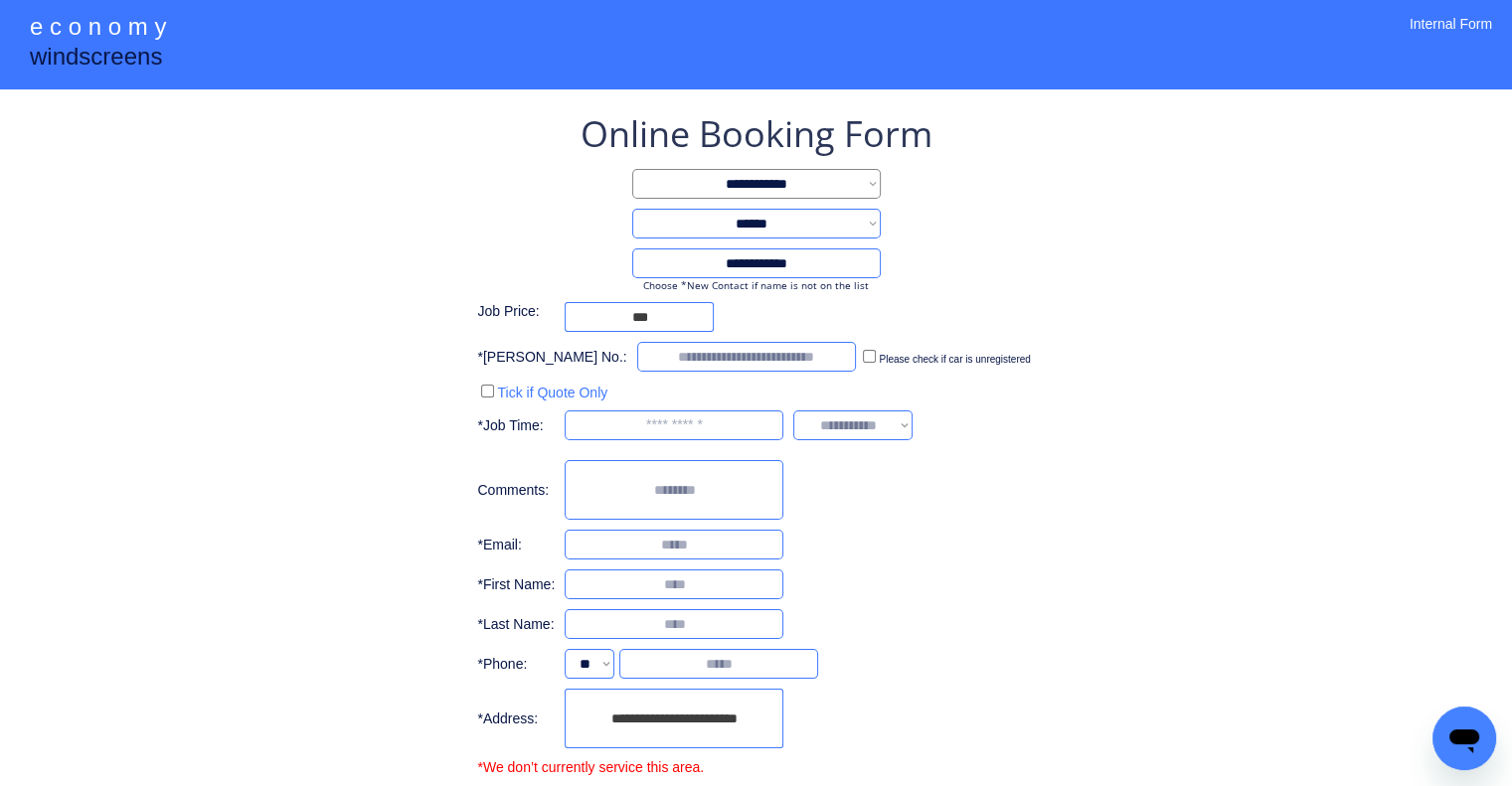 click on "**********" at bounding box center [756, 461] 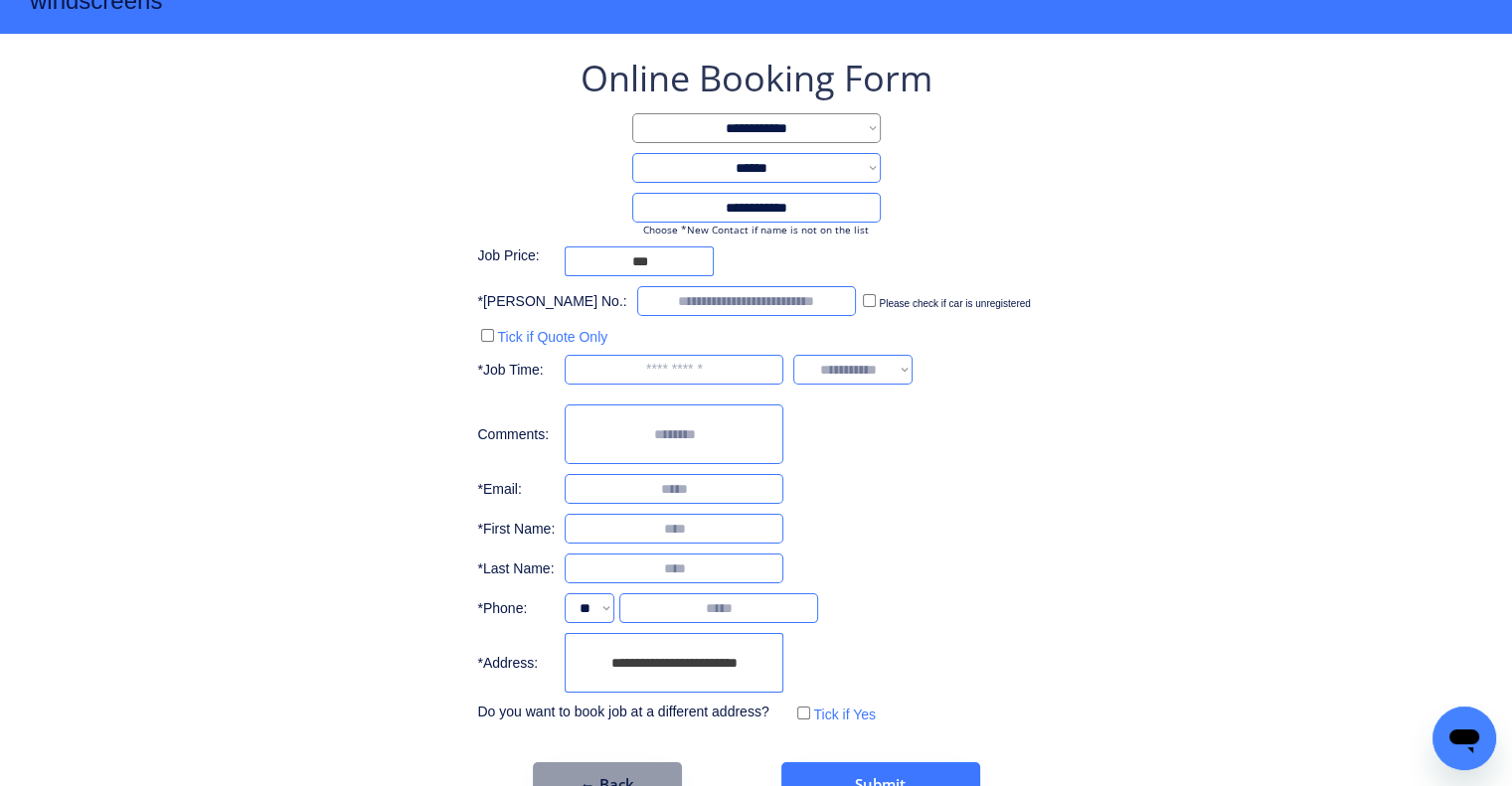 scroll, scrollTop: 106, scrollLeft: 0, axis: vertical 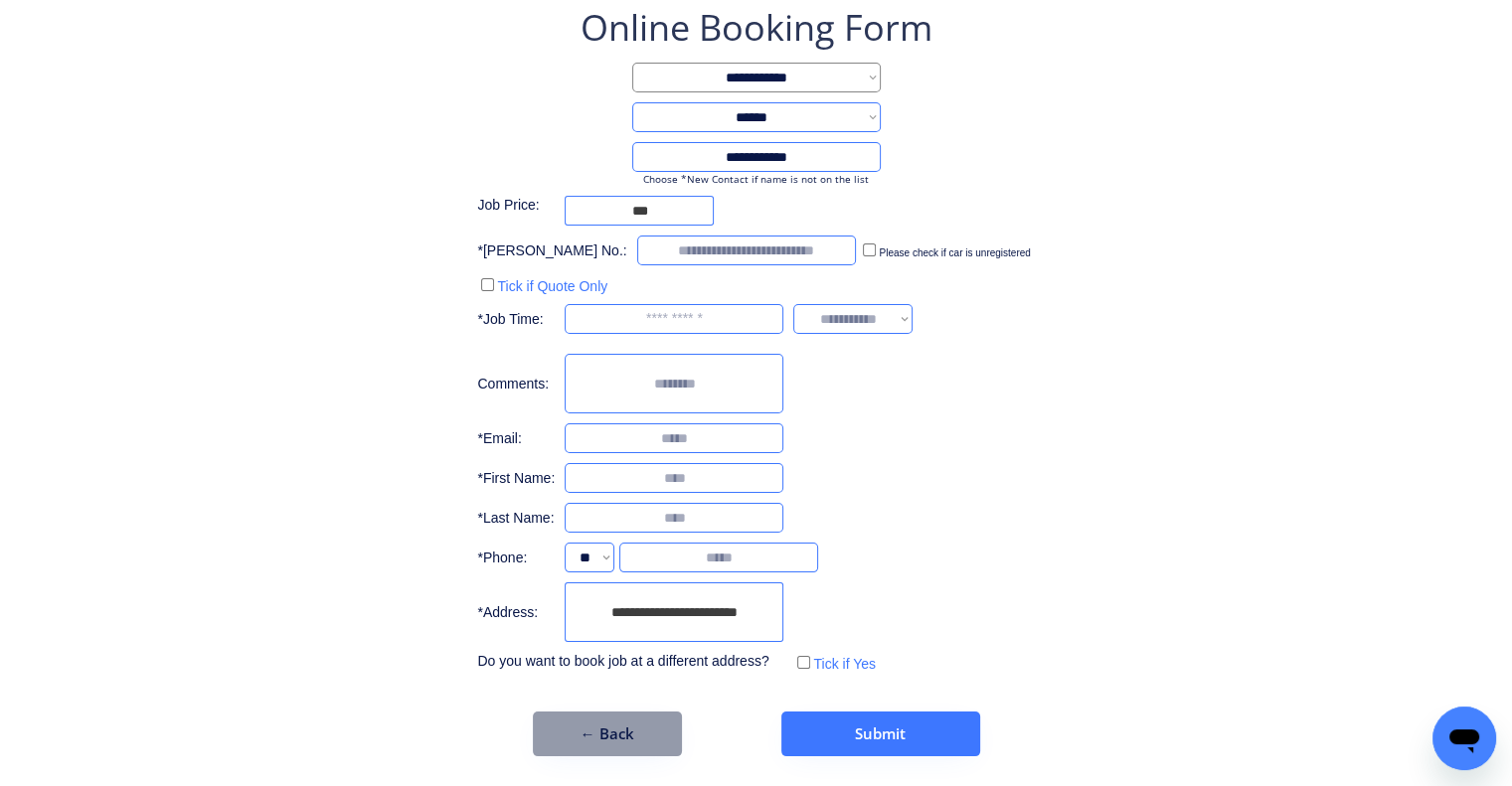 click on "**********" at bounding box center (756, 380) 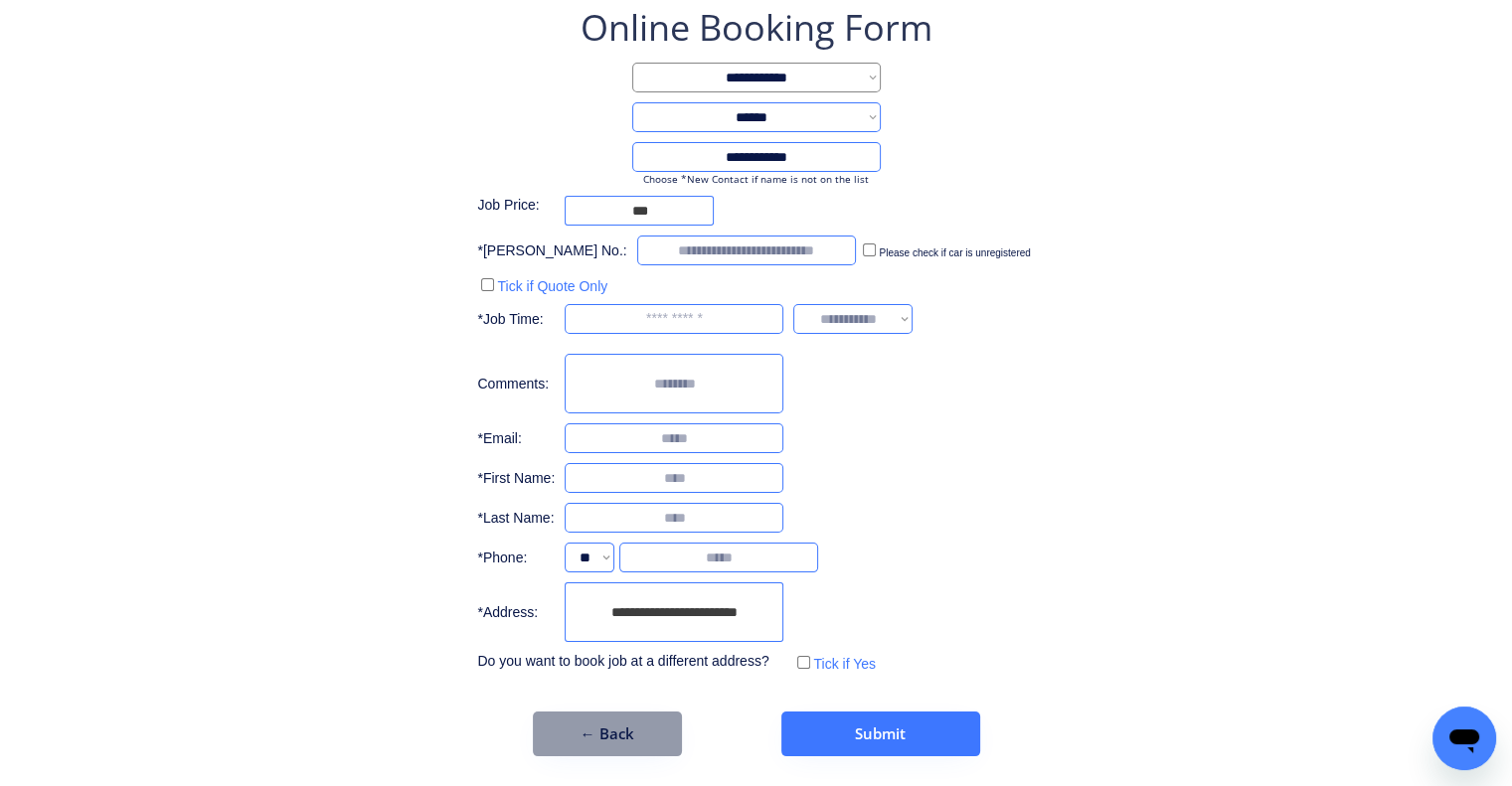 drag, startPoint x: 697, startPoint y: 620, endPoint x: 469, endPoint y: 613, distance: 228.10743 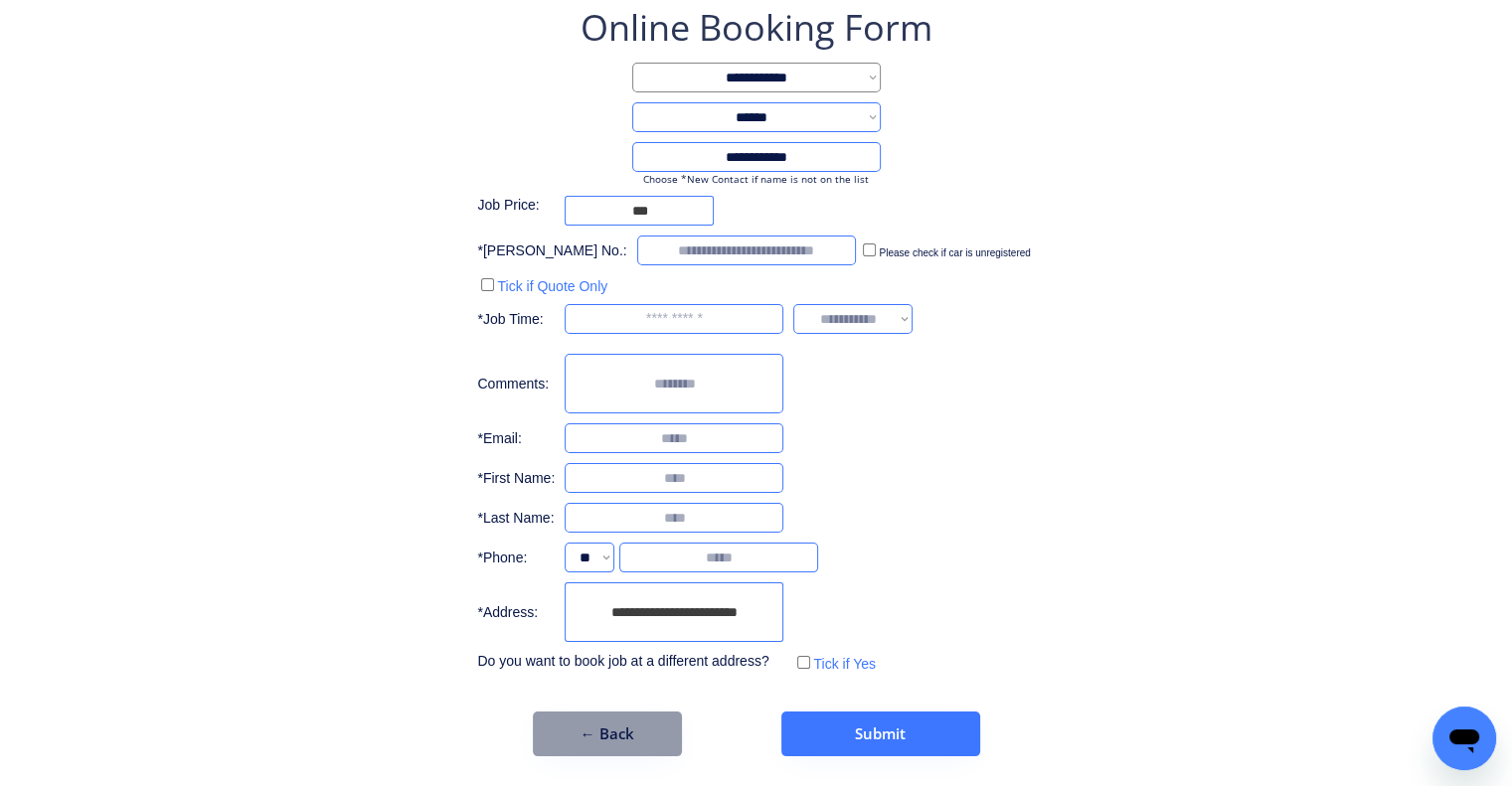 click on "**********" at bounding box center (756, 340) 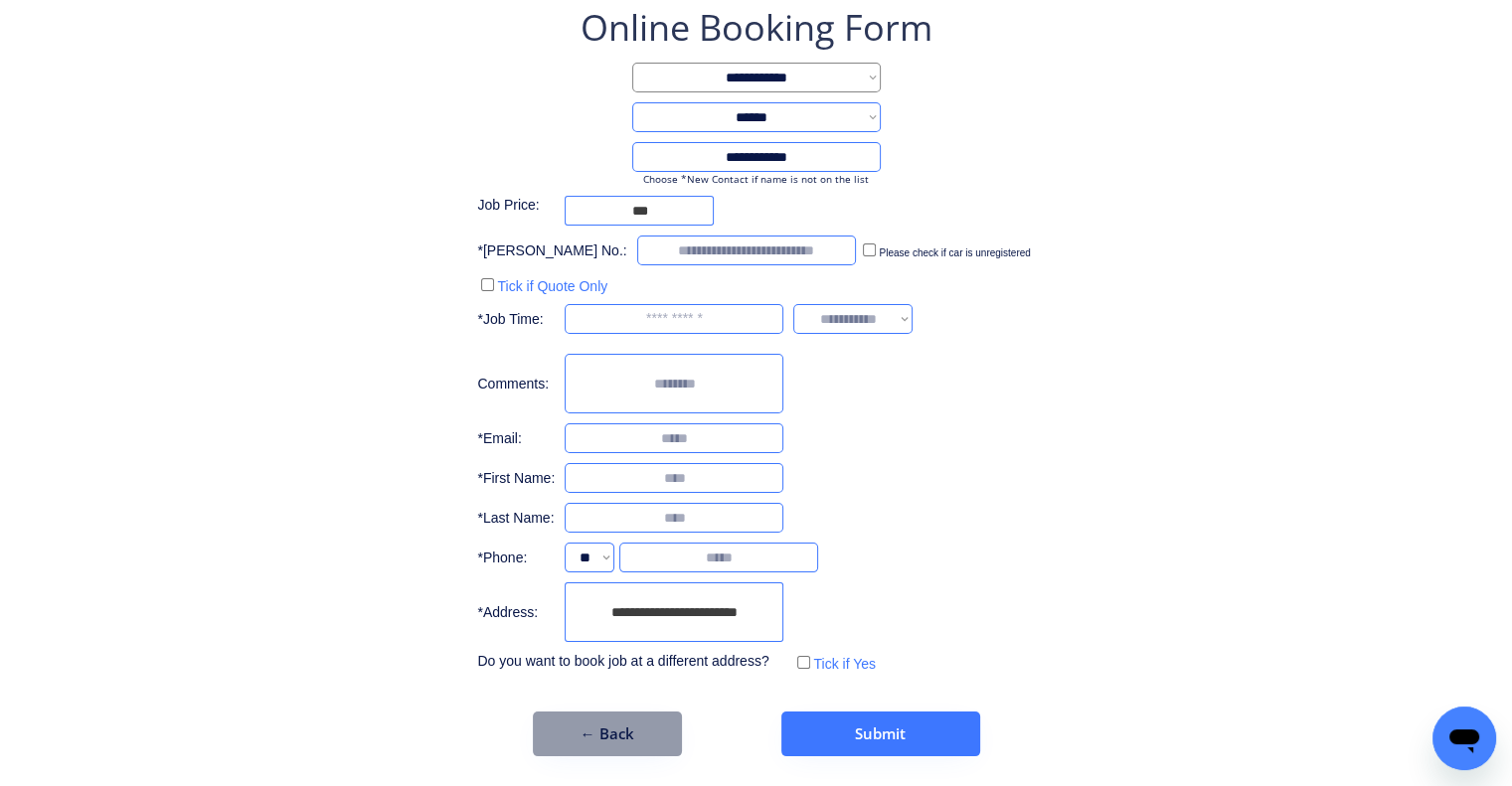 click on "**********" at bounding box center [756, 340] 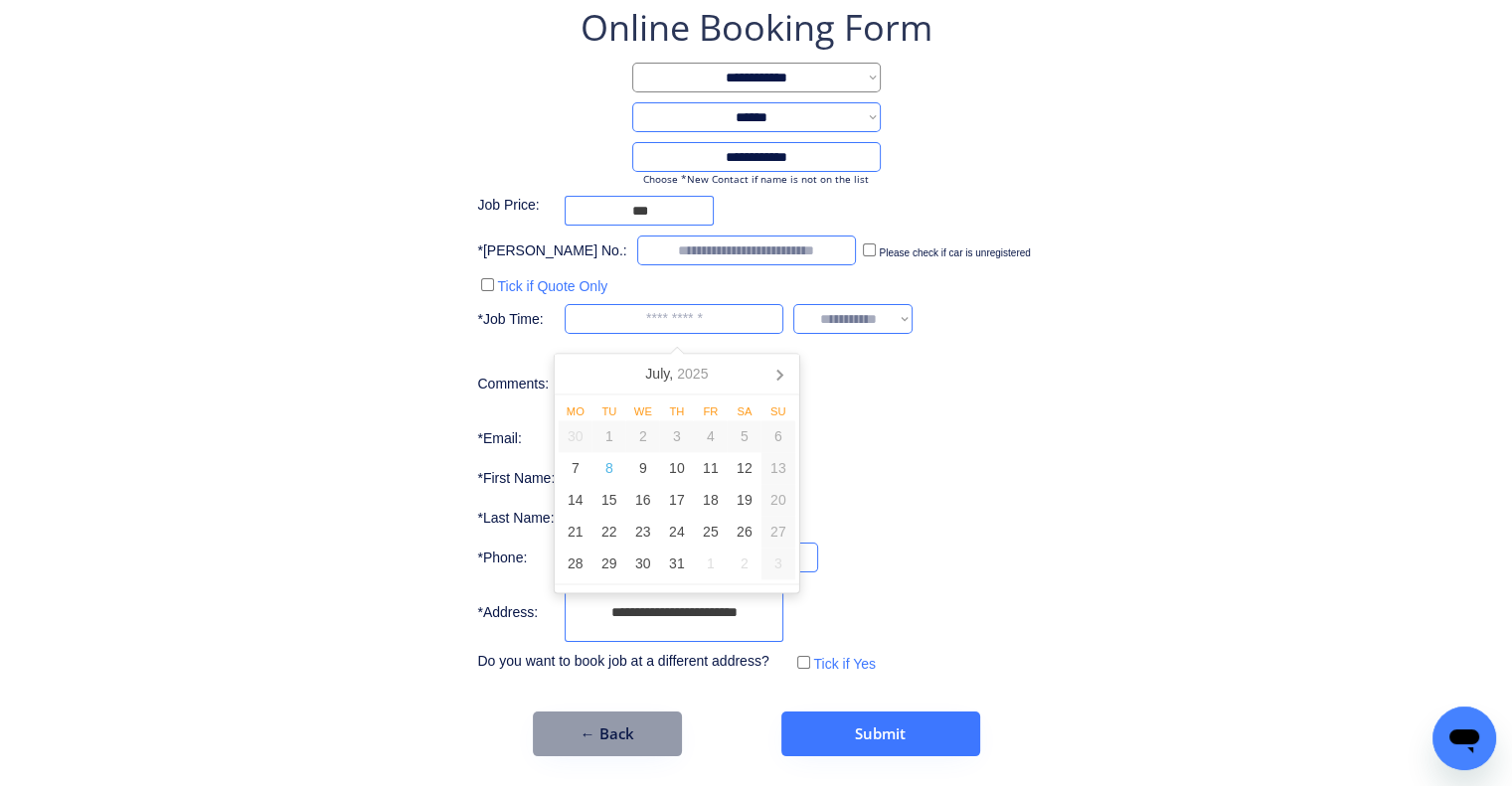 click at bounding box center (674, 319) 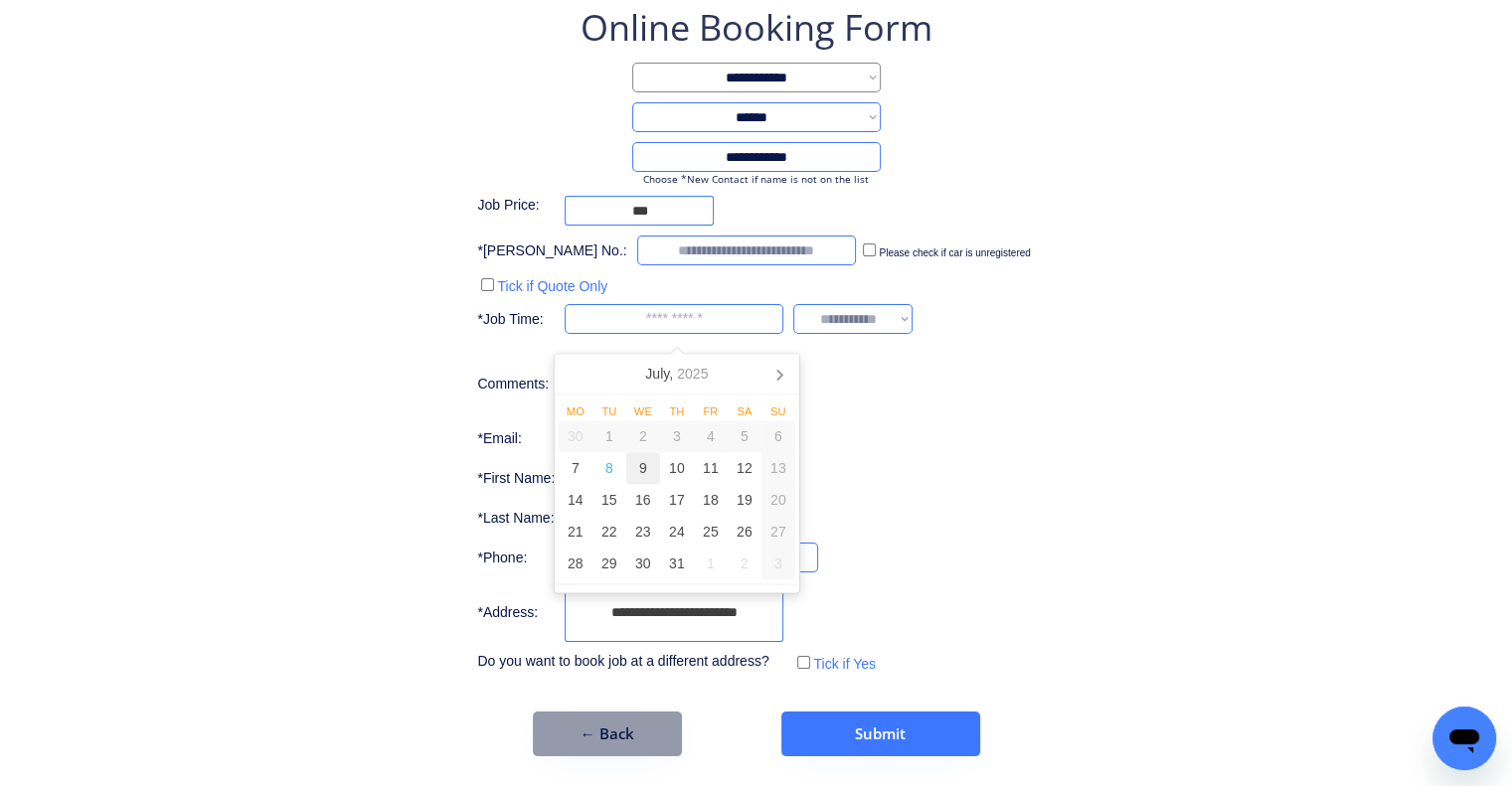 click on "9" at bounding box center [643, 469] 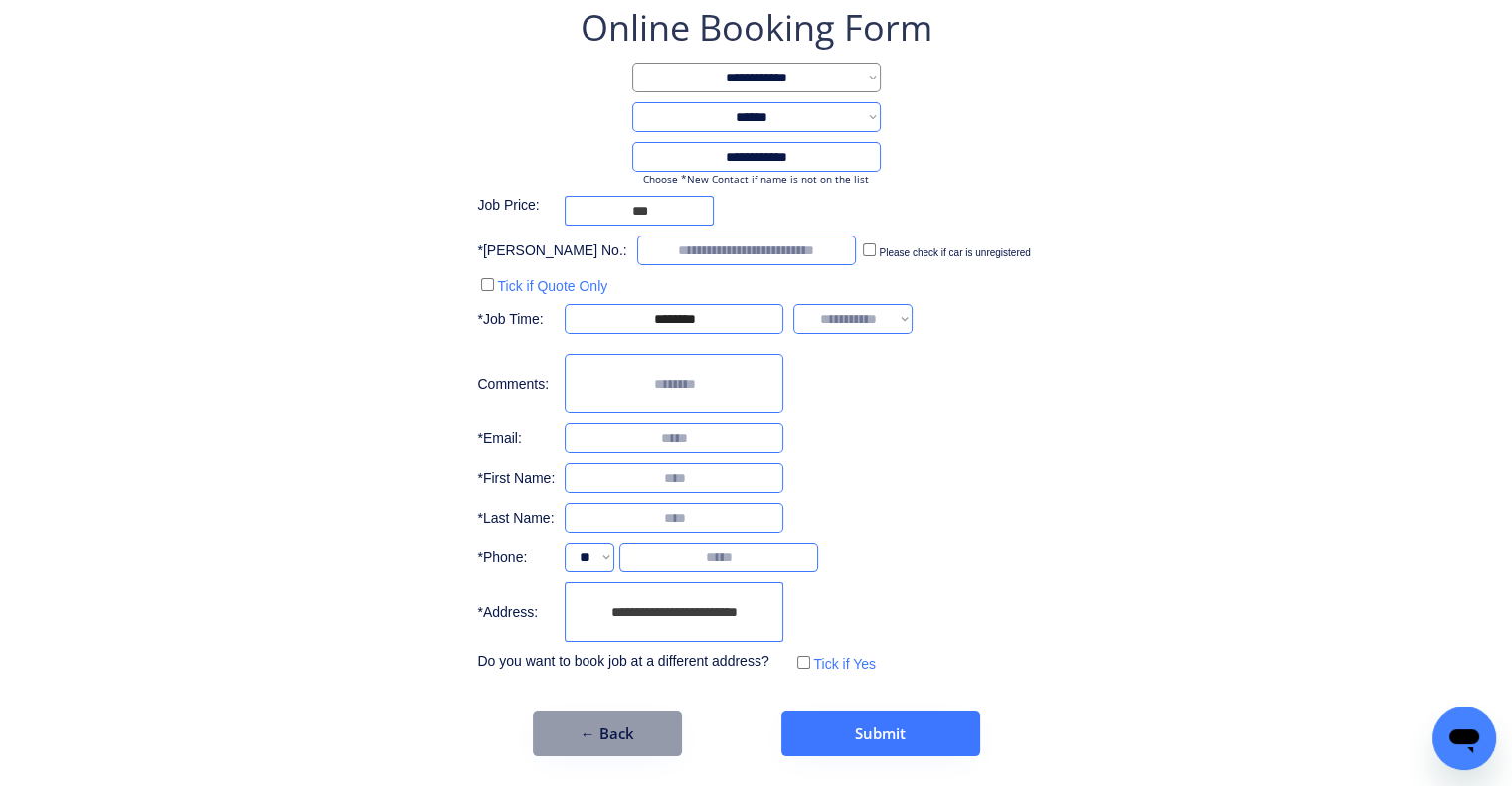 click on "**********" at bounding box center [756, 340] 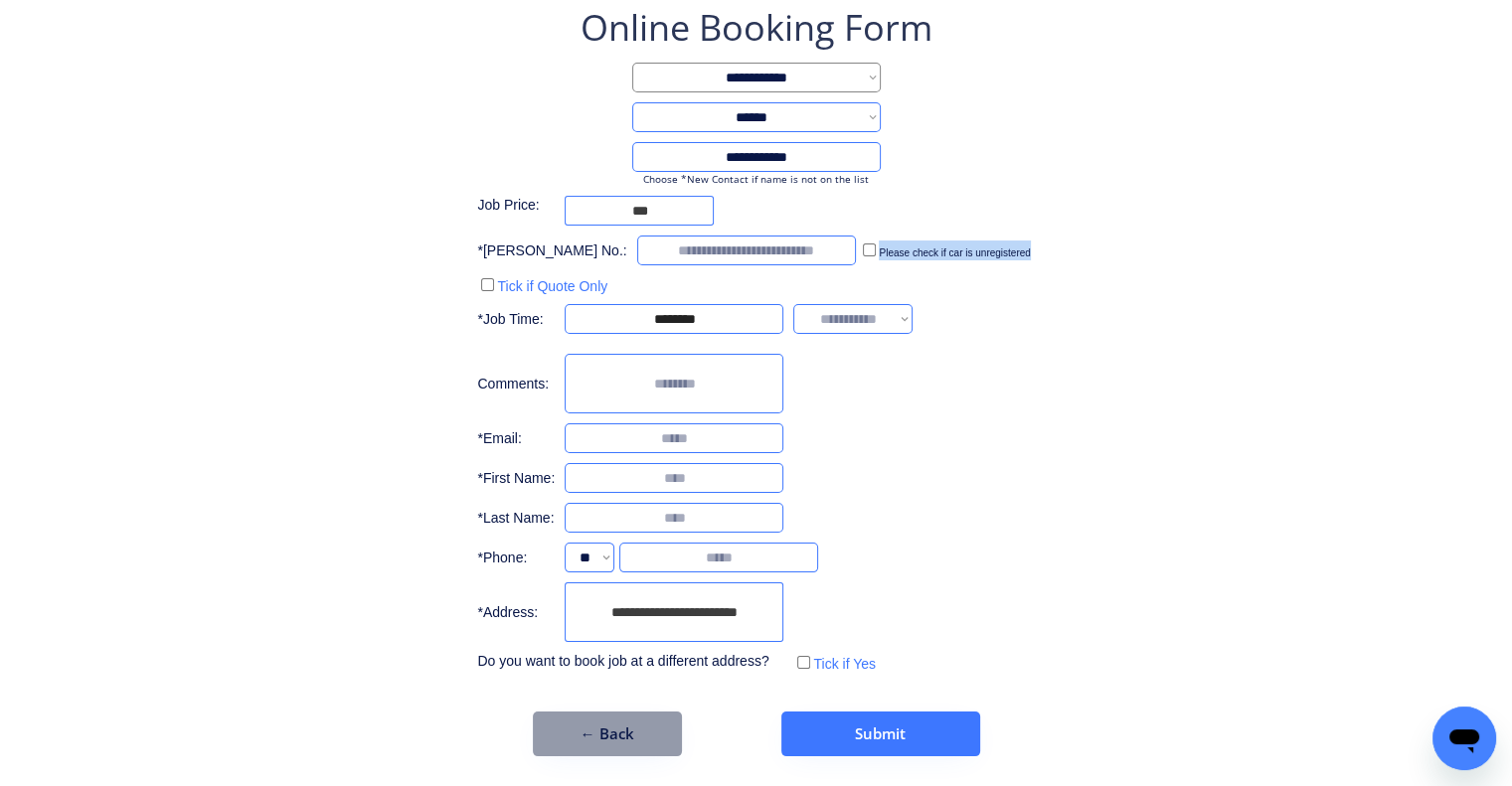 click on "**********" at bounding box center (756, 340) 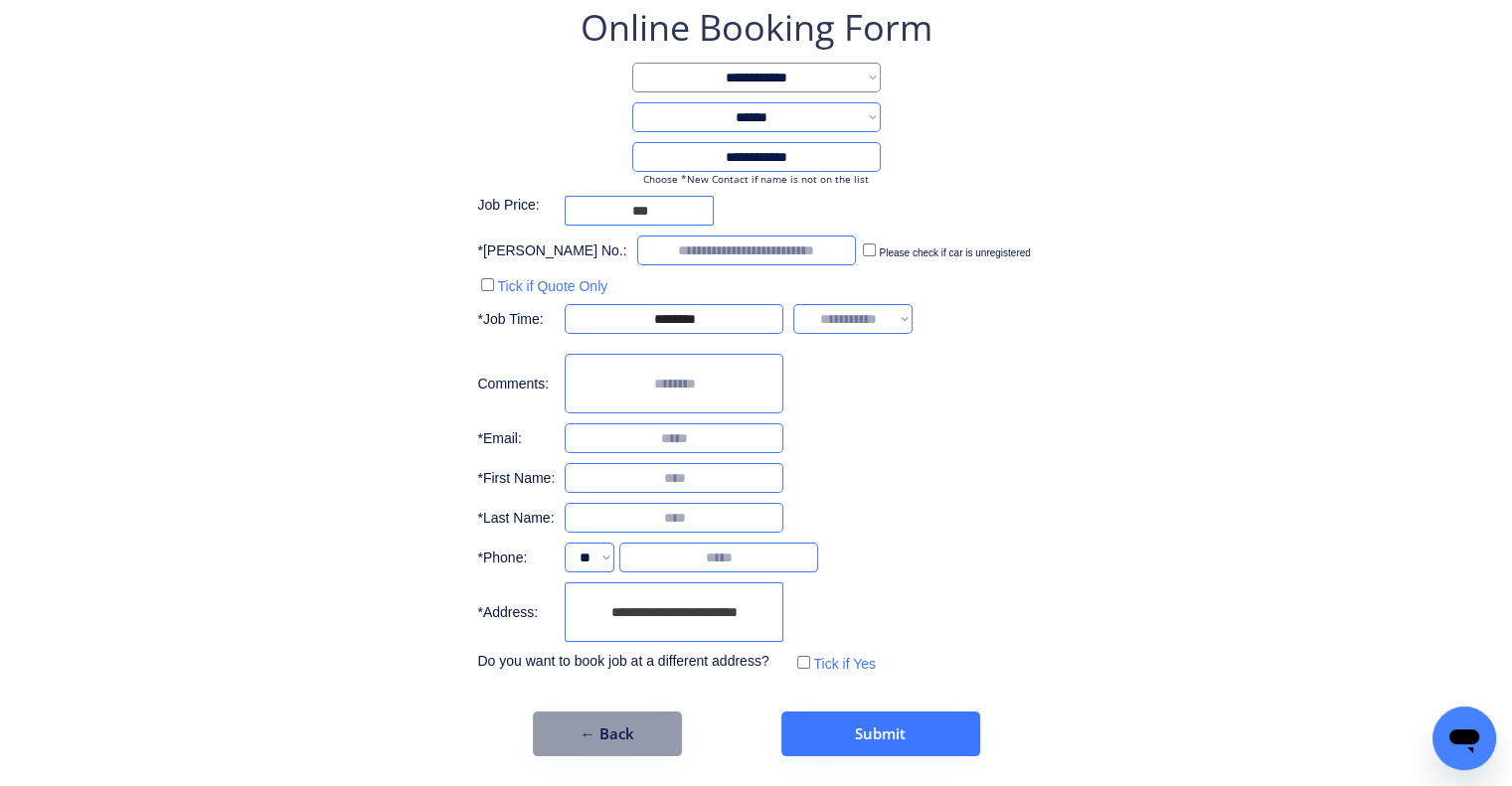 click at bounding box center (747, 250) 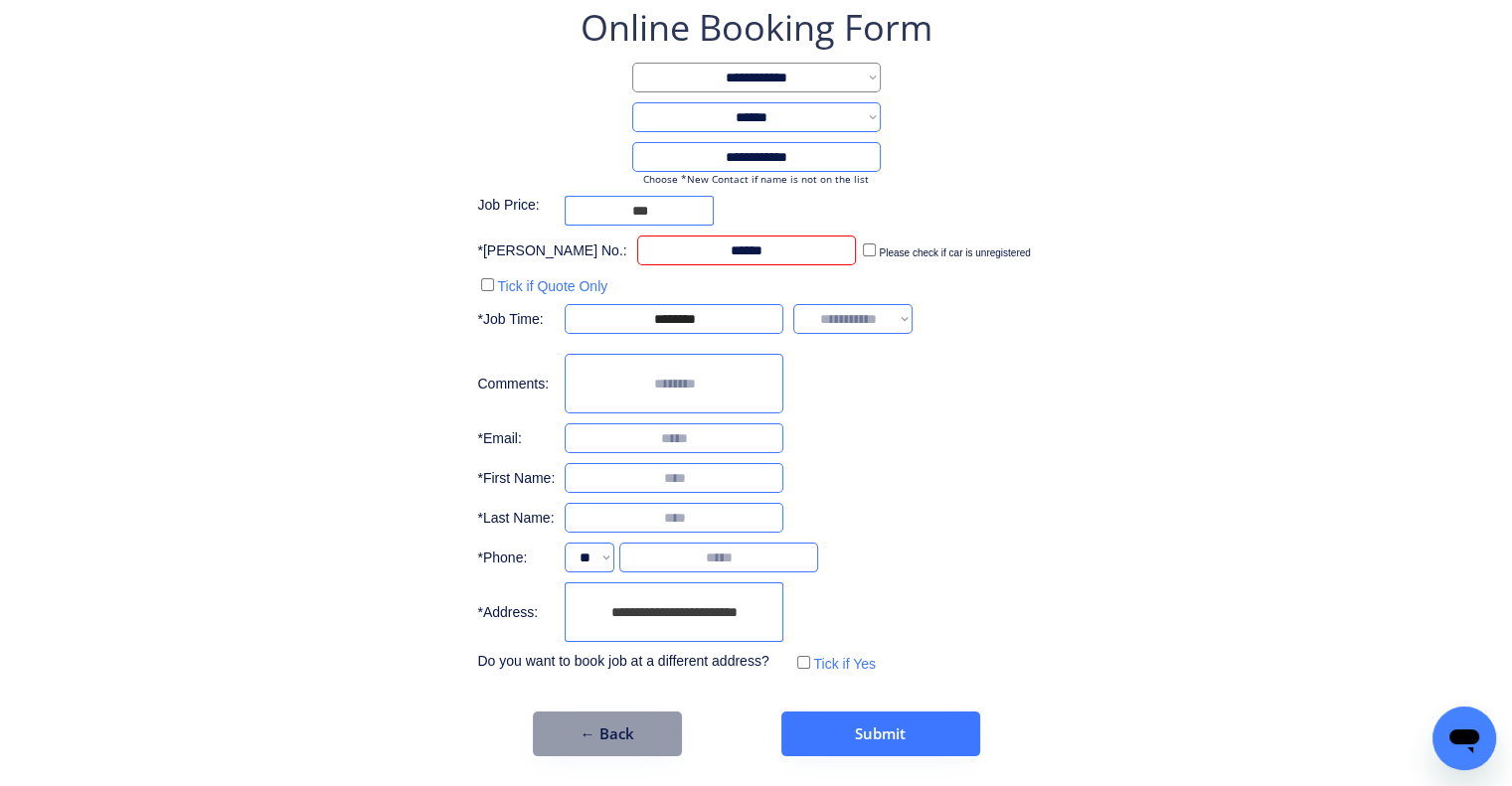 type on "******" 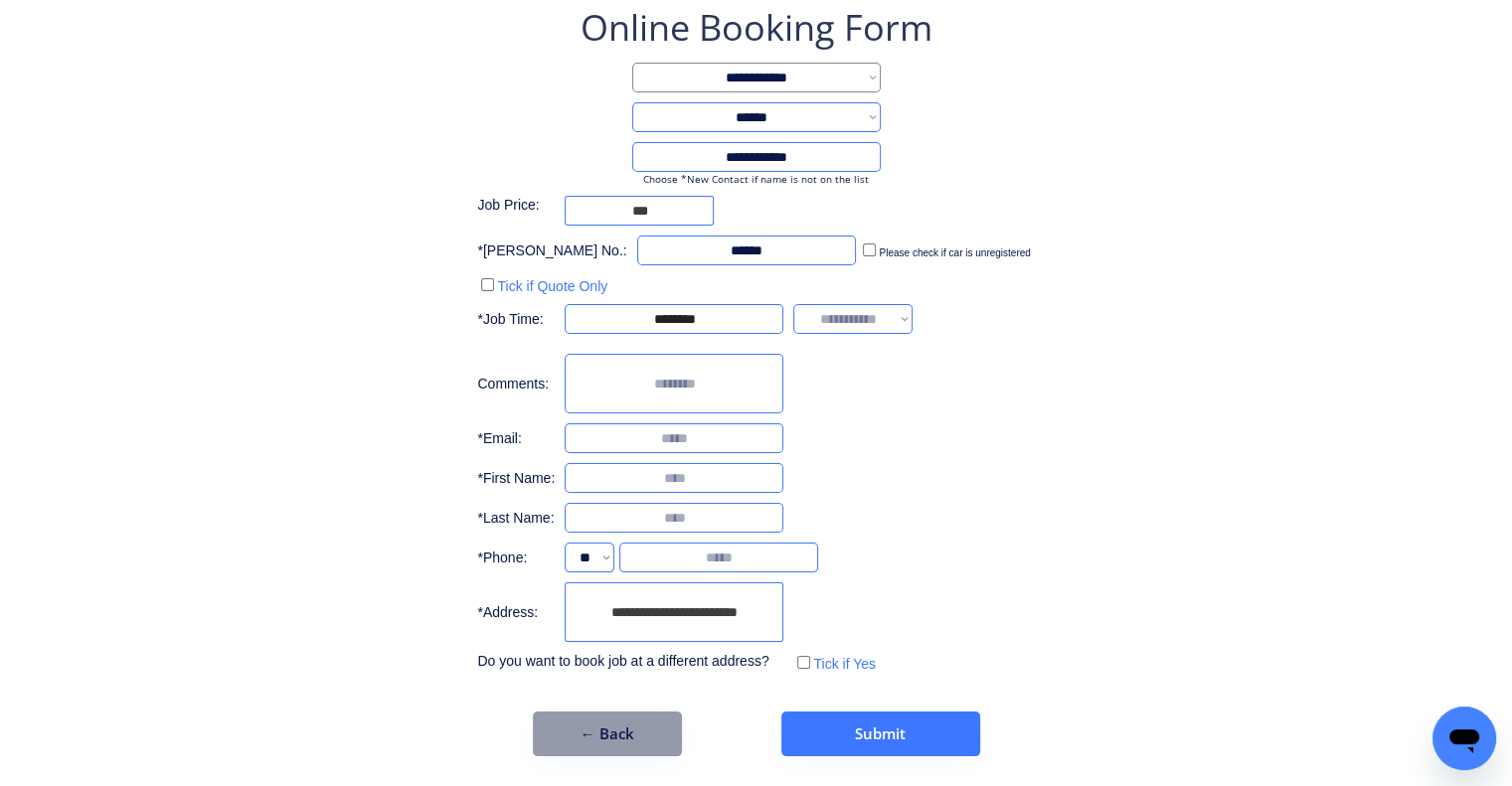 select on "*******" 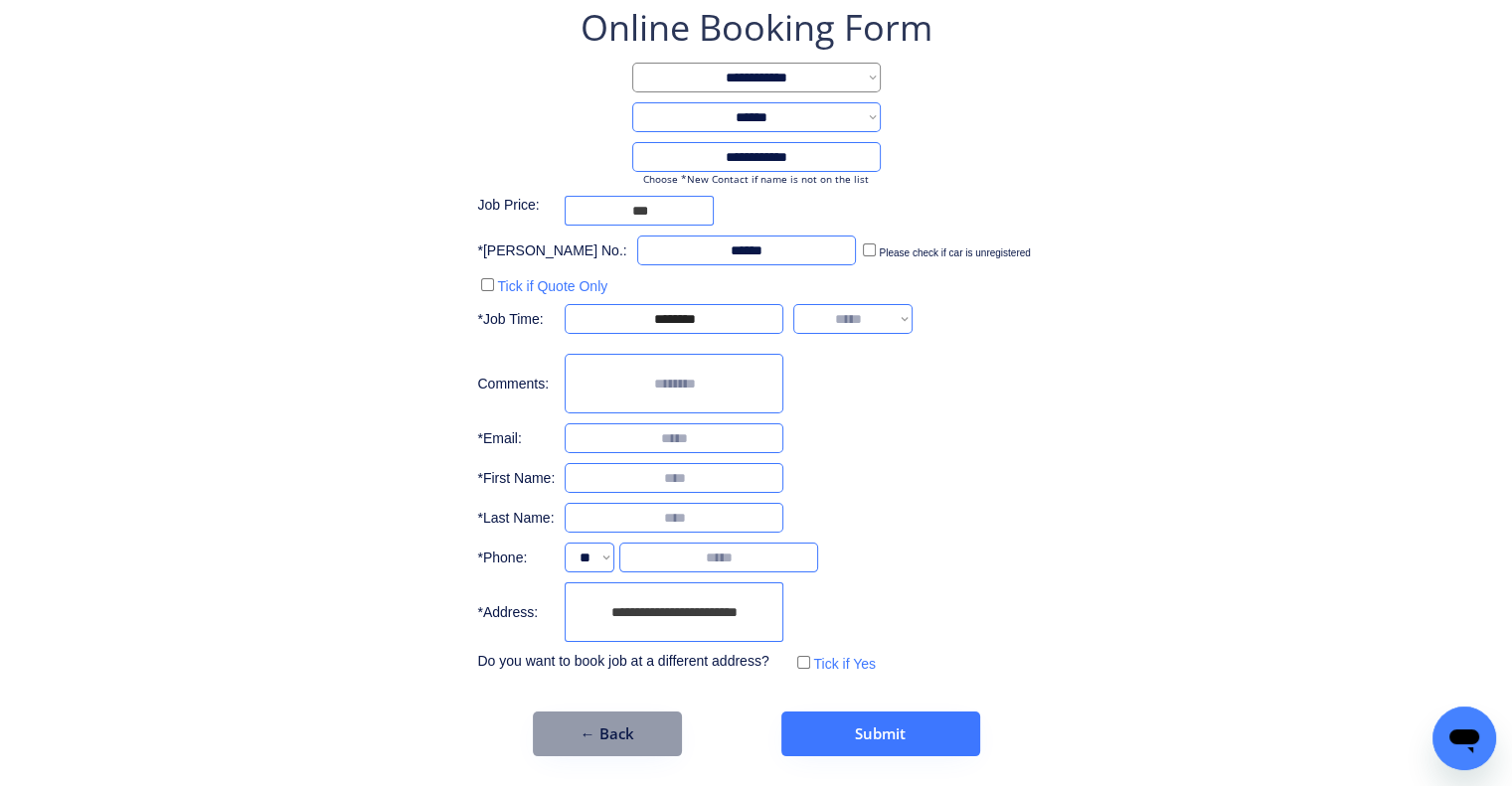click on "**********" at bounding box center [853, 319] 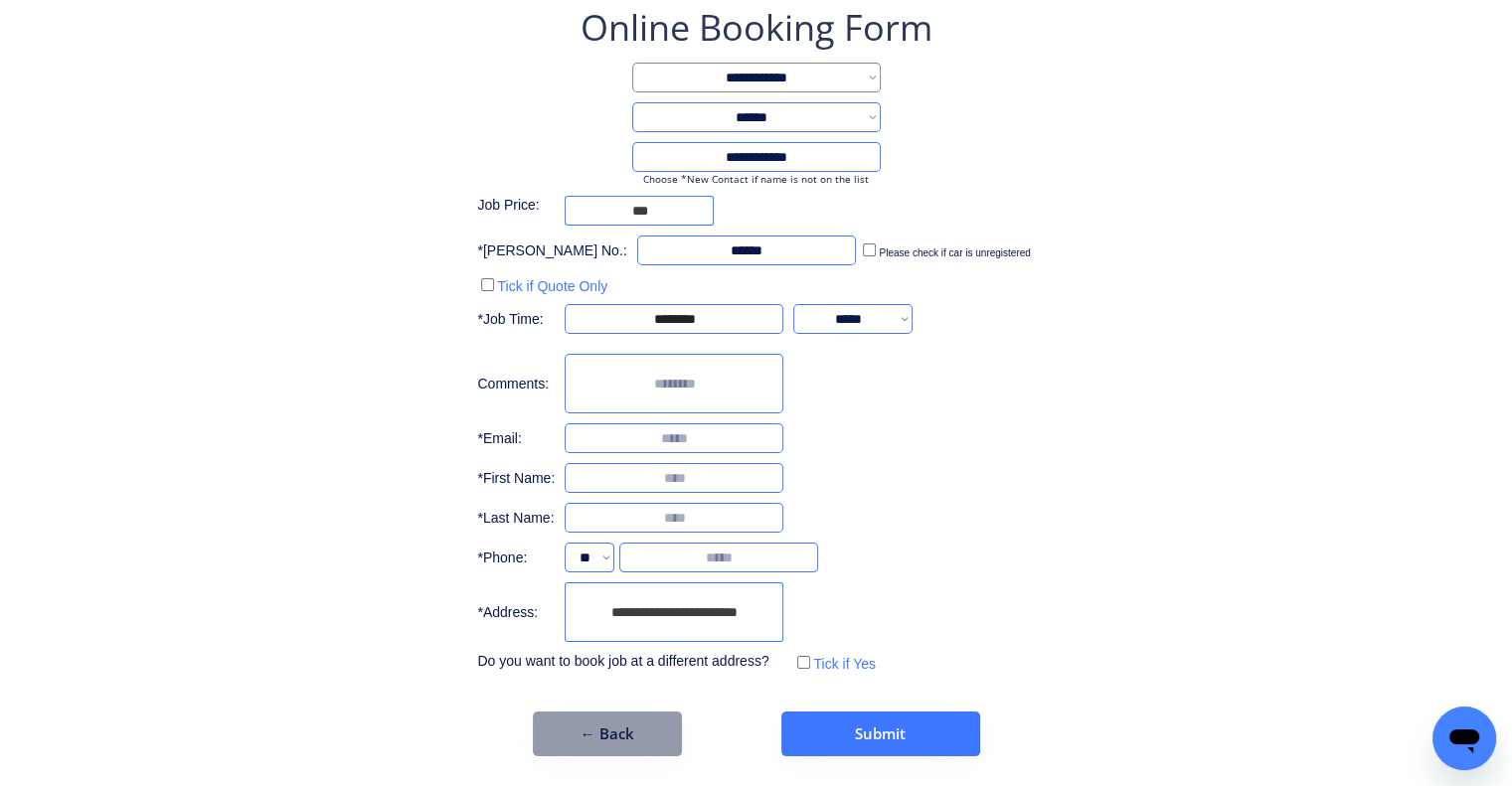 drag, startPoint x: 1070, startPoint y: 500, endPoint x: 814, endPoint y: 531, distance: 257.87012 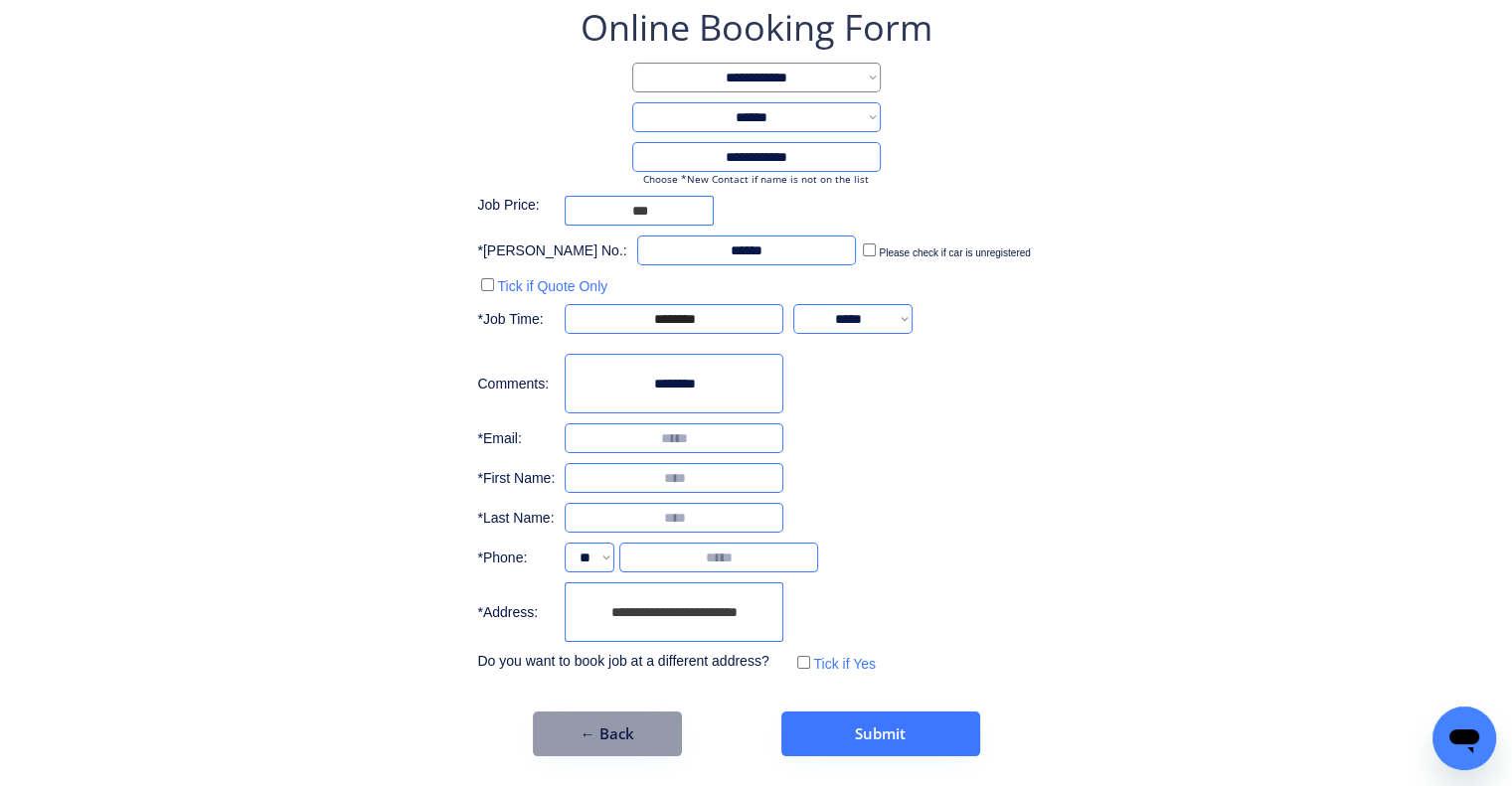 type on "********" 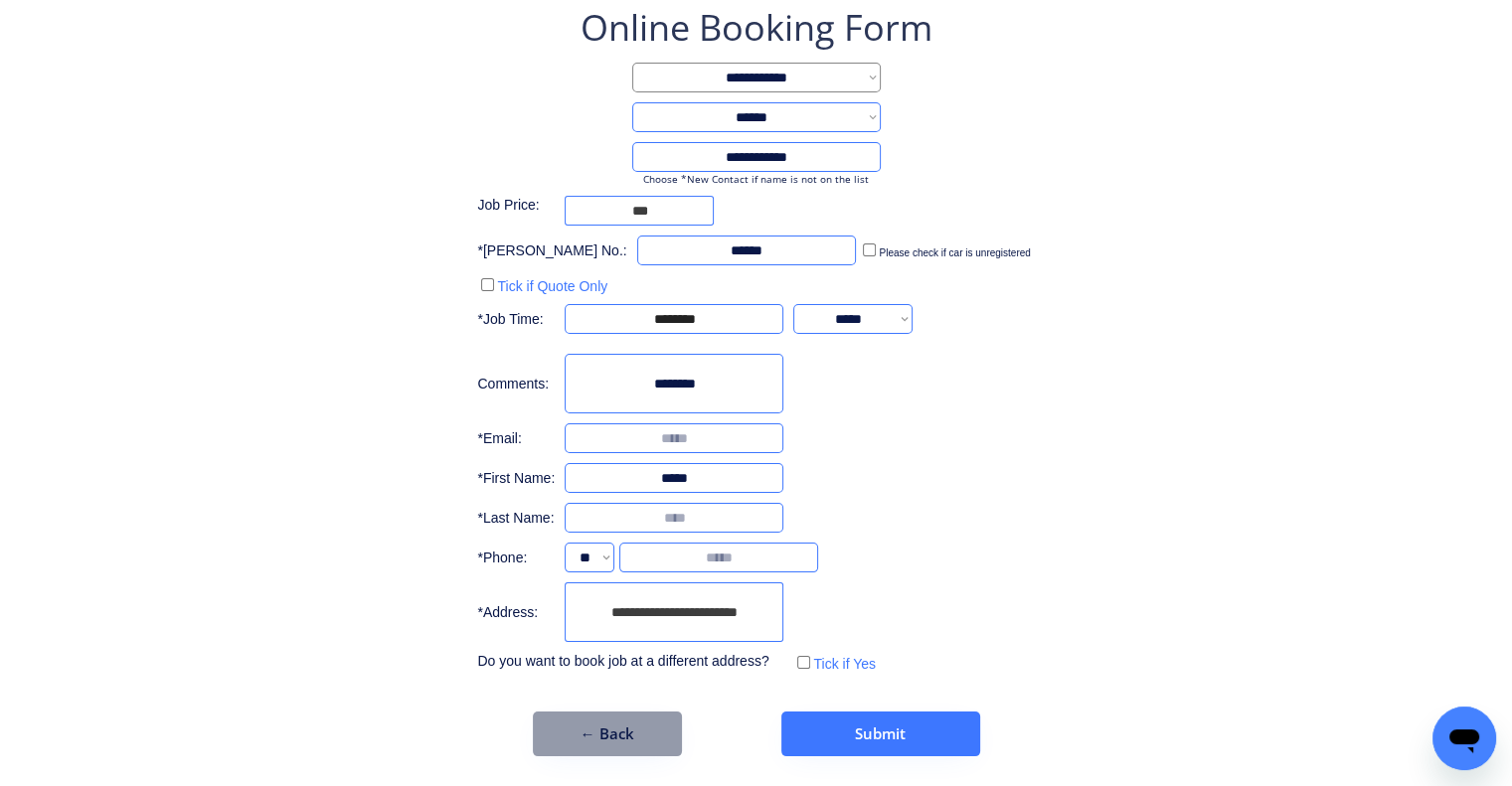 type on "*****" 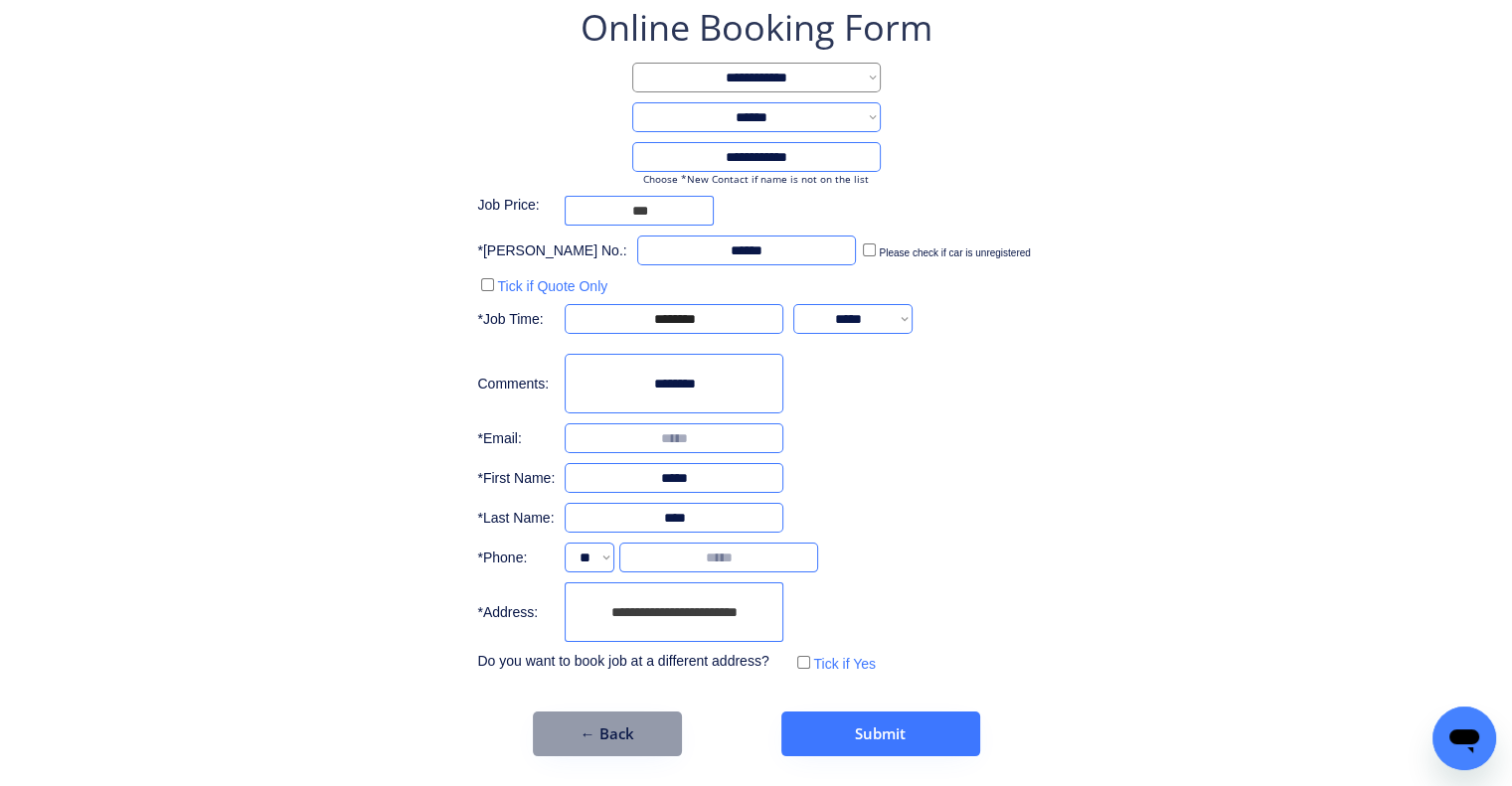 type on "****" 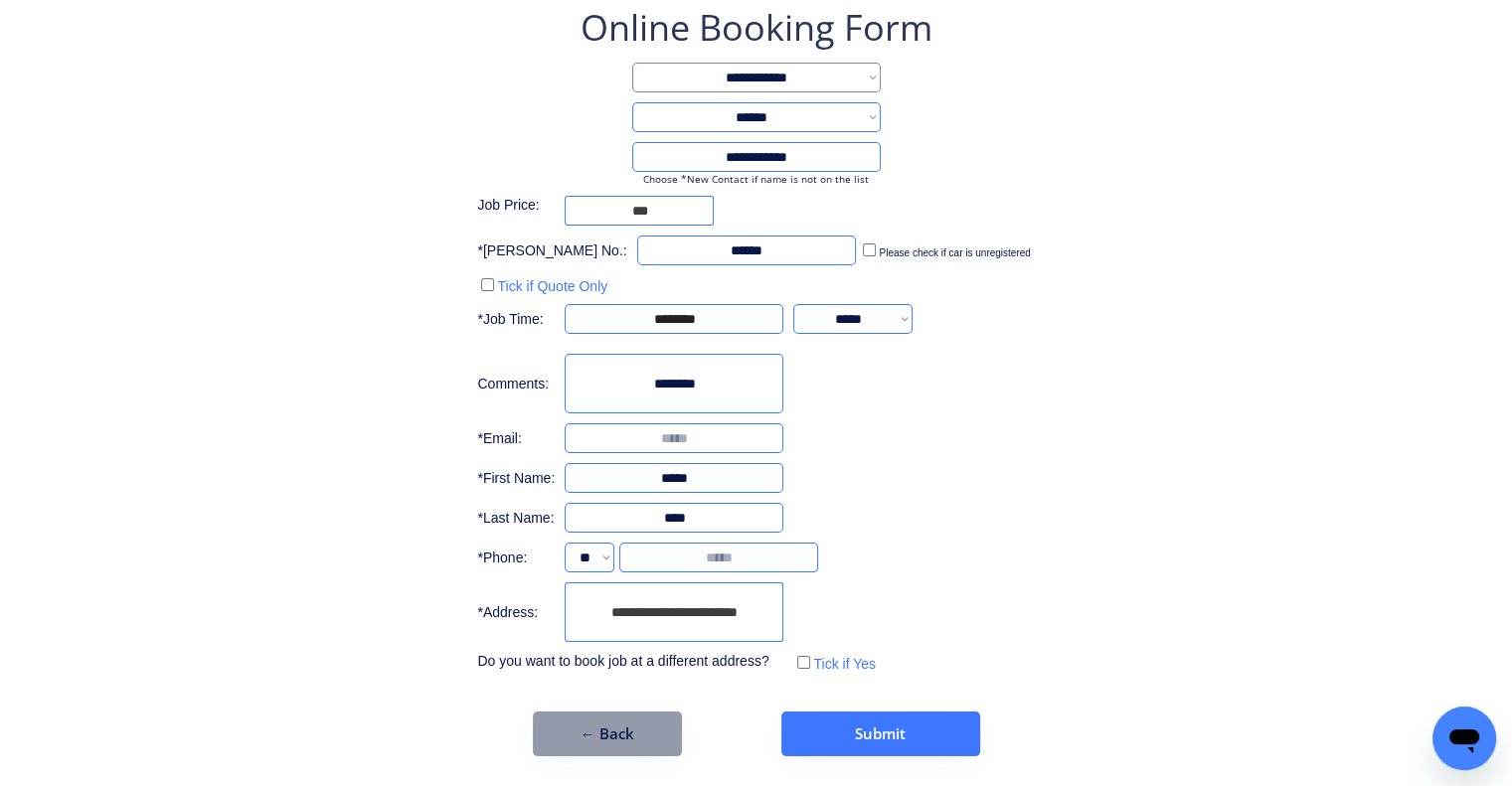 drag, startPoint x: 1074, startPoint y: 391, endPoint x: 845, endPoint y: 396, distance: 229.05458 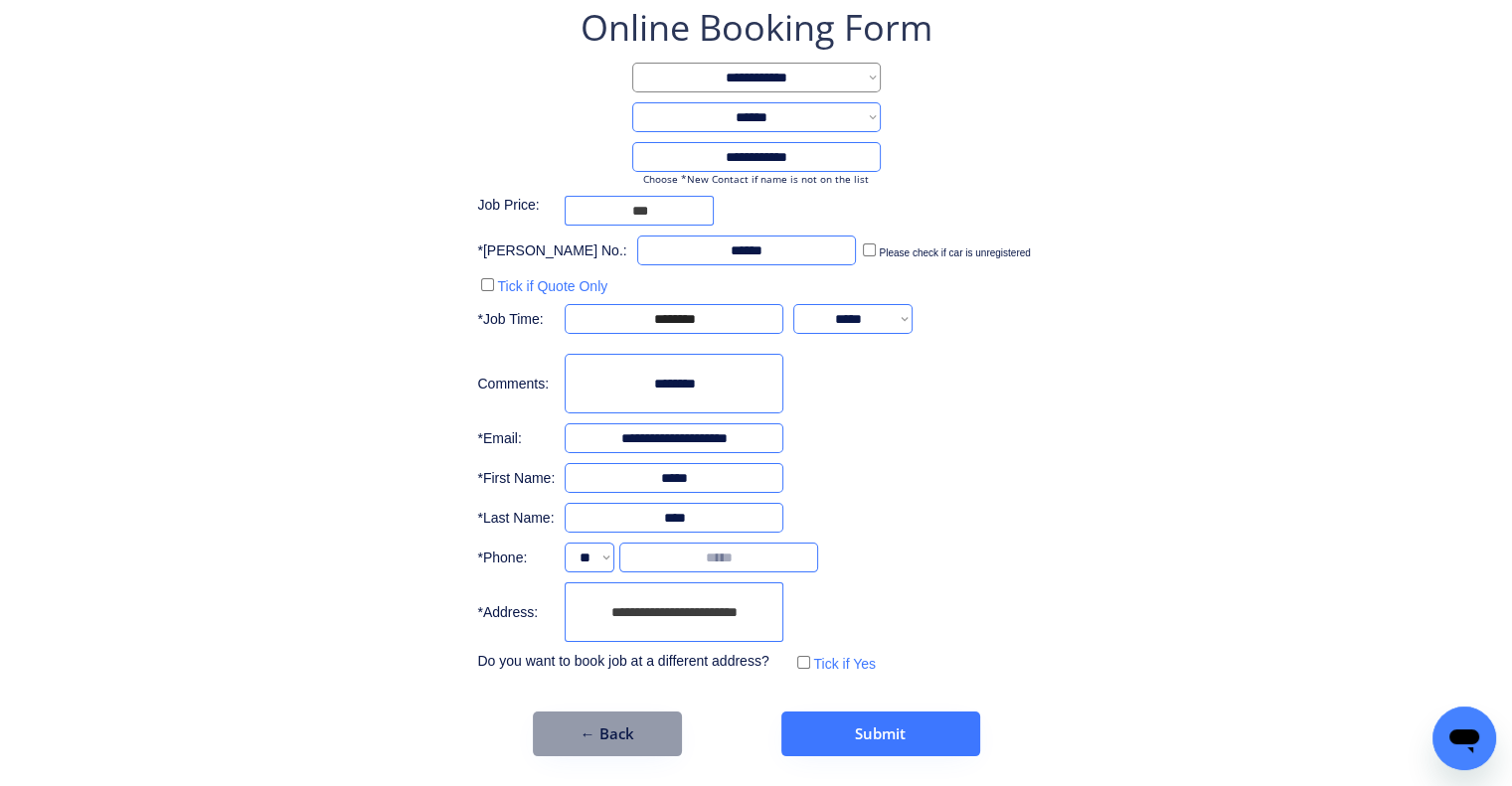 type on "**********" 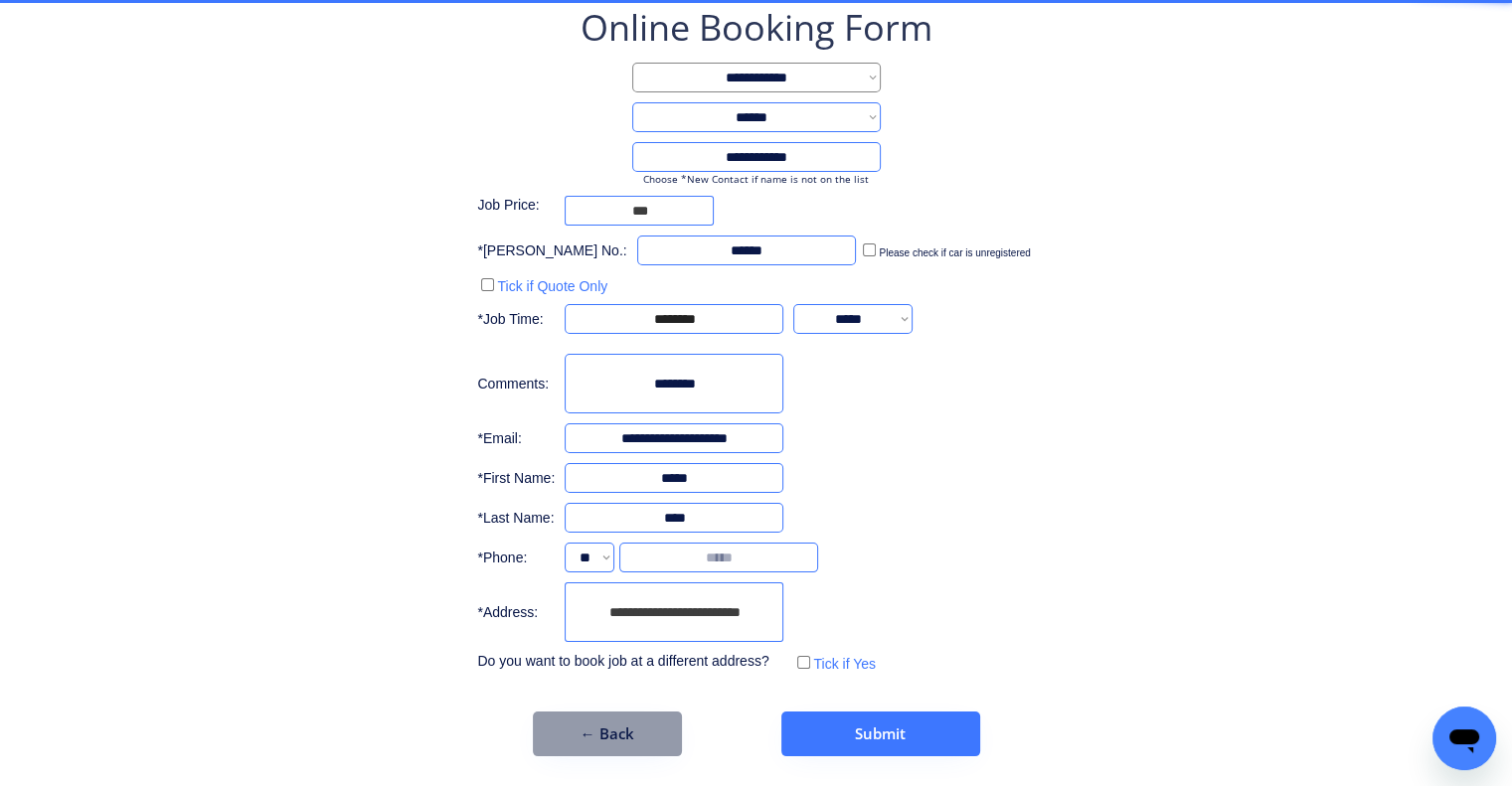 click on "**********" at bounding box center (756, 380) 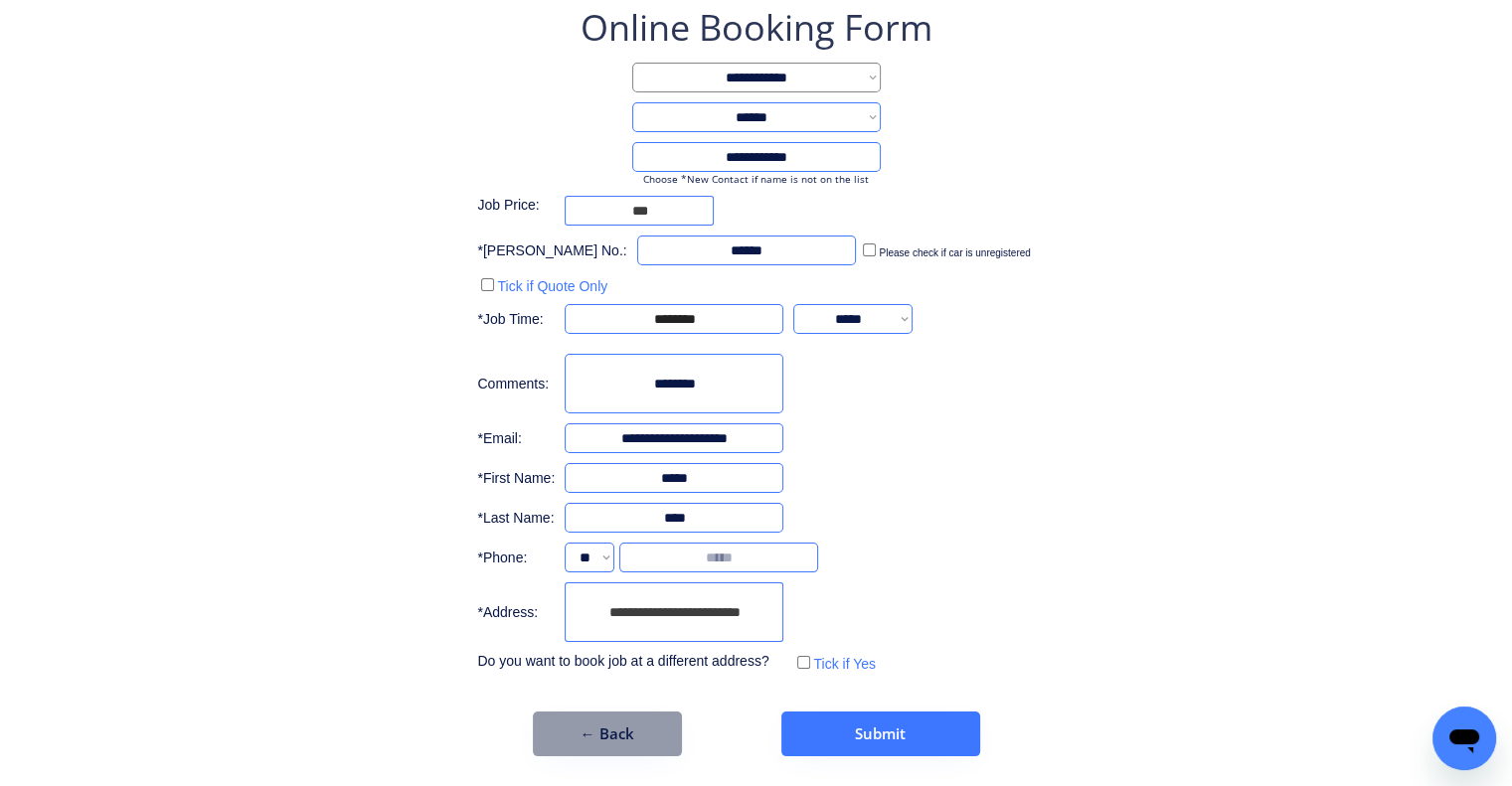 click on "**********" at bounding box center (674, 612) 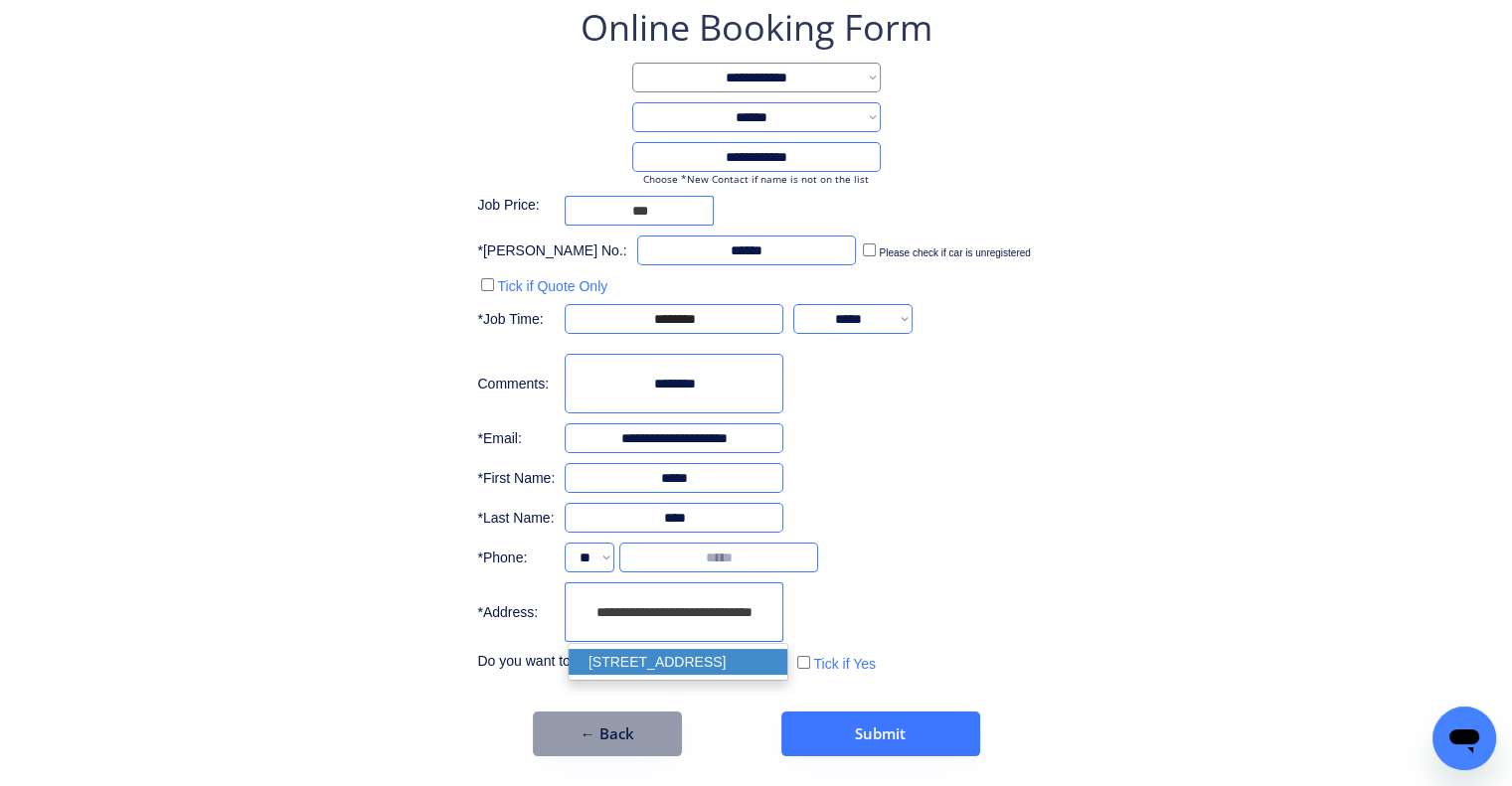 drag, startPoint x: 686, startPoint y: 667, endPoint x: 712, endPoint y: 641, distance: 36.769553 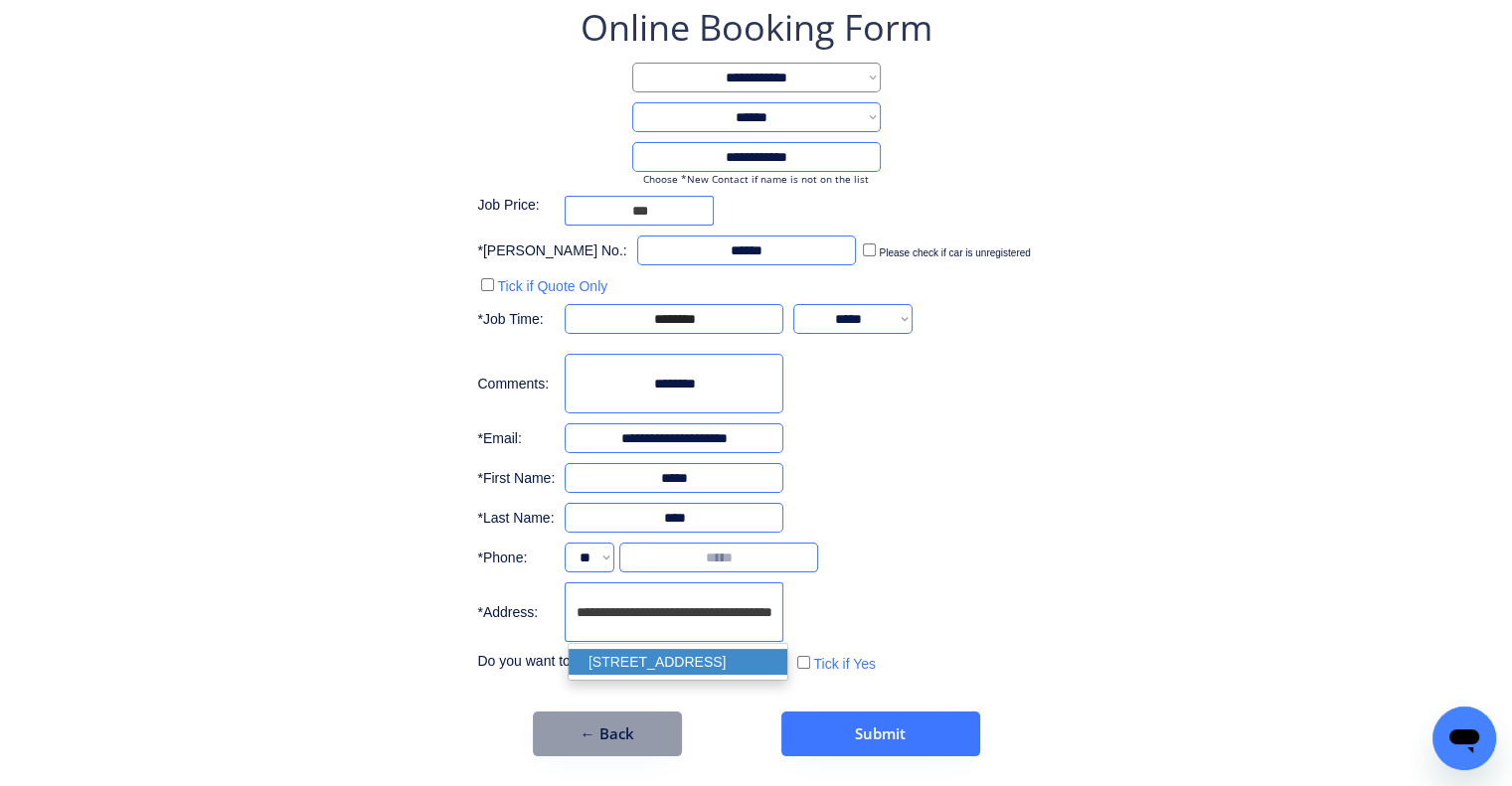 type on "**********" 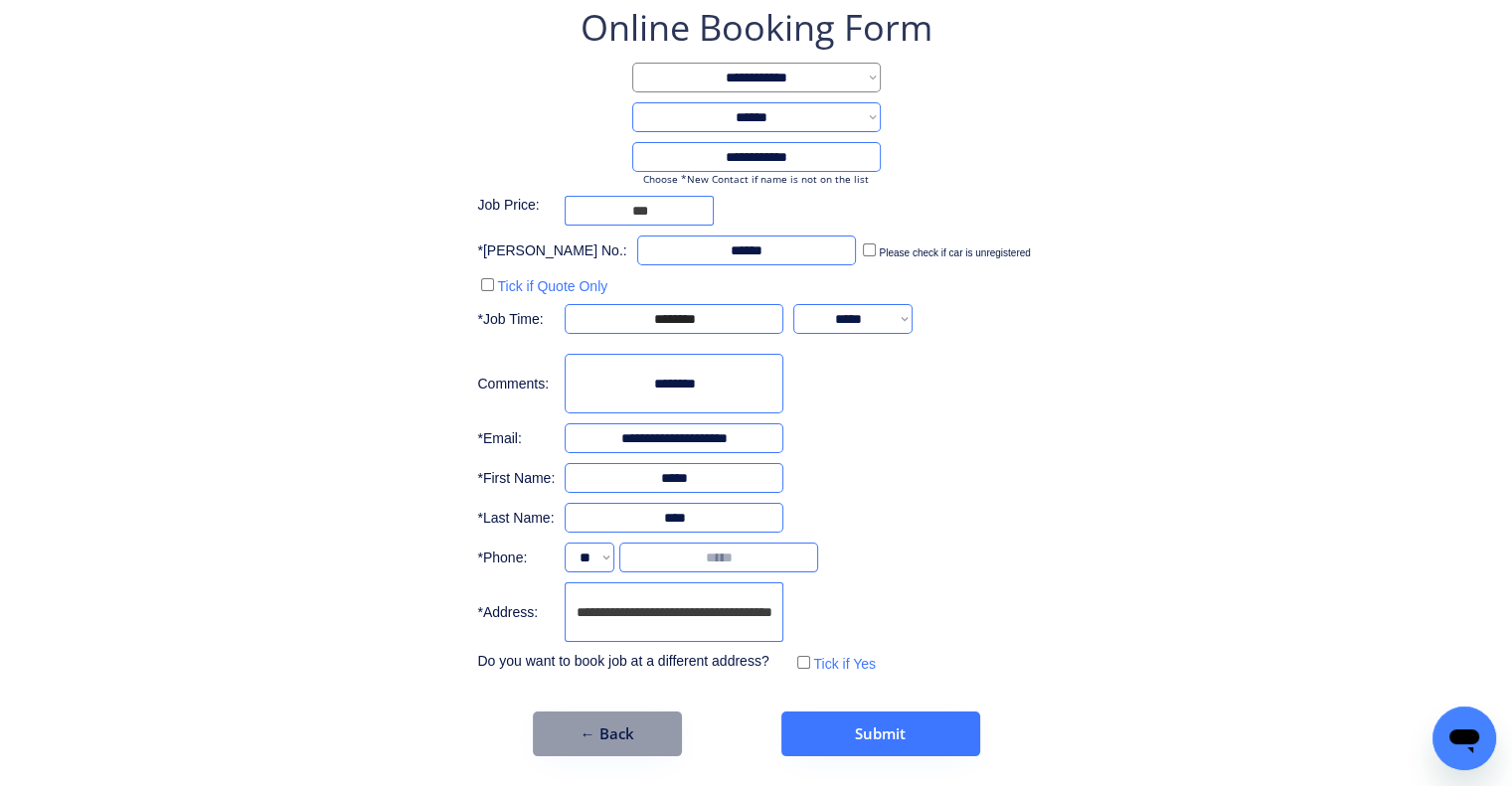 drag, startPoint x: 1069, startPoint y: 500, endPoint x: 1058, endPoint y: 480, distance: 22.825424 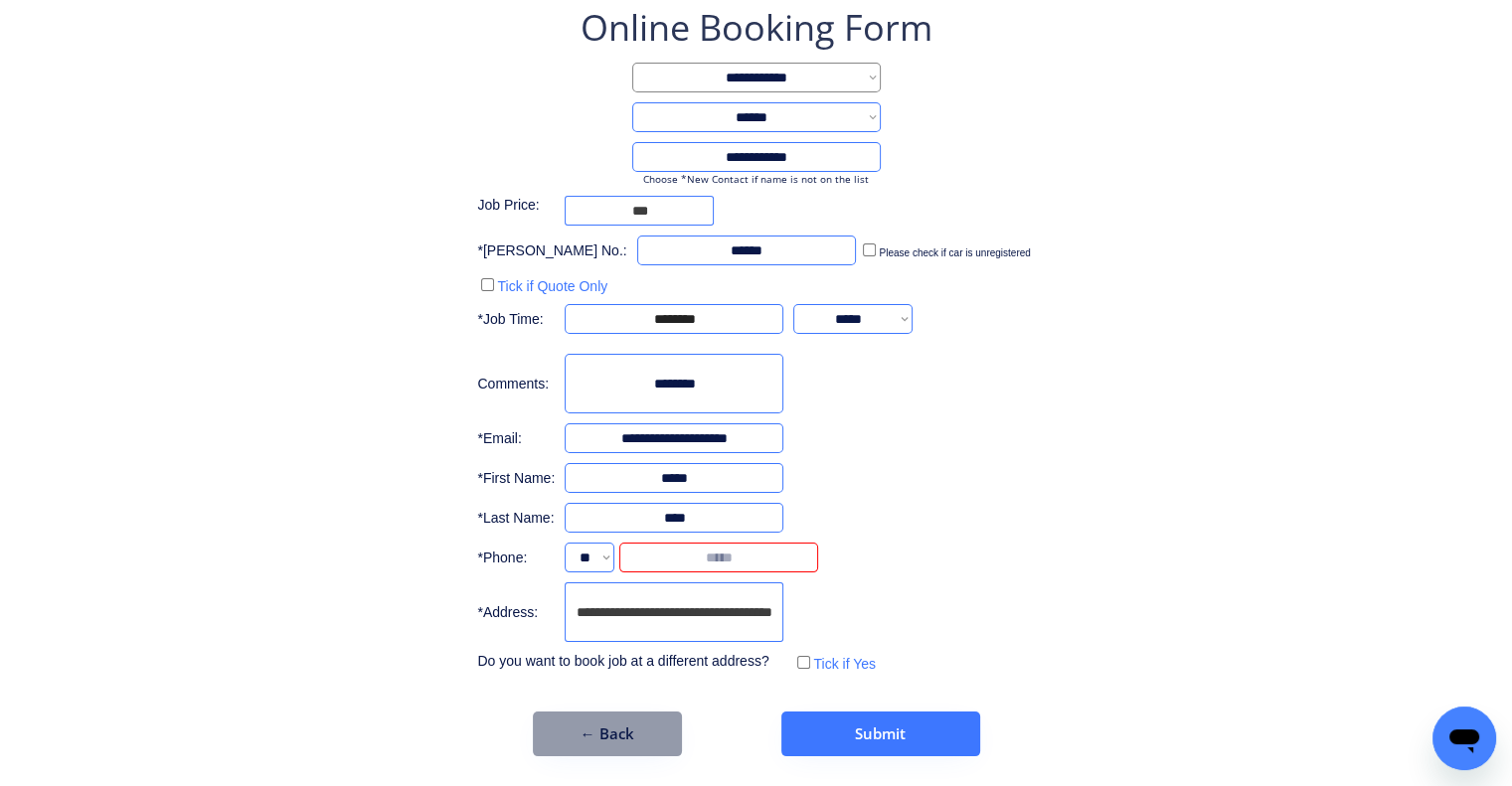 paste on "********" 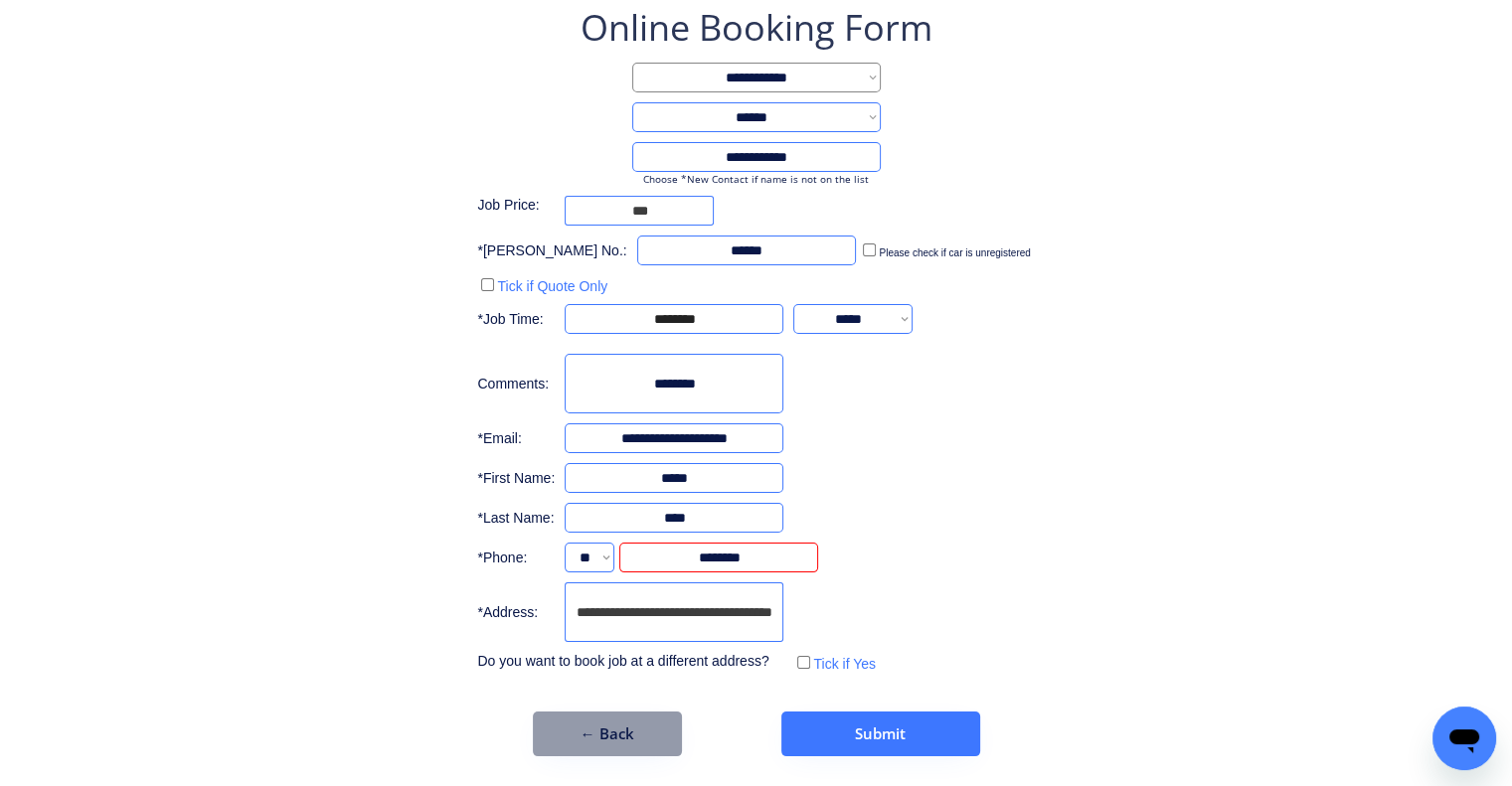 click on "**********" at bounding box center [756, 340] 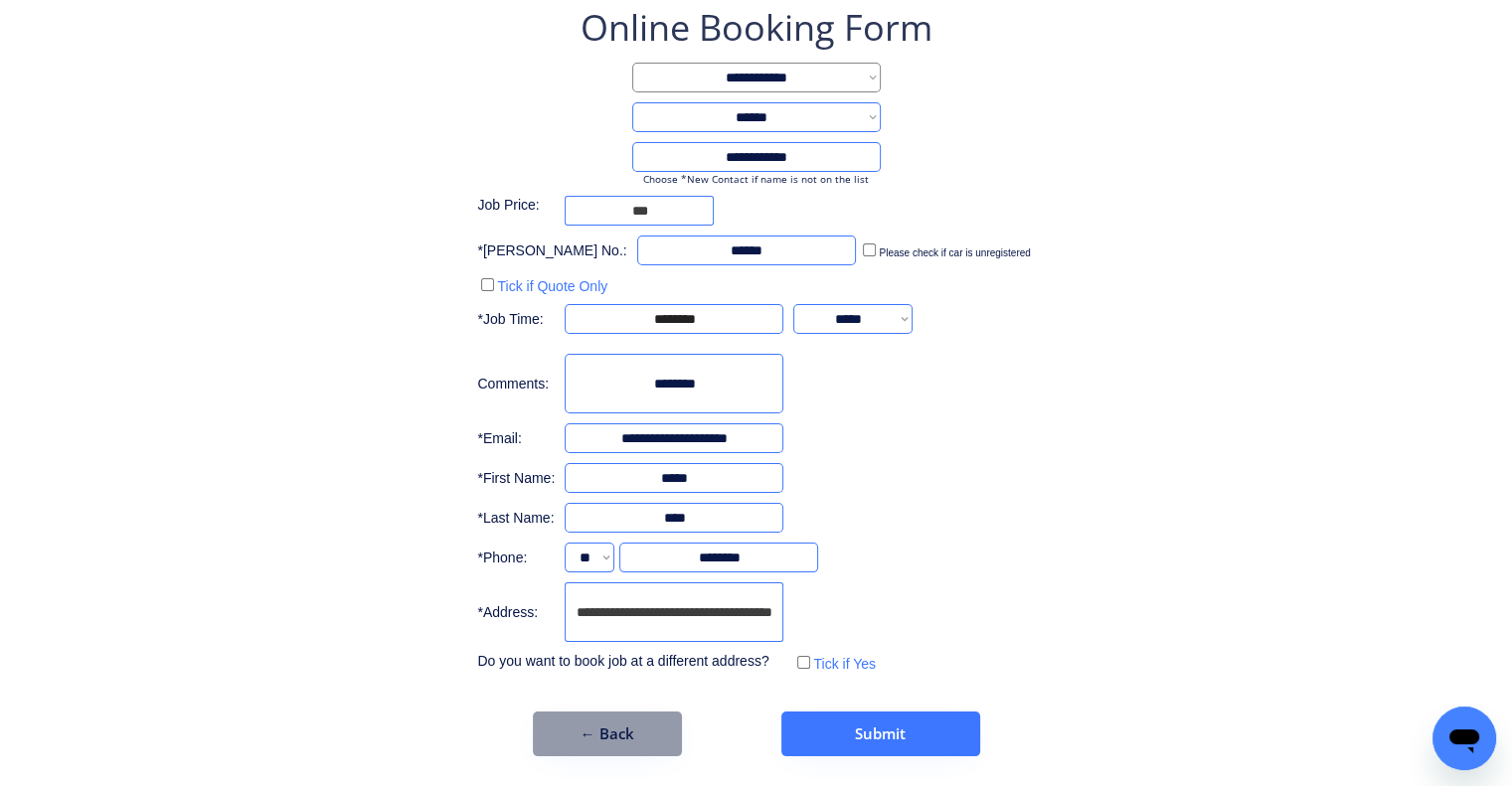 drag, startPoint x: 724, startPoint y: 378, endPoint x: 415, endPoint y: 341, distance: 311.20733 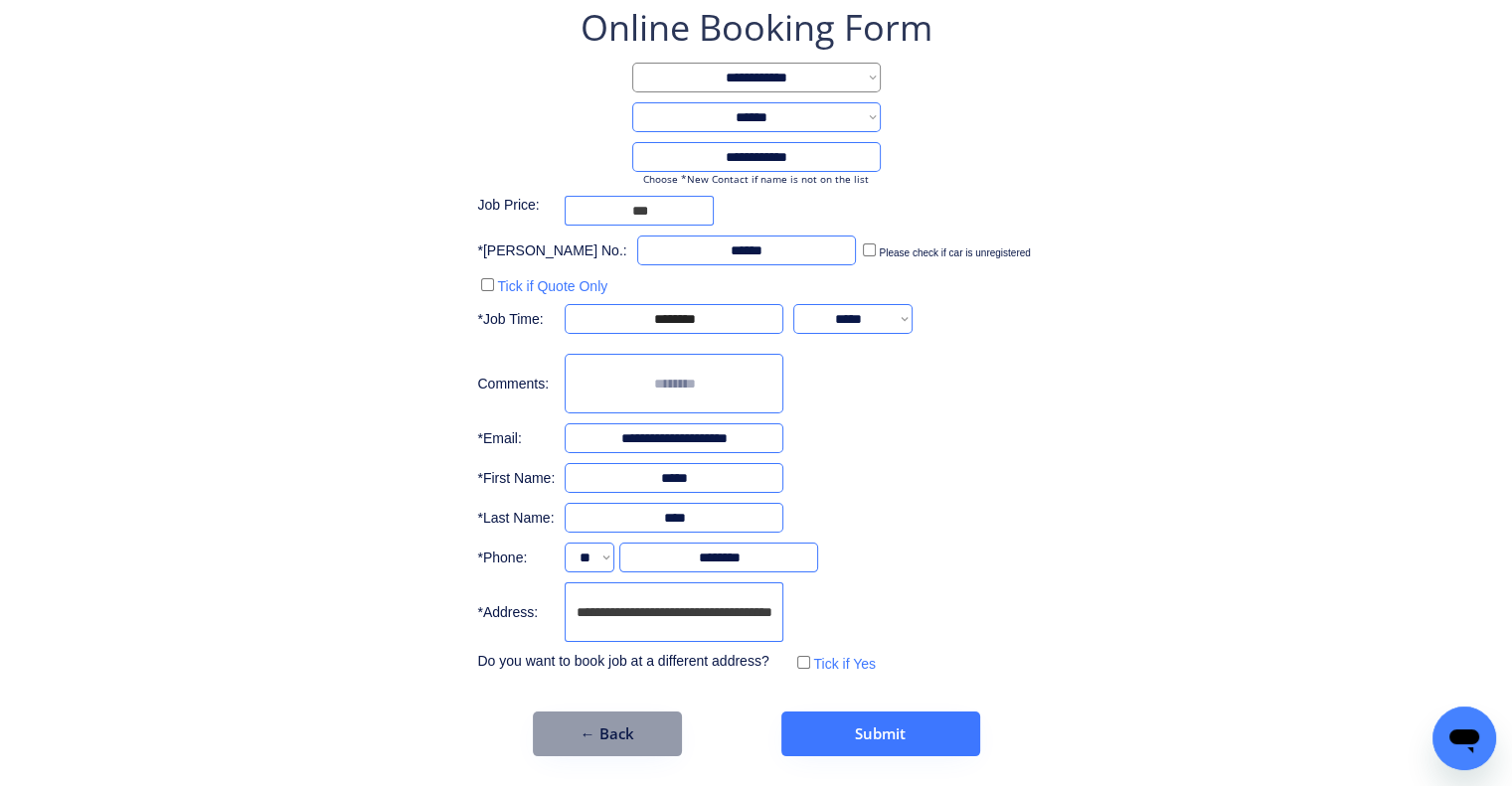 type 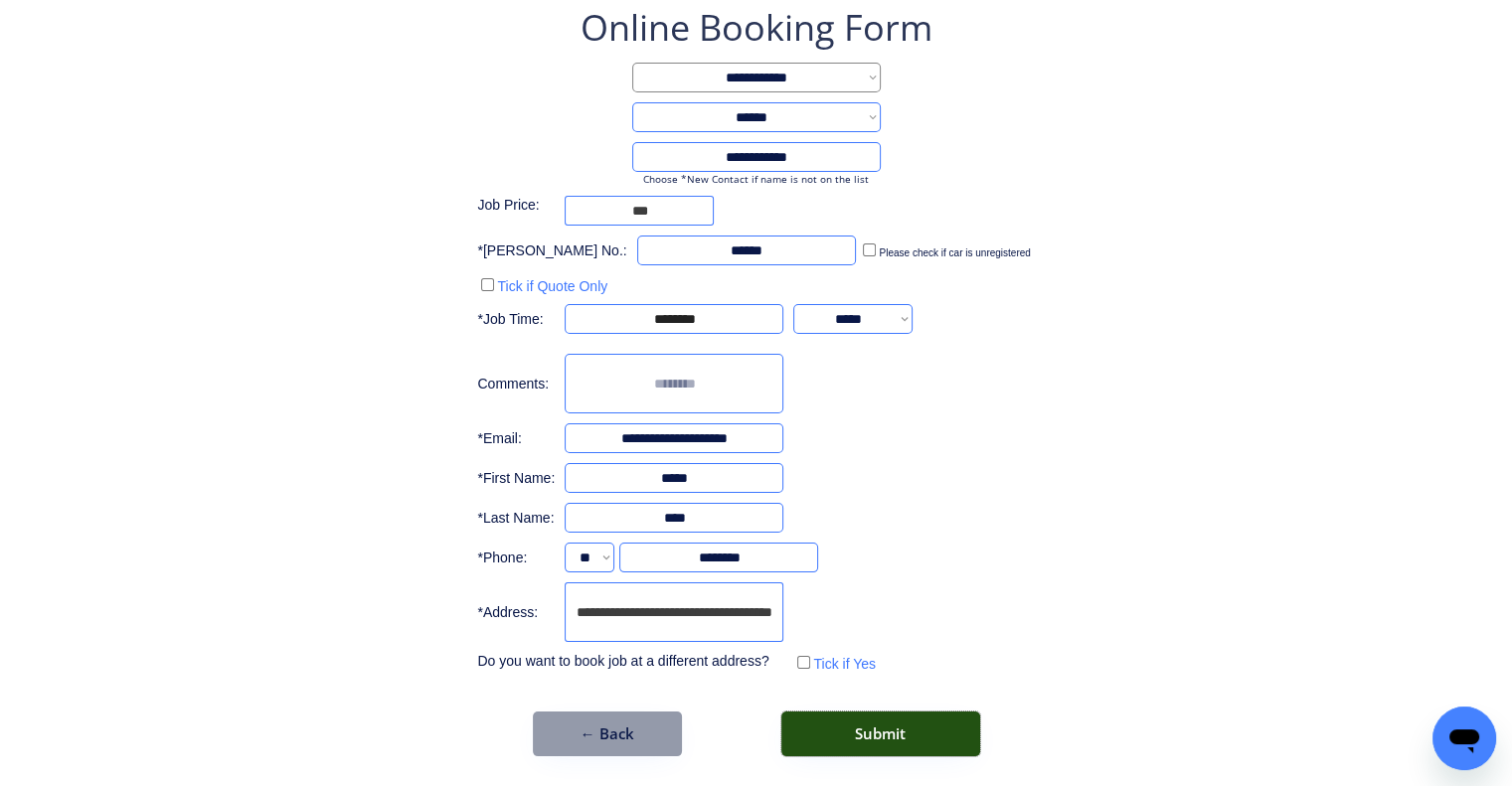 click on "Submit" at bounding box center (881, 733) 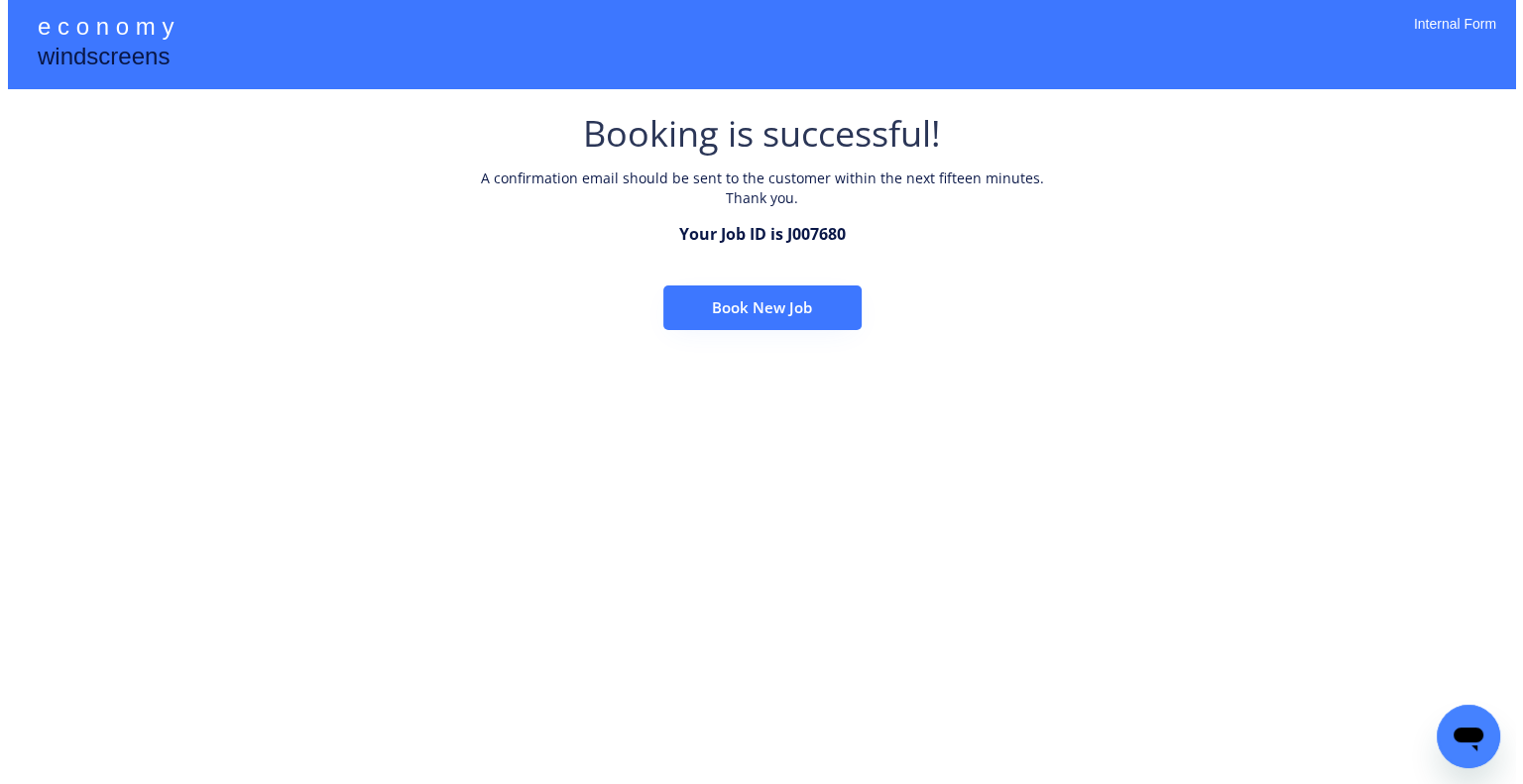 scroll, scrollTop: 0, scrollLeft: 0, axis: both 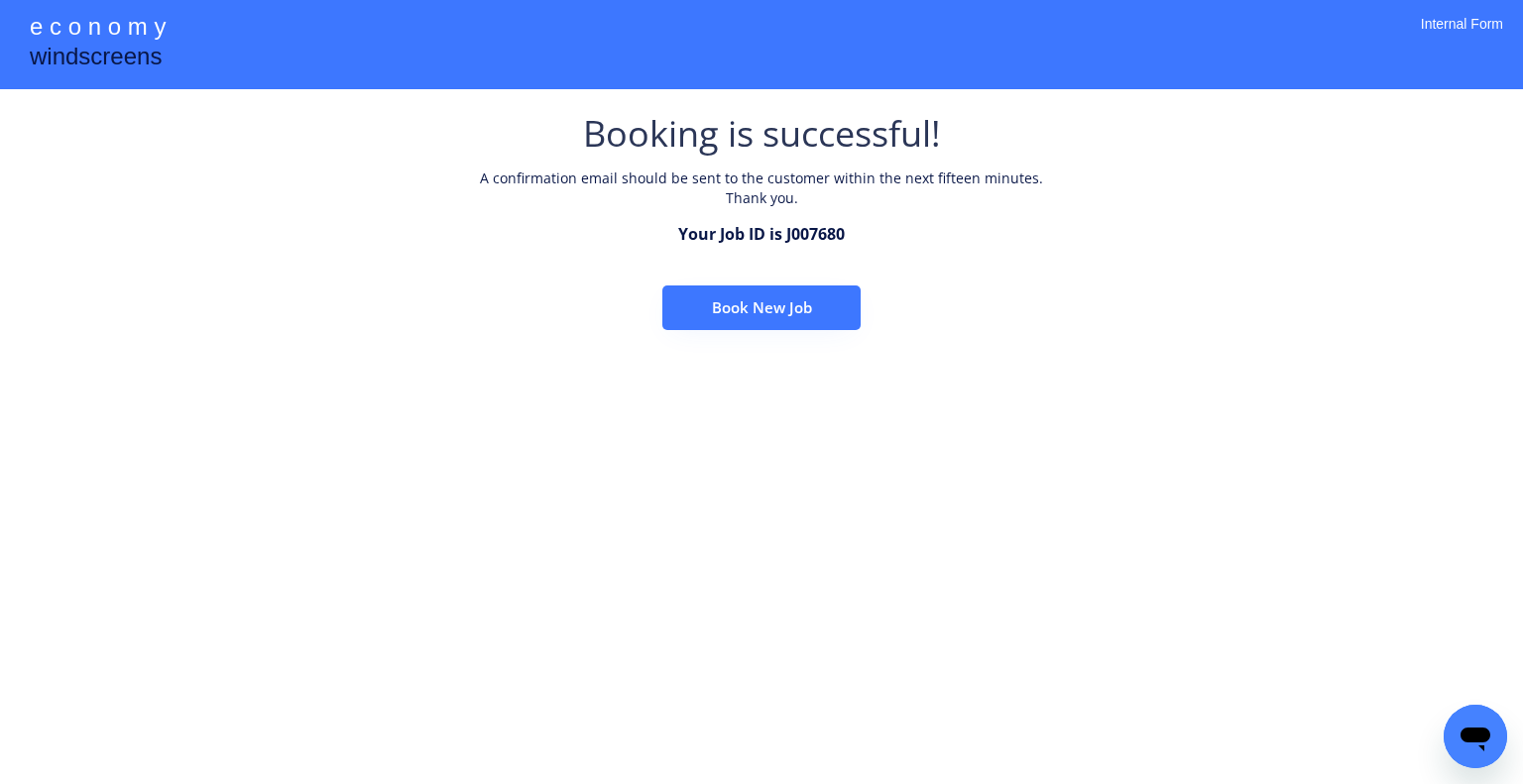 click on "Book New Job" at bounding box center [762, 307] 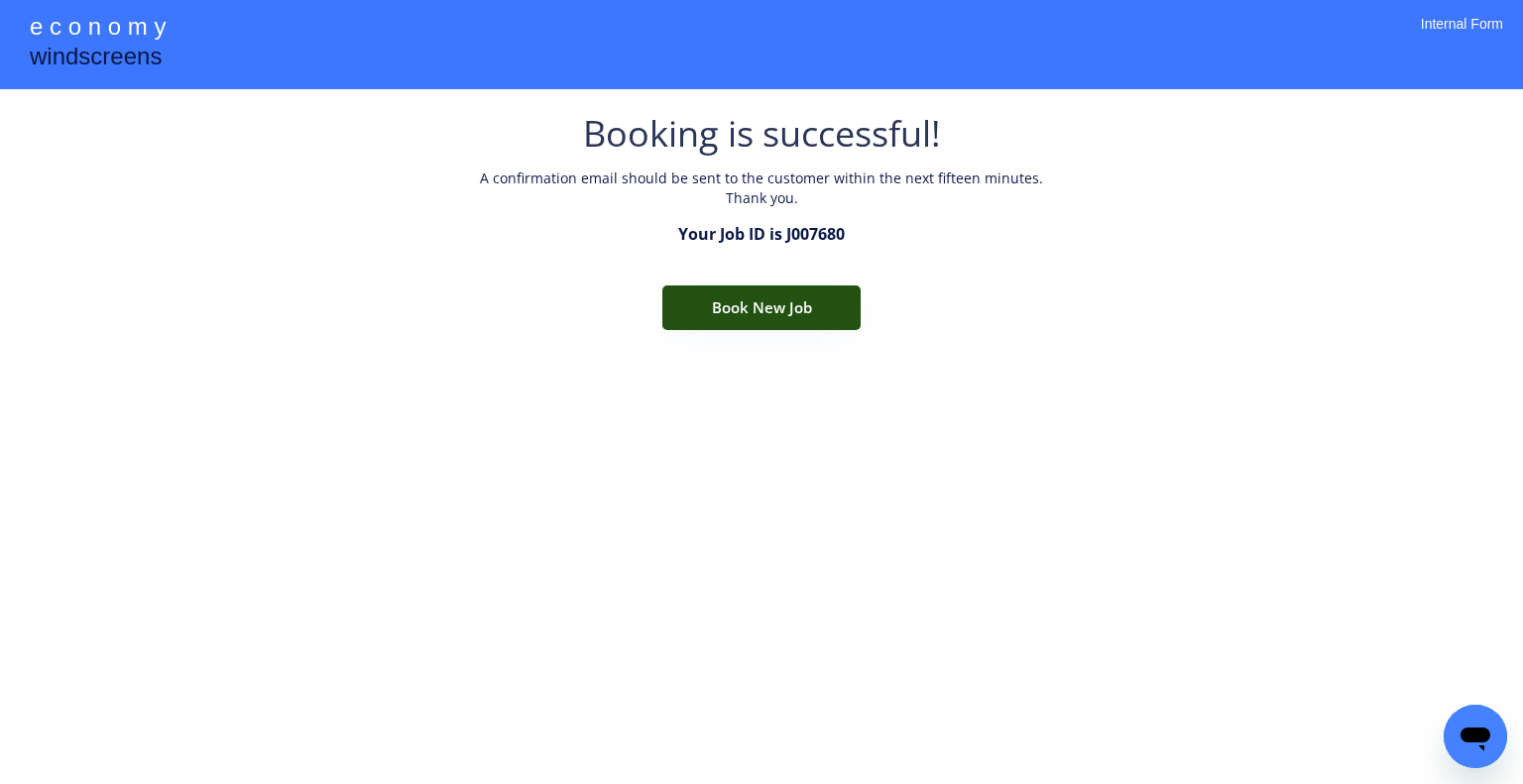 click on "Book New Job" at bounding box center [762, 307] 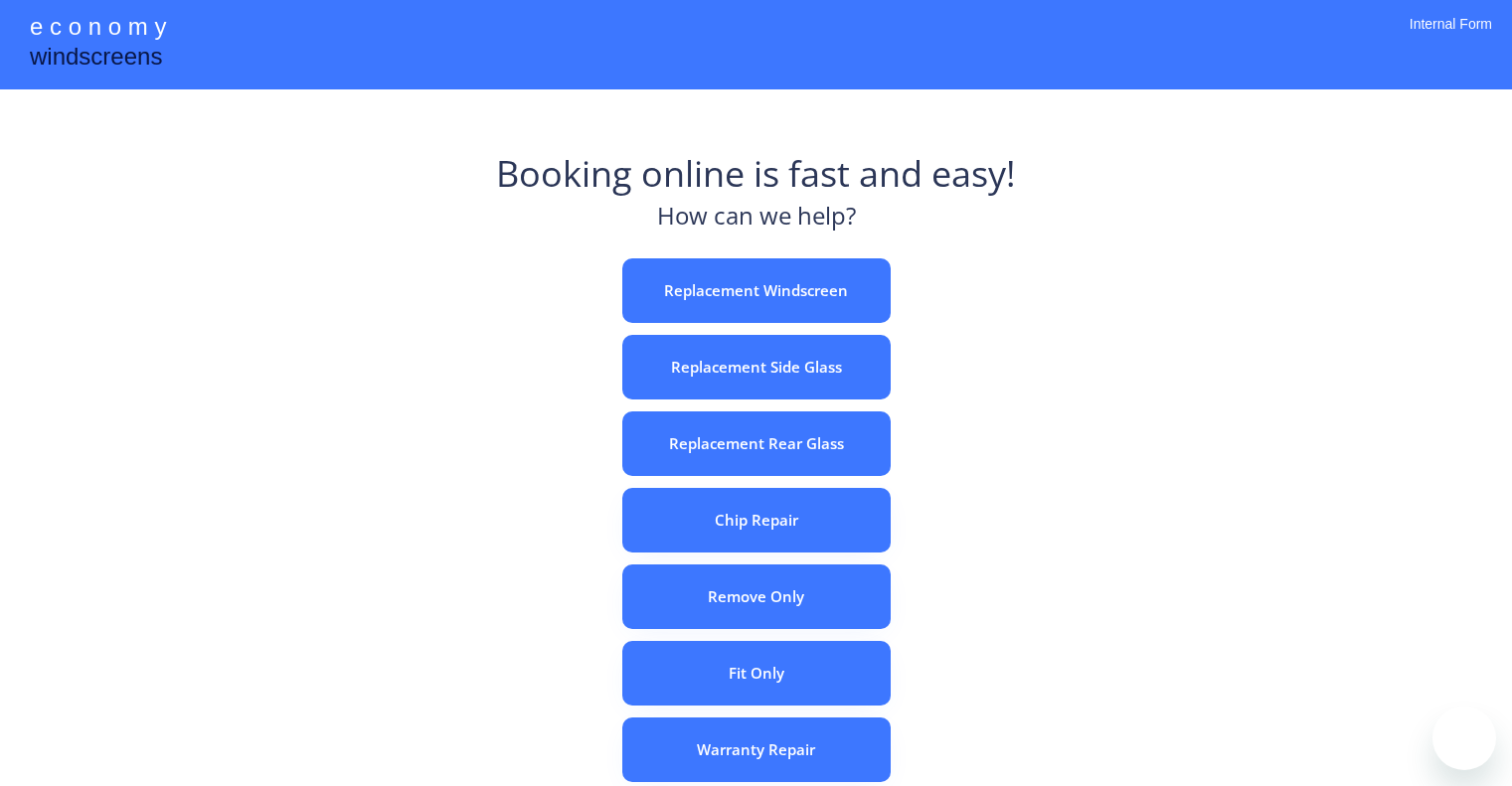 scroll, scrollTop: 0, scrollLeft: 0, axis: both 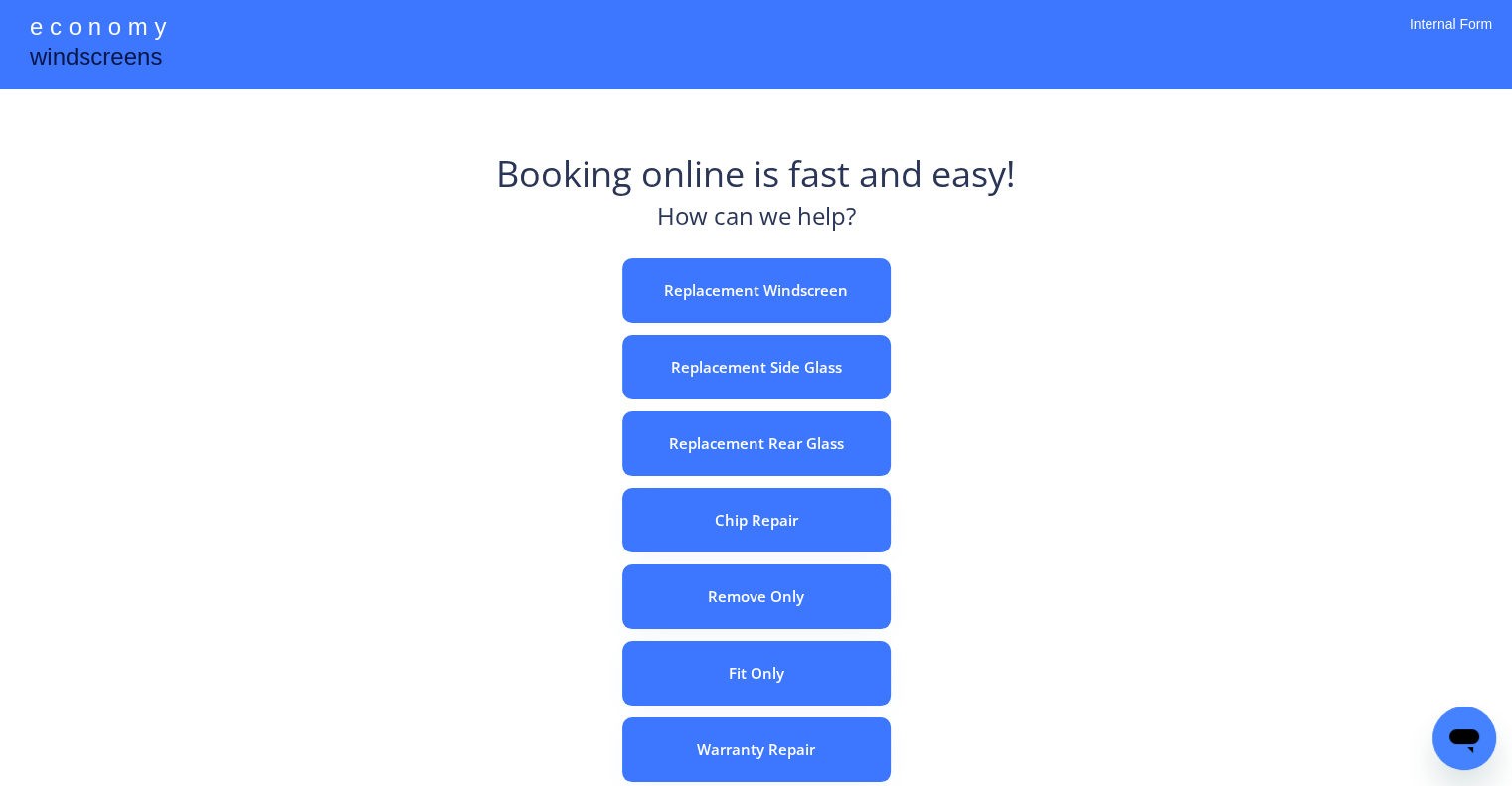 click on "Replacement Windscreen" at bounding box center (756, 290) 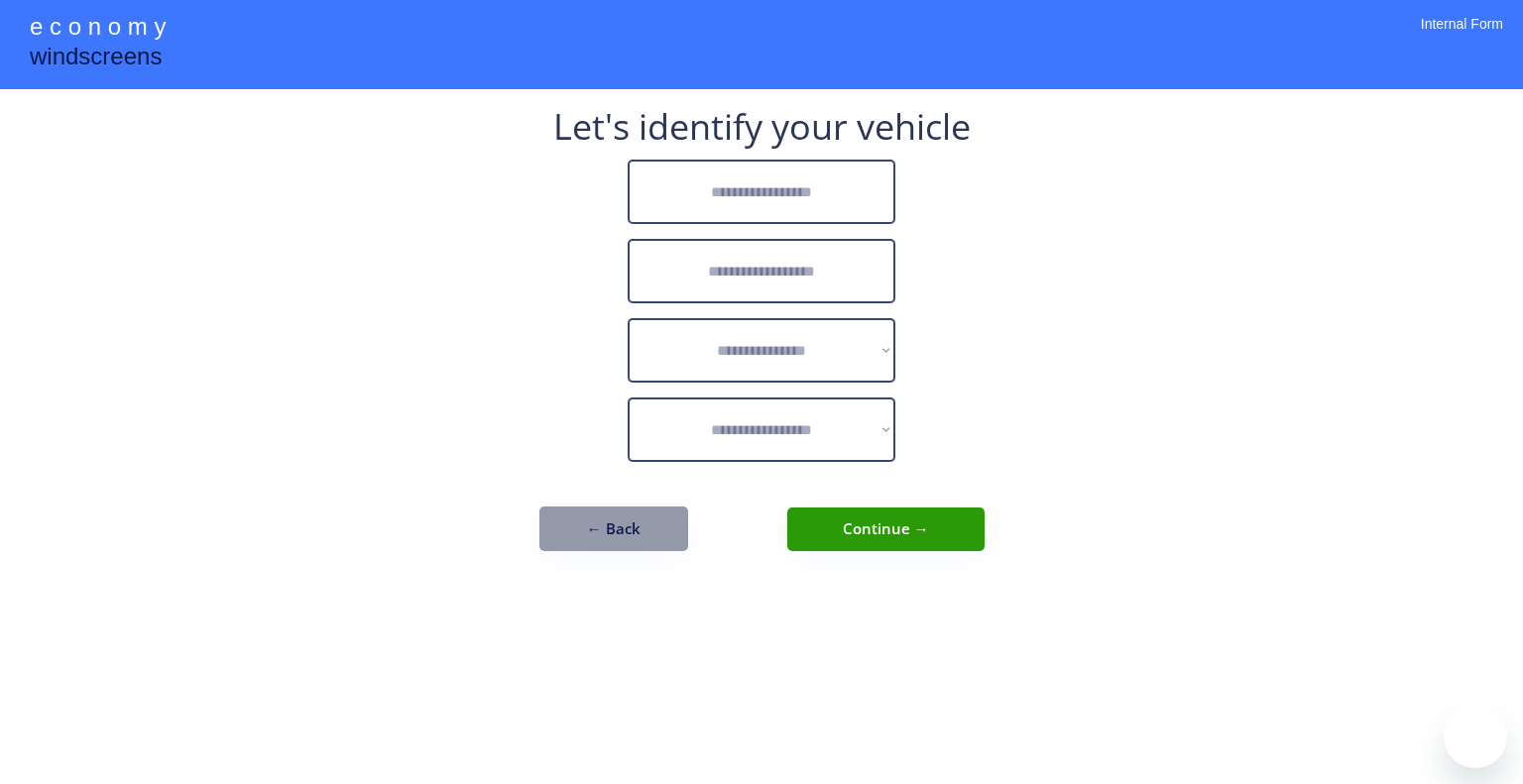 scroll, scrollTop: 0, scrollLeft: 0, axis: both 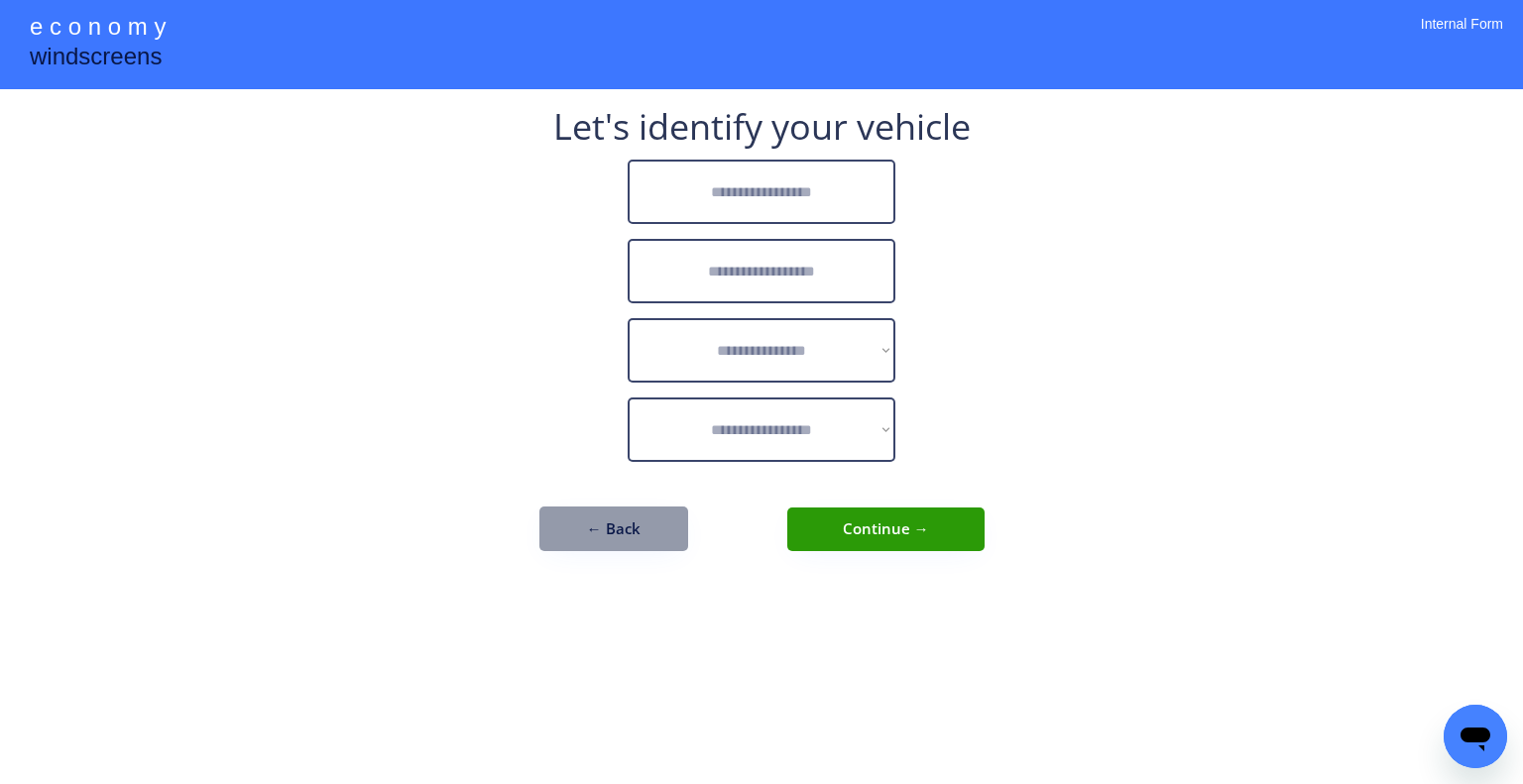 click at bounding box center (762, 191) 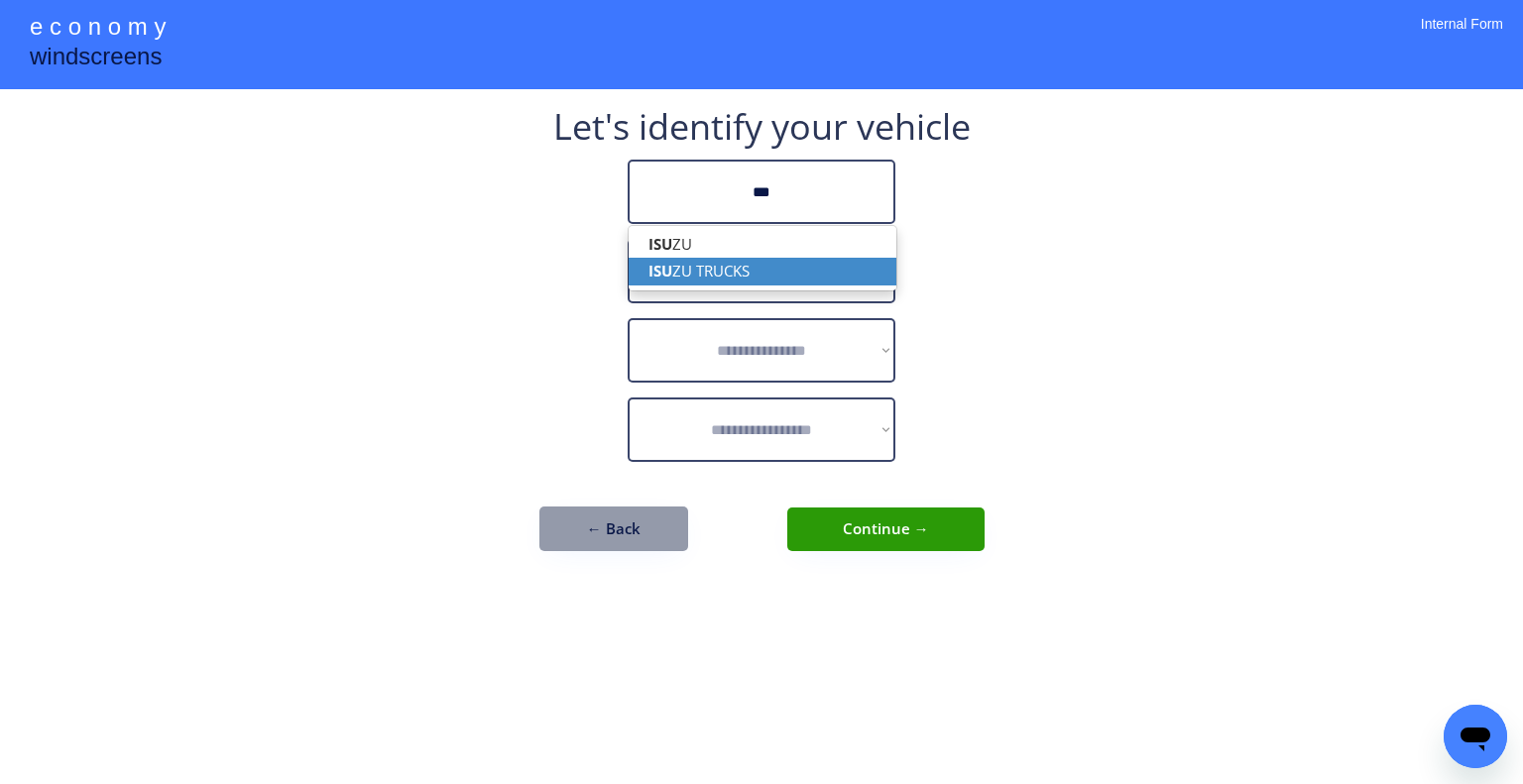 click on "ISU ZU TRUCKS" at bounding box center (762, 271) 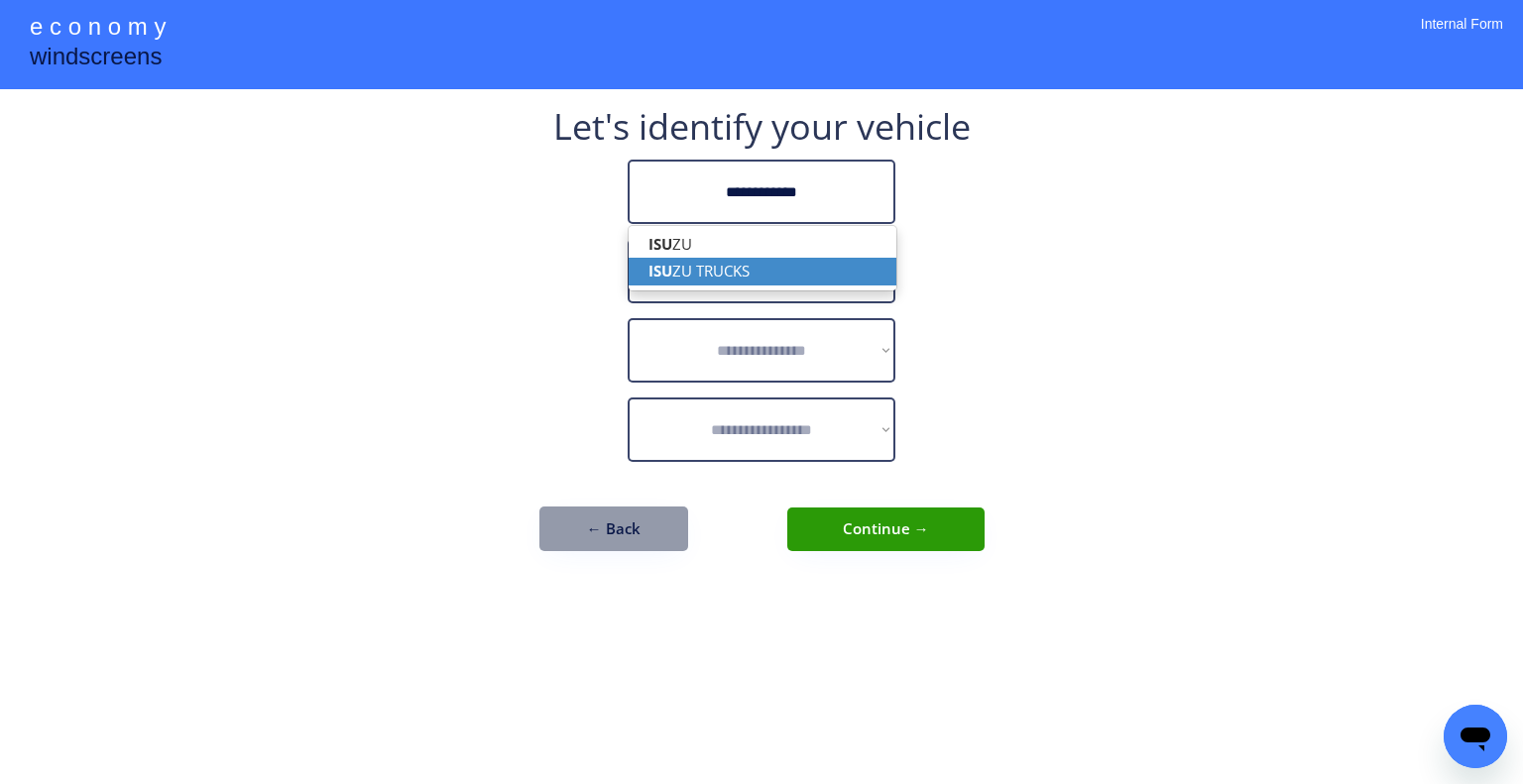 type on "**********" 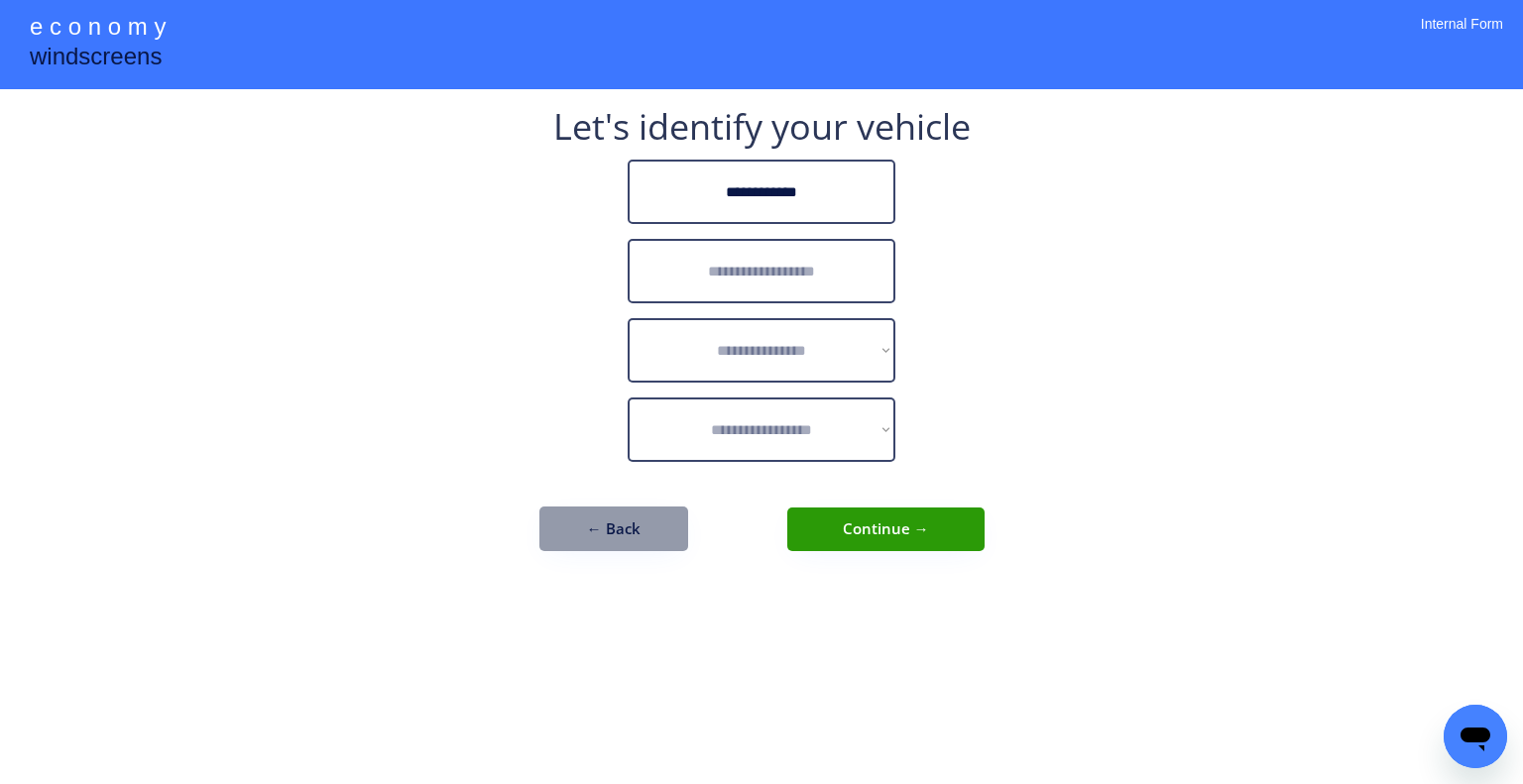 click at bounding box center (762, 271) 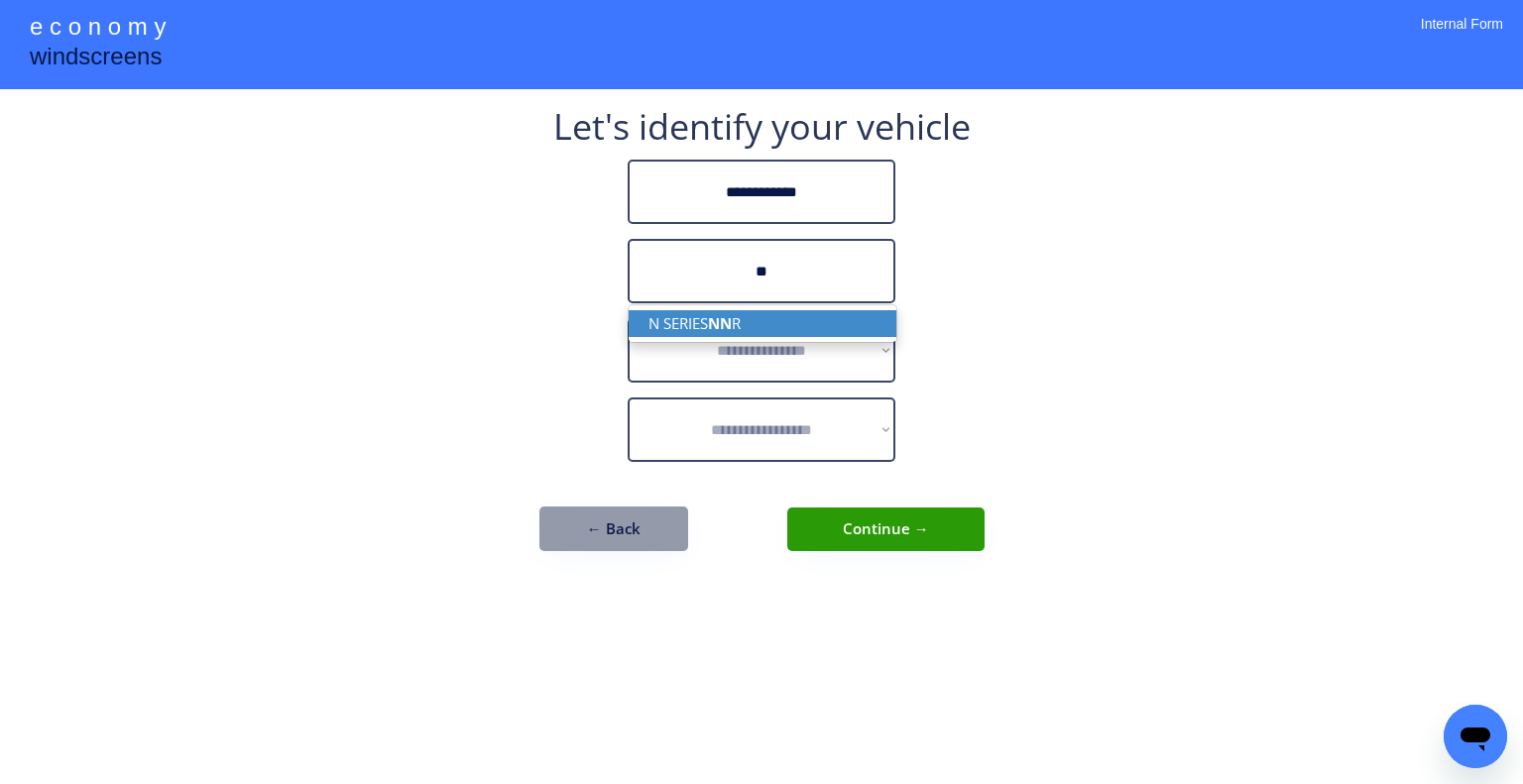 drag, startPoint x: 812, startPoint y: 321, endPoint x: 976, endPoint y: 280, distance: 169.04733 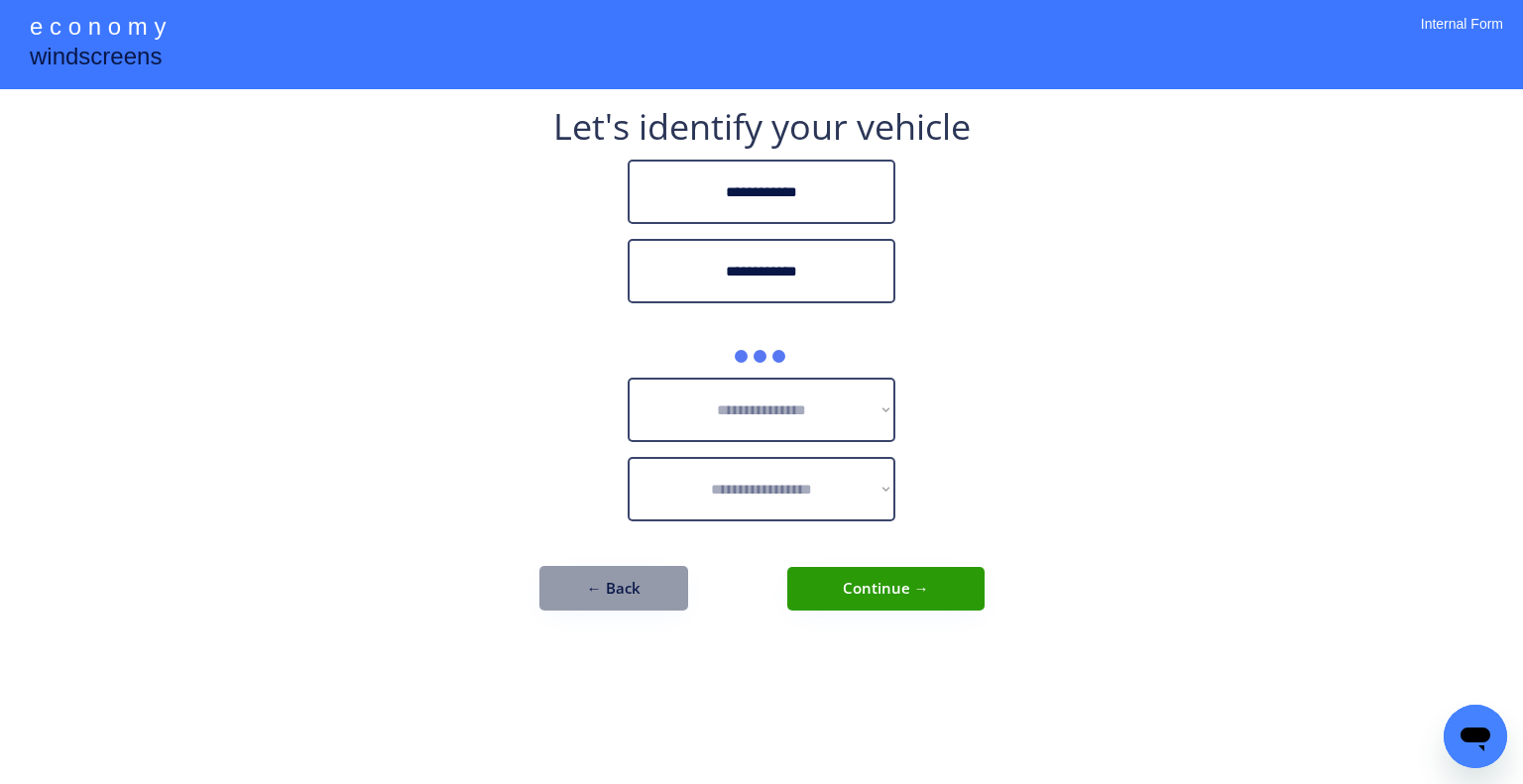 type on "**********" 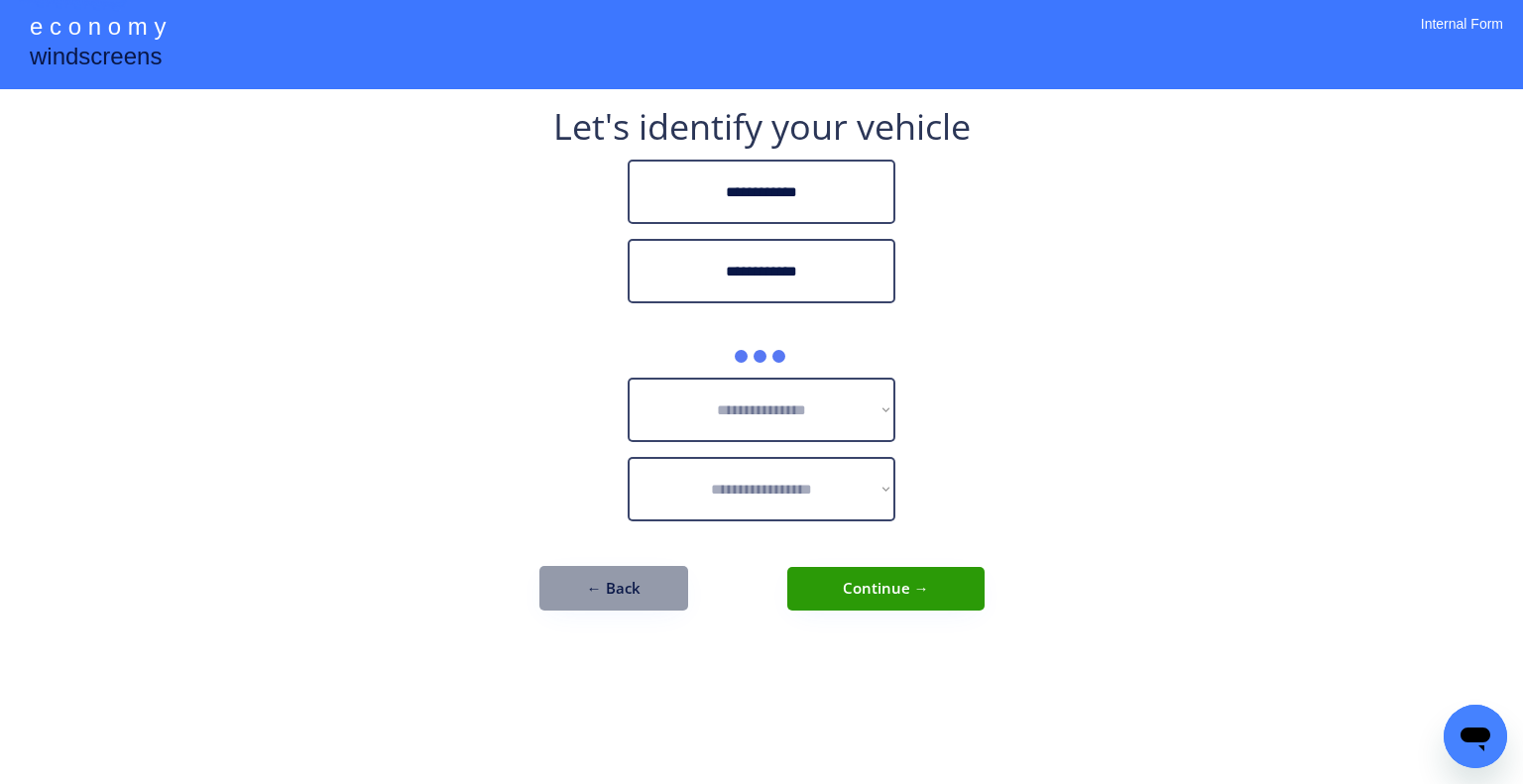 click on "**********" at bounding box center (762, 370) 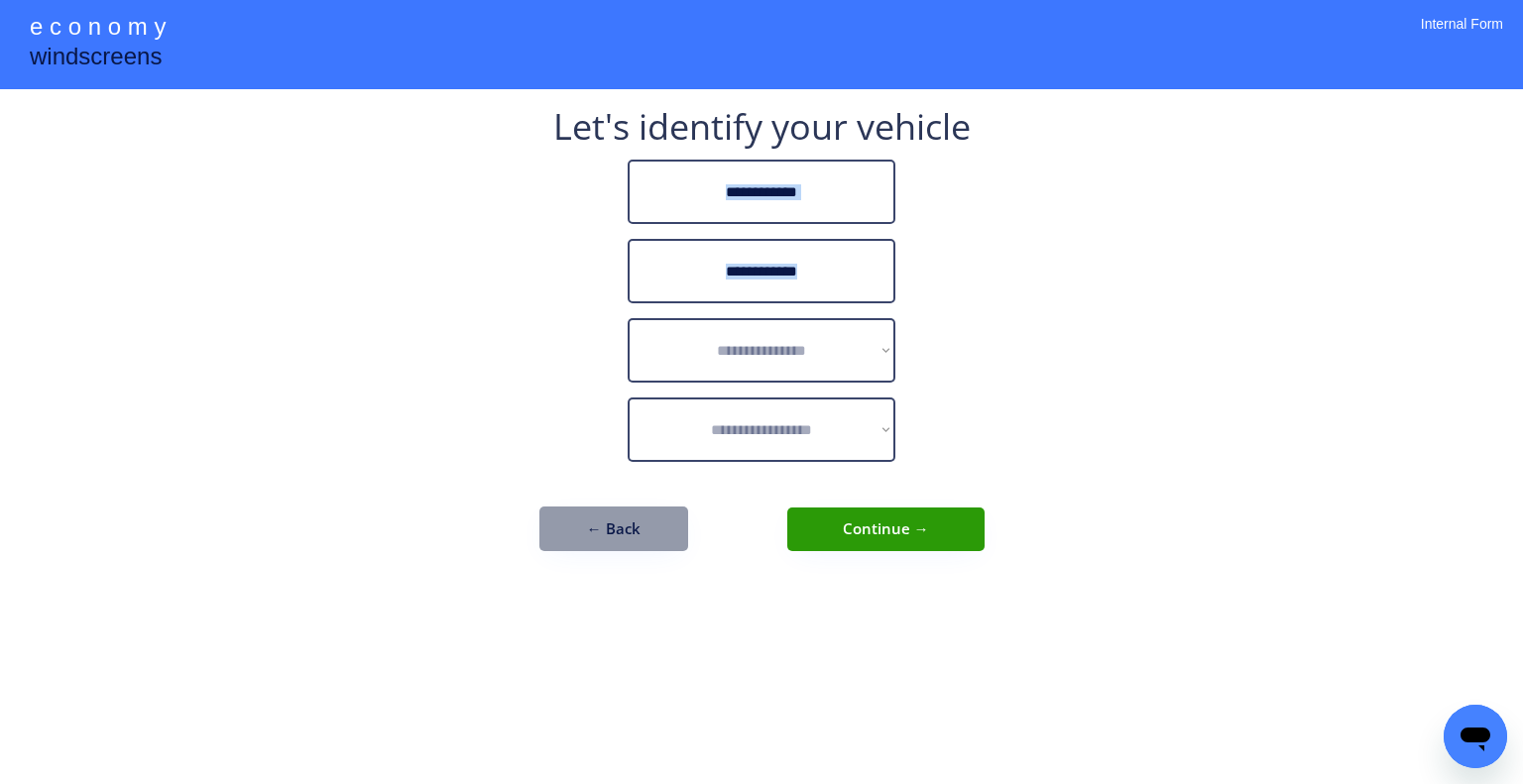 click on "**********" at bounding box center (762, 340) 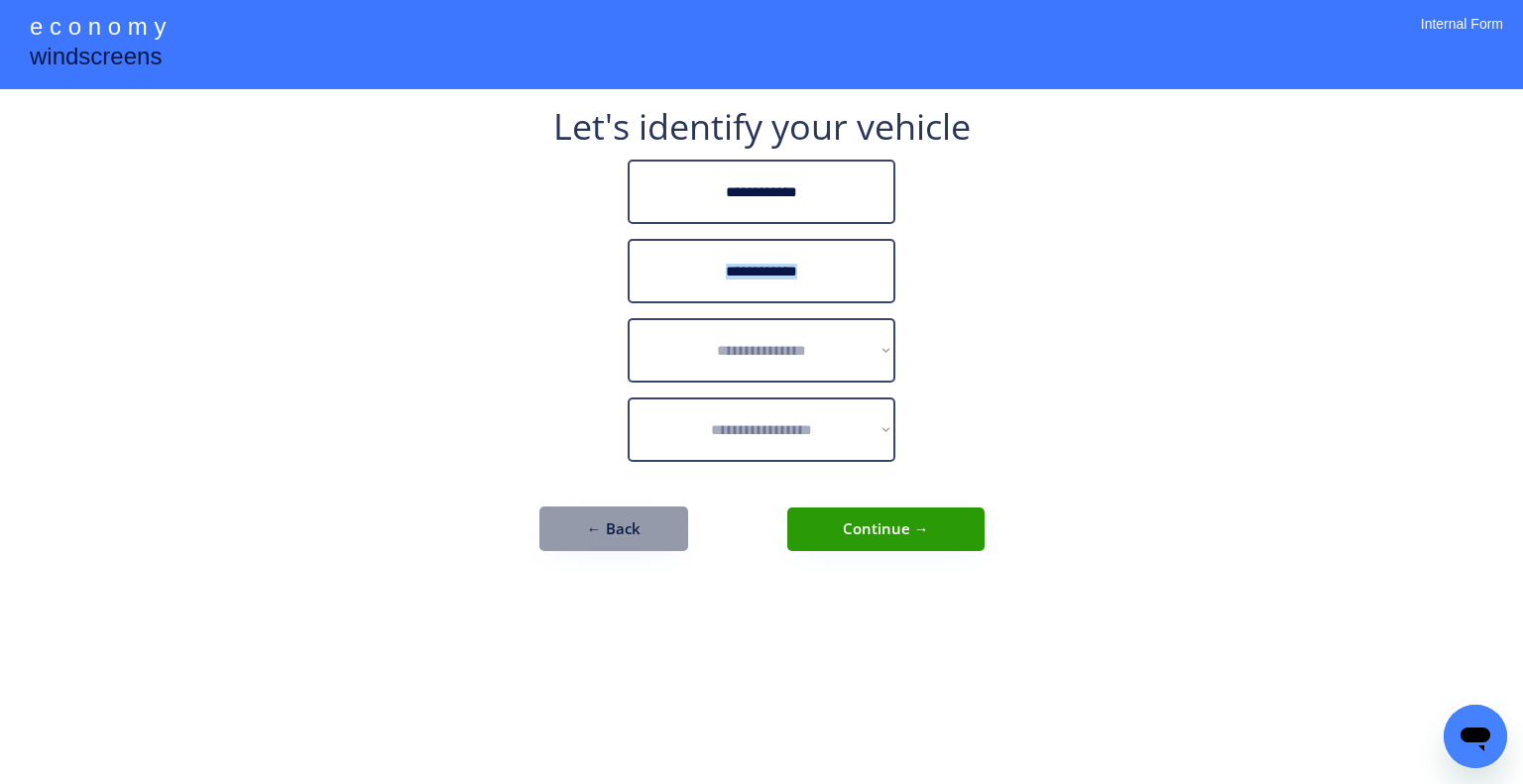 click on "**********" at bounding box center [762, 392] 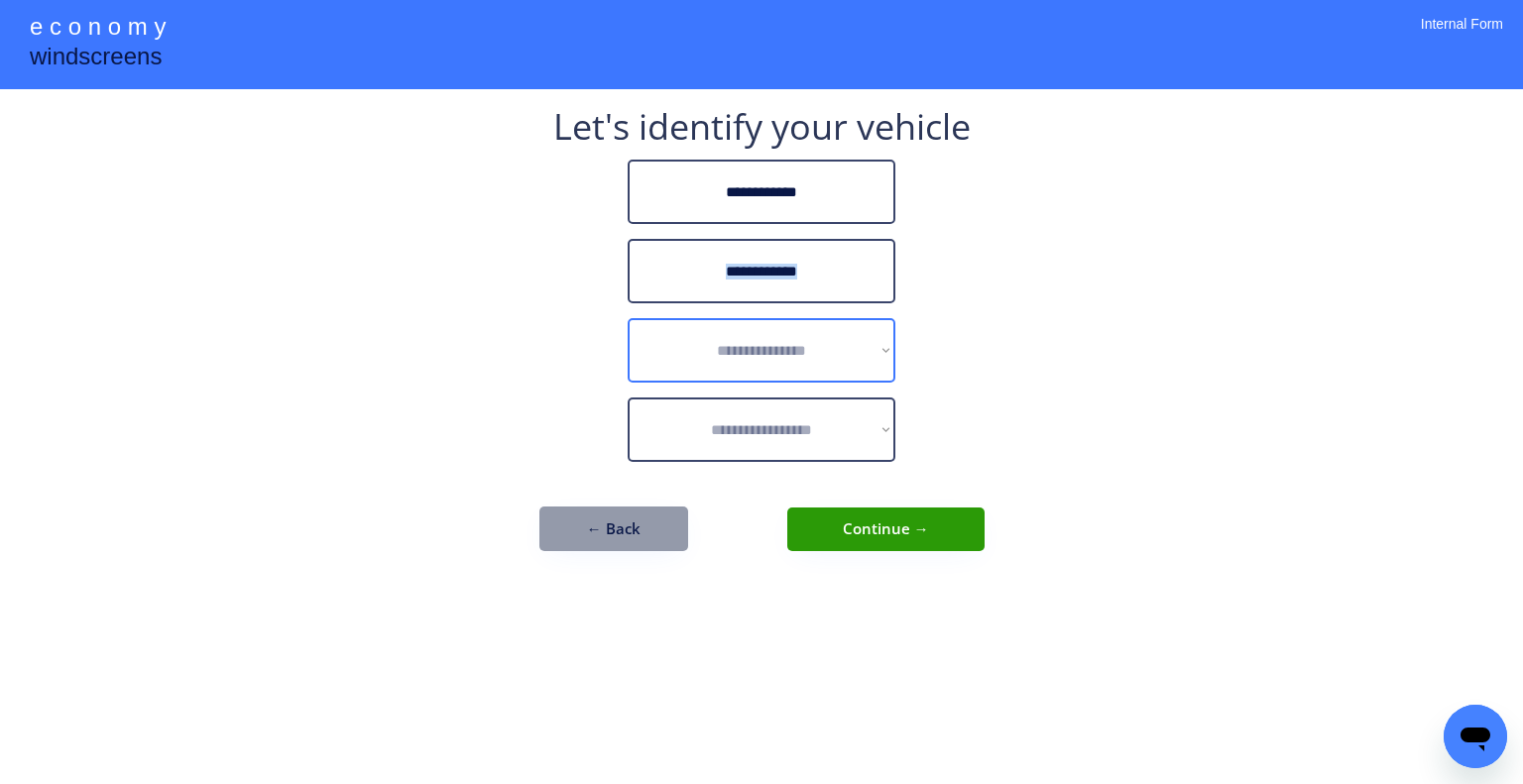 click on "**********" at bounding box center [762, 350] 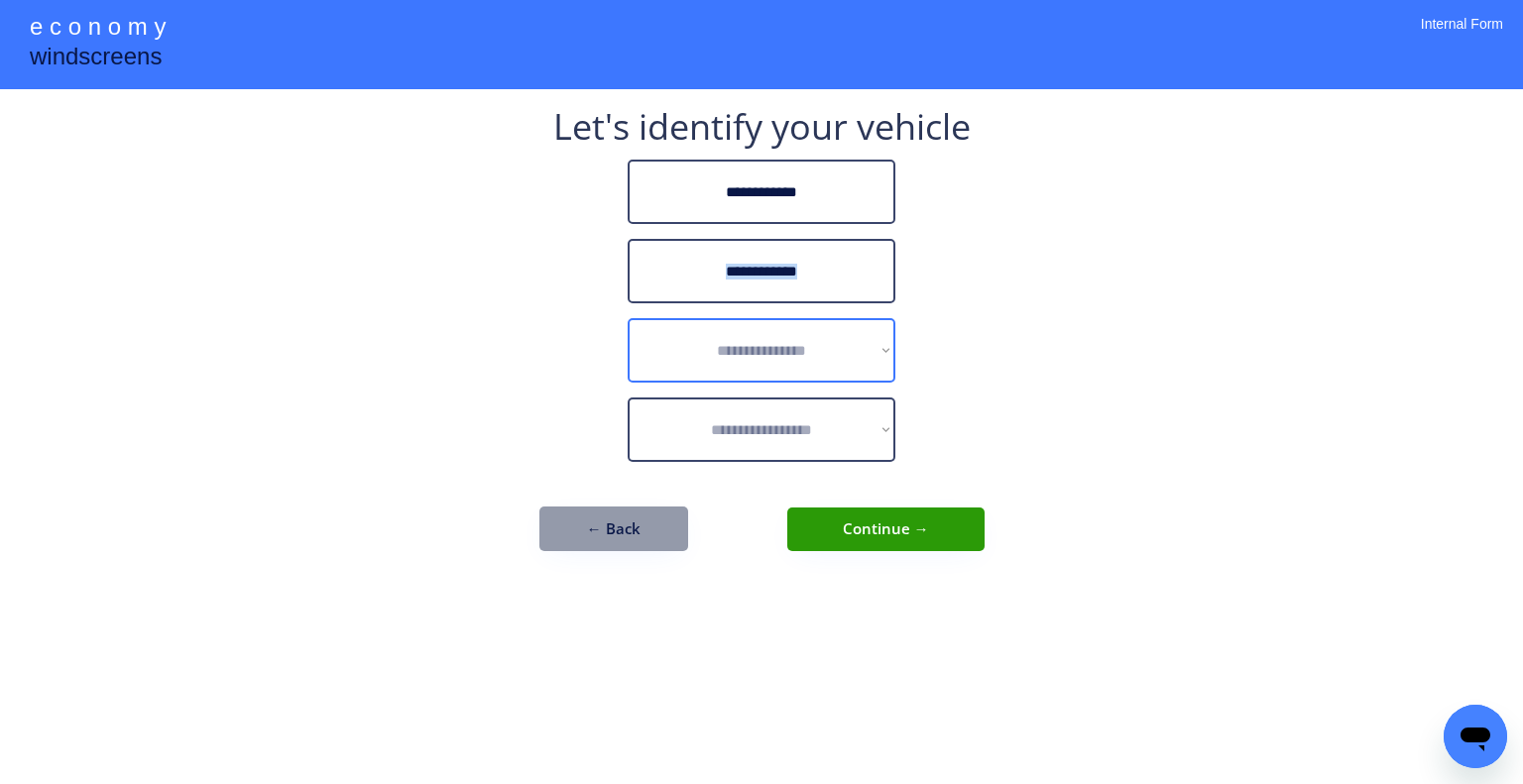 select on "******" 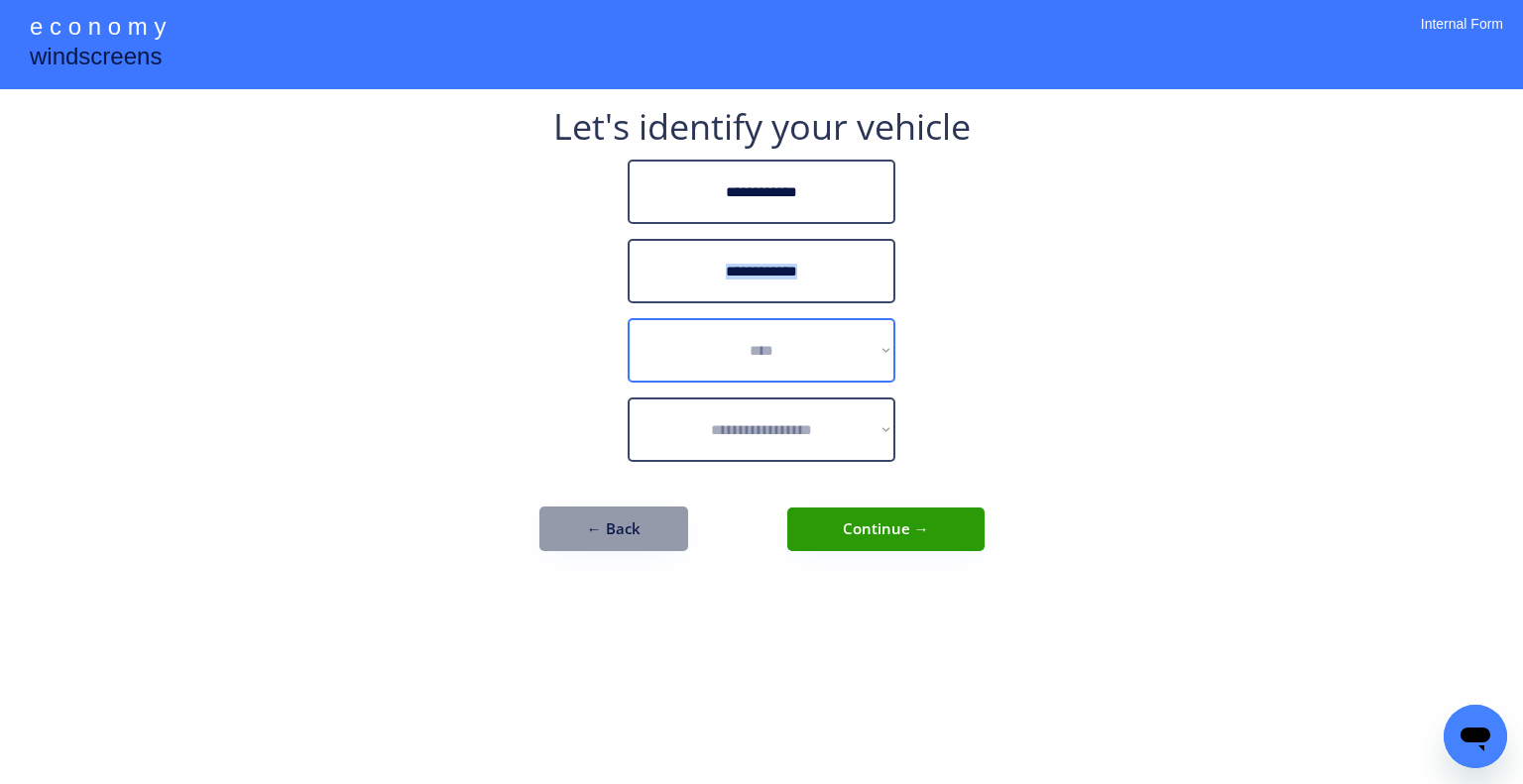 click on "**********" at bounding box center [762, 350] 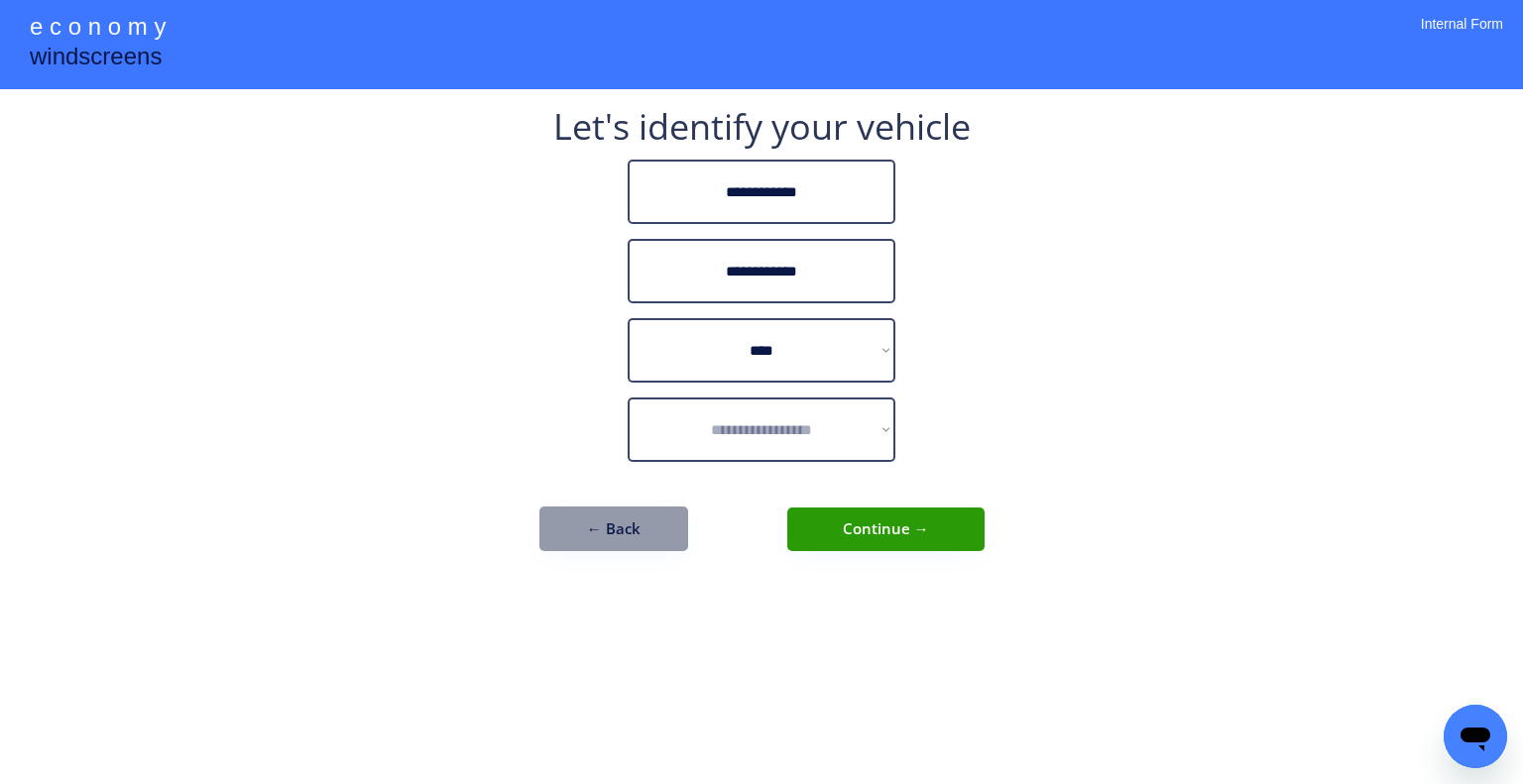 drag, startPoint x: 1174, startPoint y: 390, endPoint x: 955, endPoint y: 393, distance: 219.0205 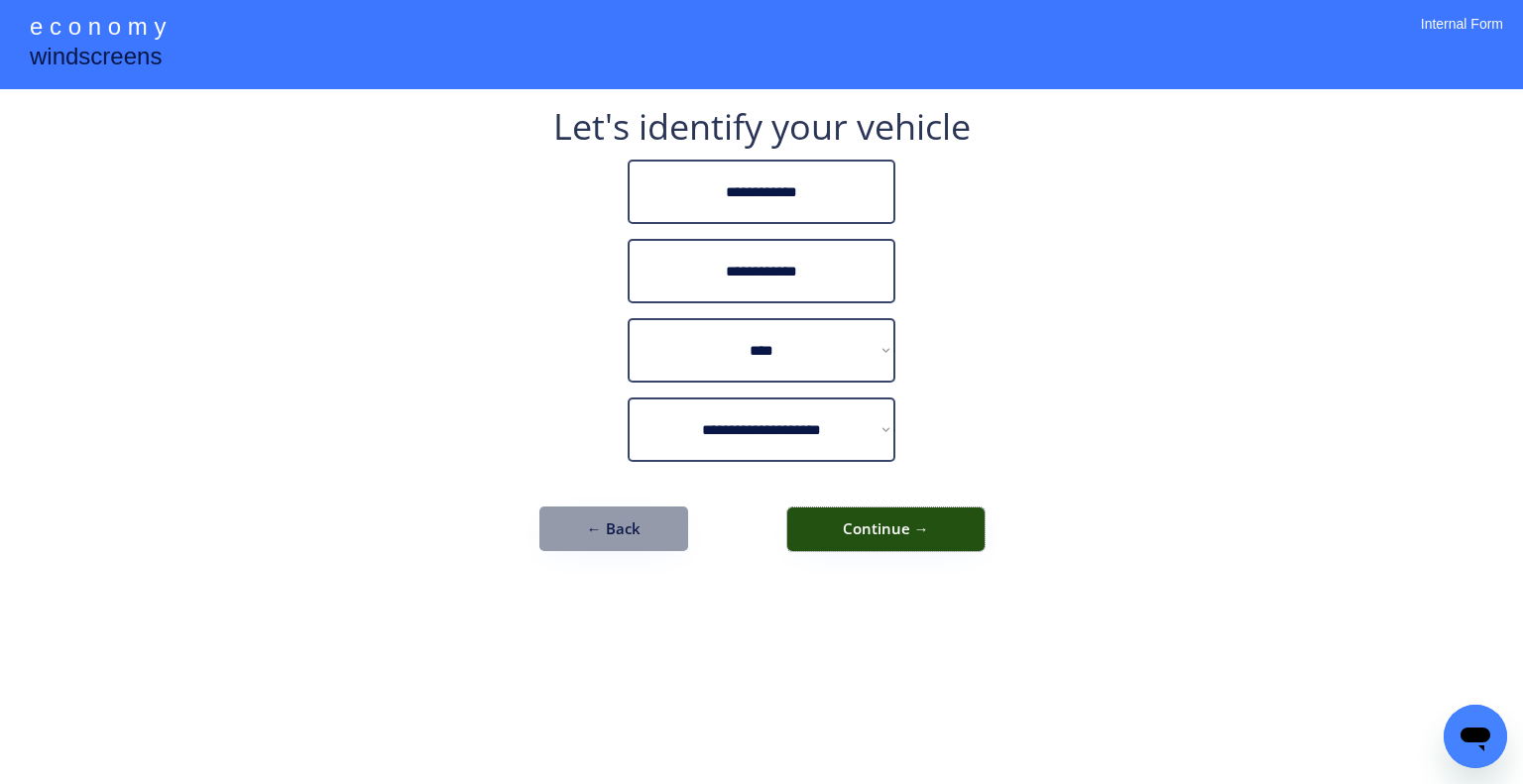 click on "Continue    →" at bounding box center (885, 529) 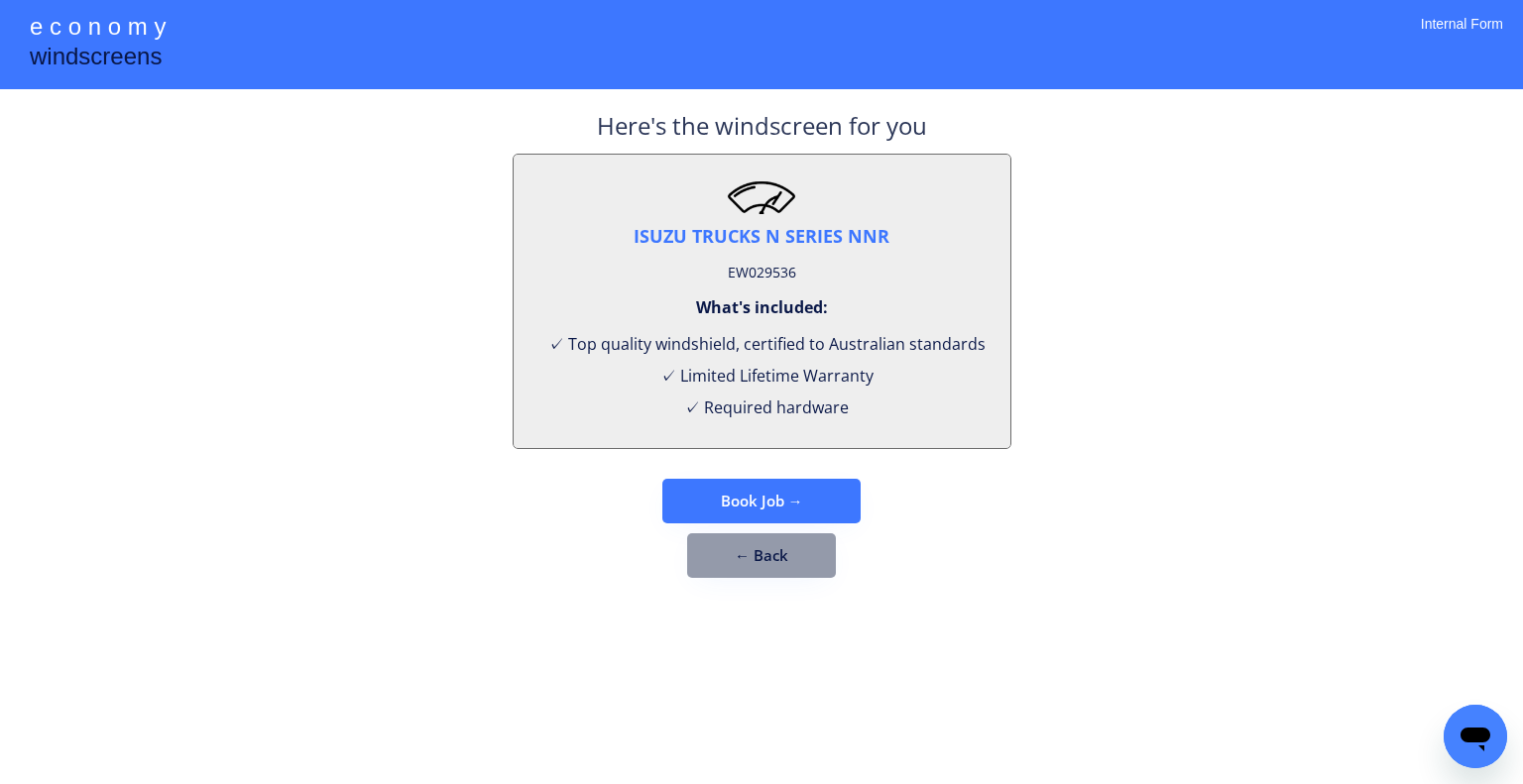click on "EW029536" at bounding box center (762, 273) 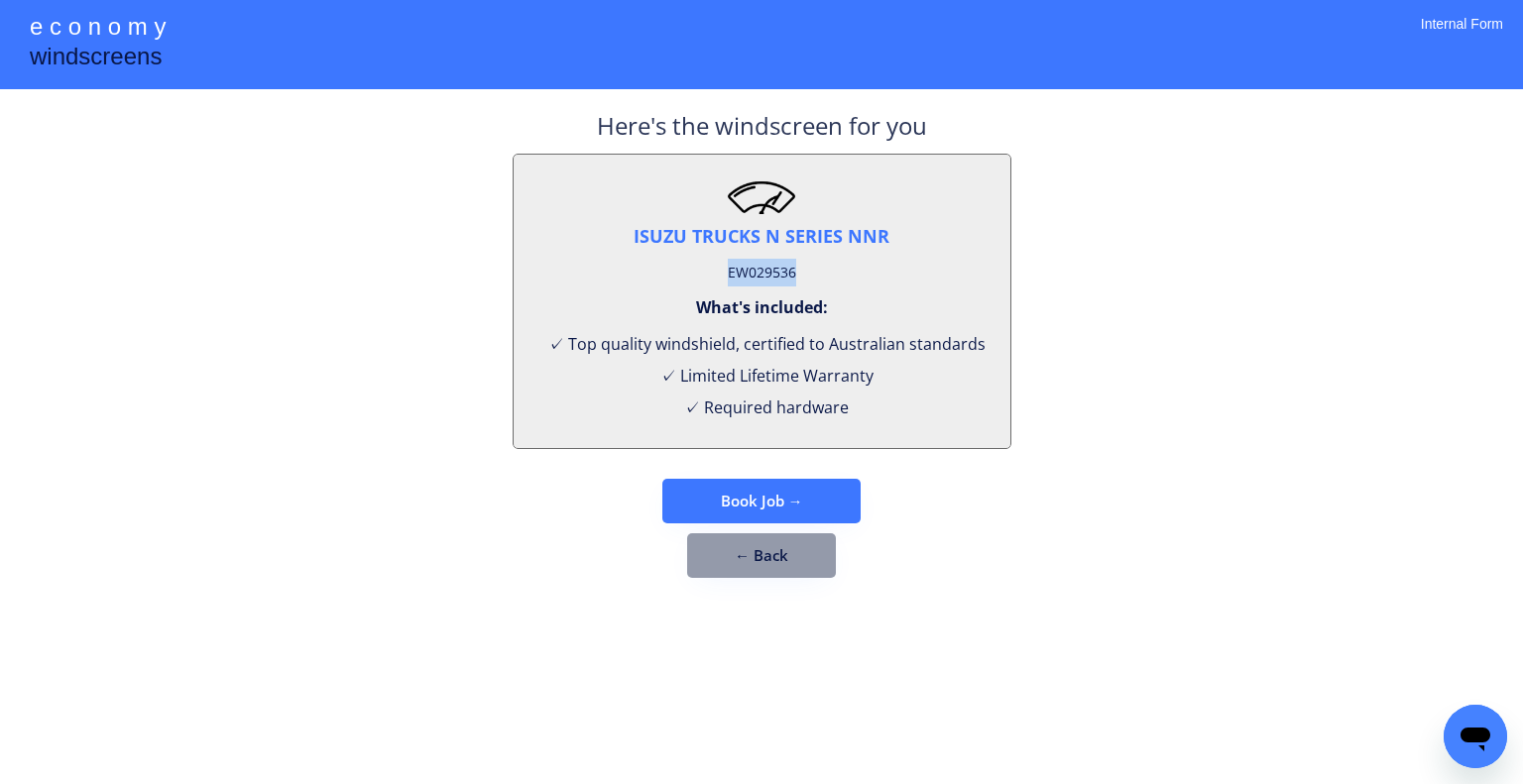 click on "EW029536" at bounding box center (762, 273) 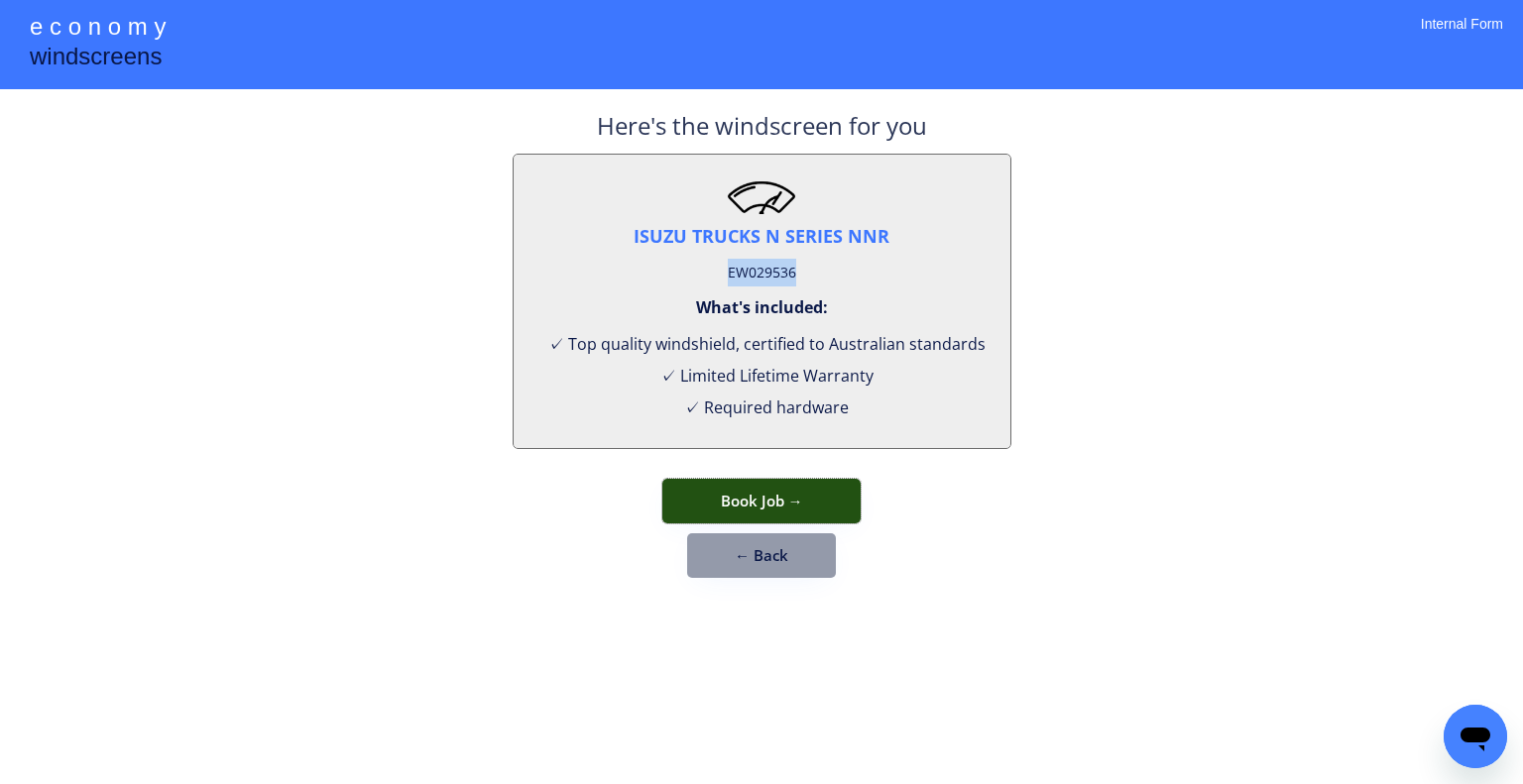 drag, startPoint x: 816, startPoint y: 480, endPoint x: 864, endPoint y: 358, distance: 131.10301 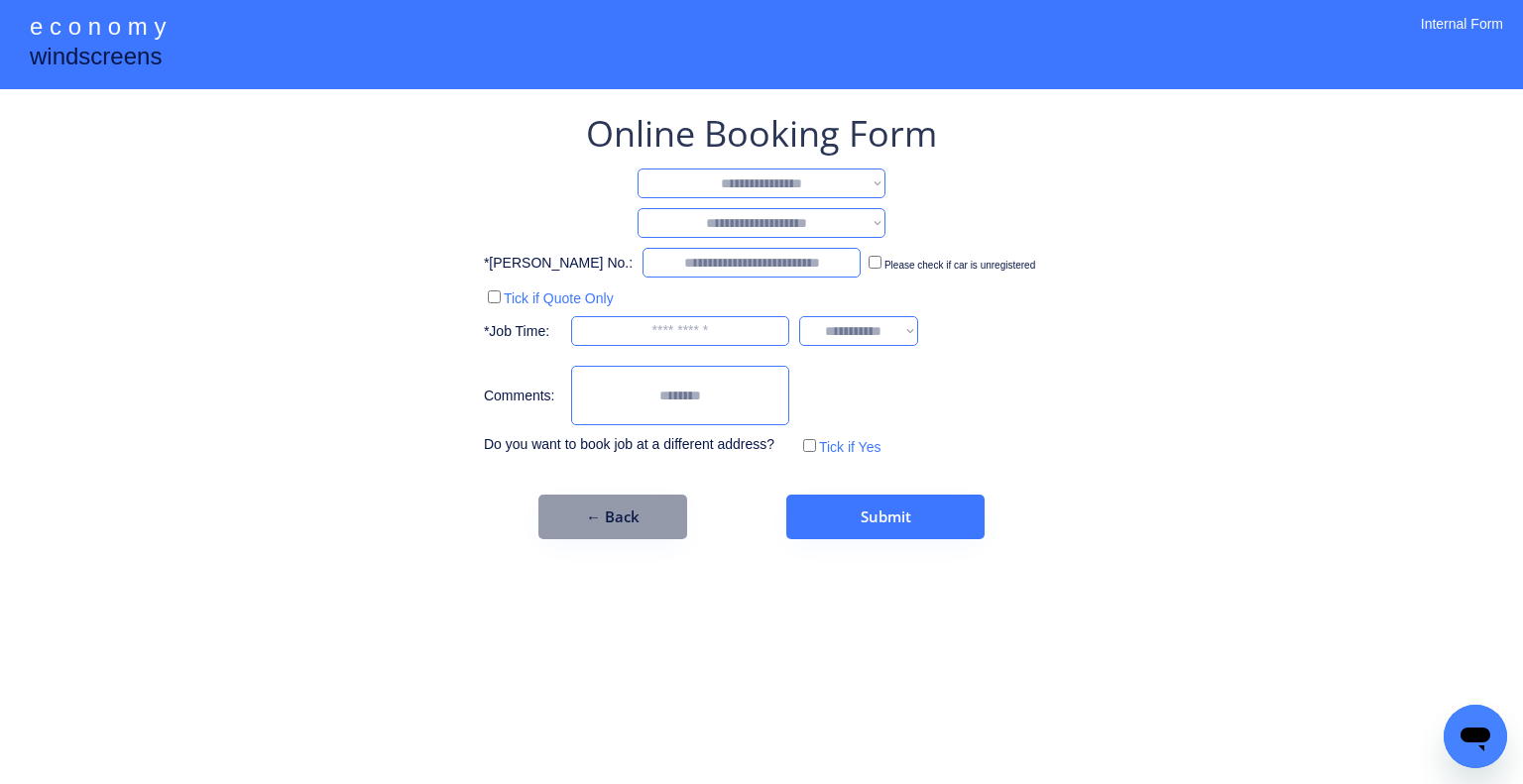 drag, startPoint x: 827, startPoint y: 181, endPoint x: 821, endPoint y: 193, distance: 13.416408 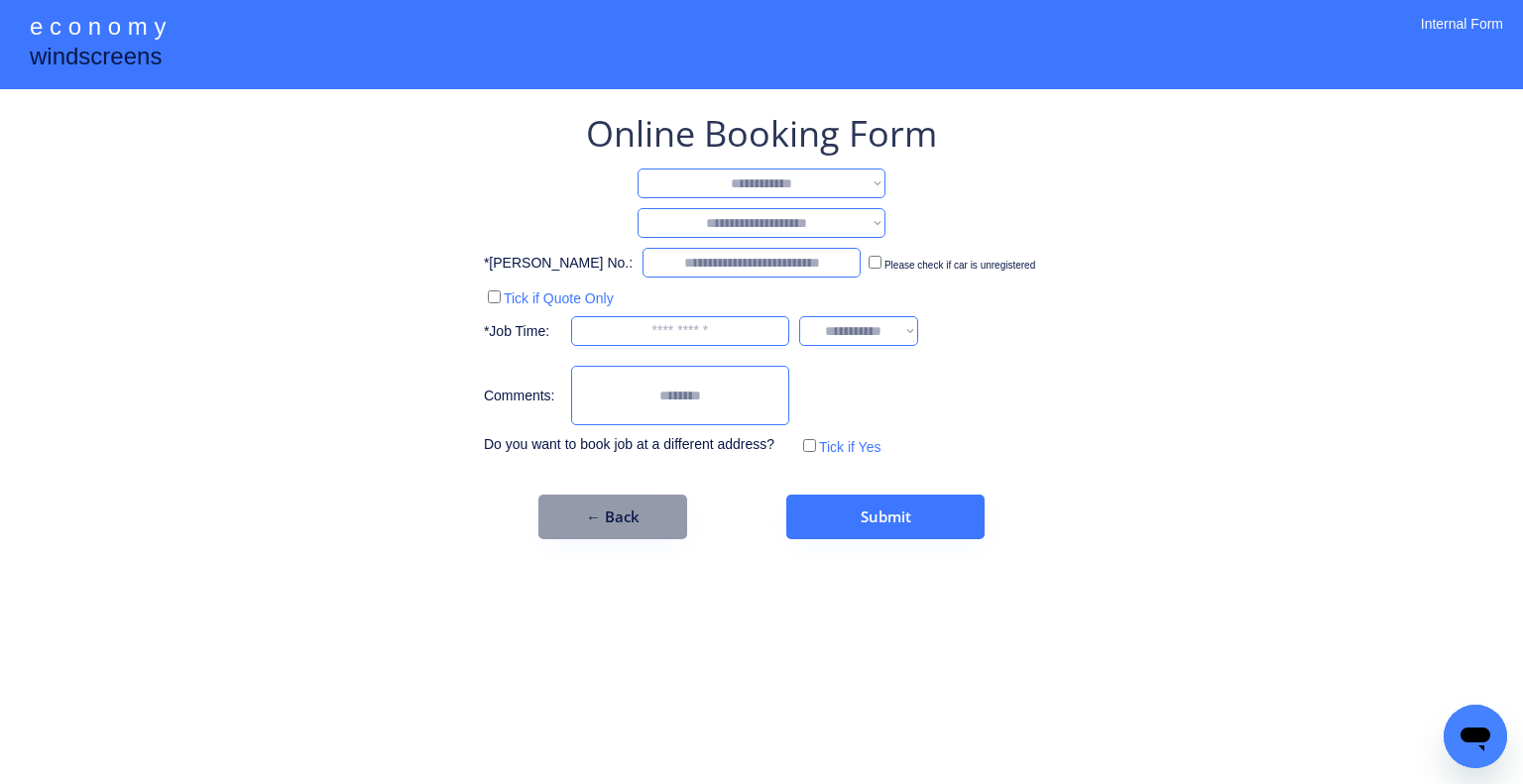 click on "**********" at bounding box center (762, 183) 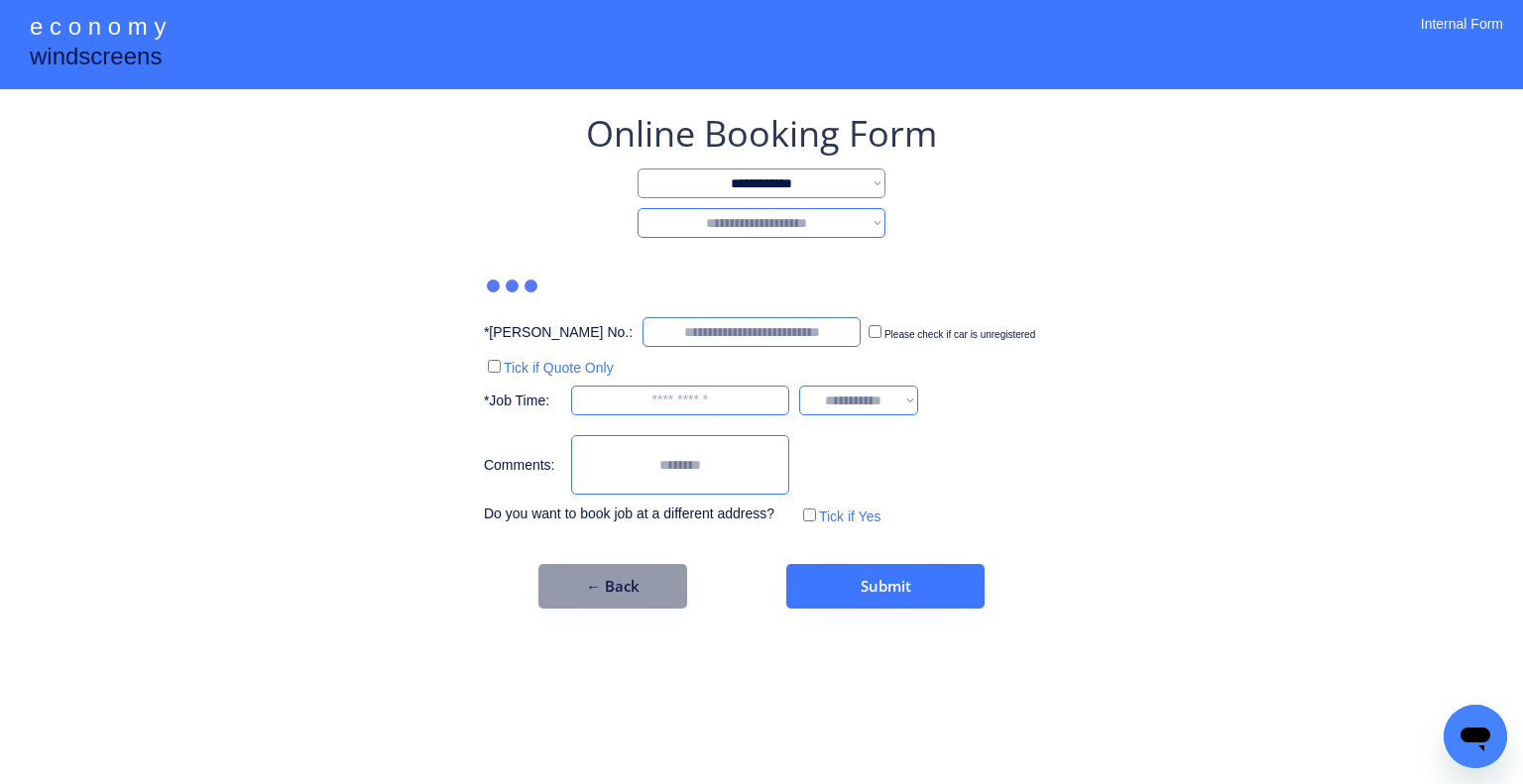 click on "**********" at bounding box center [762, 223] 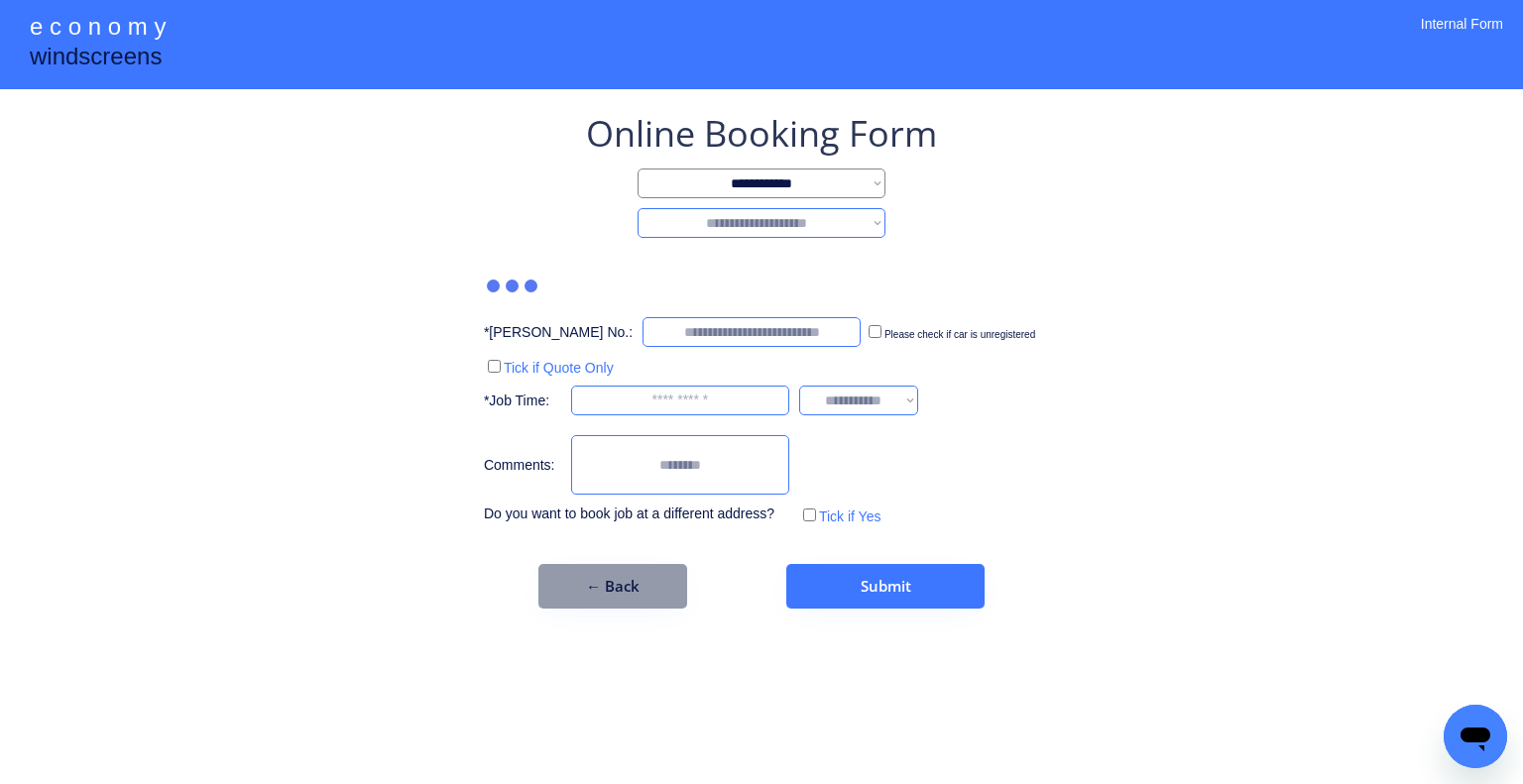 select on "********" 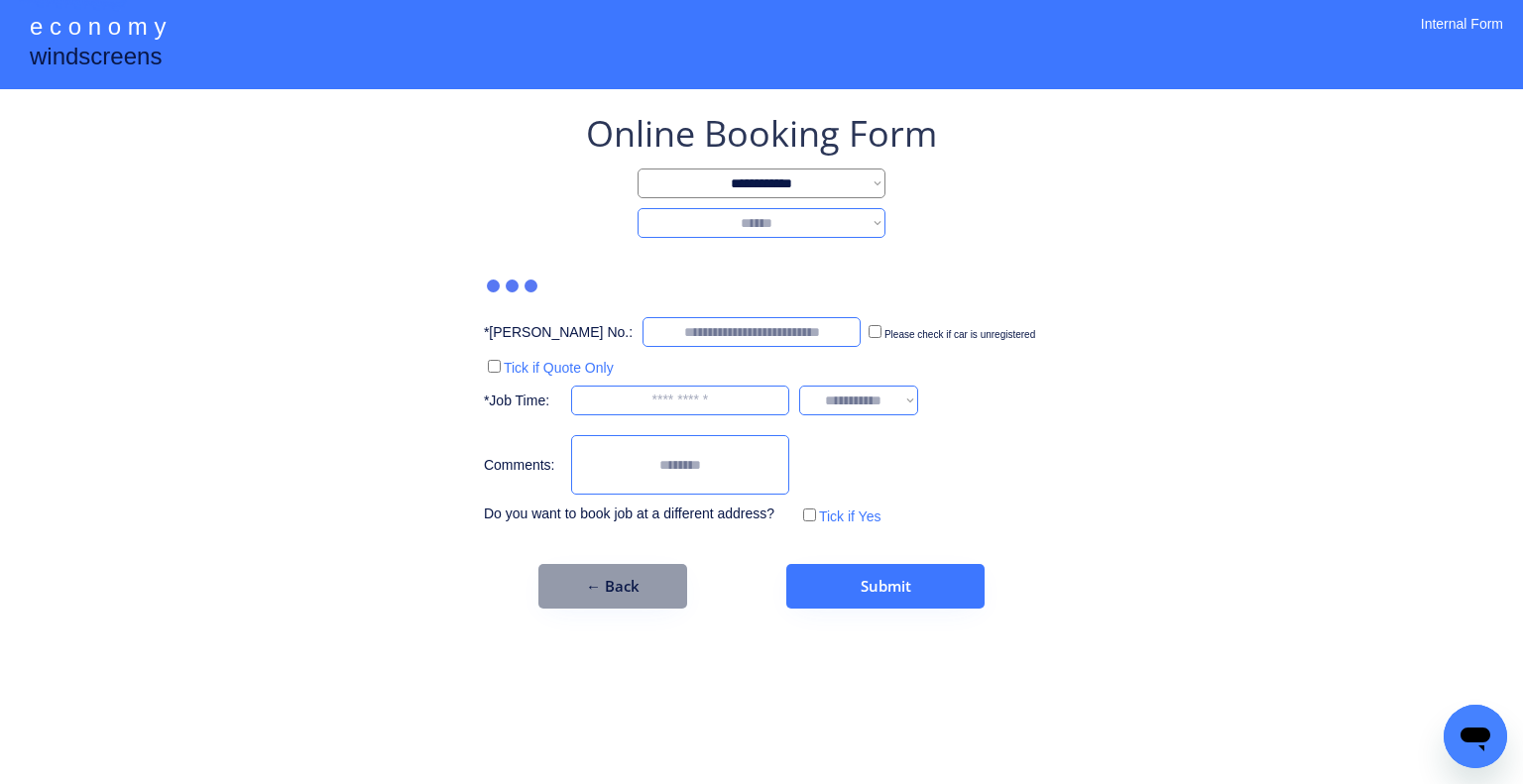 click on "**********" at bounding box center (762, 223) 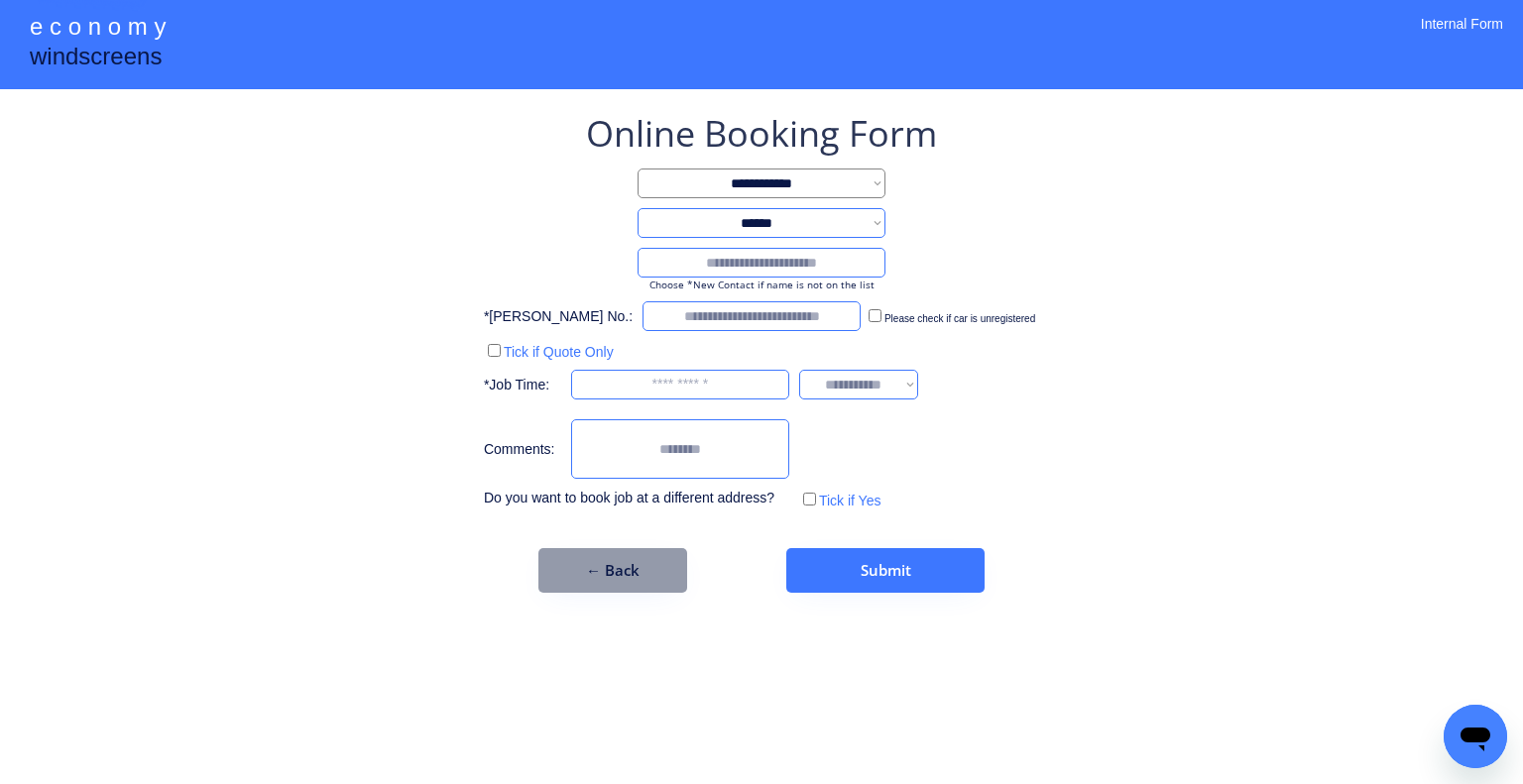 click at bounding box center [762, 263] 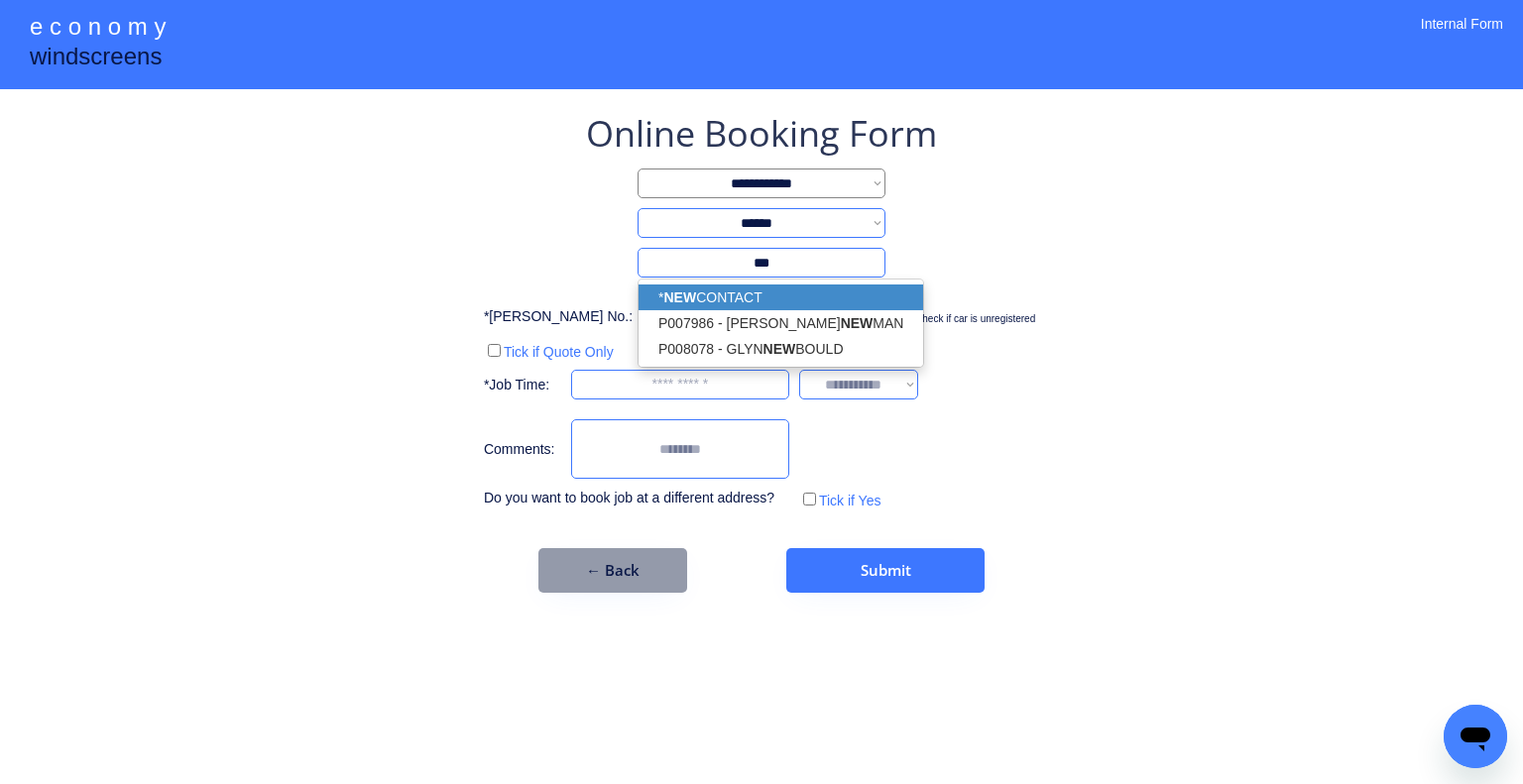 drag, startPoint x: 792, startPoint y: 289, endPoint x: 654, endPoint y: 25, distance: 297.8926 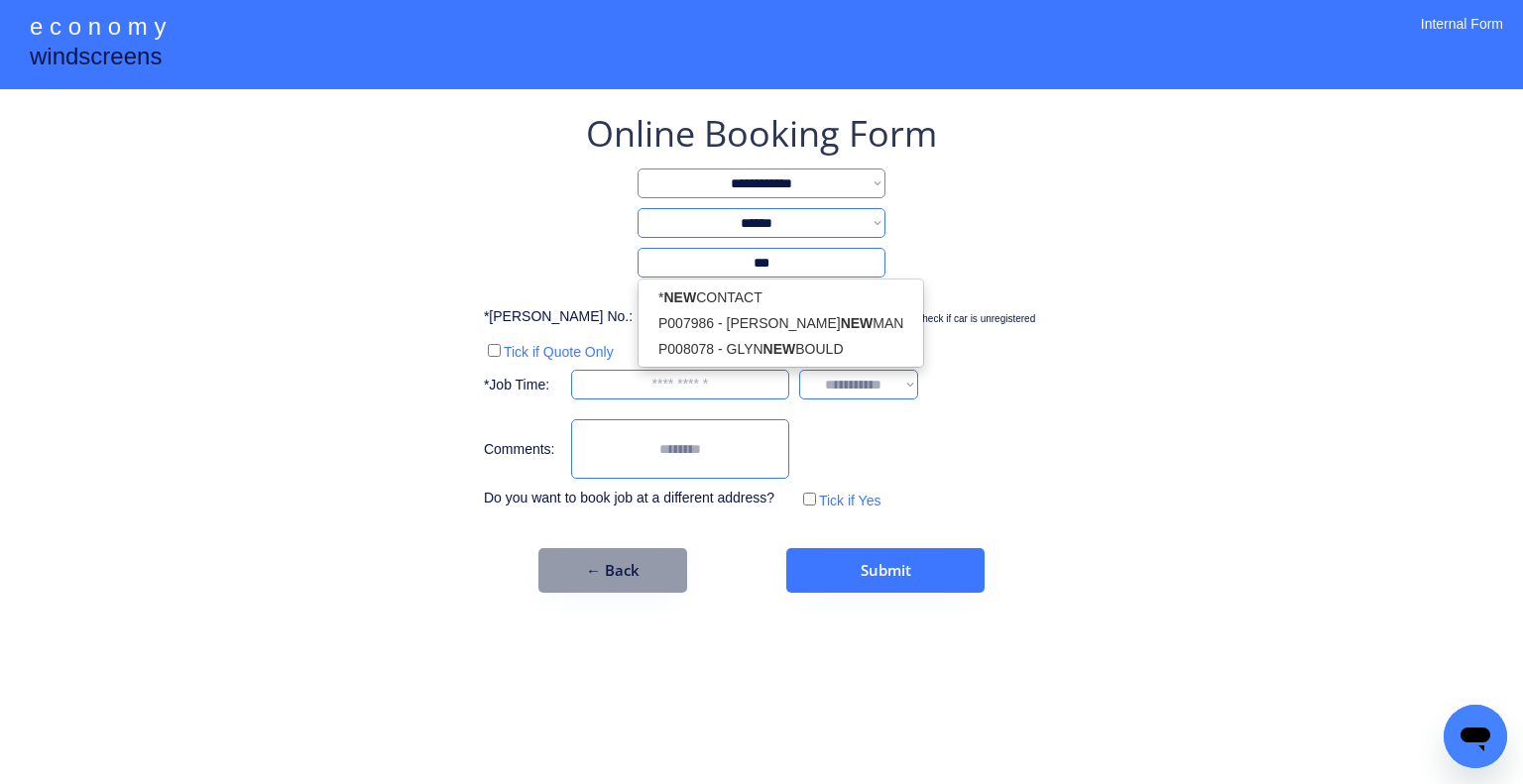 type on "***" 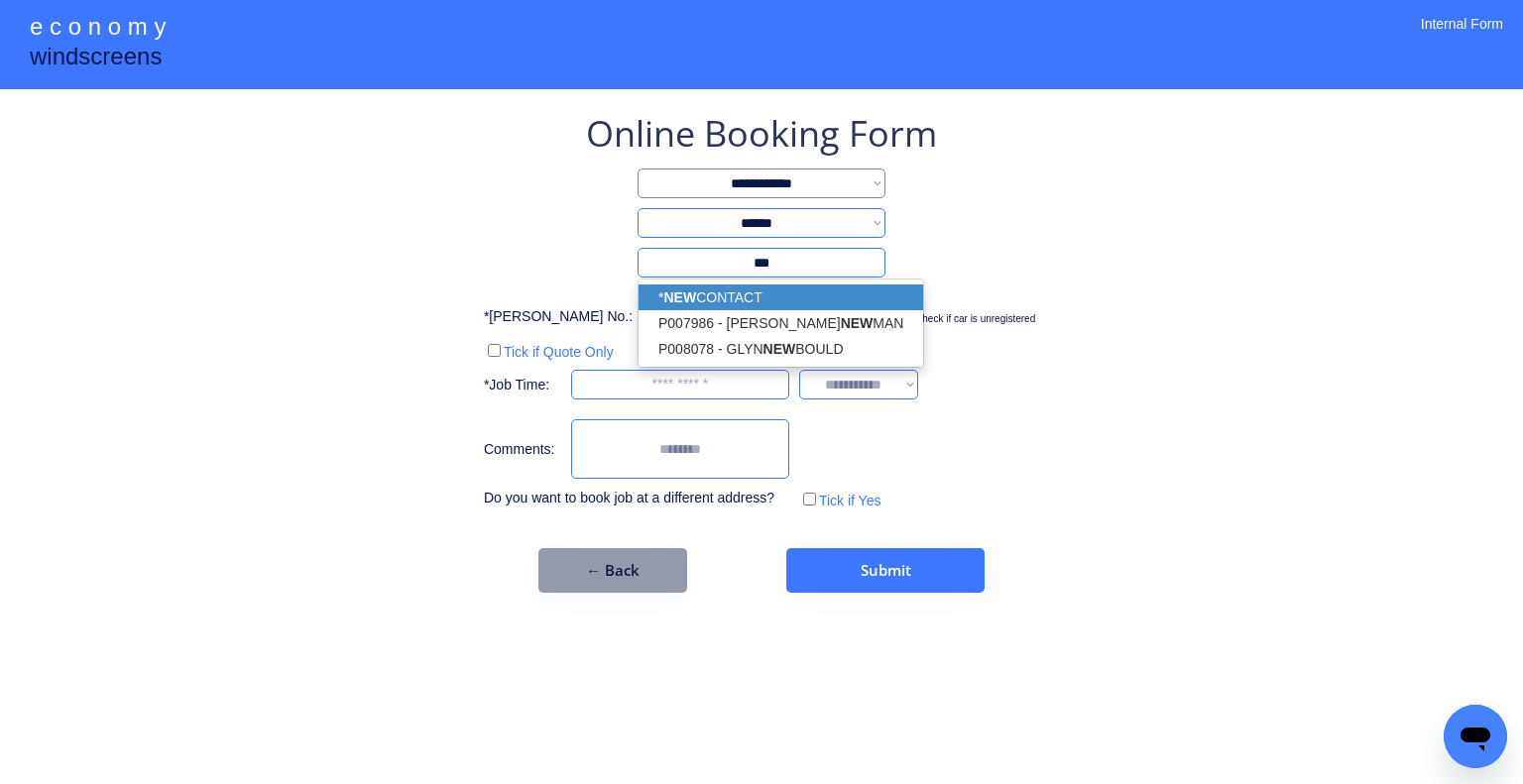 click on "* NEW  CONTACT" at bounding box center (780, 297) 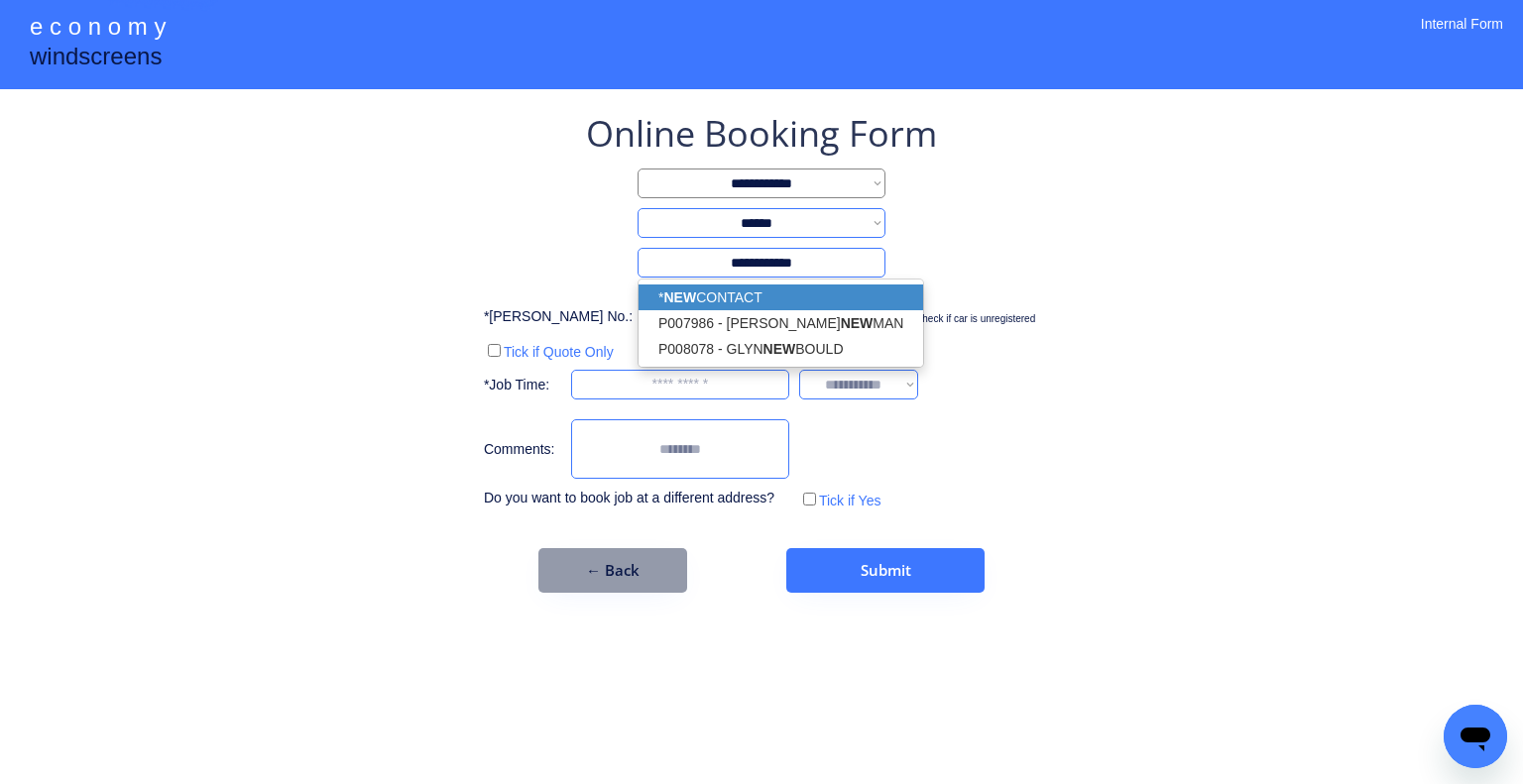 click on "**********" at bounding box center (762, 392) 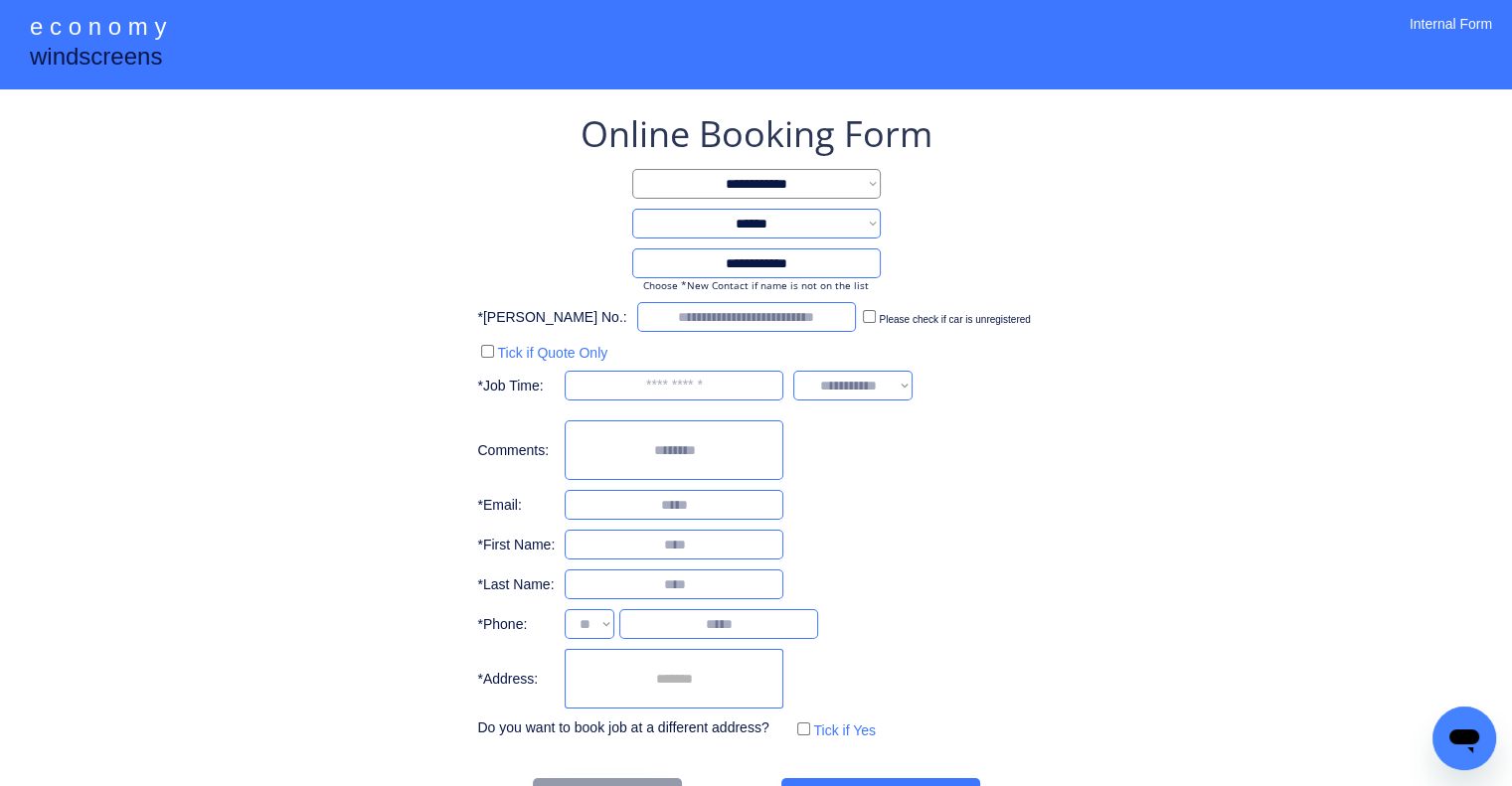 select on "**********" 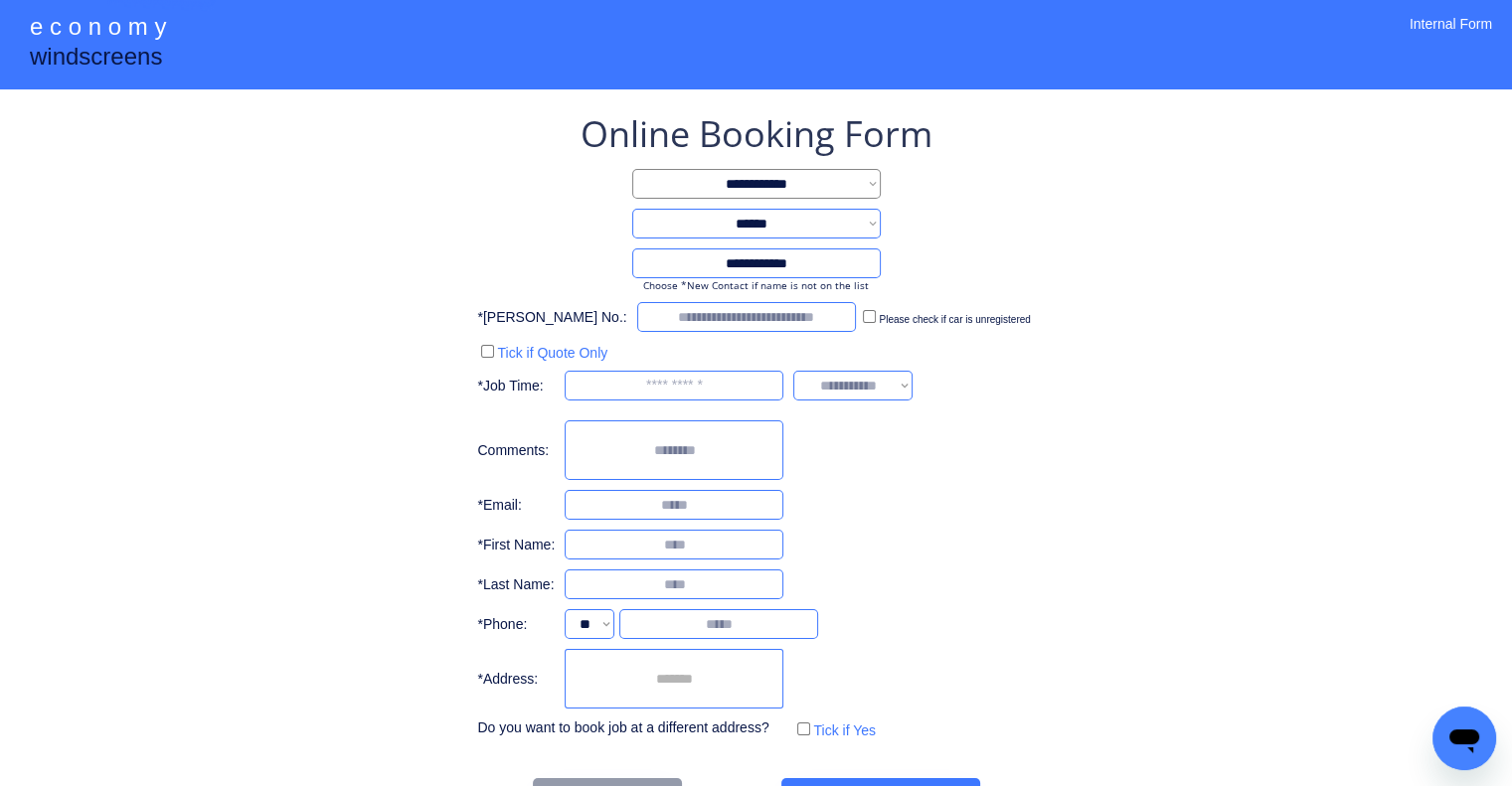 click at bounding box center [674, 679] 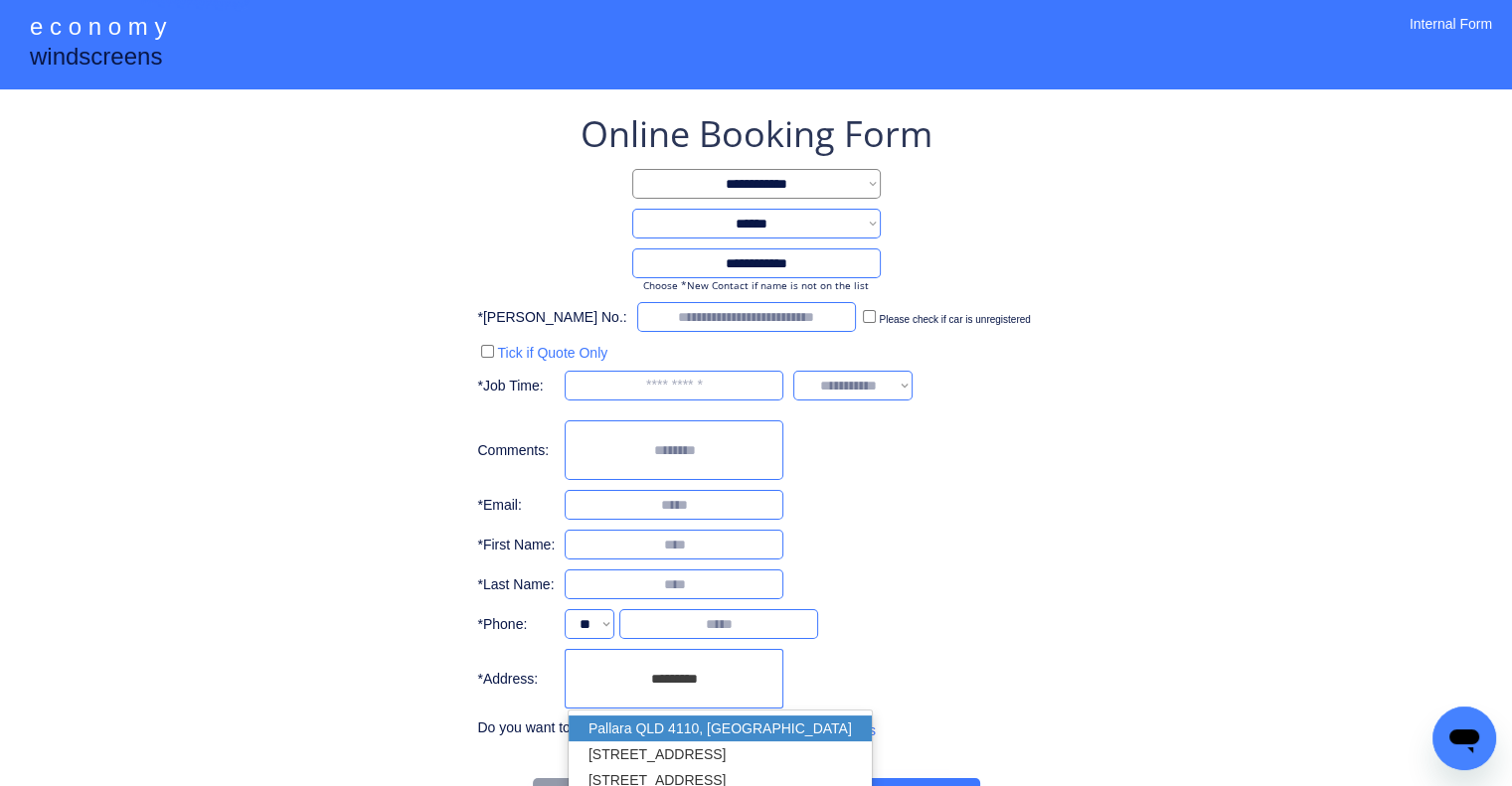 drag, startPoint x: 760, startPoint y: 734, endPoint x: 842, endPoint y: 672, distance: 102.80078 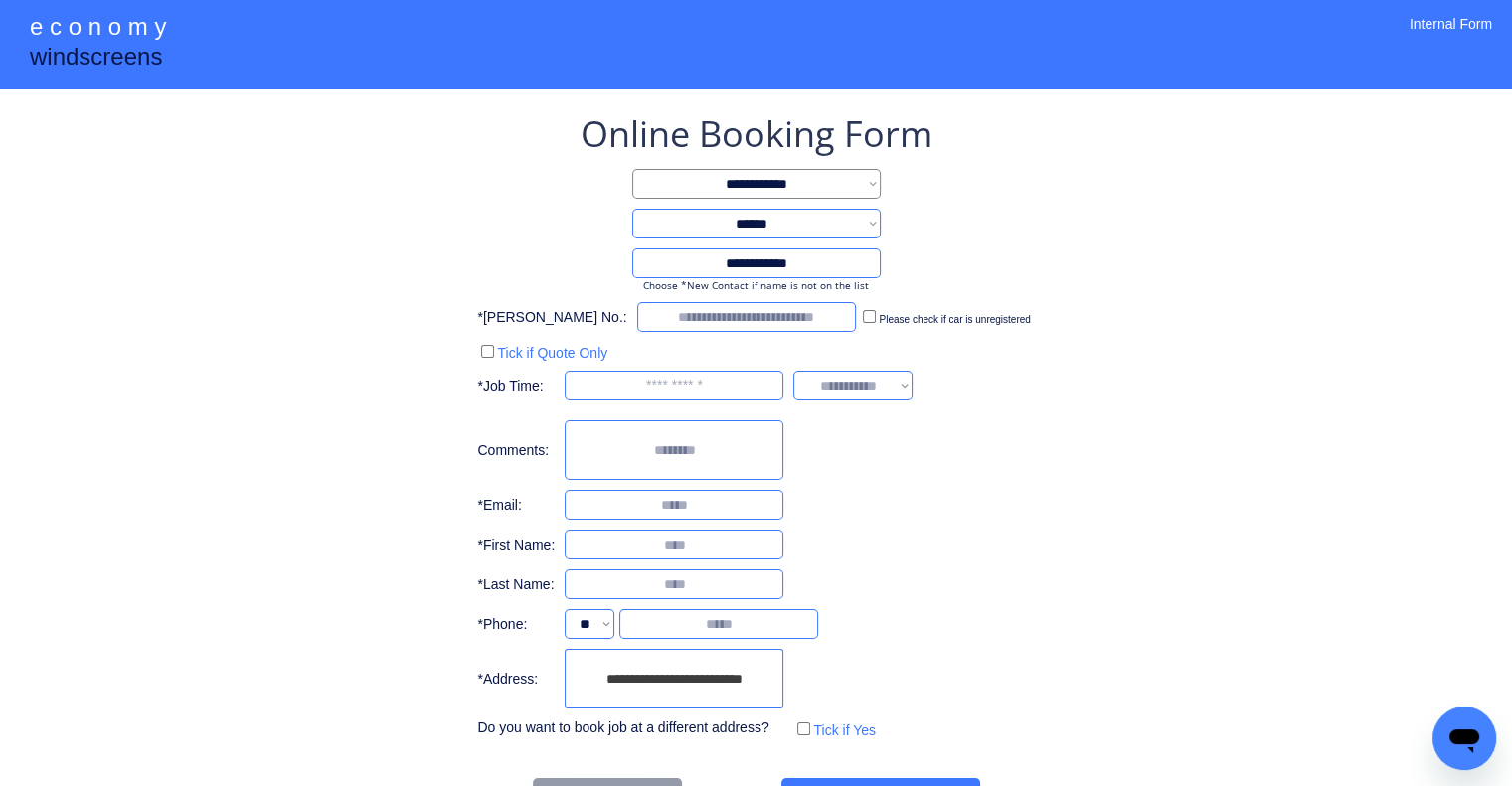 type on "**********" 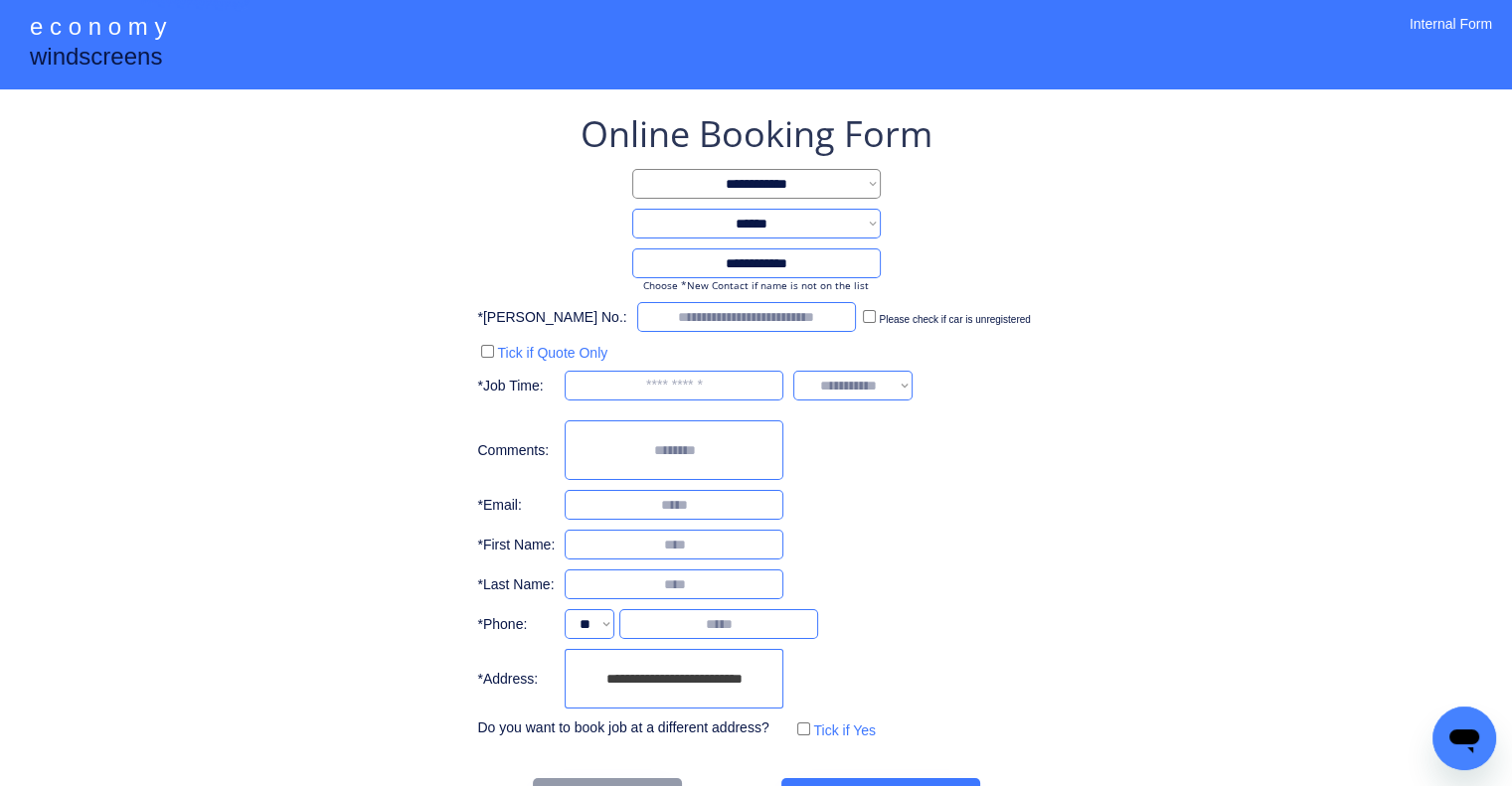 click on "**********" at bounding box center [756, 426] 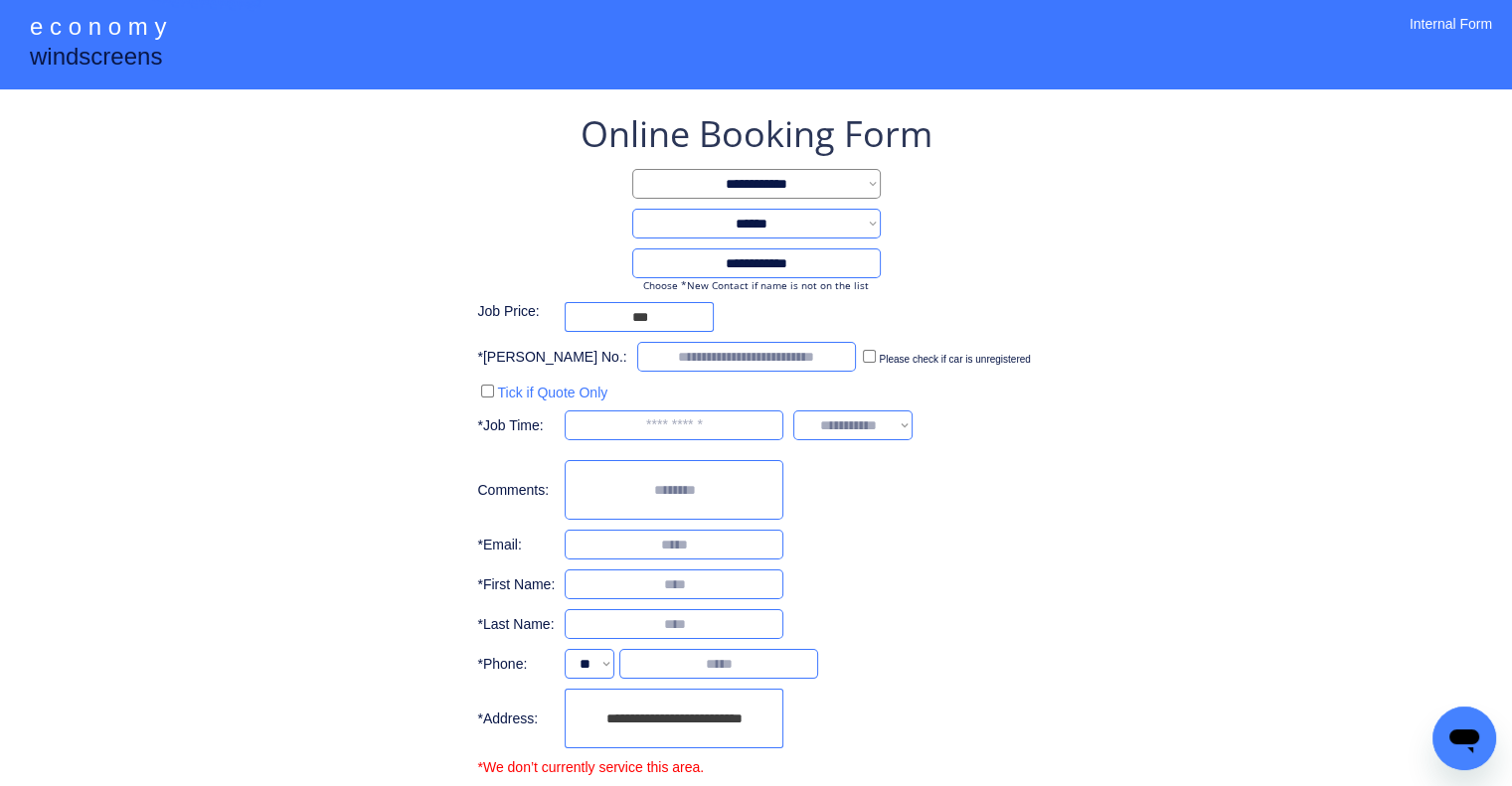 click on "**********" at bounding box center [756, 461] 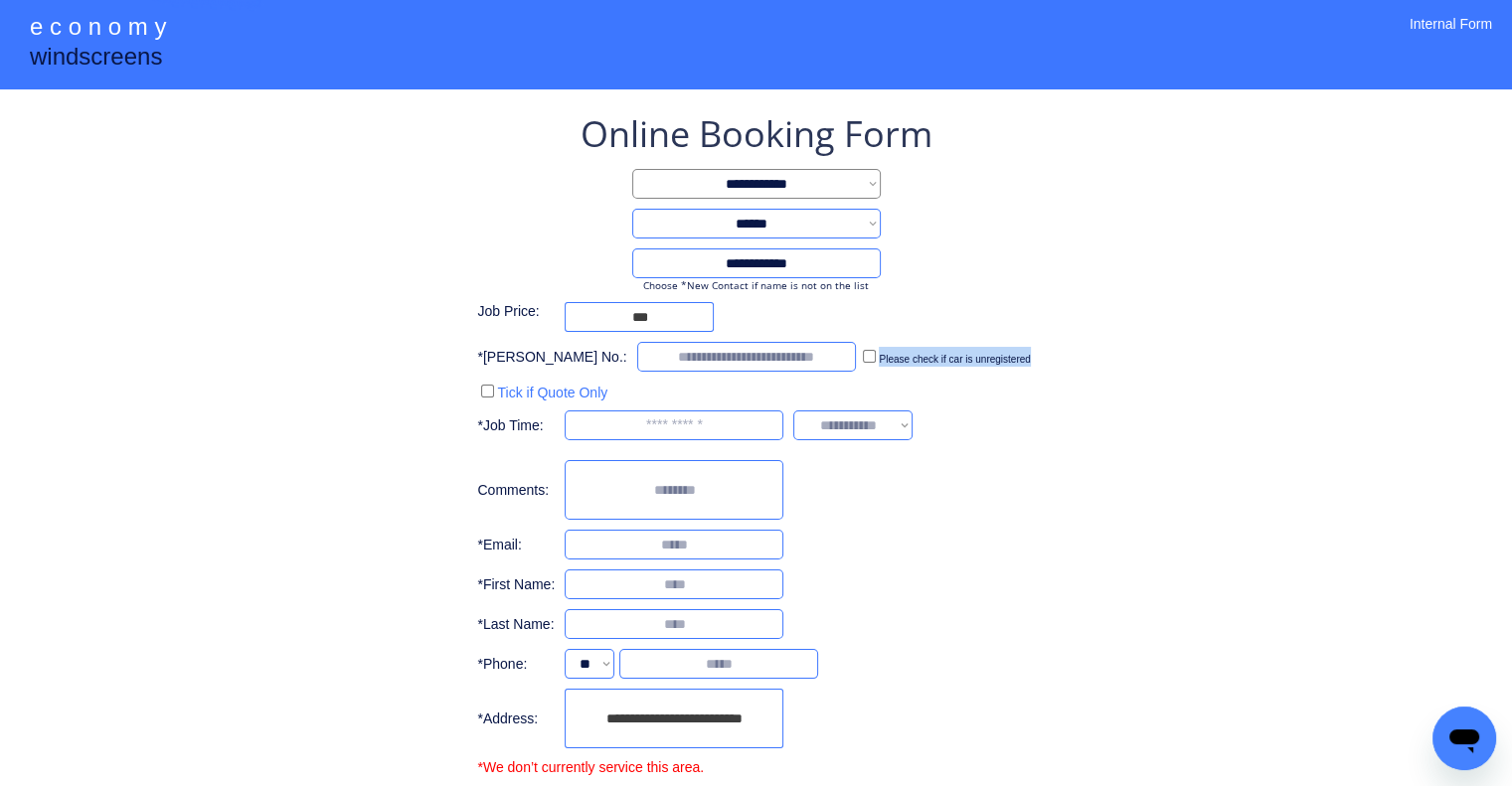 click on "**********" at bounding box center (756, 461) 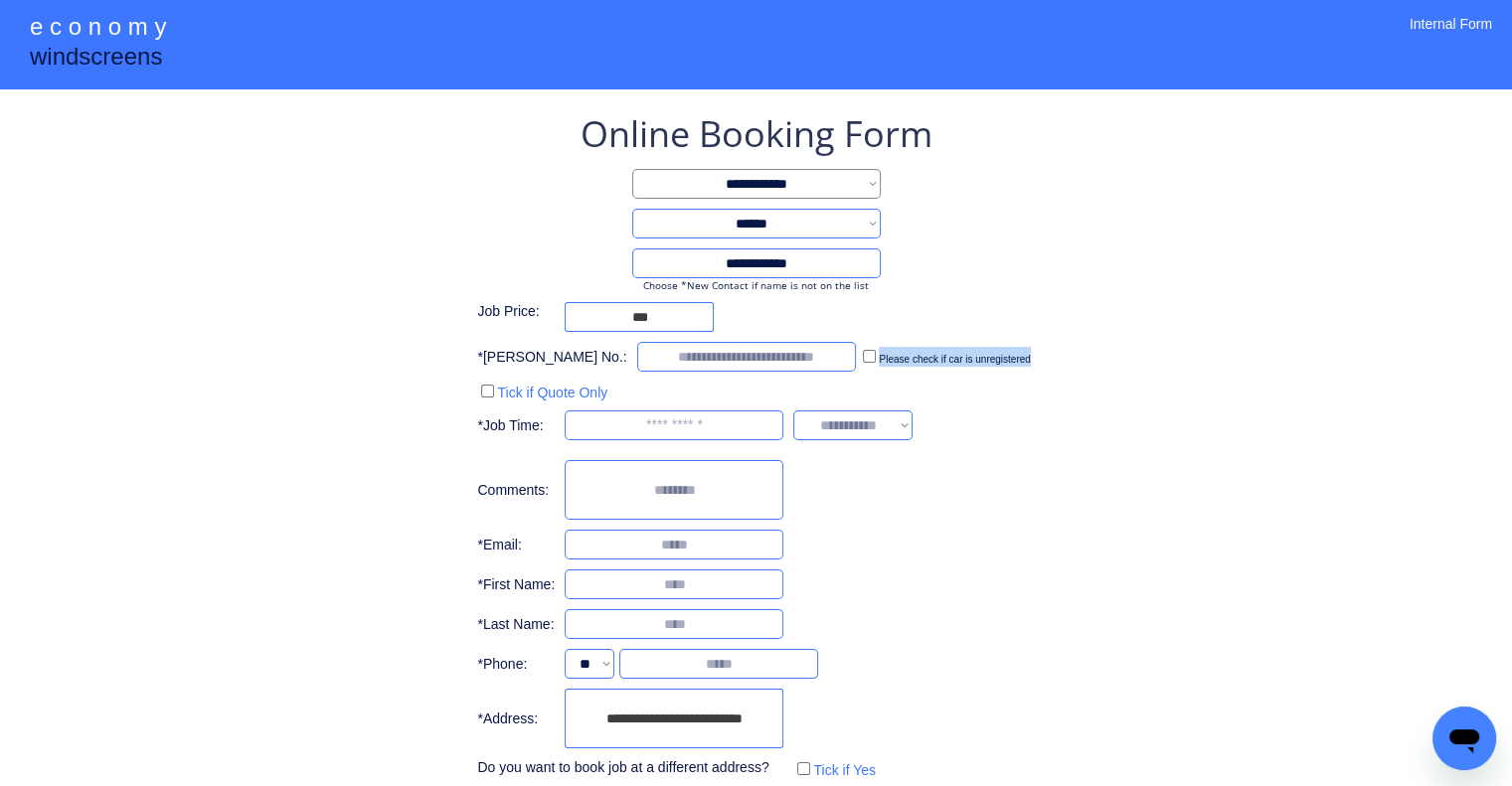 click on "**********" at bounding box center (756, 446) 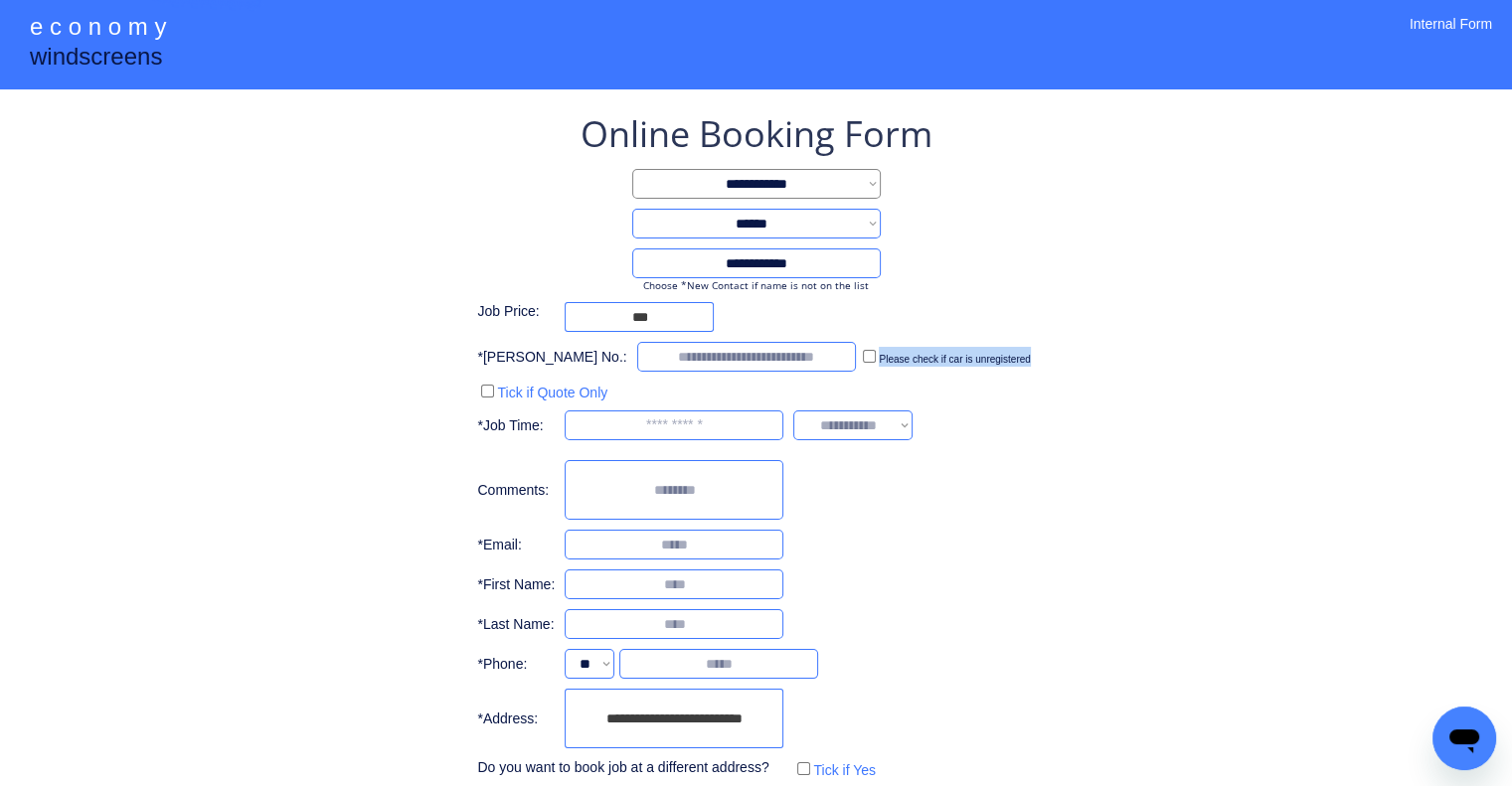 click on "**********" at bounding box center (756, 446) 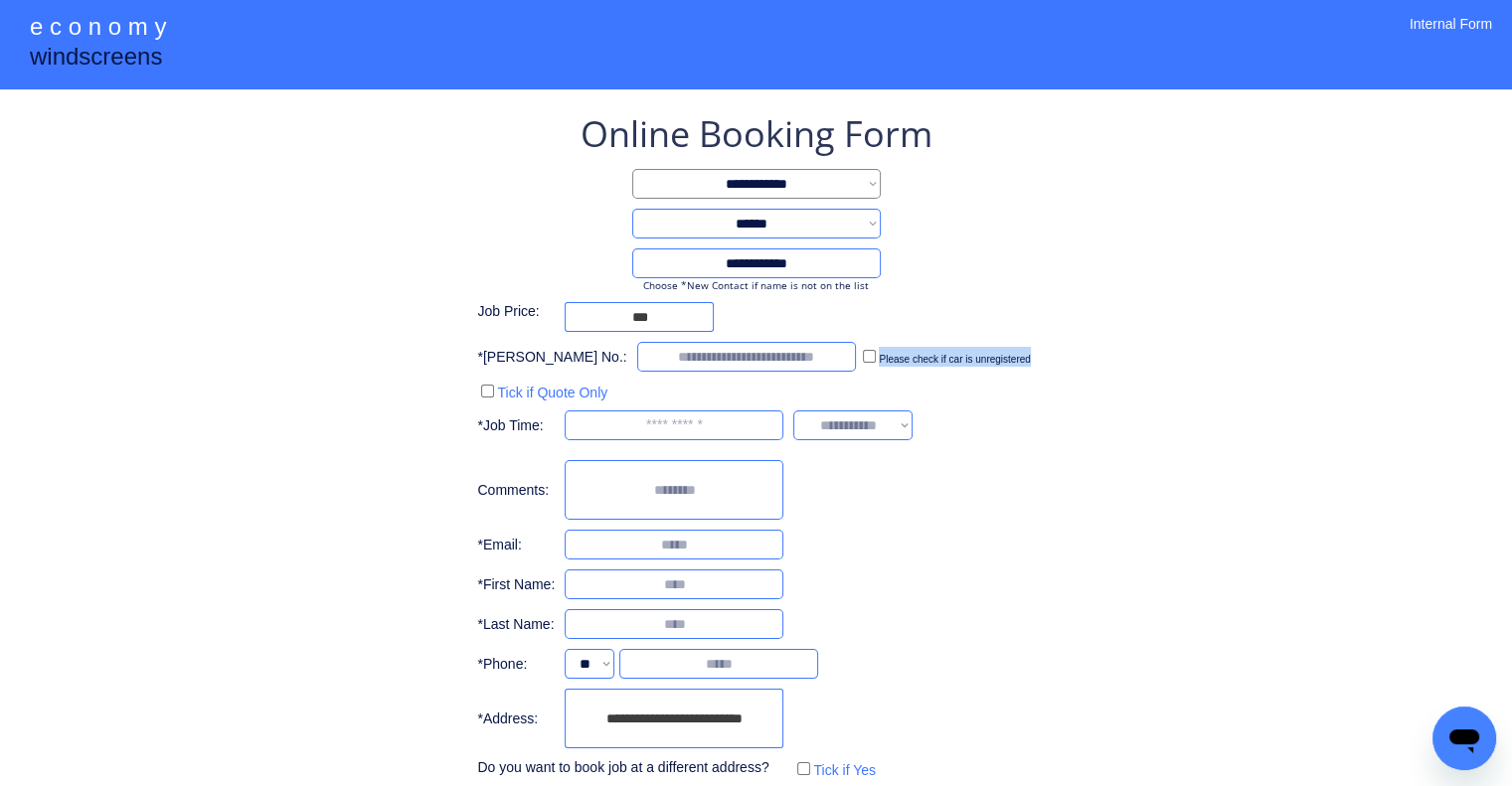 copy on "Please check if car is unregistered" 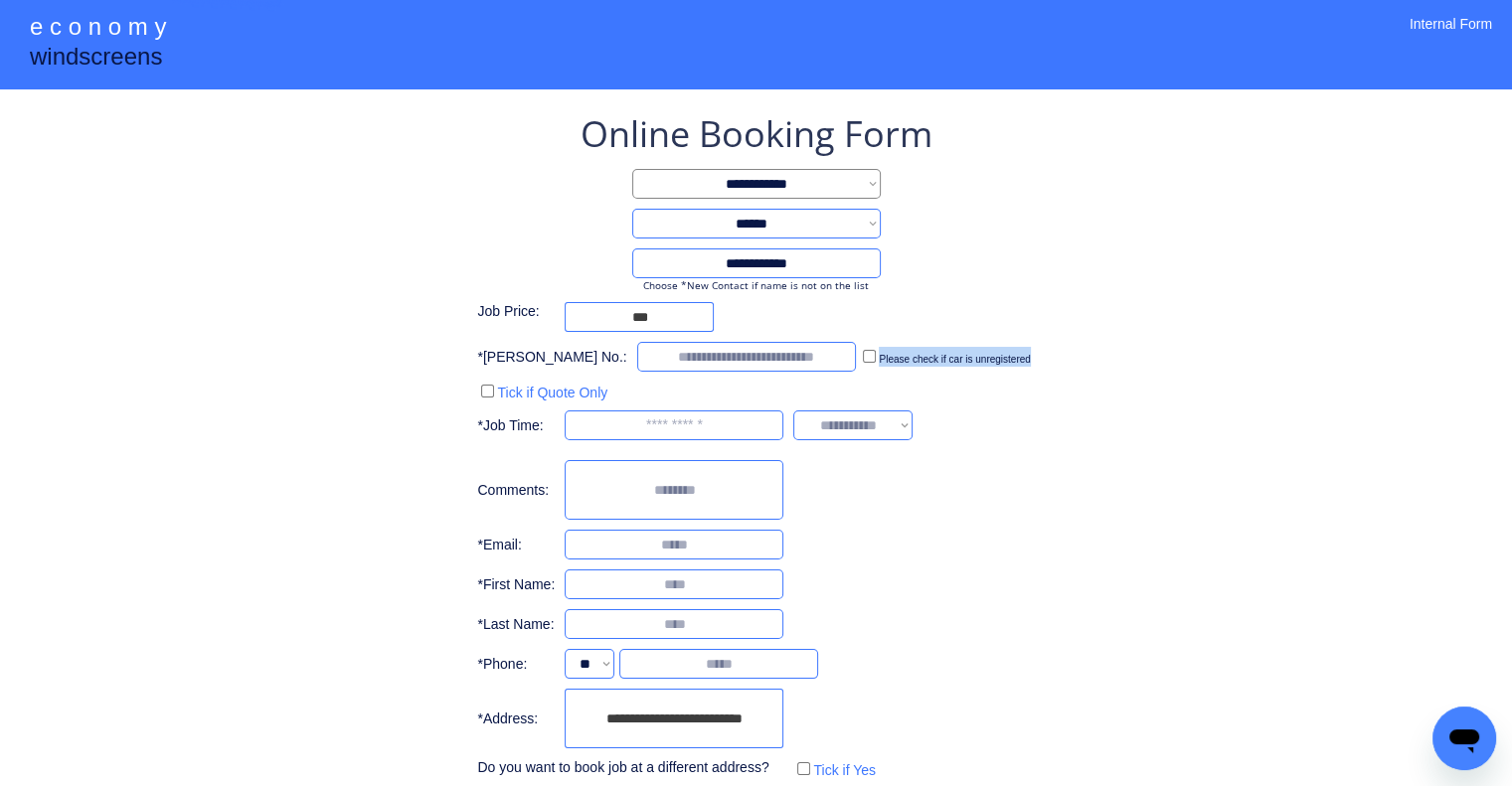 click on "**********" at bounding box center (756, 446) 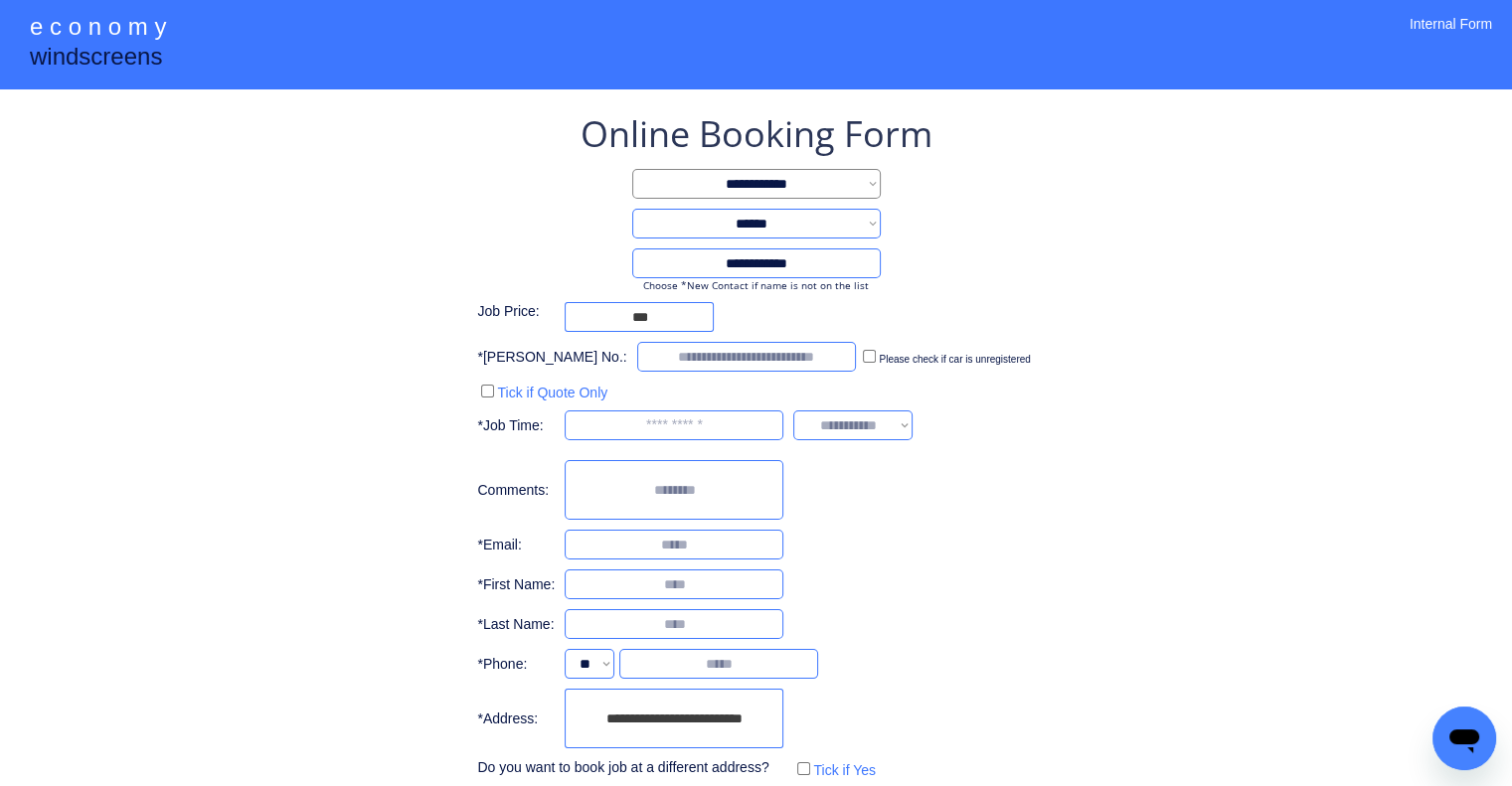 click on "**********" at bounding box center [756, 486] 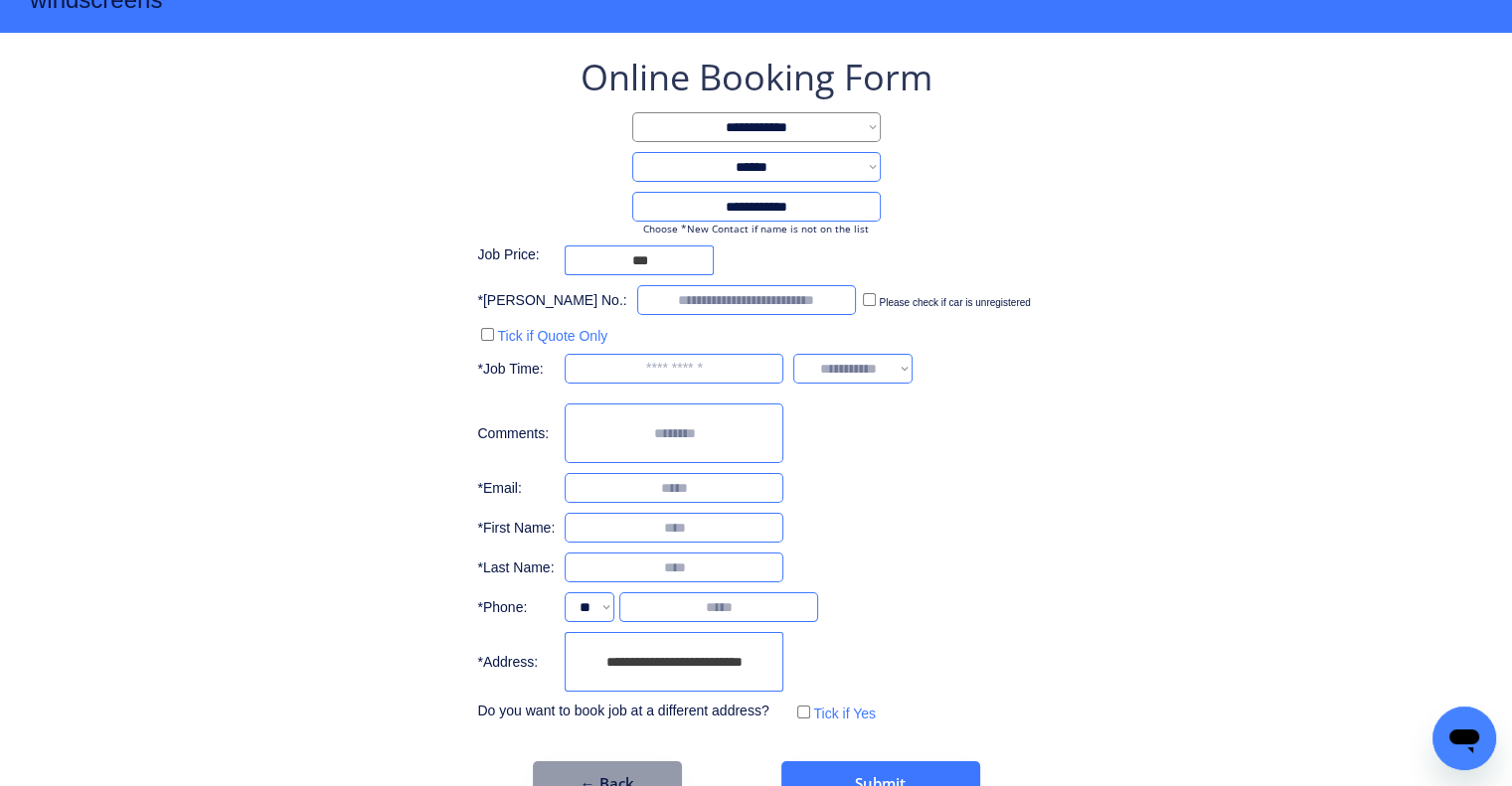 scroll, scrollTop: 106, scrollLeft: 0, axis: vertical 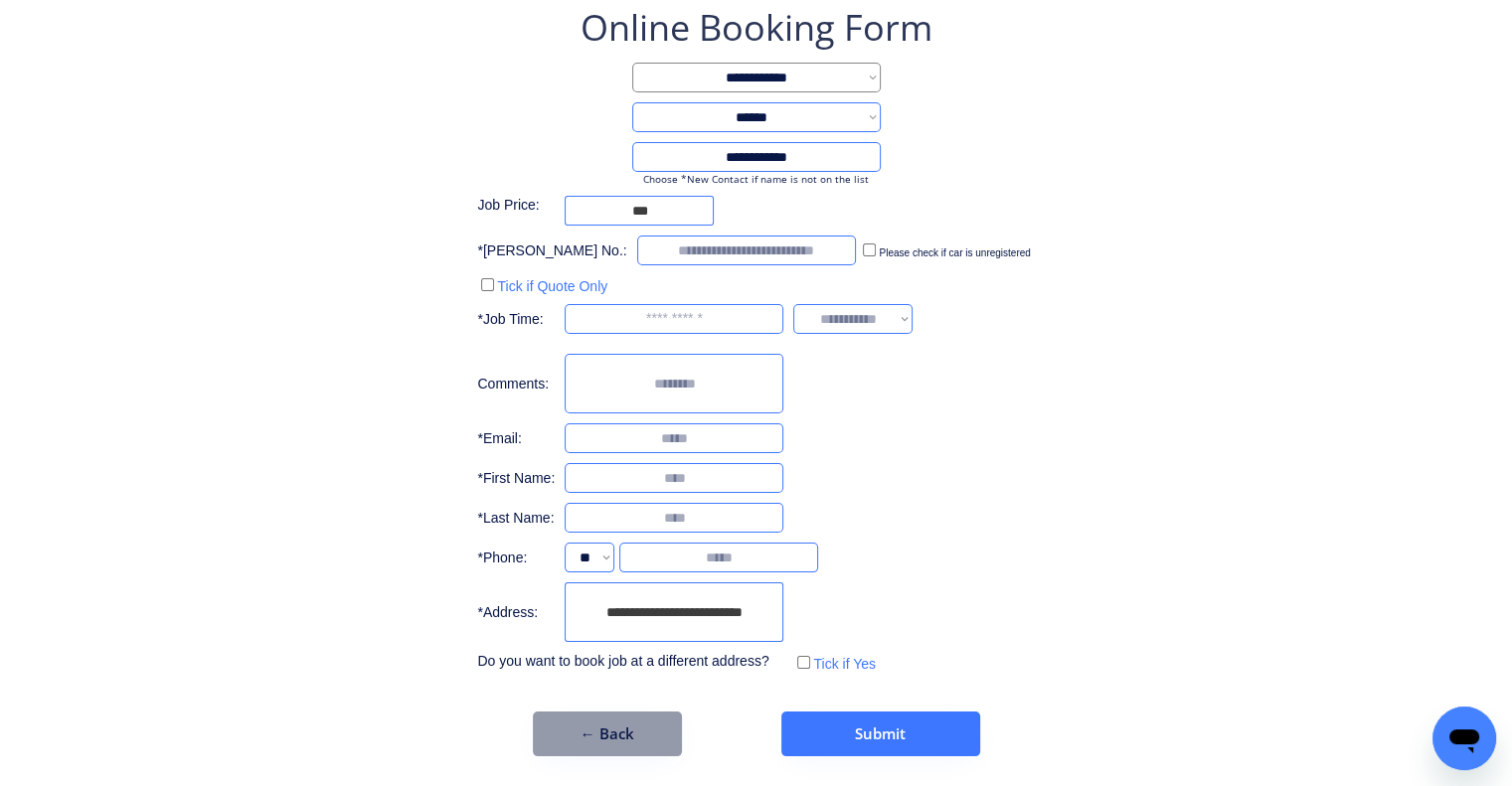 click on "**********" at bounding box center (756, 380) 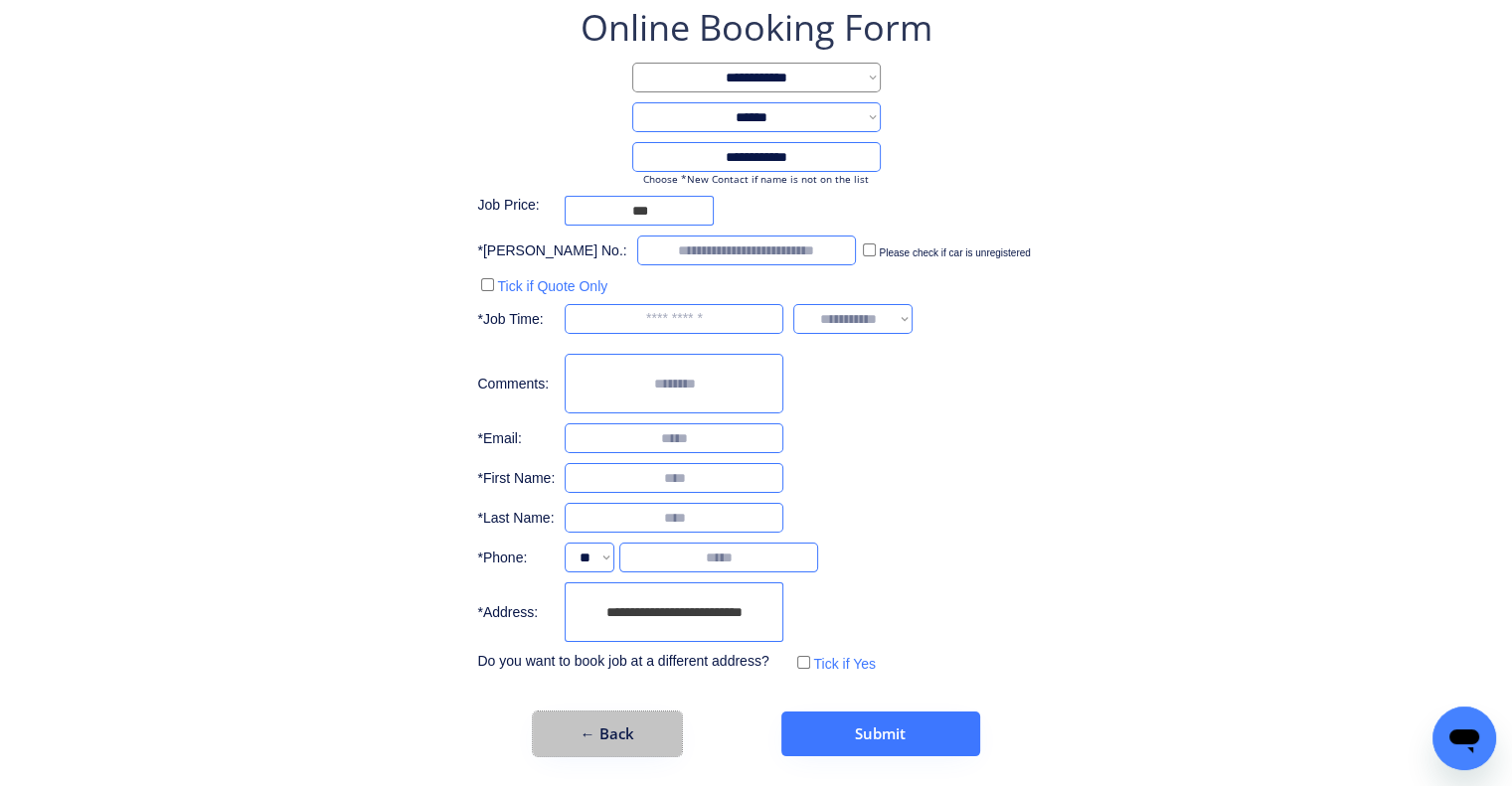 click on "←   Back" at bounding box center [607, 733] 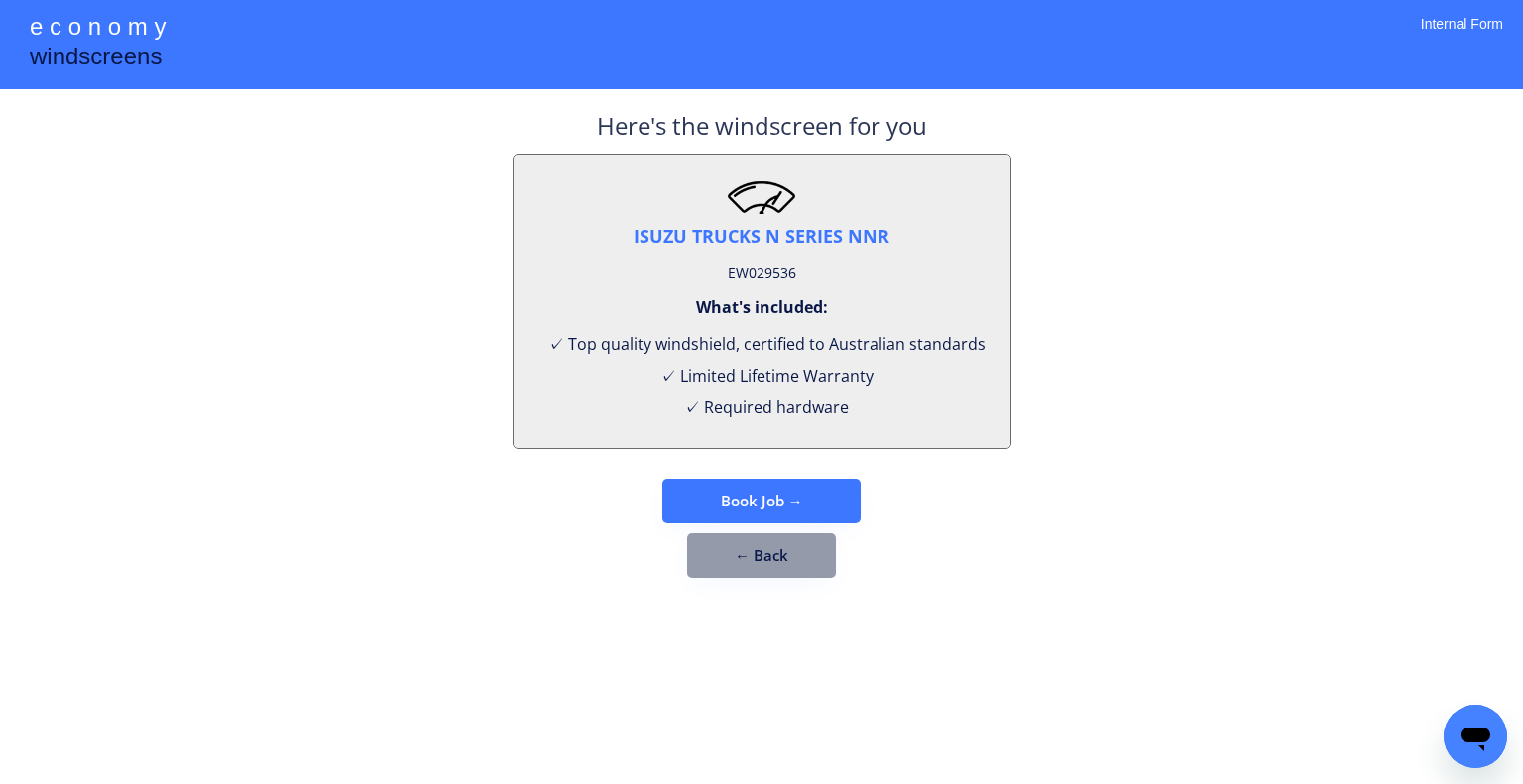 click on "EW029536" at bounding box center [762, 273] 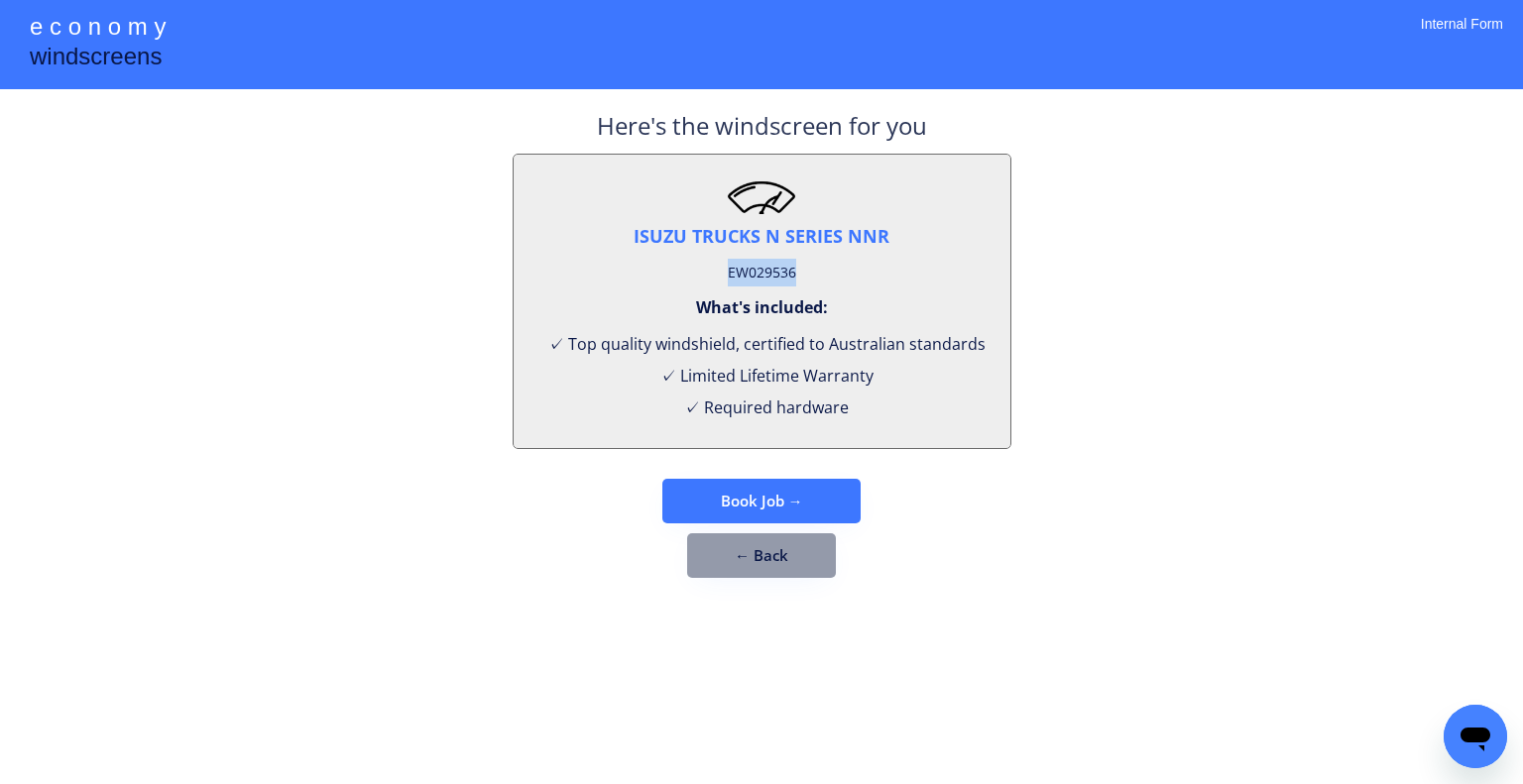 click on "EW029536" at bounding box center [762, 273] 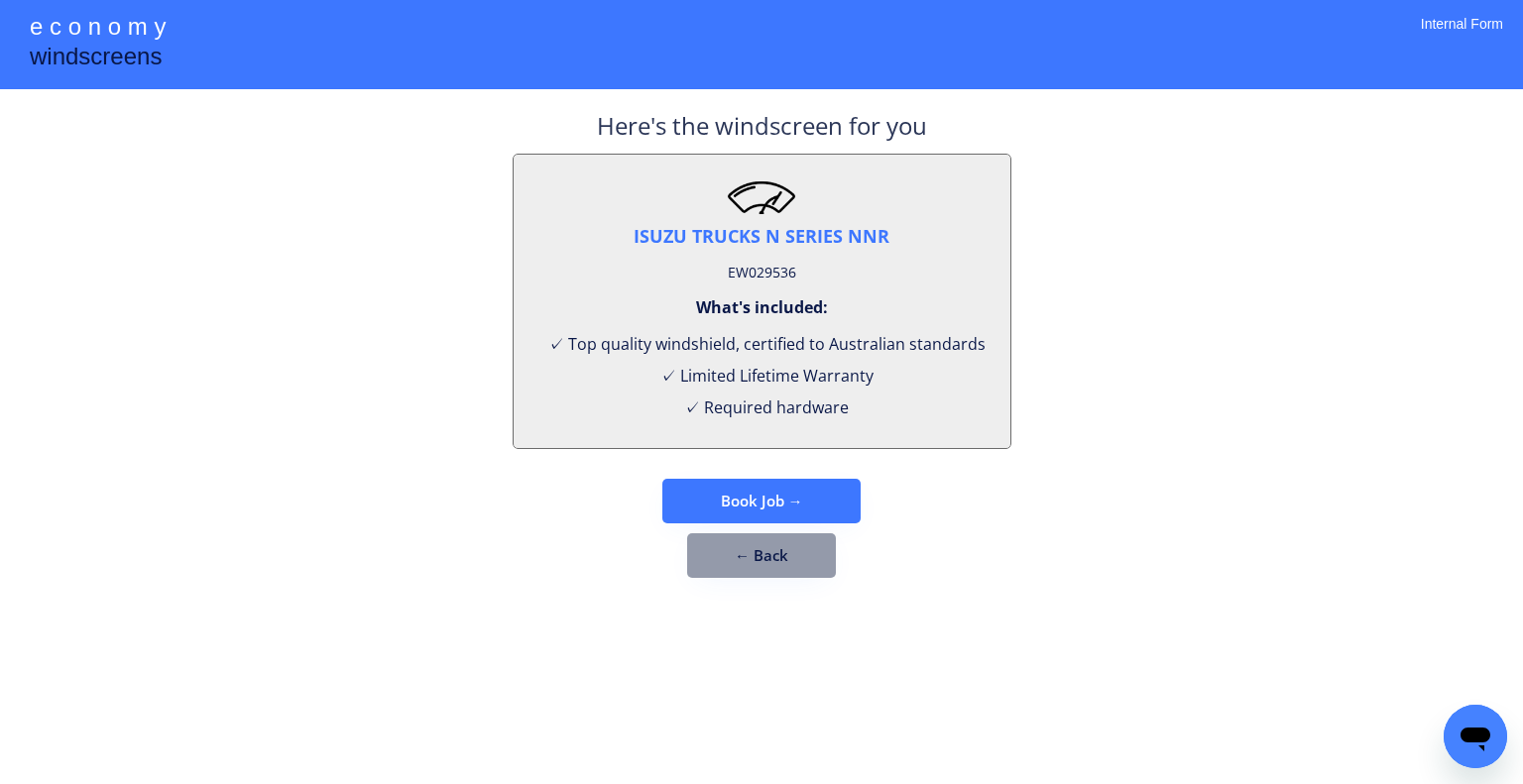 drag, startPoint x: 1097, startPoint y: 267, endPoint x: 1077, endPoint y: 90, distance: 178.12636 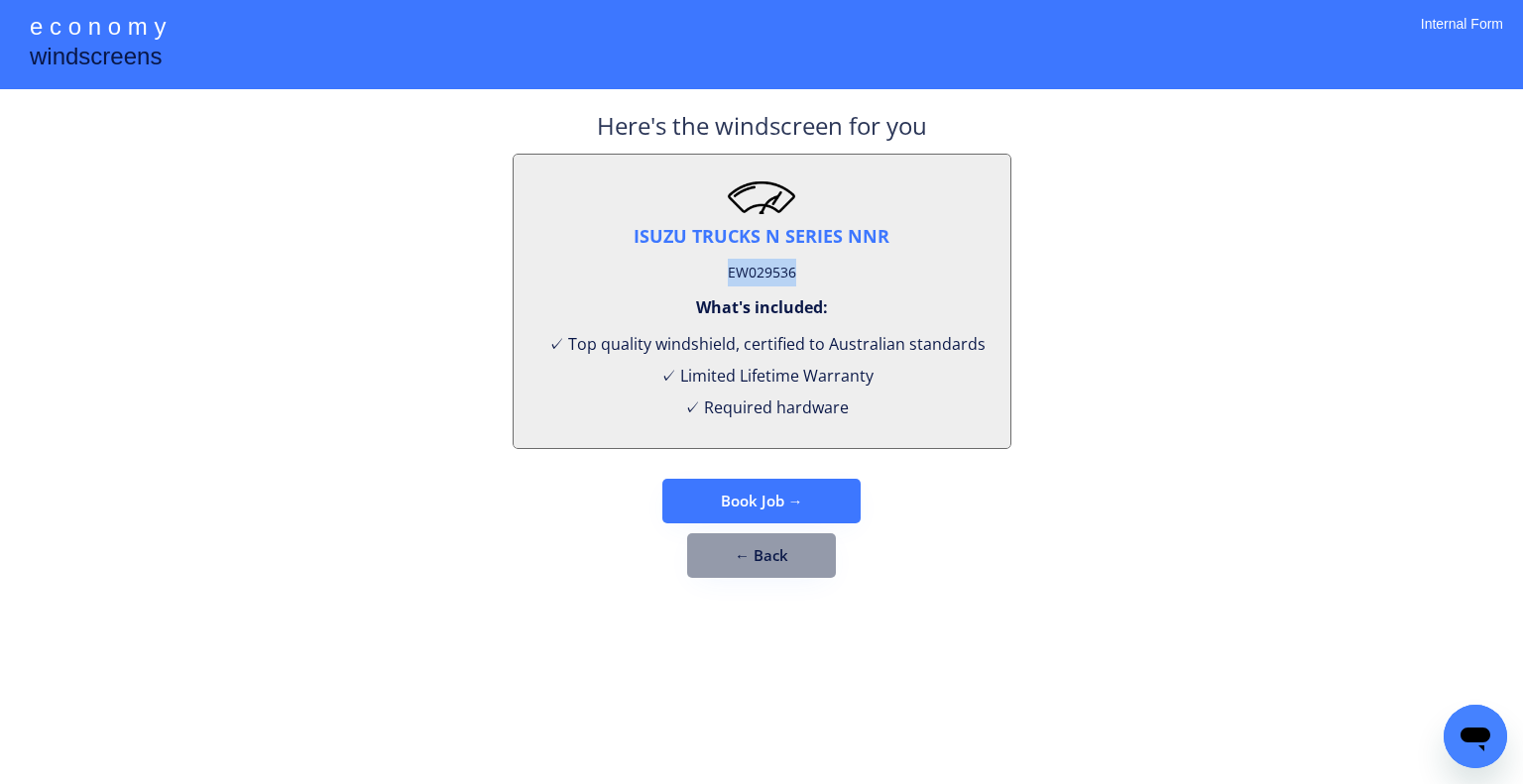 click on "EW029536" at bounding box center [762, 273] 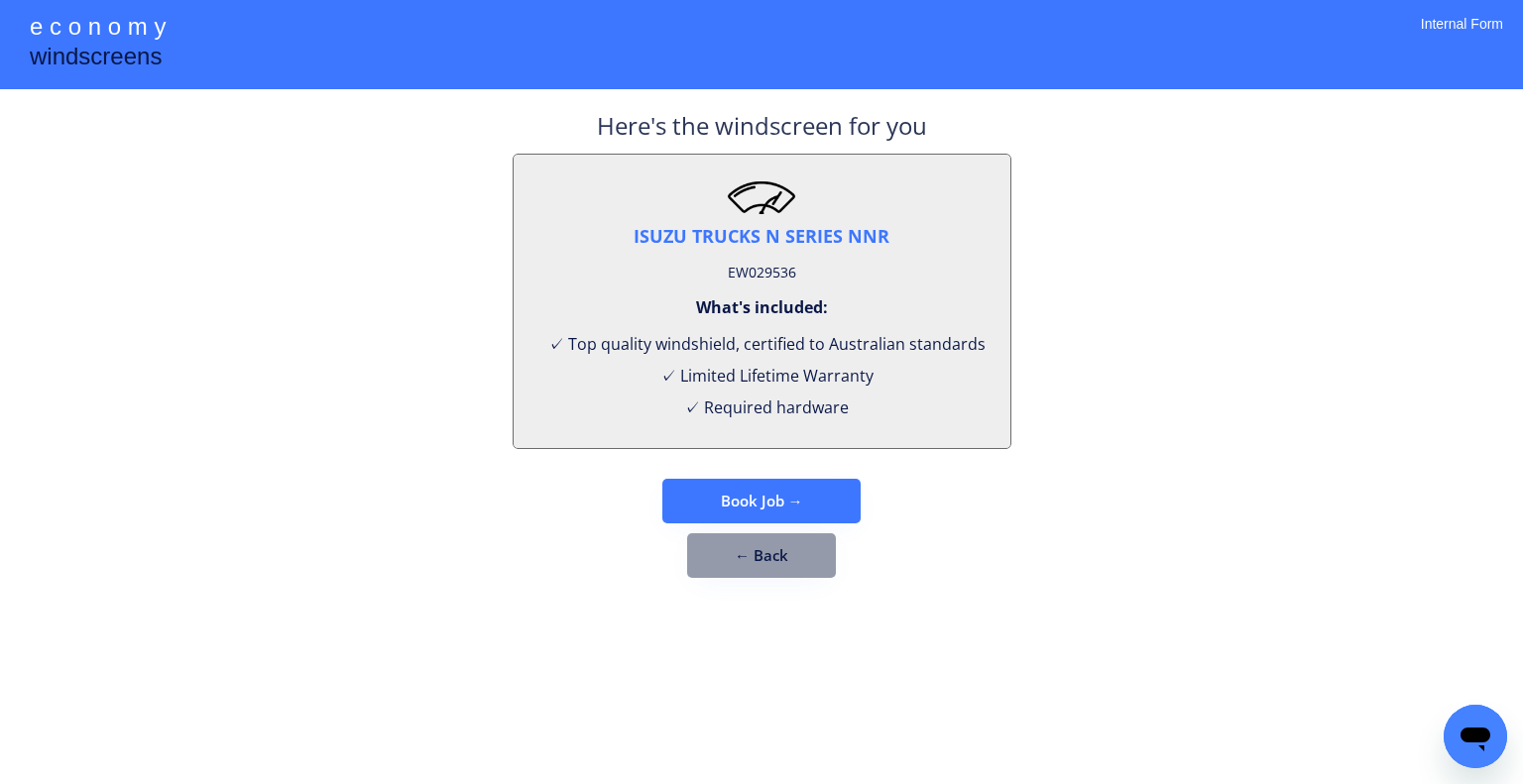 click on "**********" at bounding box center [762, 392] 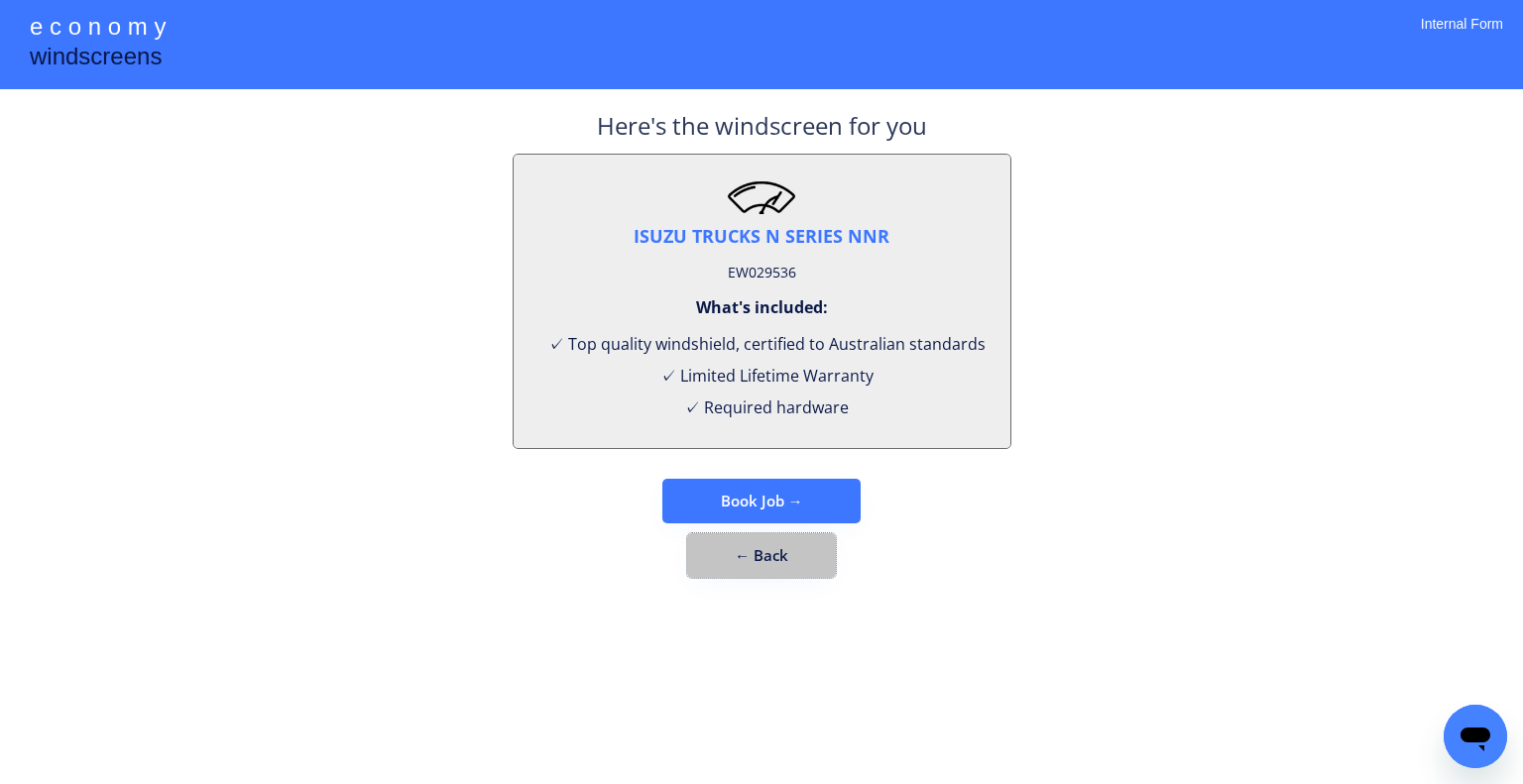 click on "←   Back" at bounding box center [762, 555] 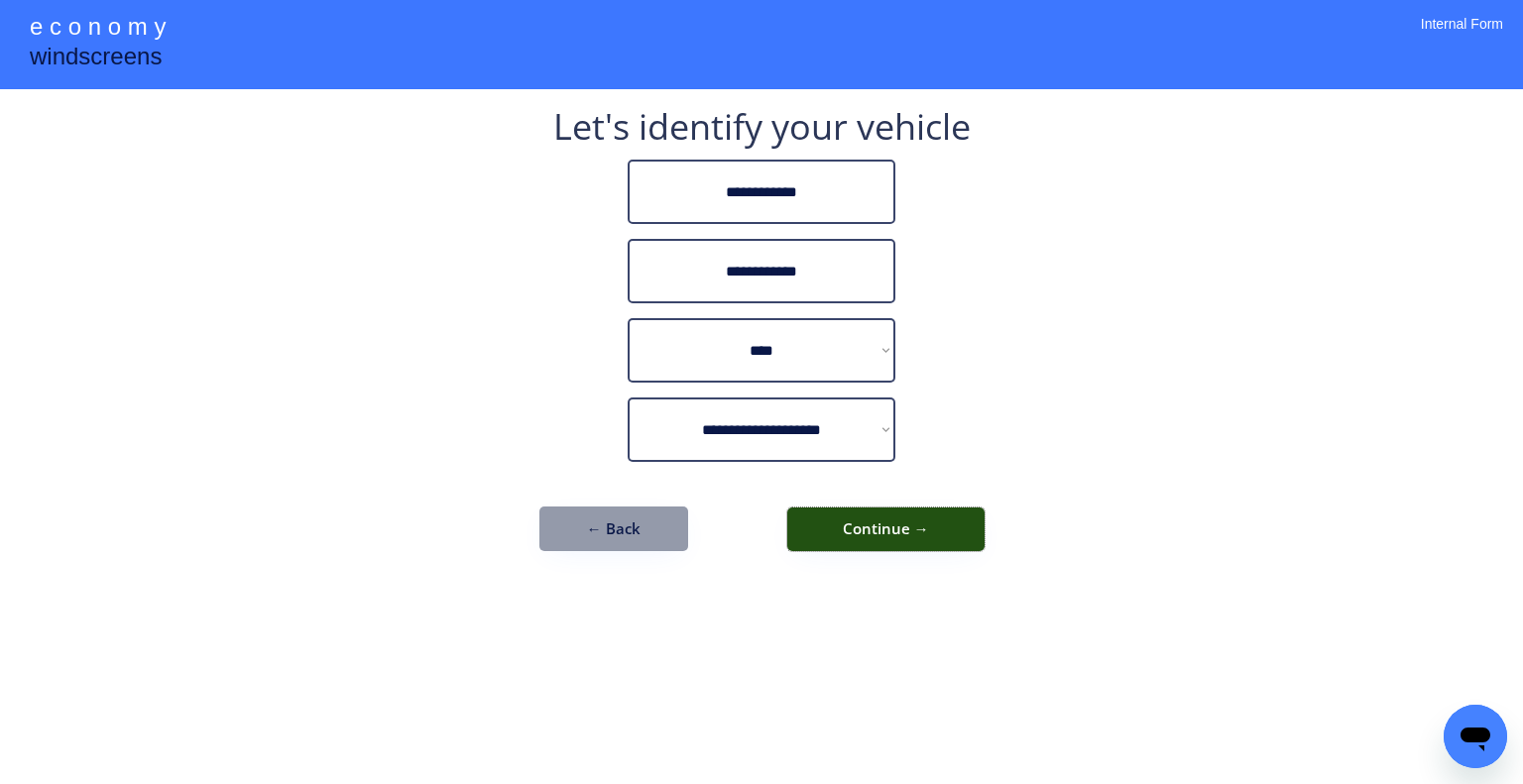 click on "Continue    →" at bounding box center [885, 529] 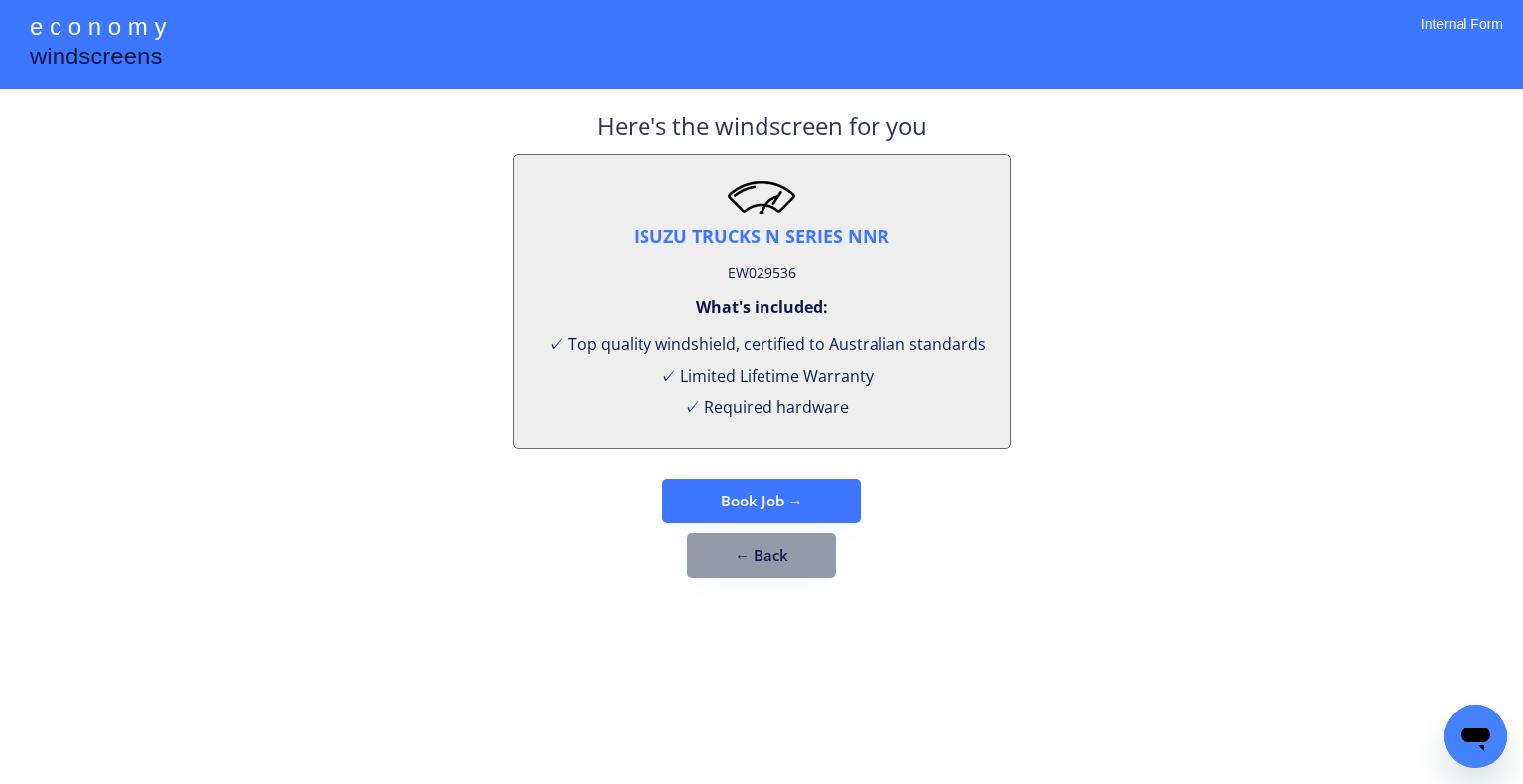 click on "**********" at bounding box center (762, 392) 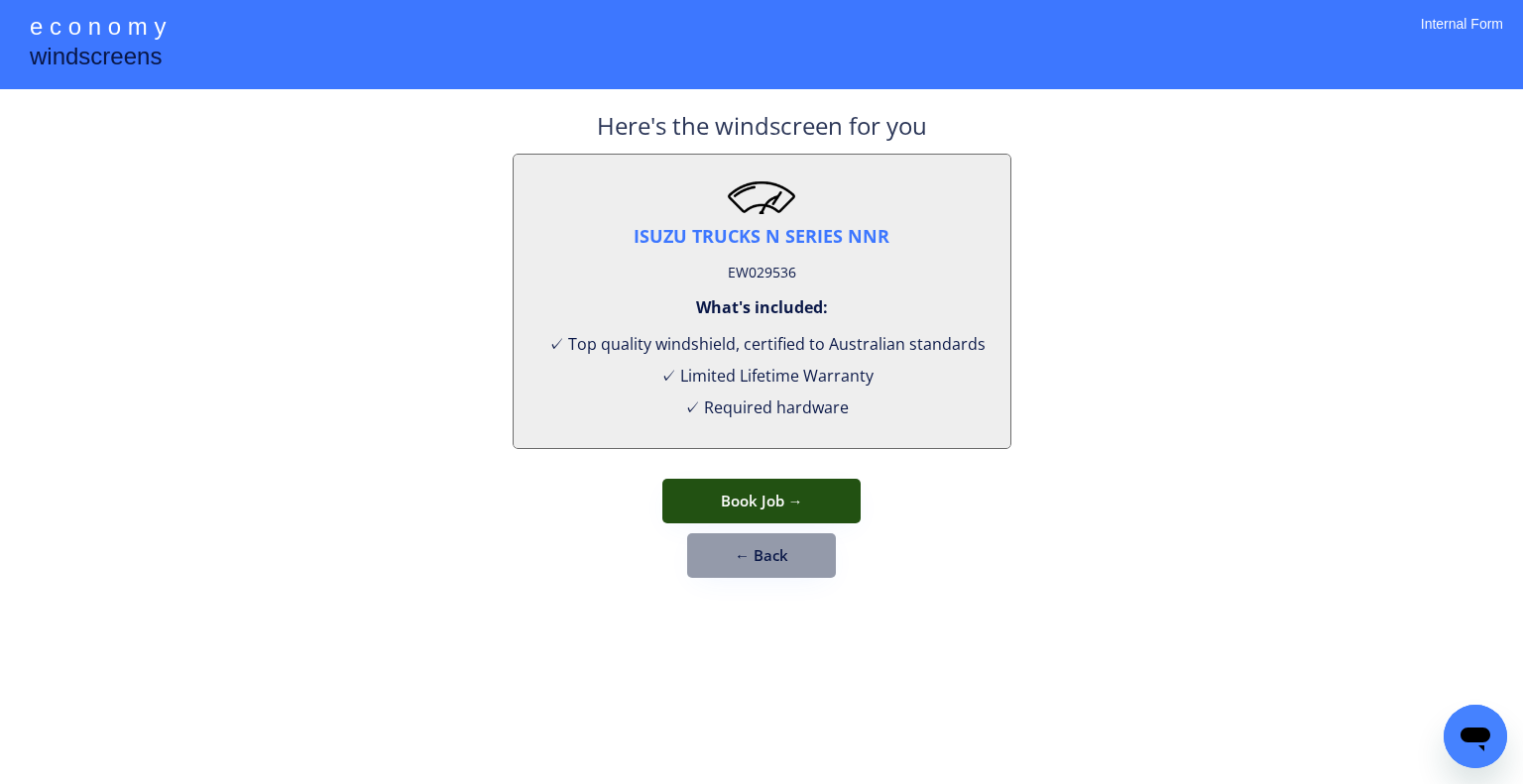 drag, startPoint x: 733, startPoint y: 493, endPoint x: 824, endPoint y: 537, distance: 101.07918 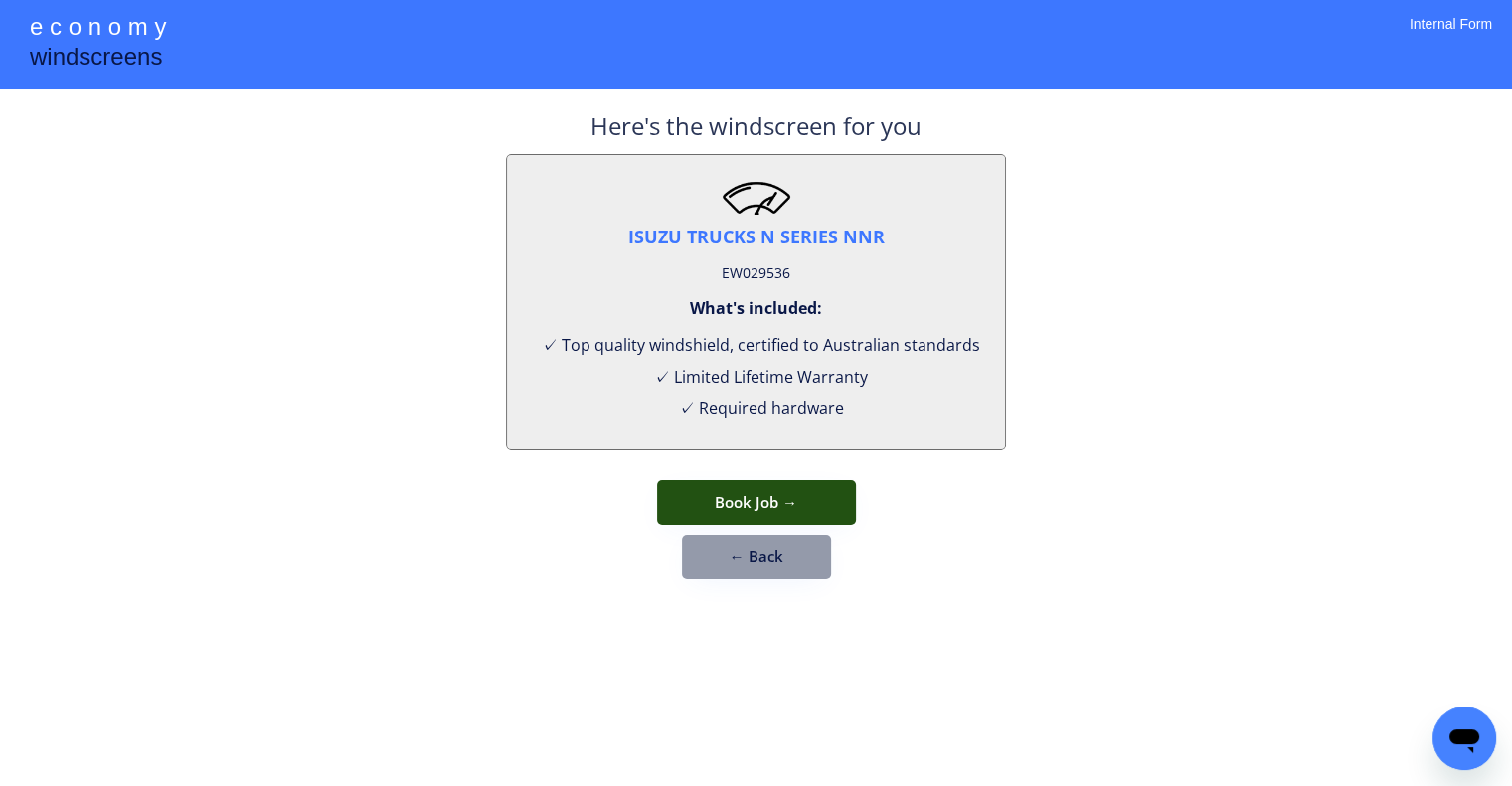 select on "**********" 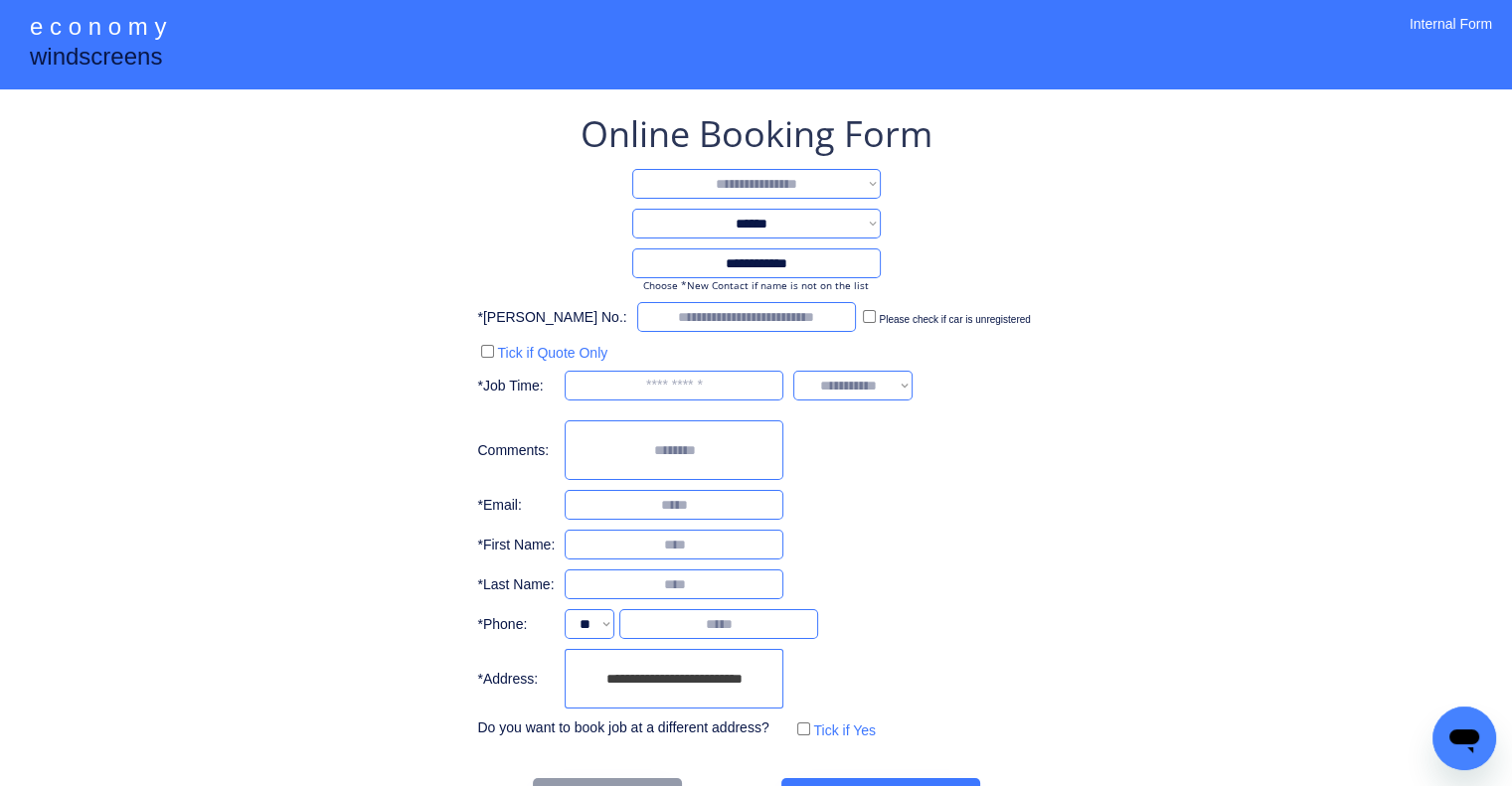 click on "**********" at bounding box center [756, 466] 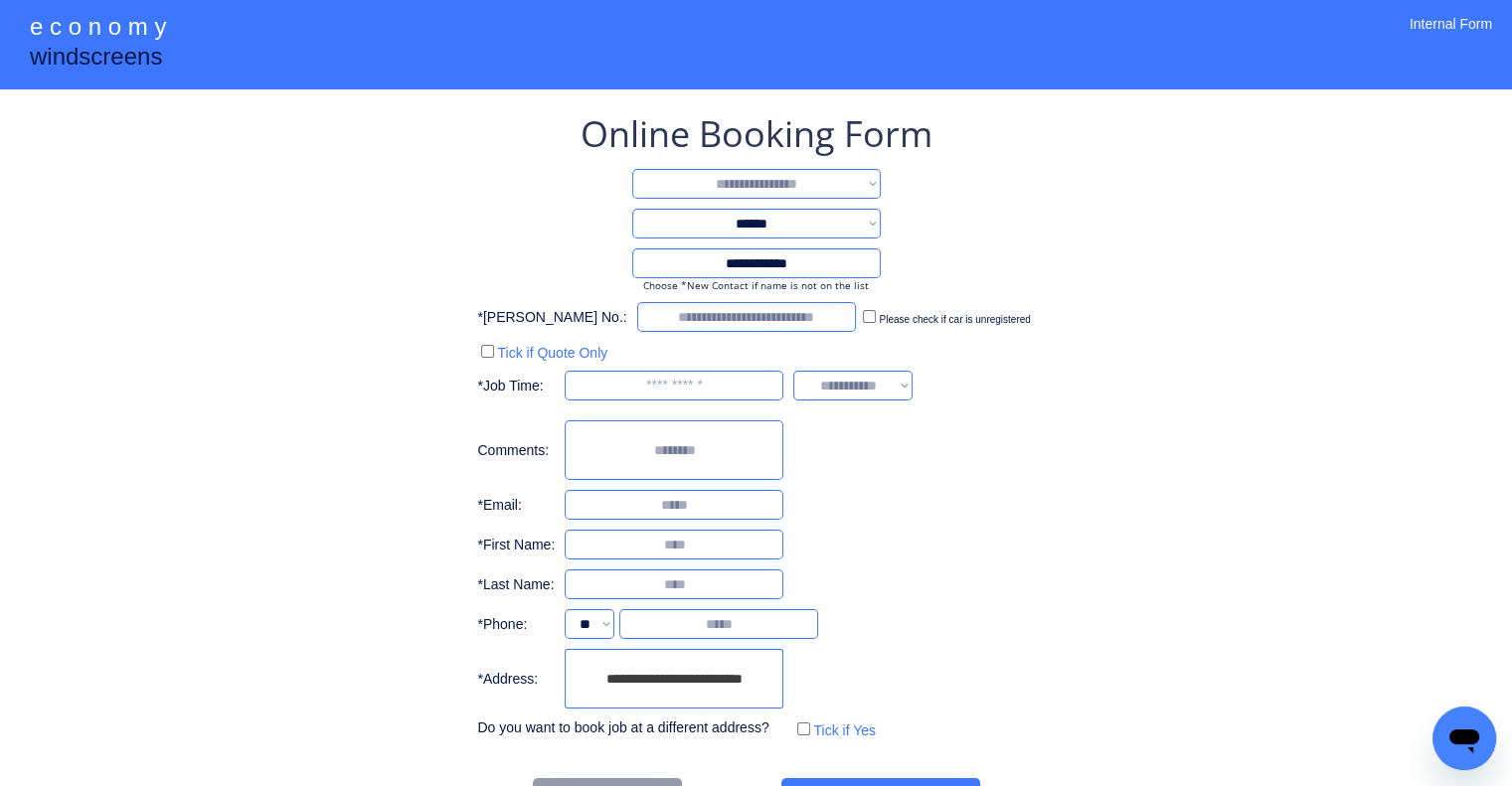 drag, startPoint x: 1134, startPoint y: 595, endPoint x: 1044, endPoint y: 608, distance: 90.93404 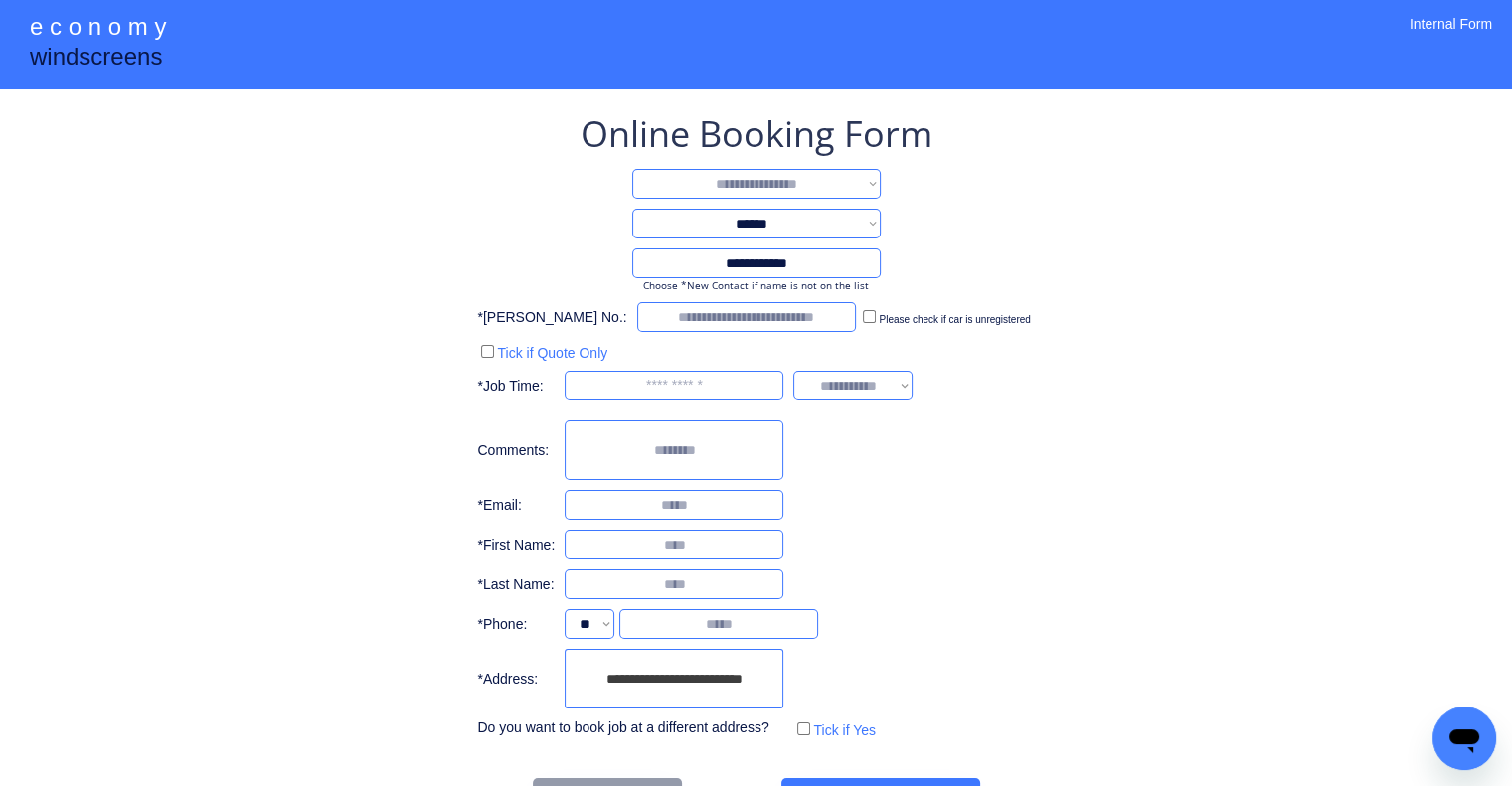 click on "**********" at bounding box center (674, 679) 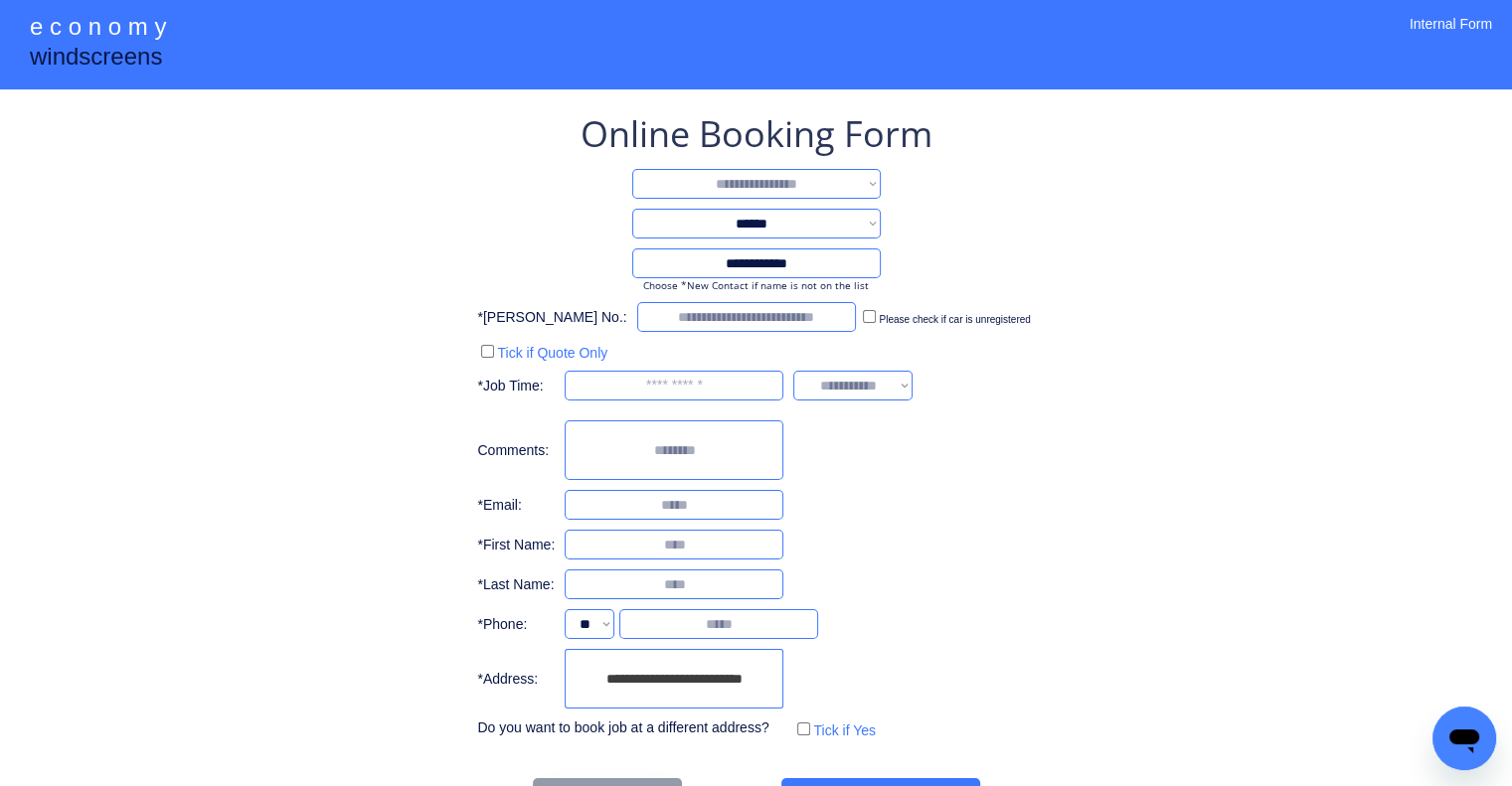drag, startPoint x: 1000, startPoint y: 561, endPoint x: 794, endPoint y: 229, distance: 390.71729 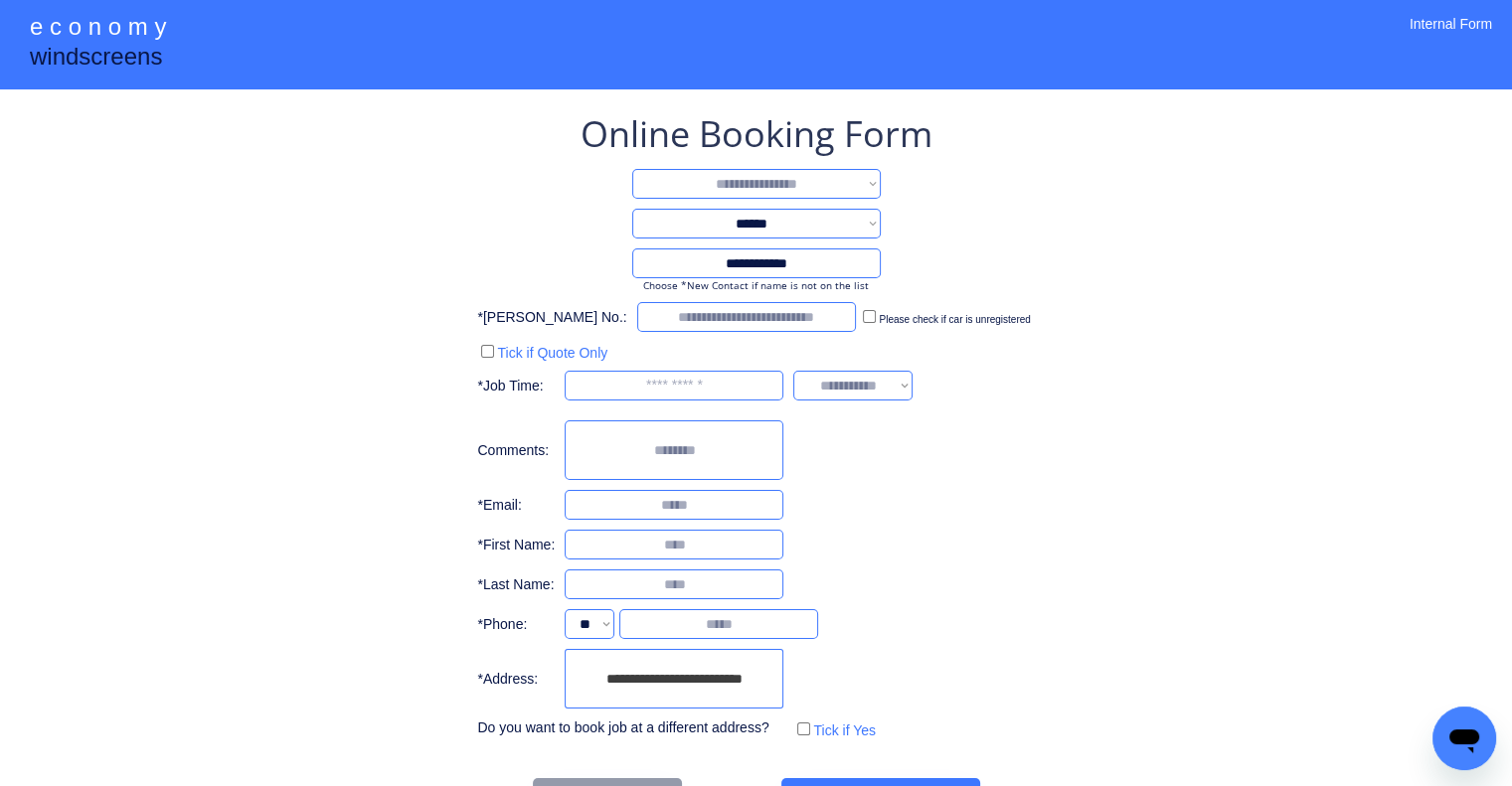 click on "**********" at bounding box center (756, 466) 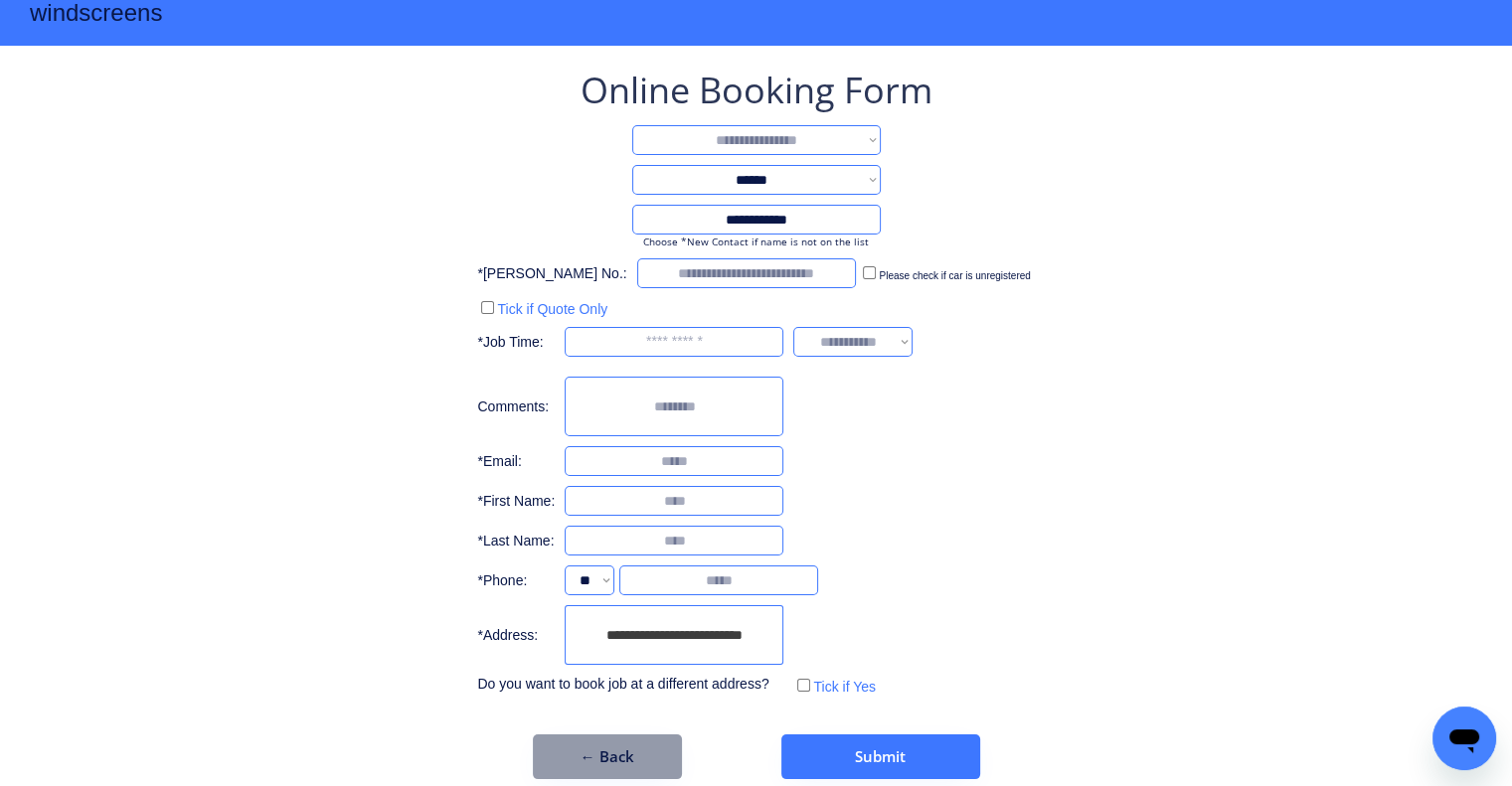 scroll, scrollTop: 67, scrollLeft: 0, axis: vertical 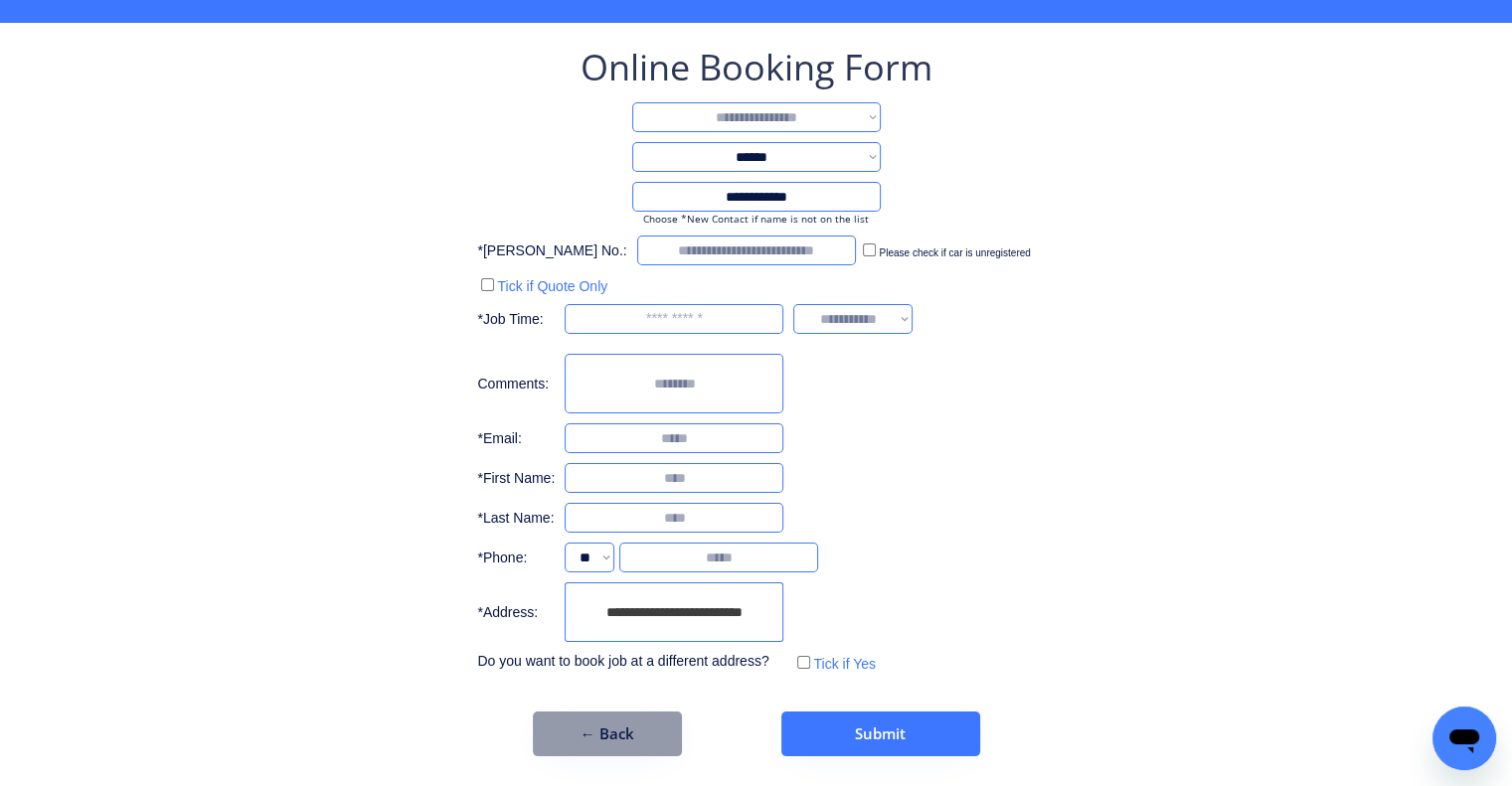click on "**********" at bounding box center (756, 399) 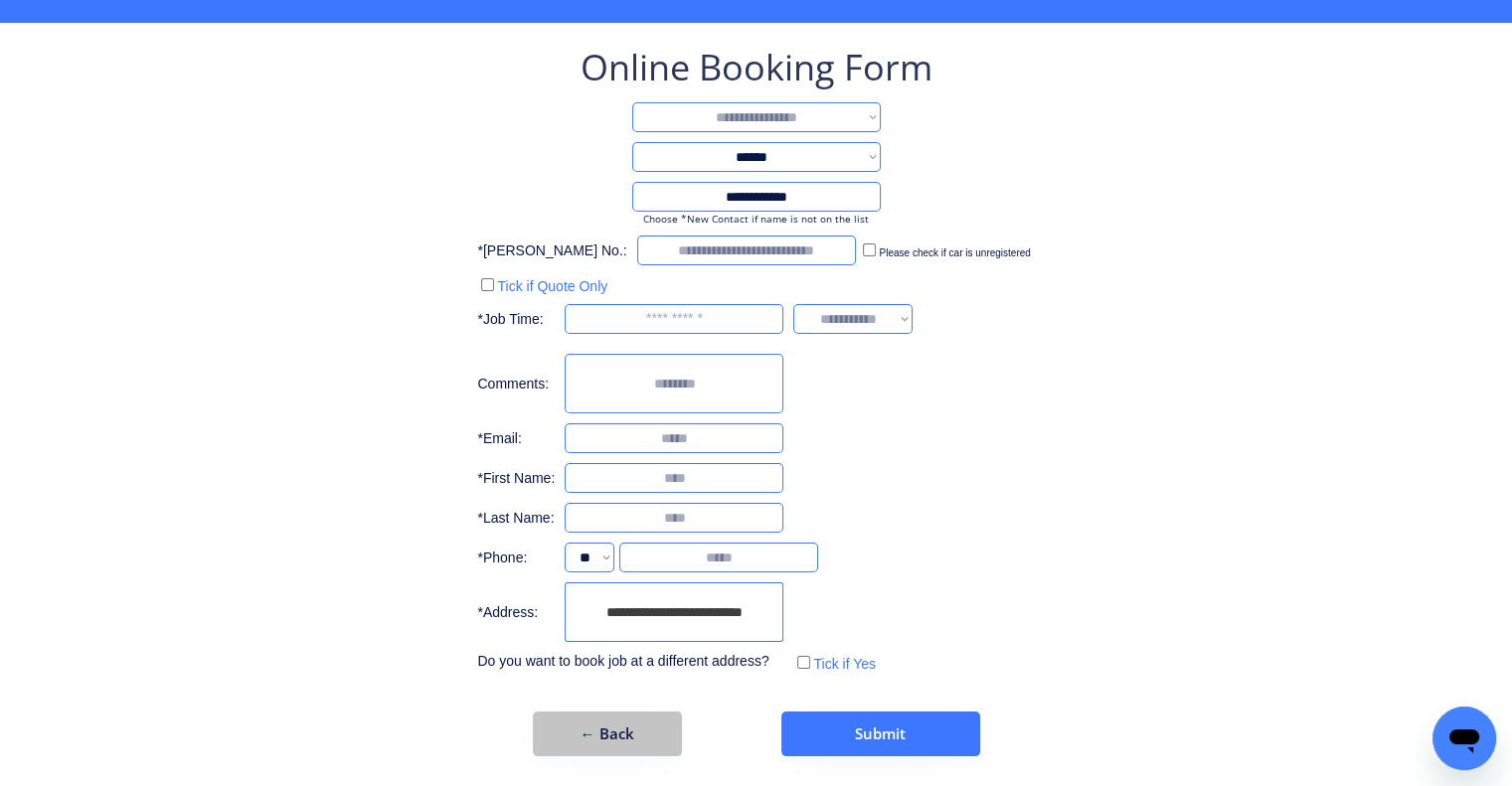 click on "←   Back" at bounding box center (607, 733) 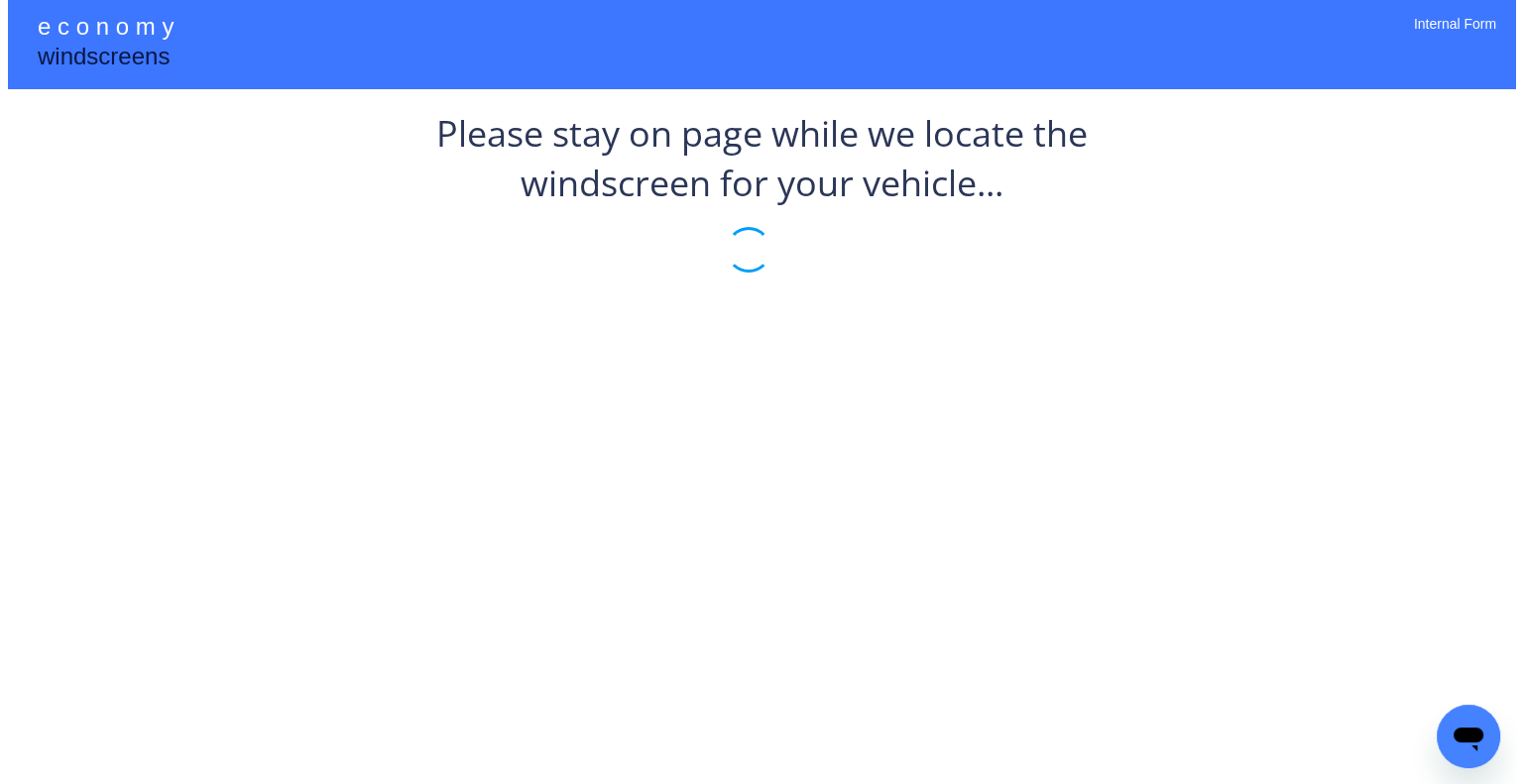 scroll, scrollTop: 0, scrollLeft: 0, axis: both 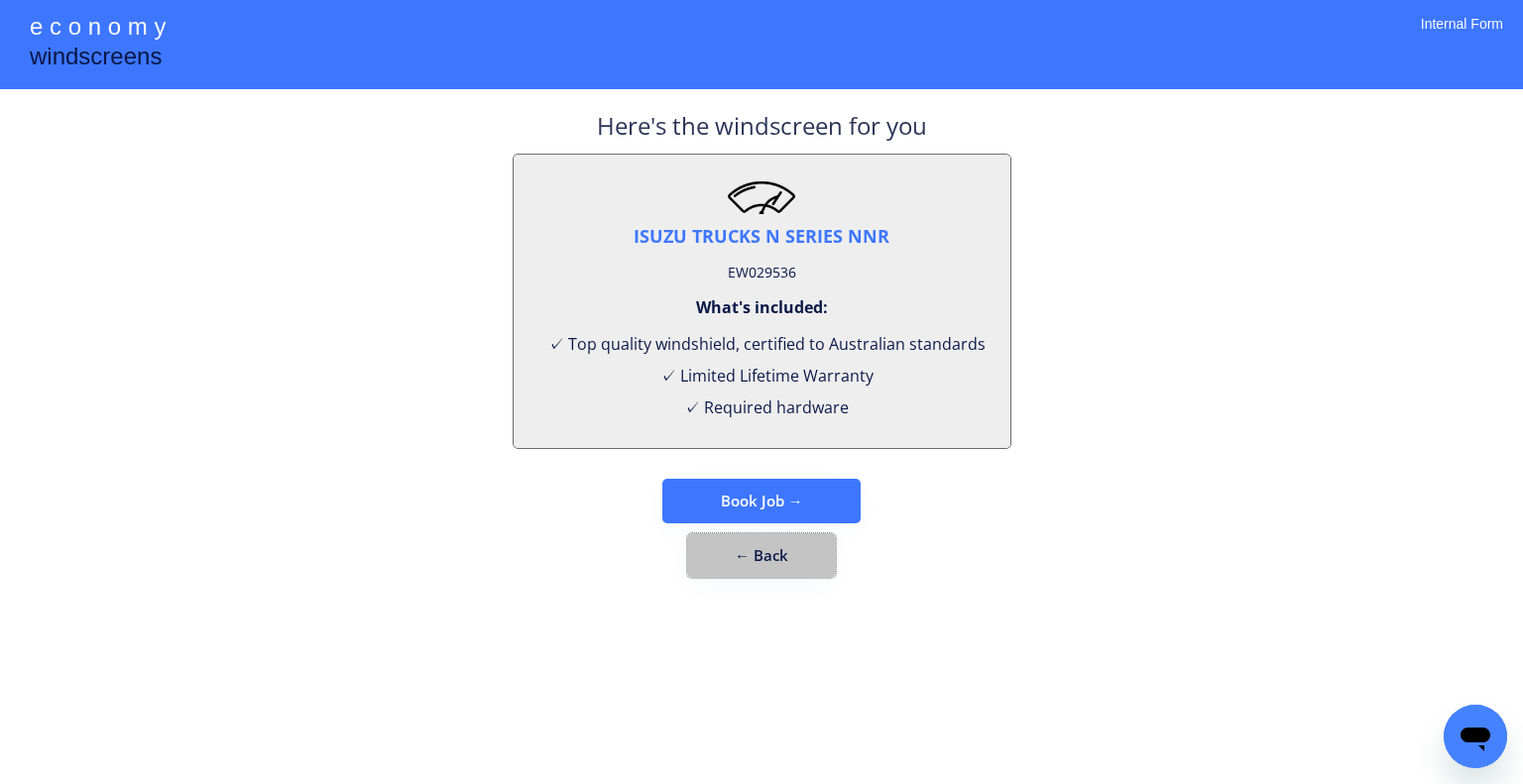 click on "←   Back" at bounding box center [762, 555] 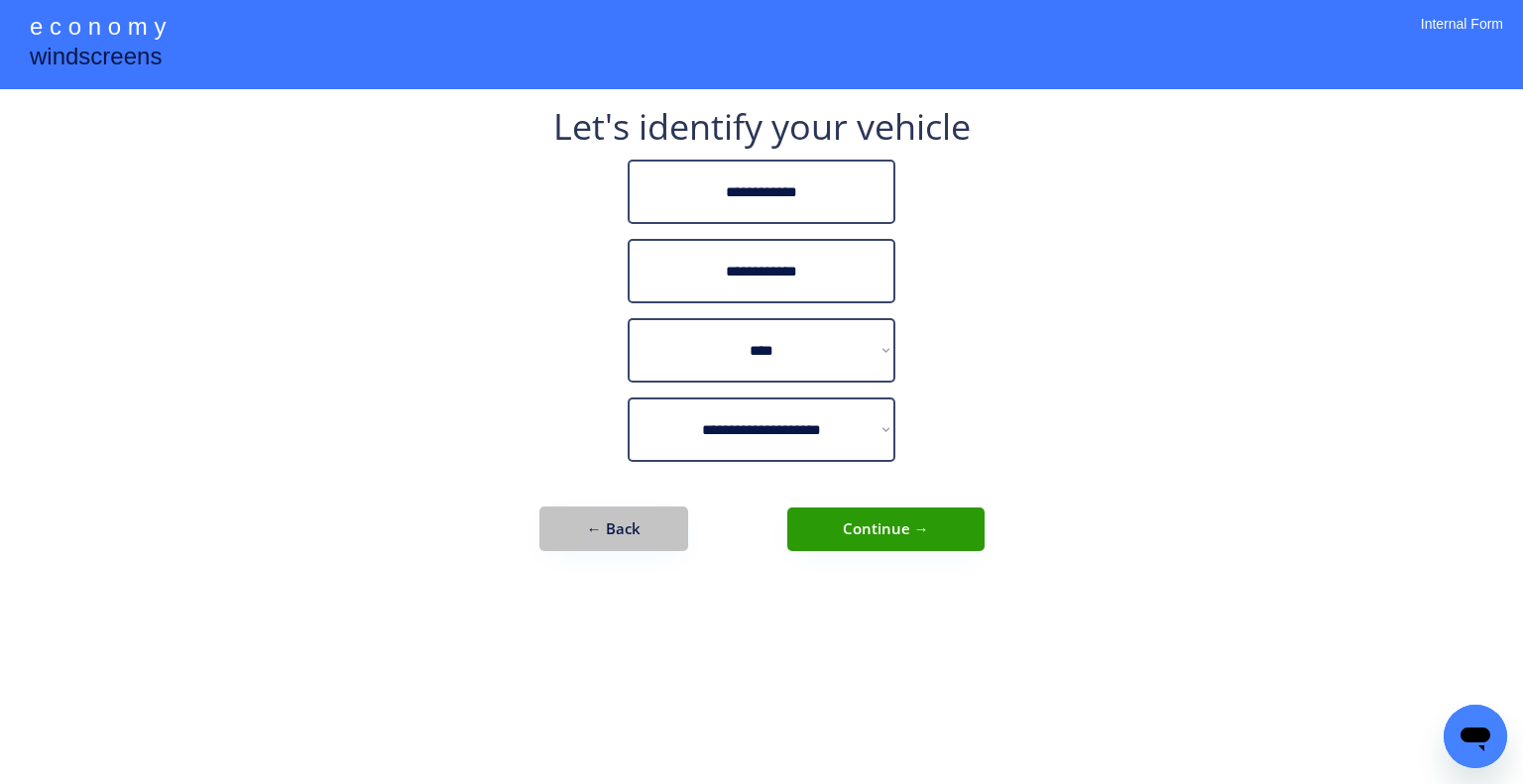 click on "←   Back" at bounding box center (614, 528) 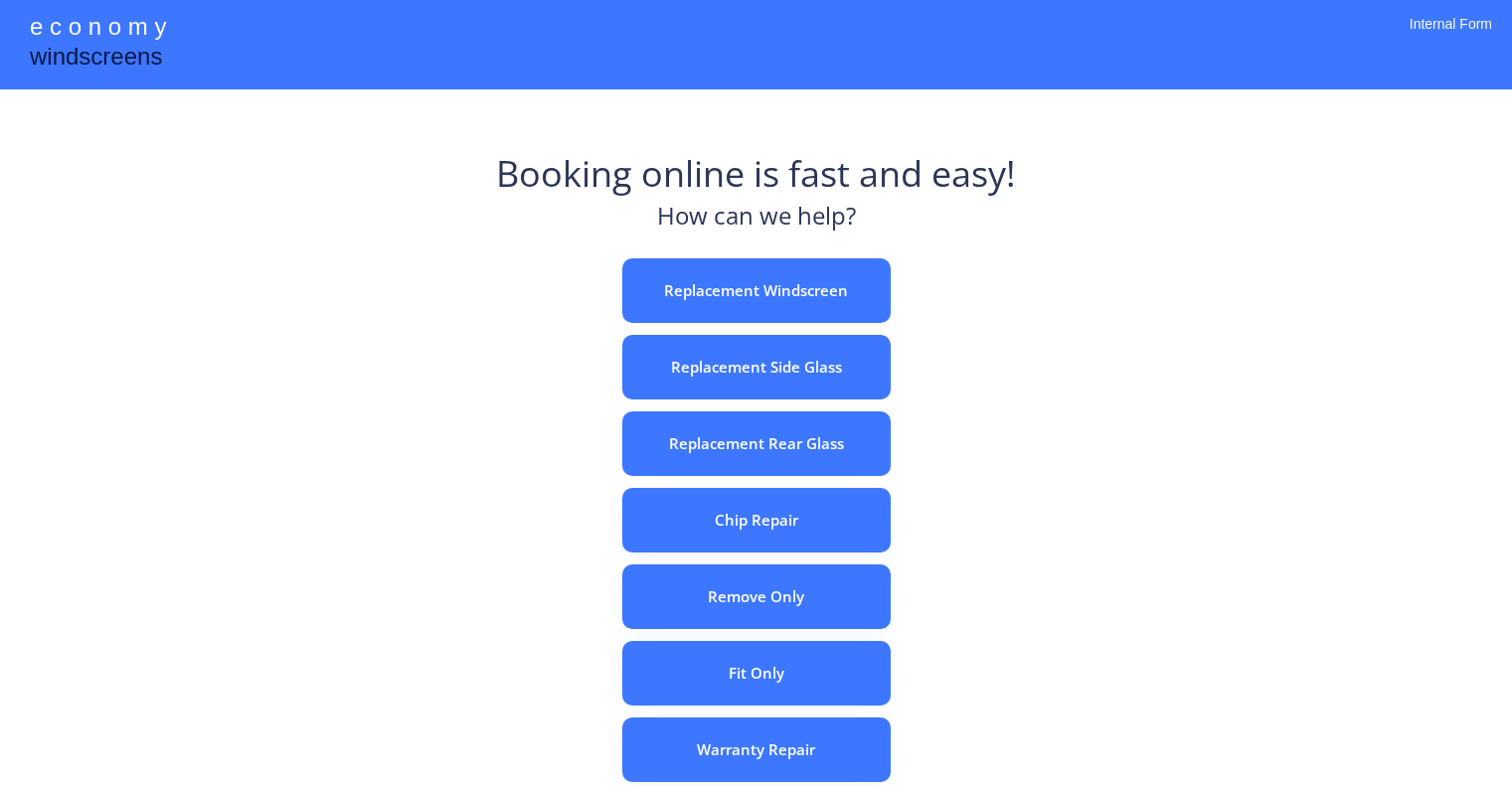 scroll, scrollTop: 0, scrollLeft: 0, axis: both 